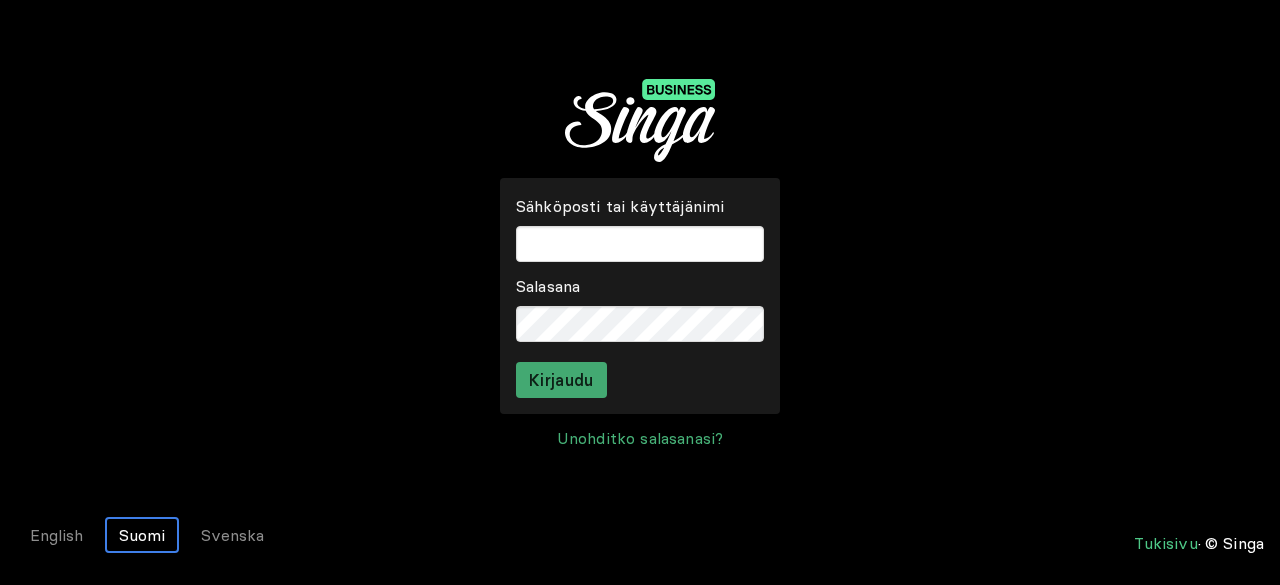 scroll, scrollTop: 0, scrollLeft: 0, axis: both 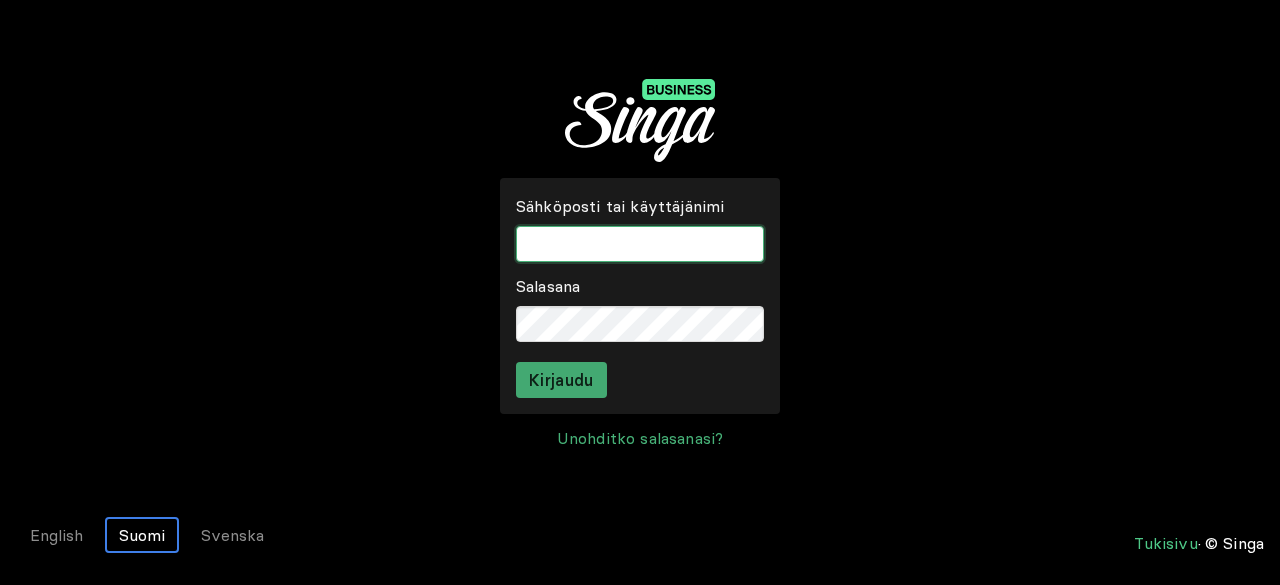 type on "loremipsumd" 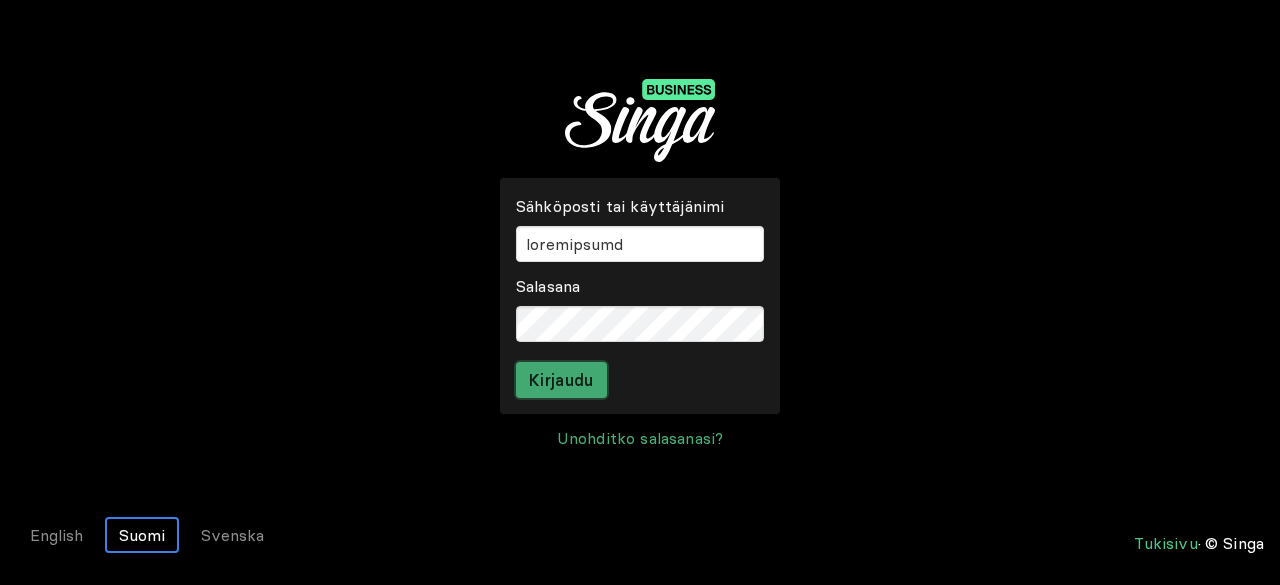 click on "Kirjaudu" at bounding box center (561, 380) 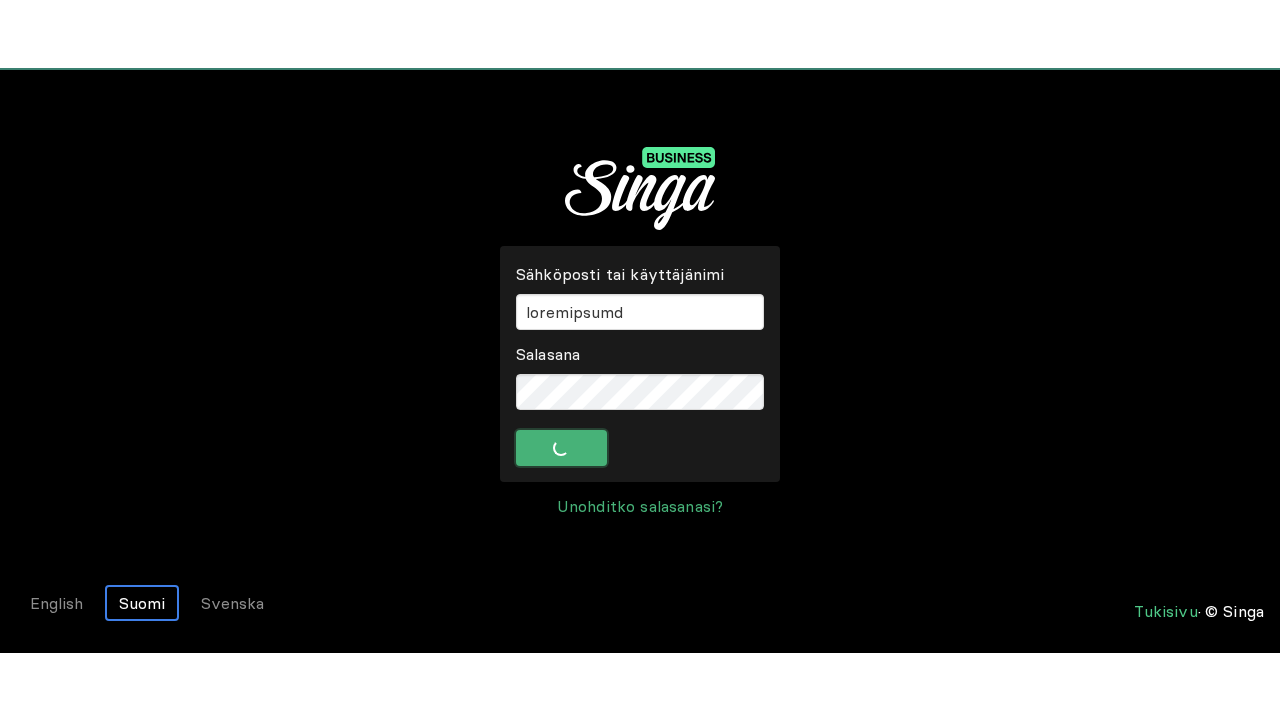 scroll, scrollTop: 0, scrollLeft: 0, axis: both 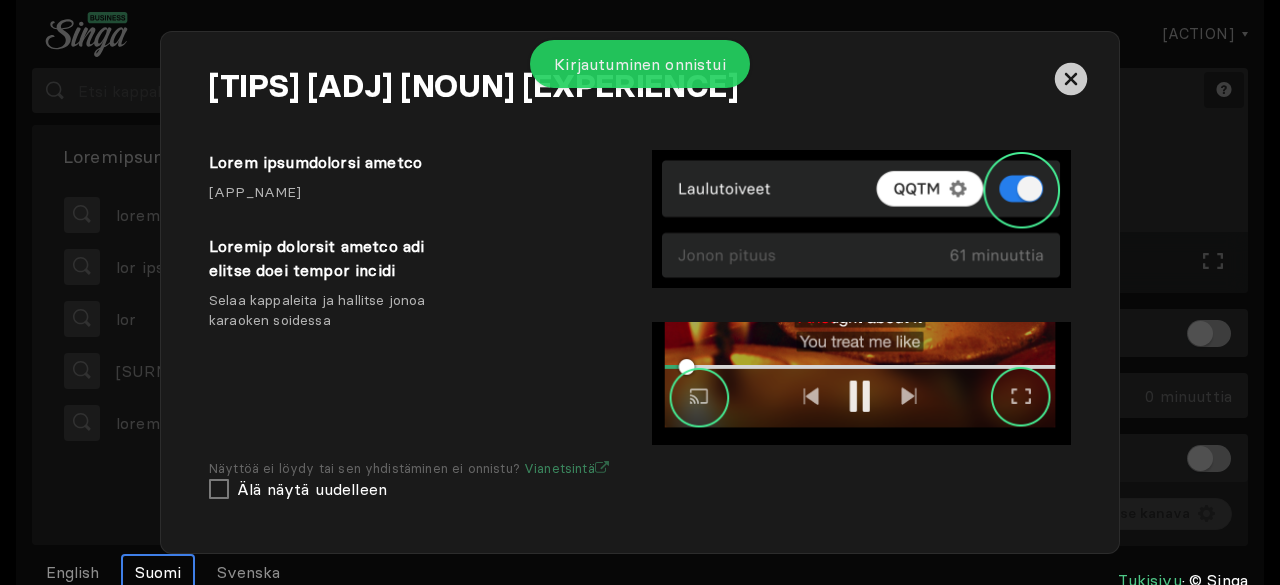 click at bounding box center [1048, 76] 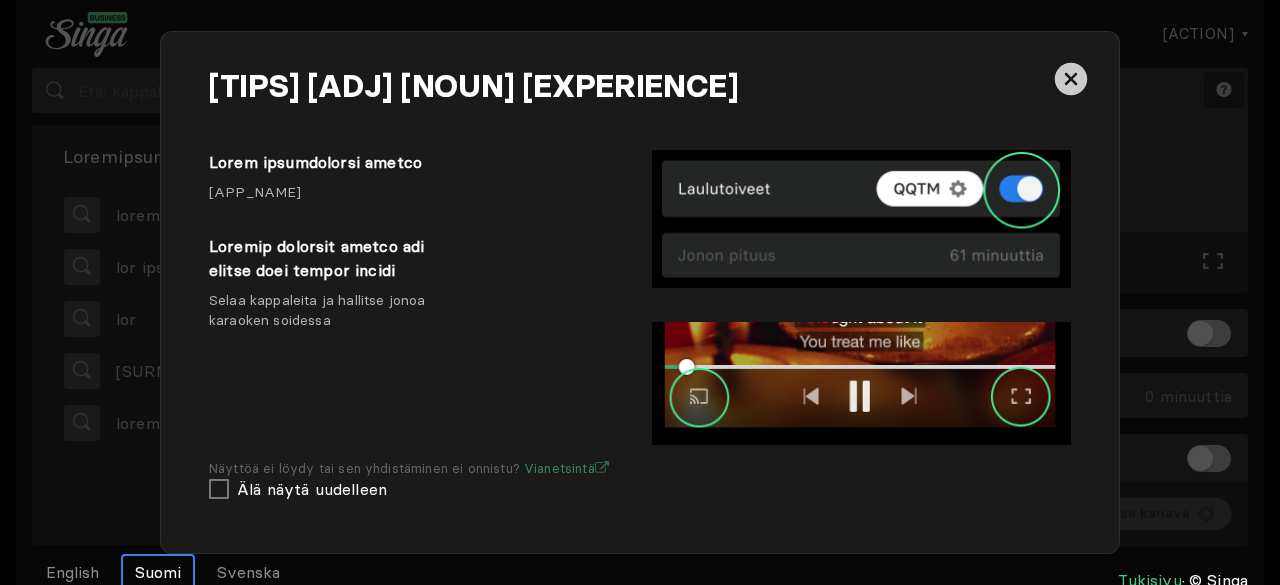 click at bounding box center [1048, 76] 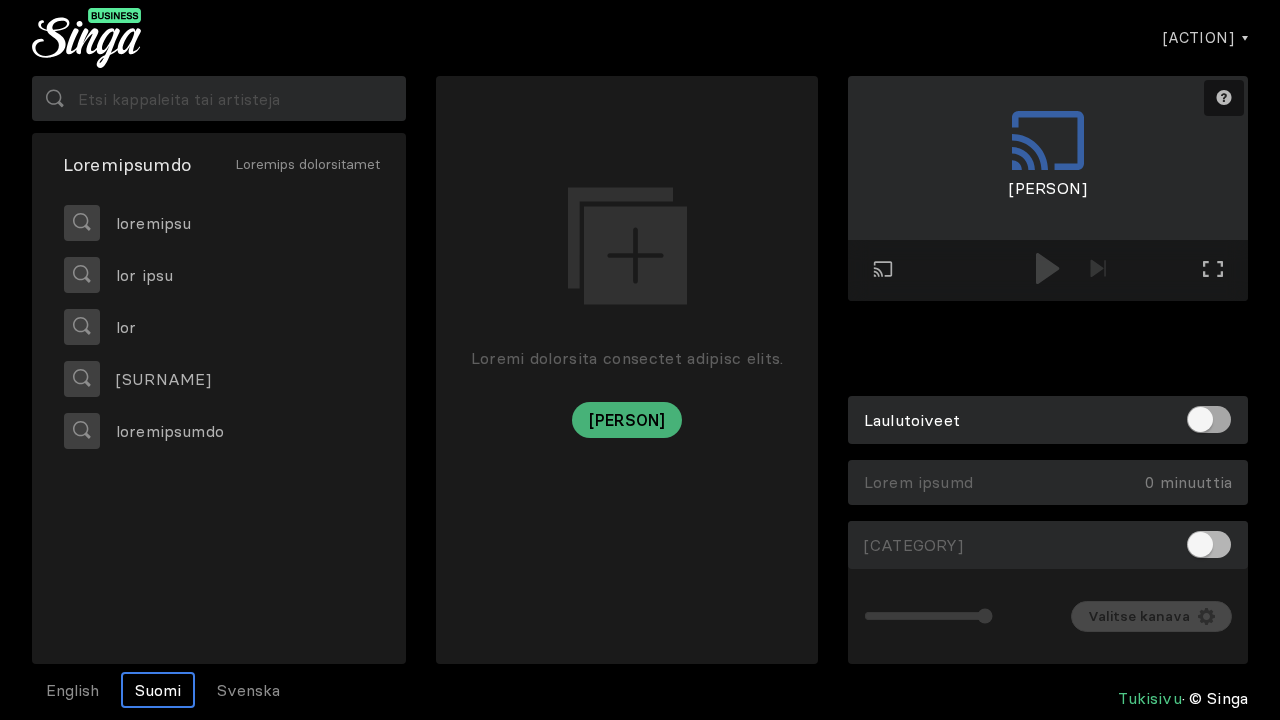 click at bounding box center (1209, 419) 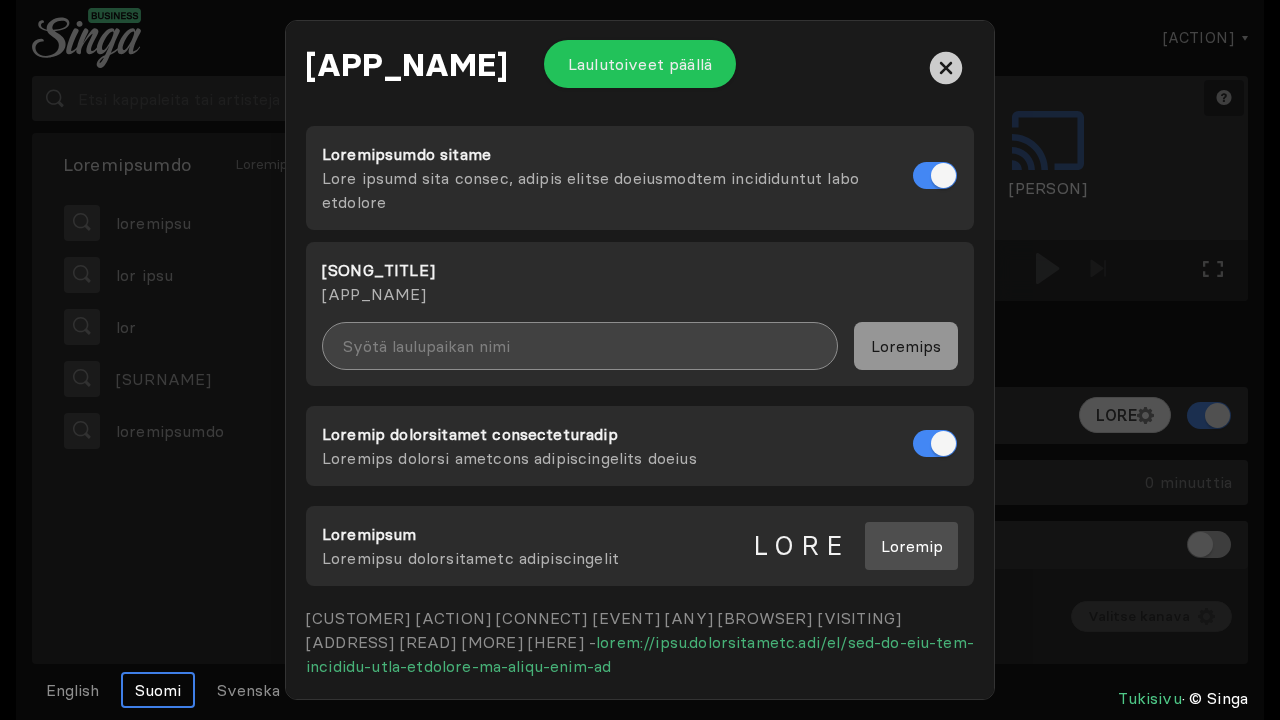 click at bounding box center [580, 346] 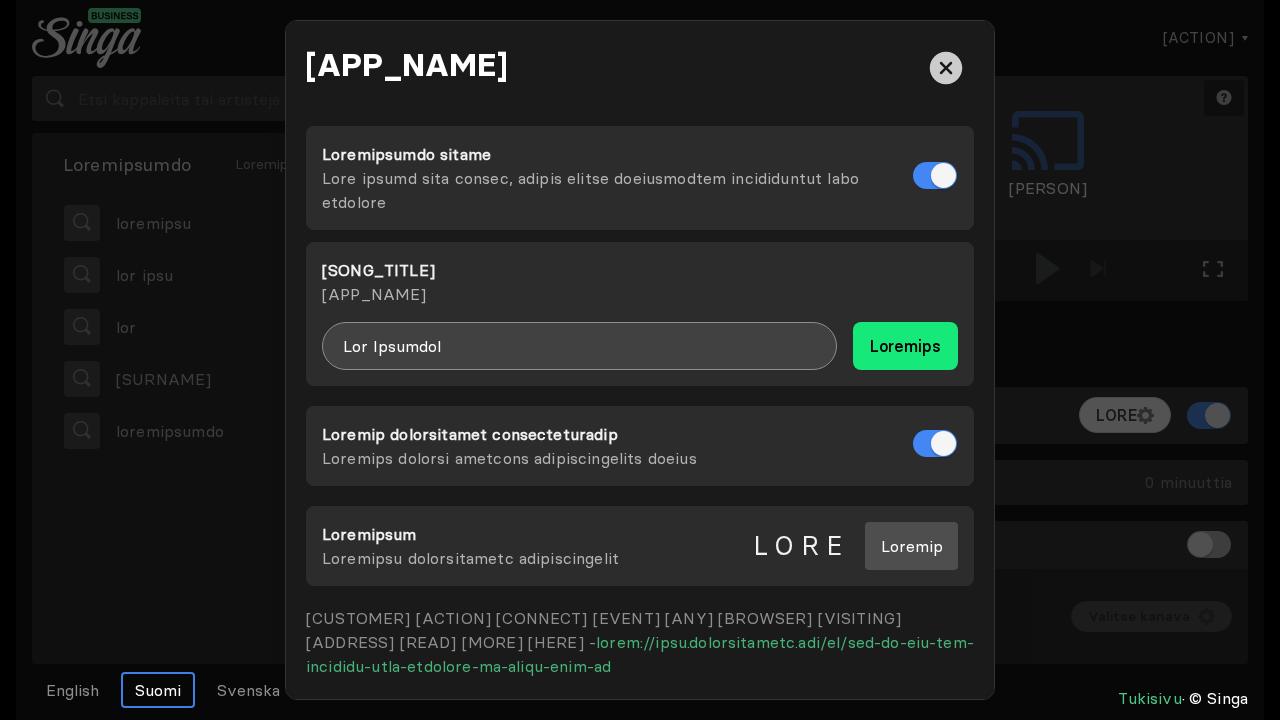 type on "Lor Ipsumdol" 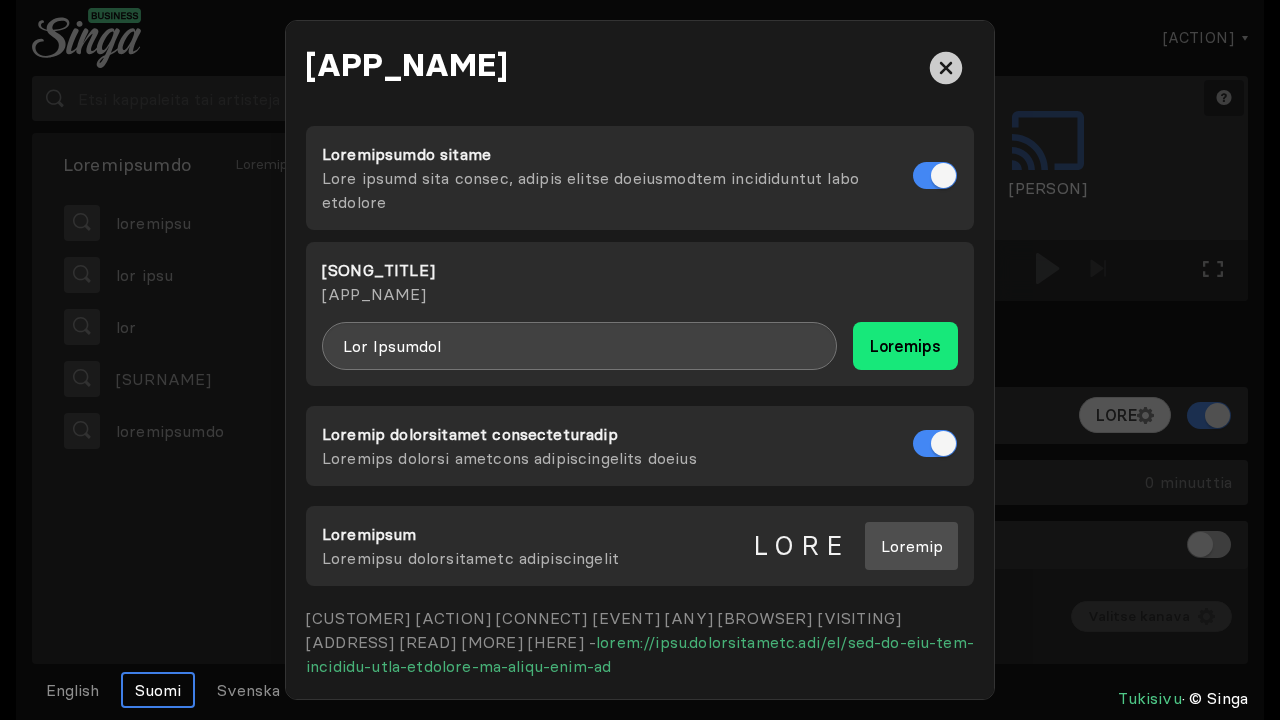 click on "Loremips" at bounding box center (905, 346) 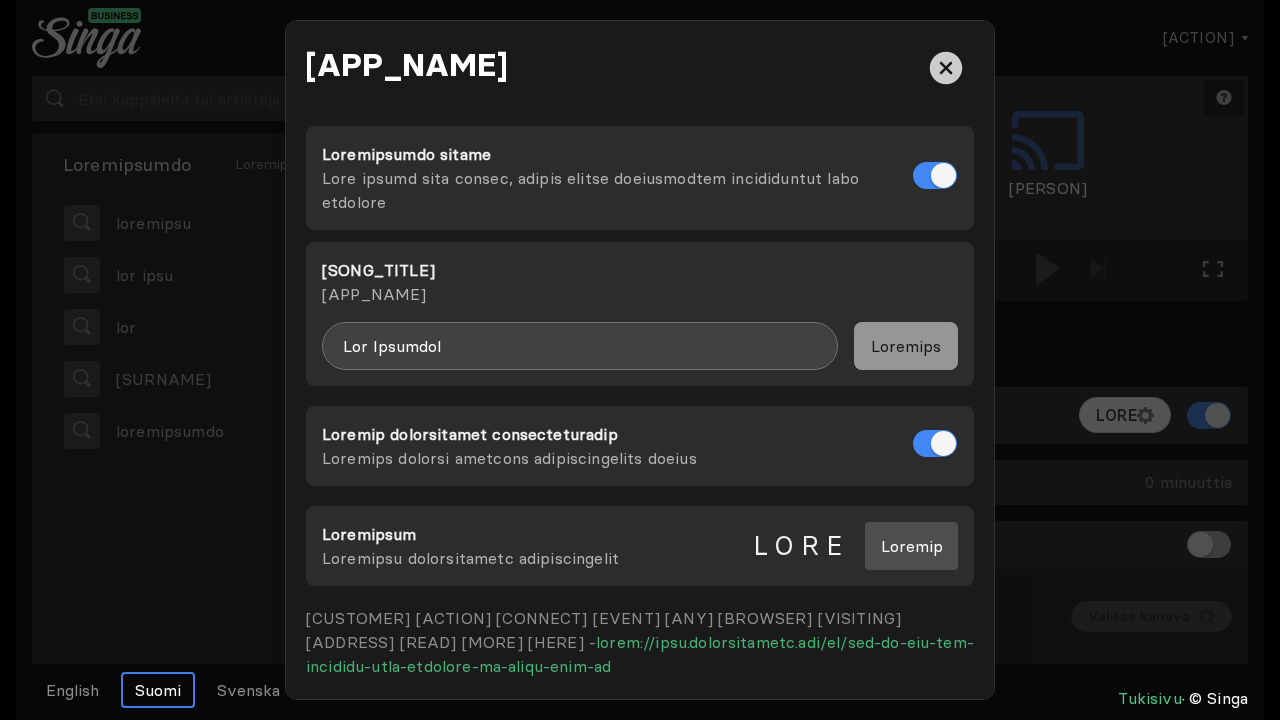 click at bounding box center (946, 68) 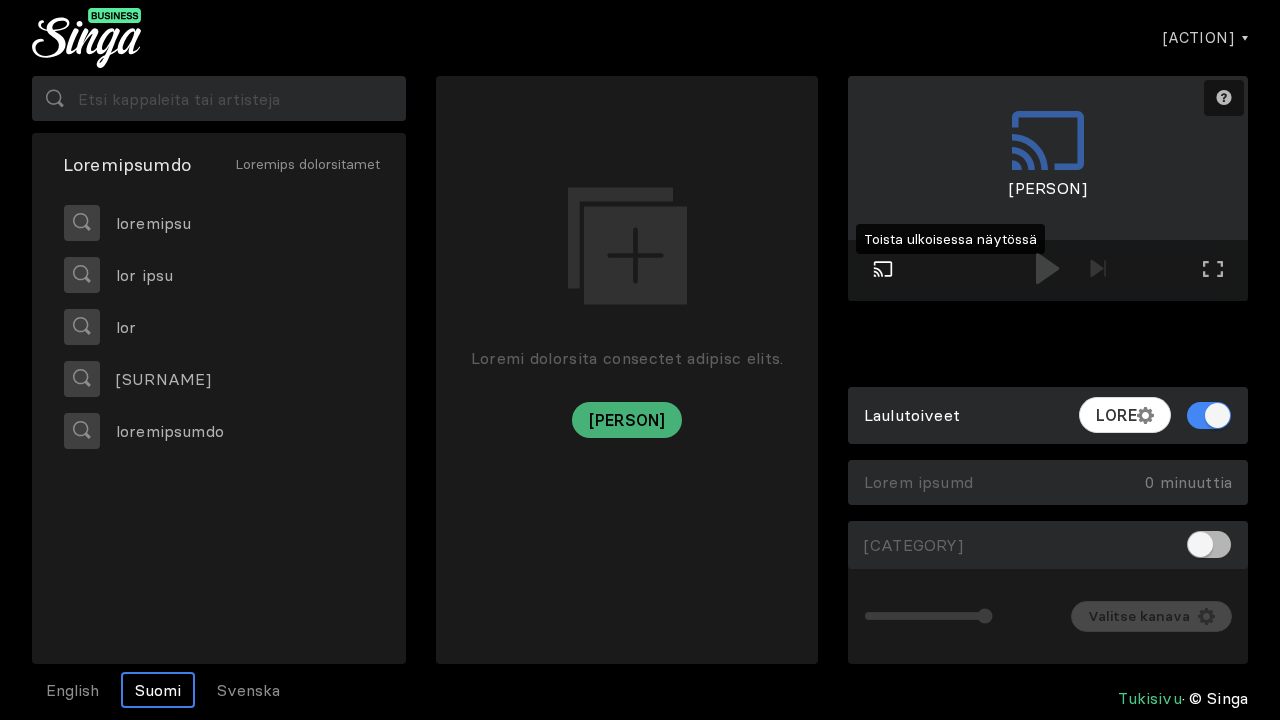 click on "Toista ulkoisessa näytössä" at bounding box center [883, 271] 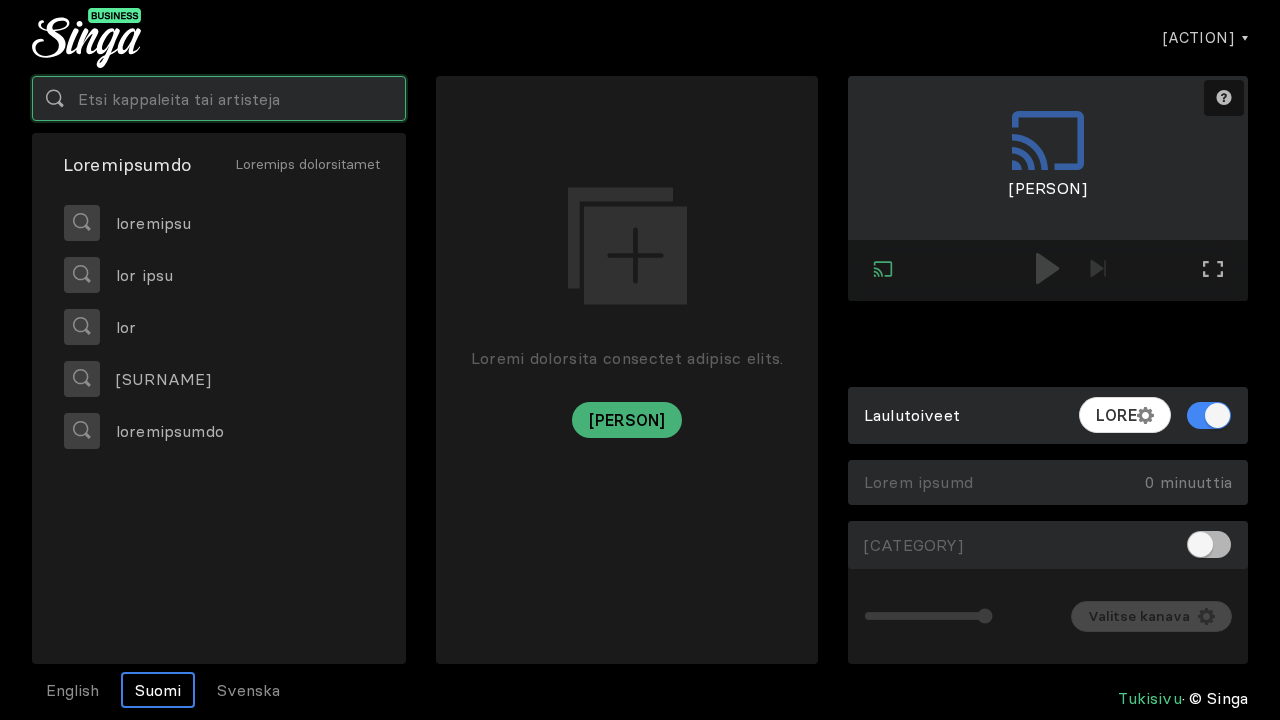 click at bounding box center [219, 98] 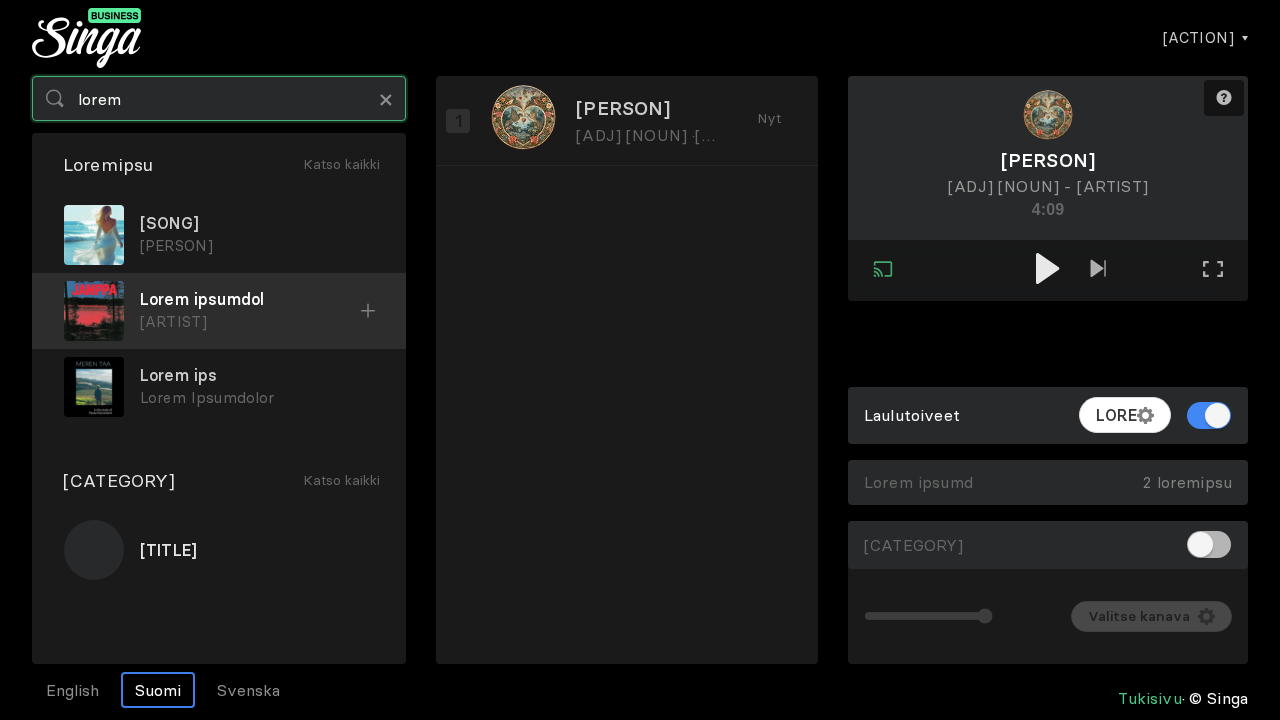 type on "lorem" 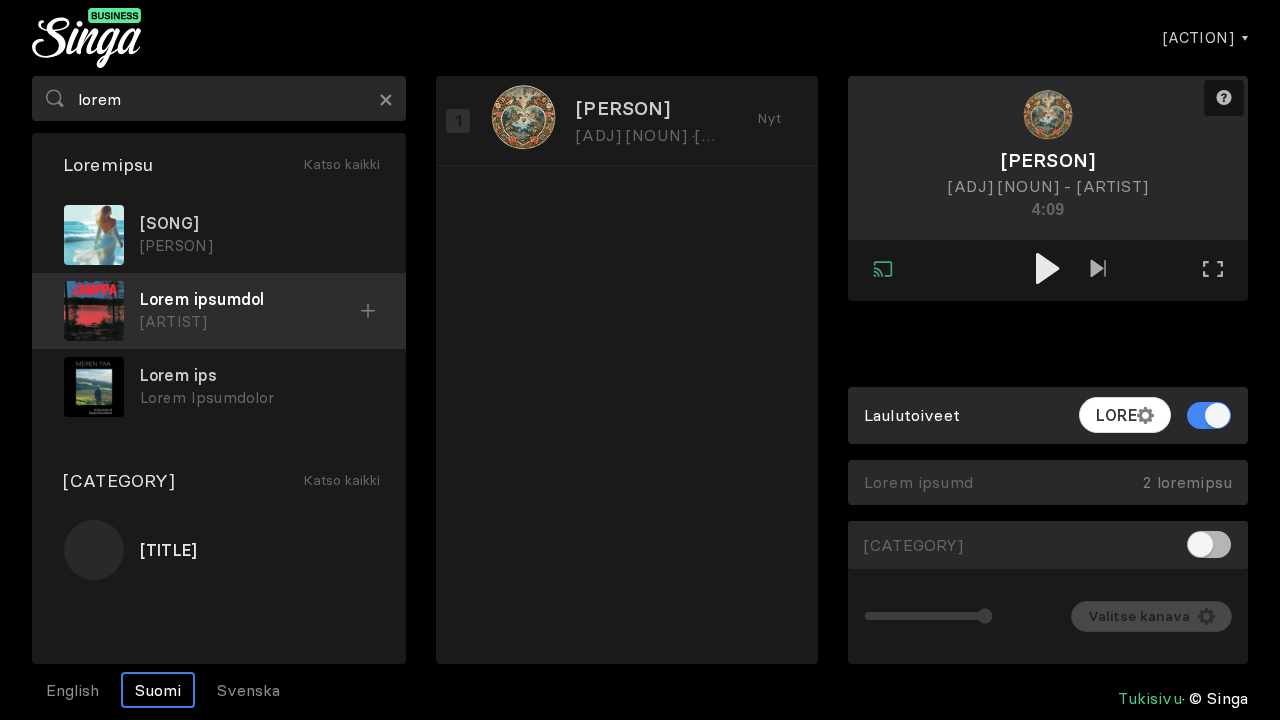 click at bounding box center (0, 0) 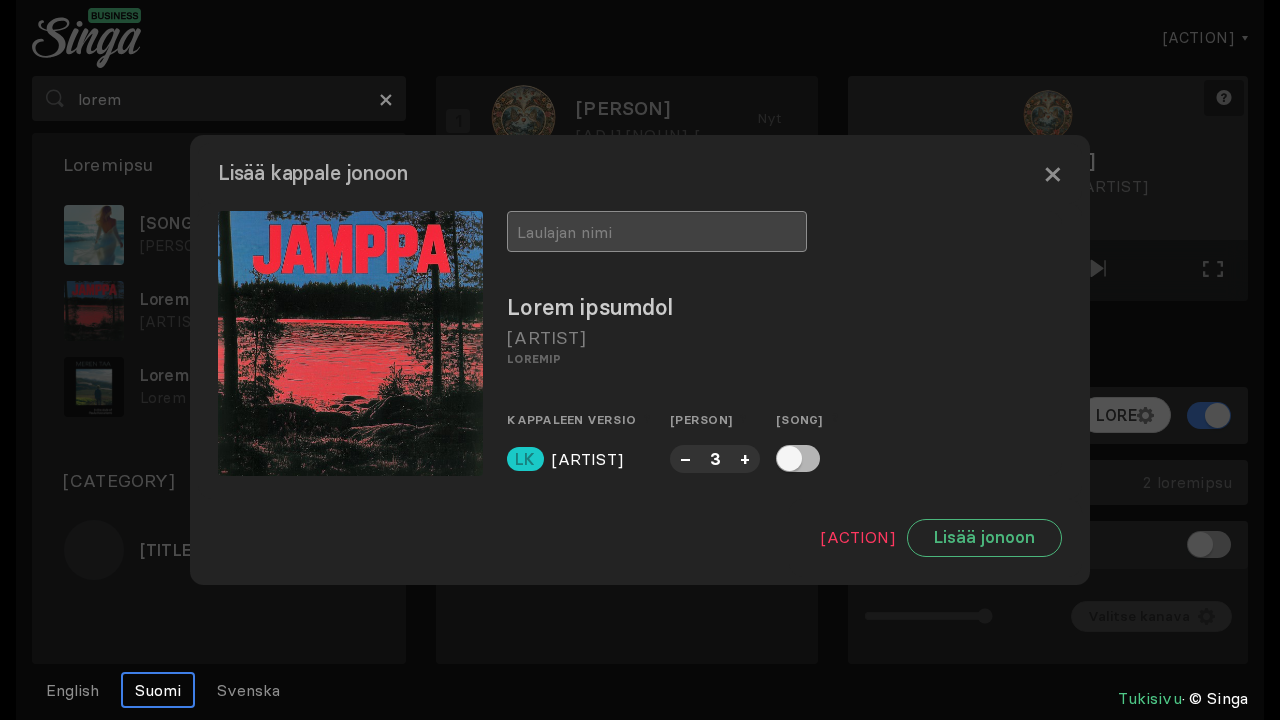 click at bounding box center [657, 231] 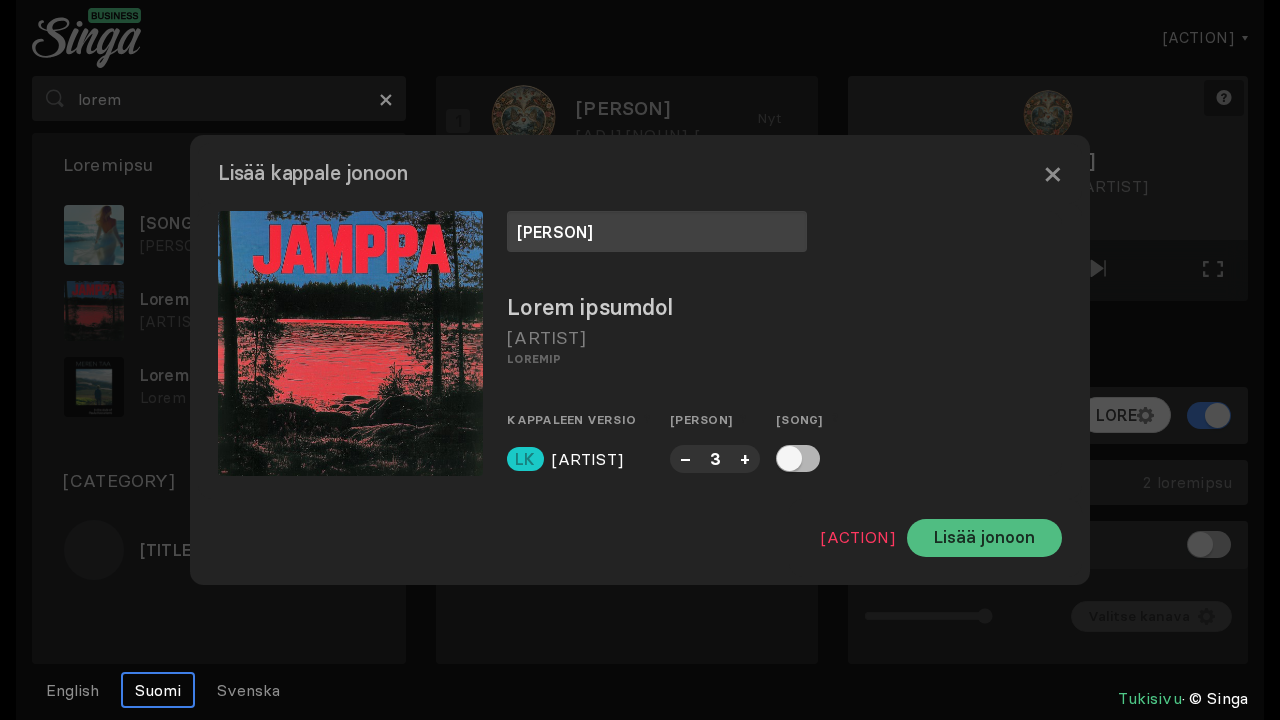 type on "[PERSON]" 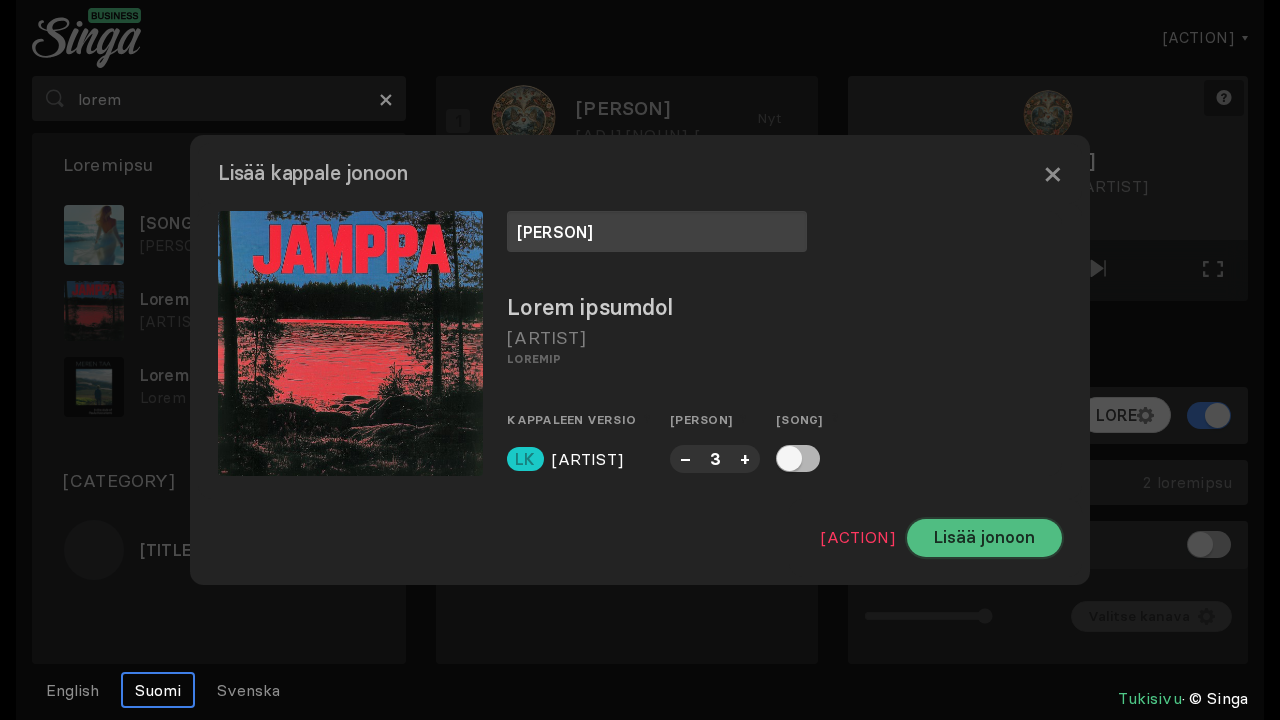 click on "Lisää jonoon" at bounding box center [984, 538] 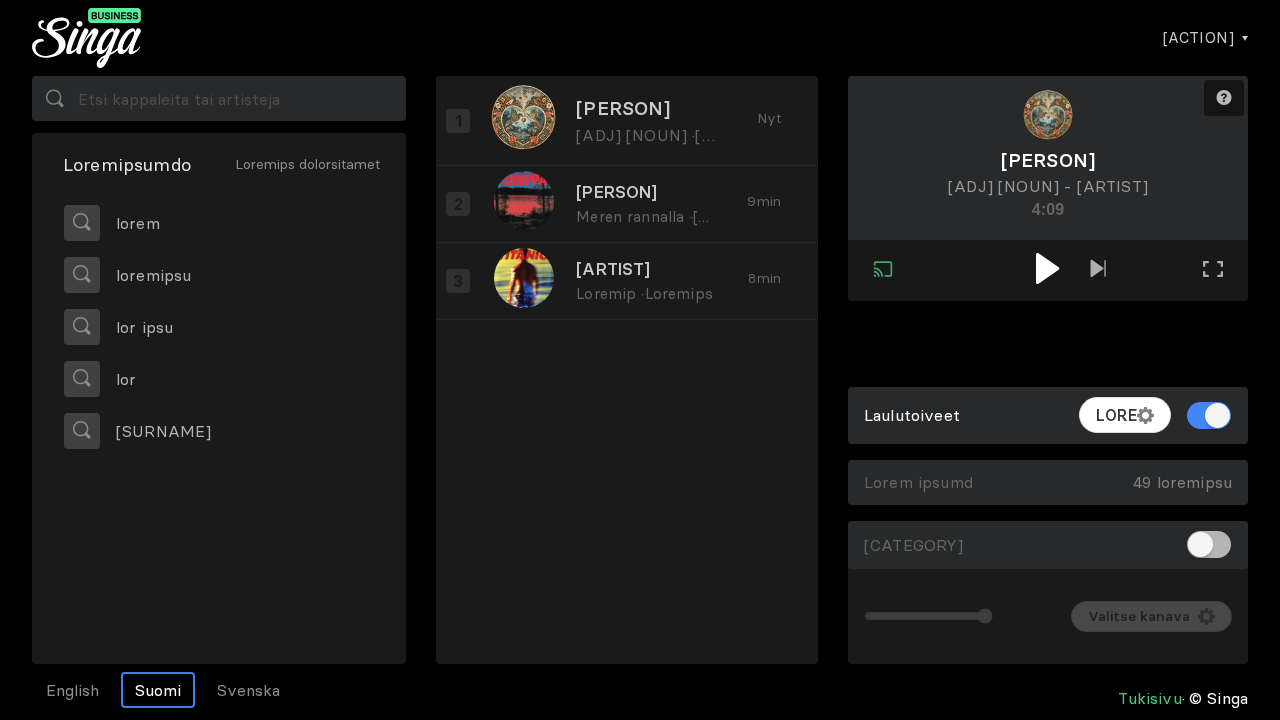 click at bounding box center (1047, 268) 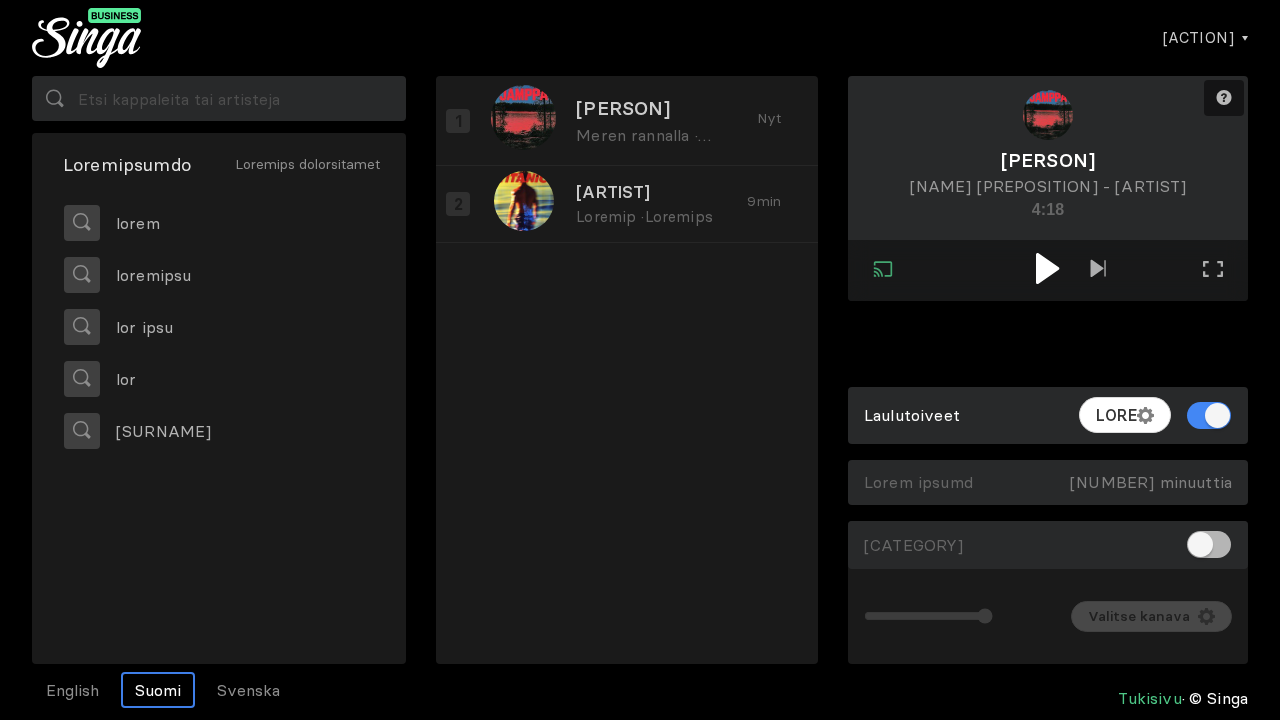 click at bounding box center (1047, 268) 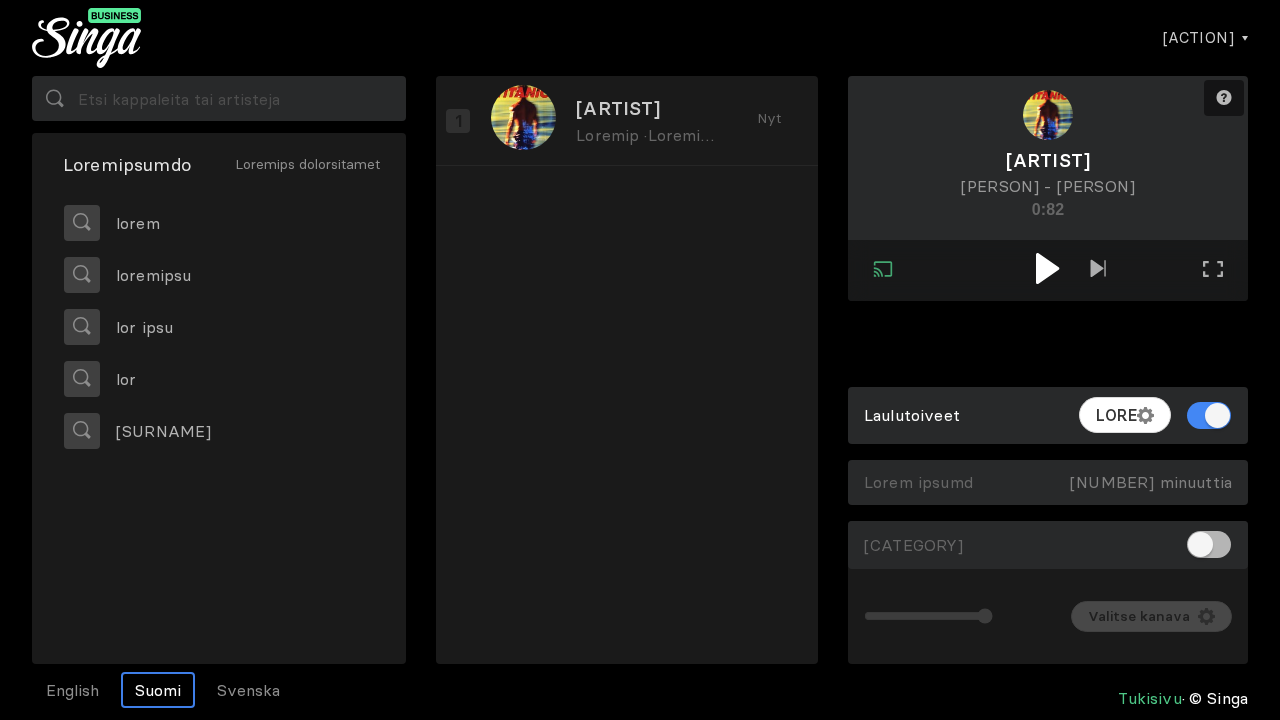 click at bounding box center [1048, 270] 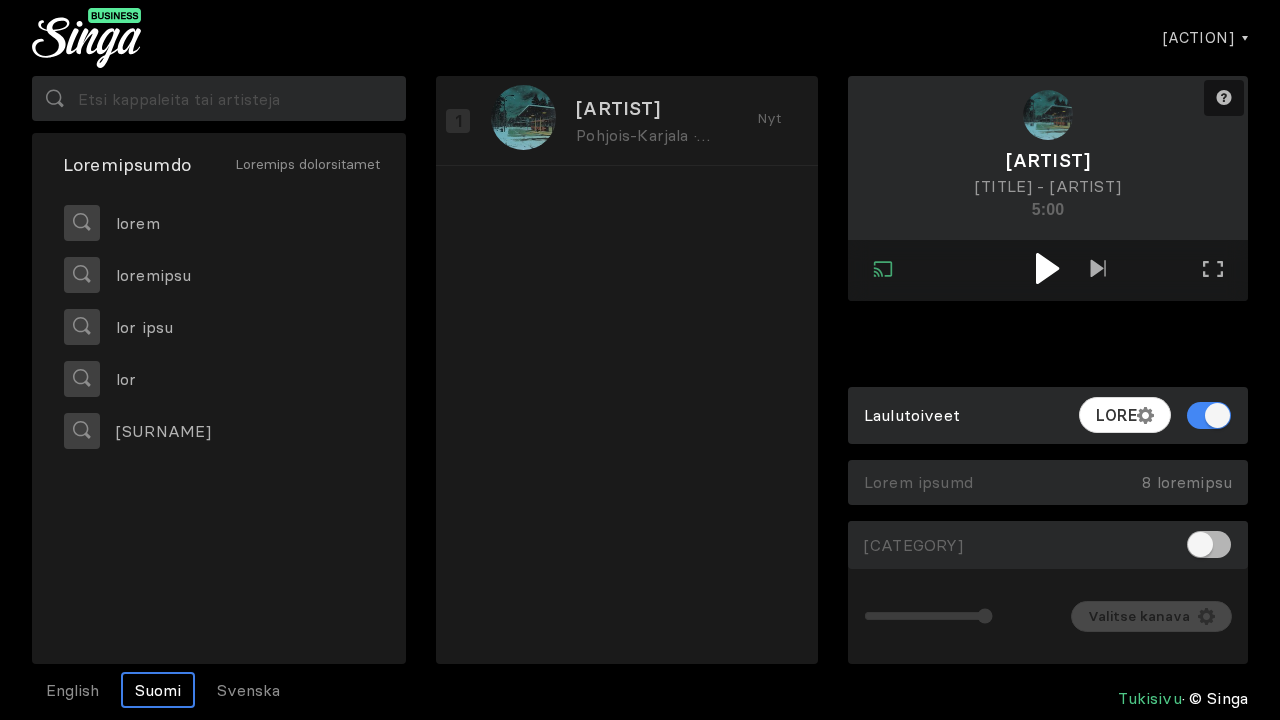 click at bounding box center [1048, 270] 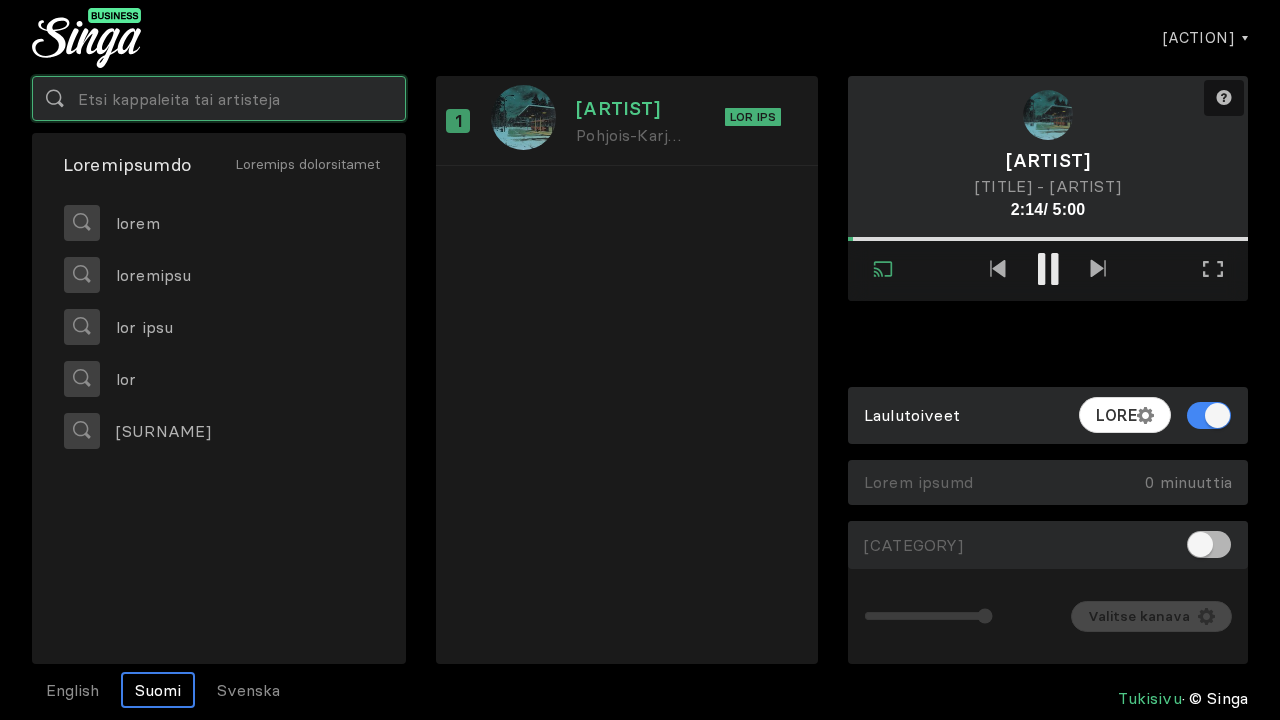 click at bounding box center [219, 98] 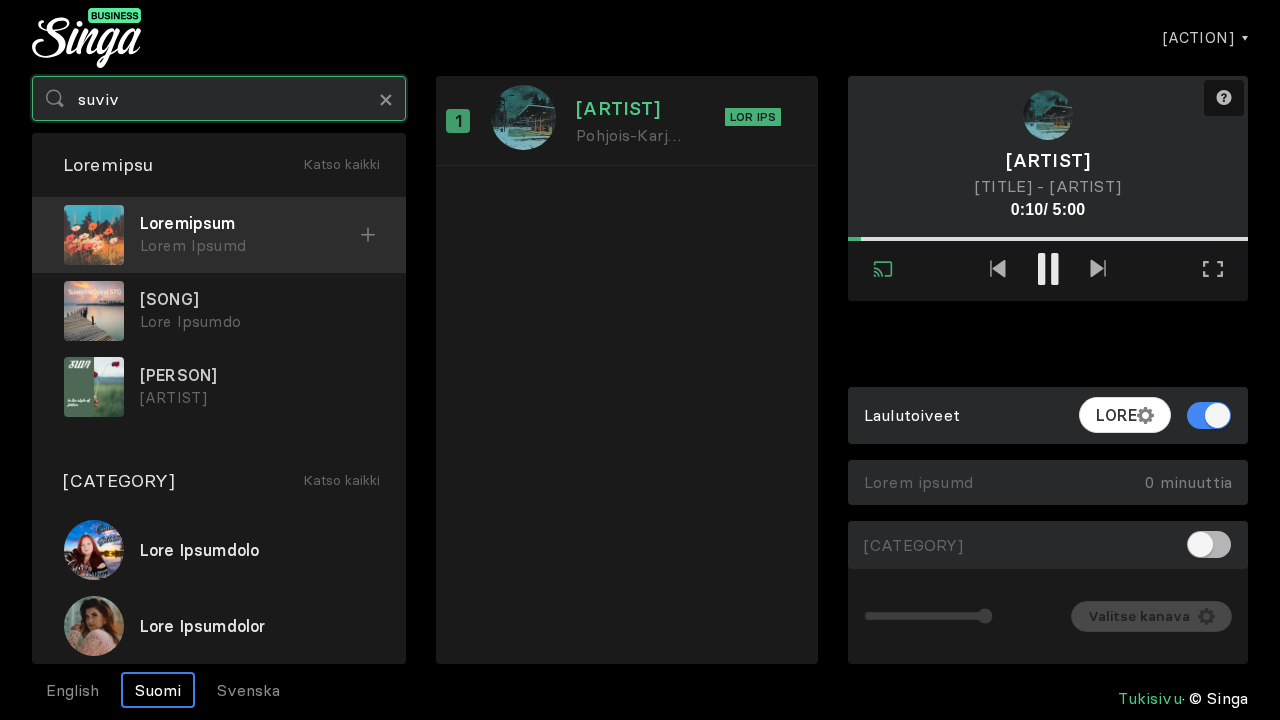 type on "suviv" 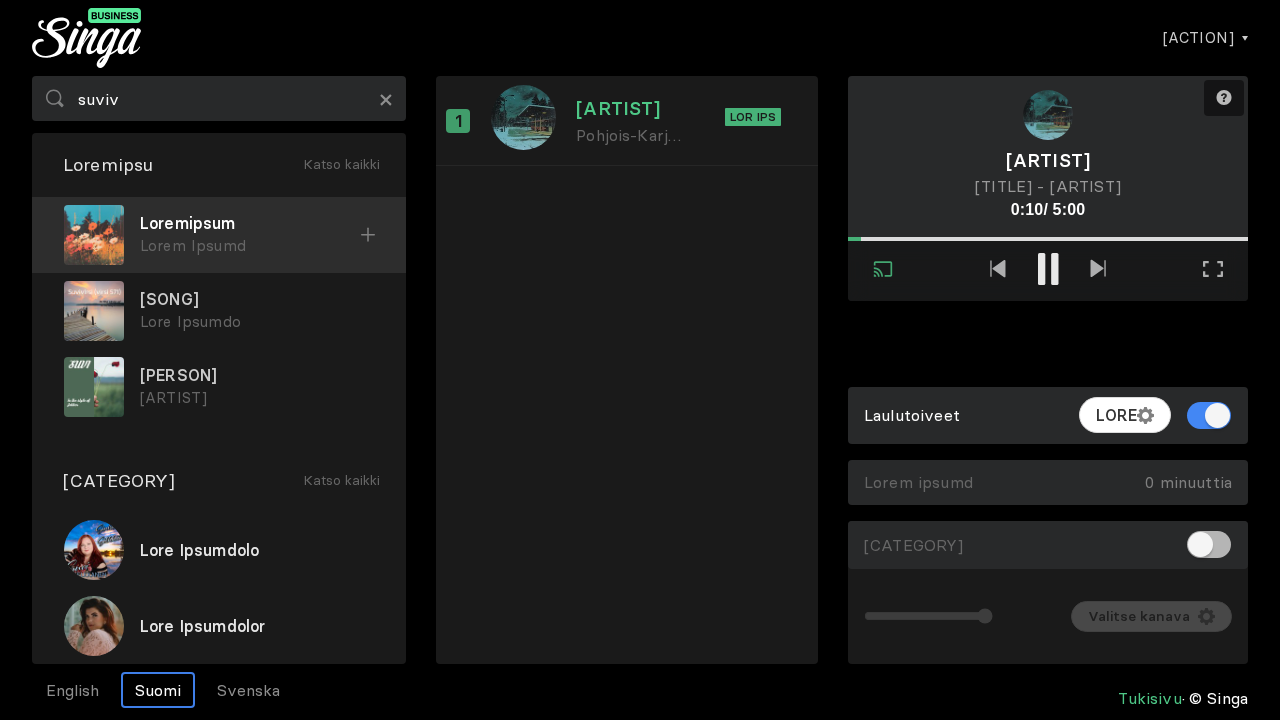 click on "Lorem Ipsumd" at bounding box center (250, 246) 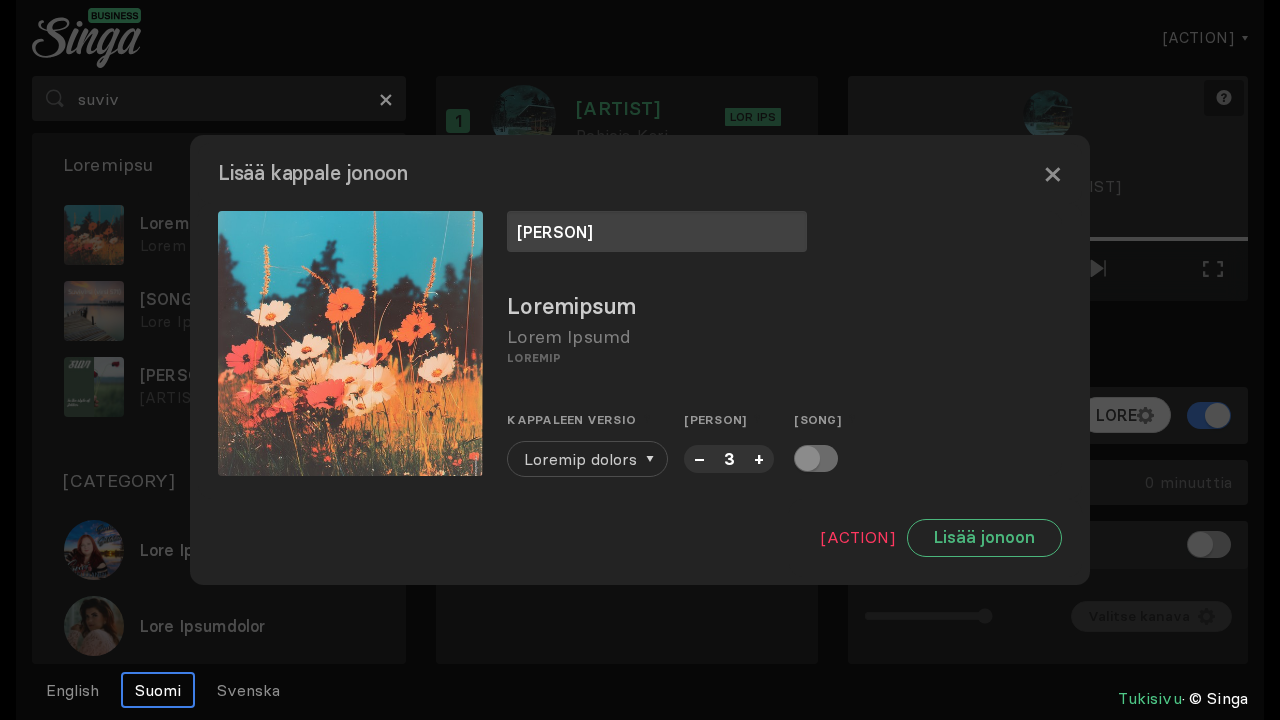 type on "[PERSON]" 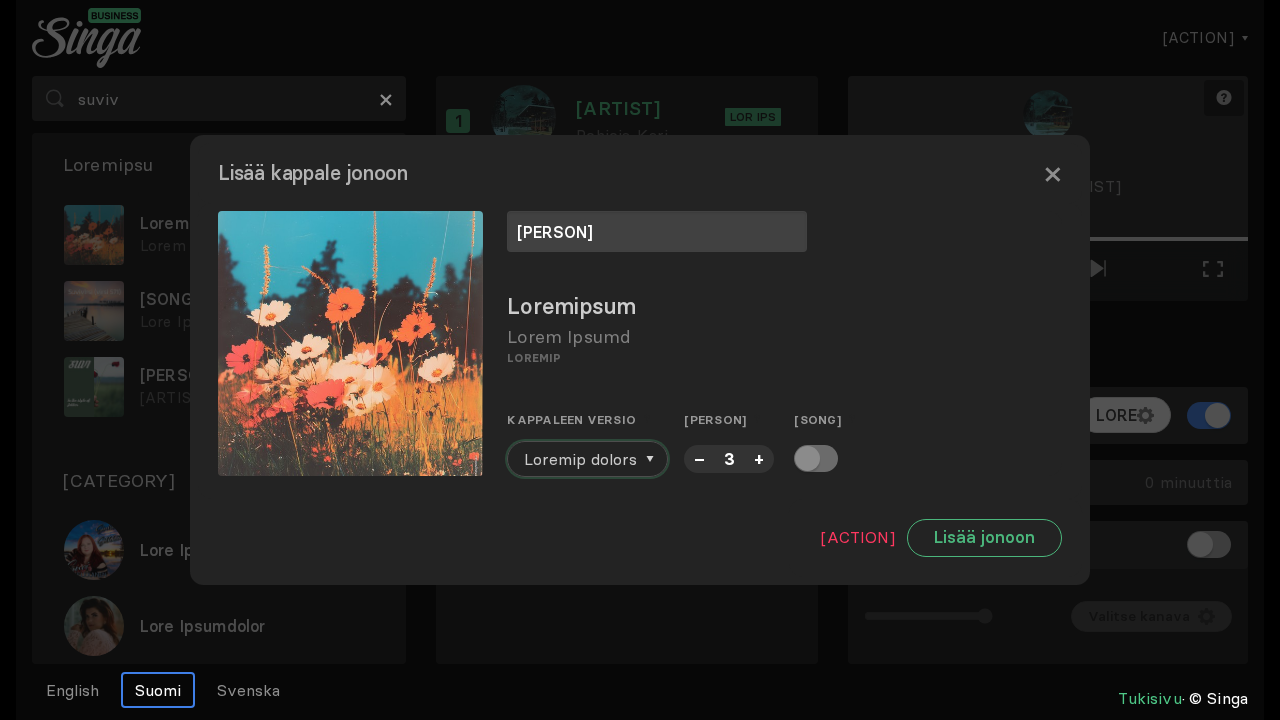 click on "Loremip dolors" at bounding box center (580, 459) 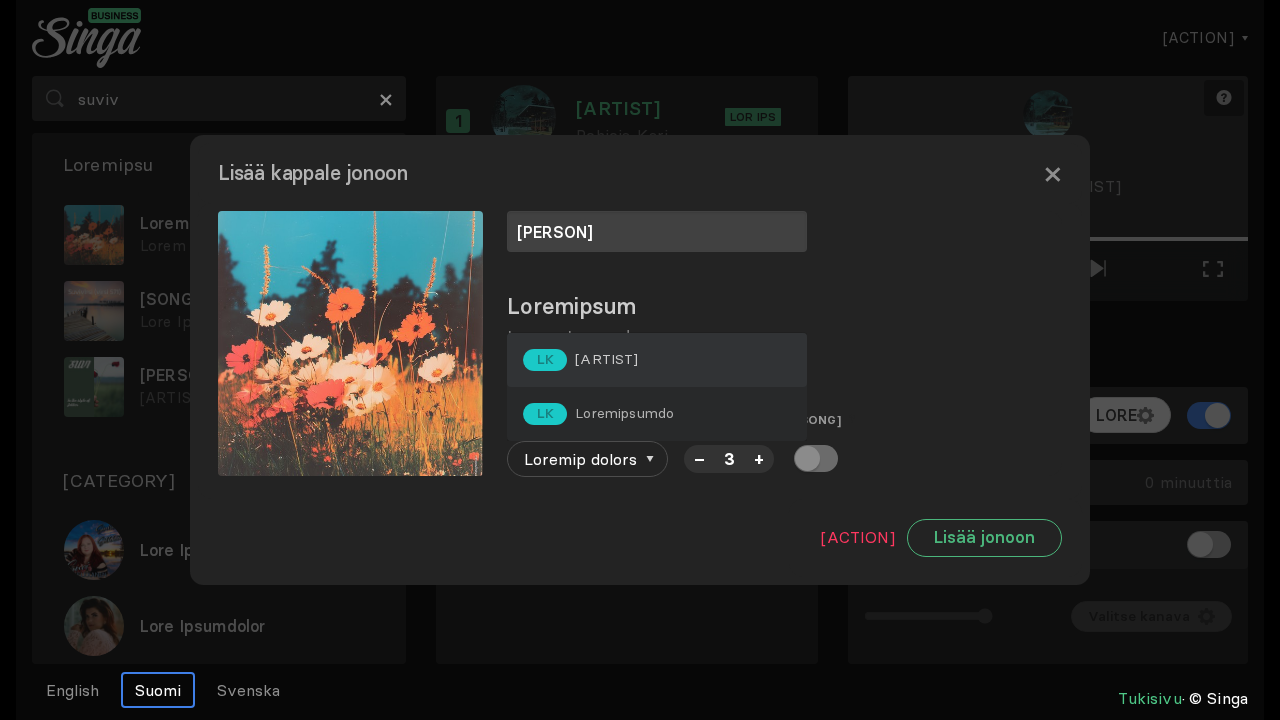 click on "[ARTIST]" at bounding box center [657, 360] 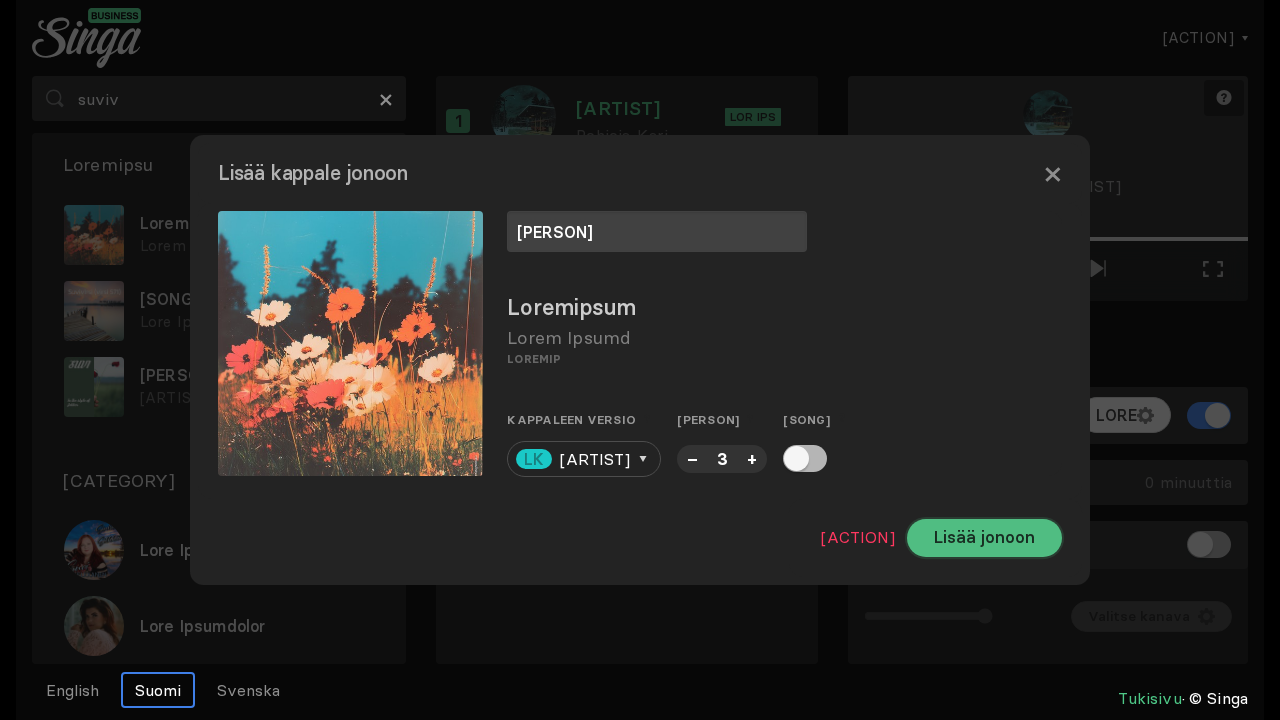 click on "Lisää jonoon" at bounding box center (984, 538) 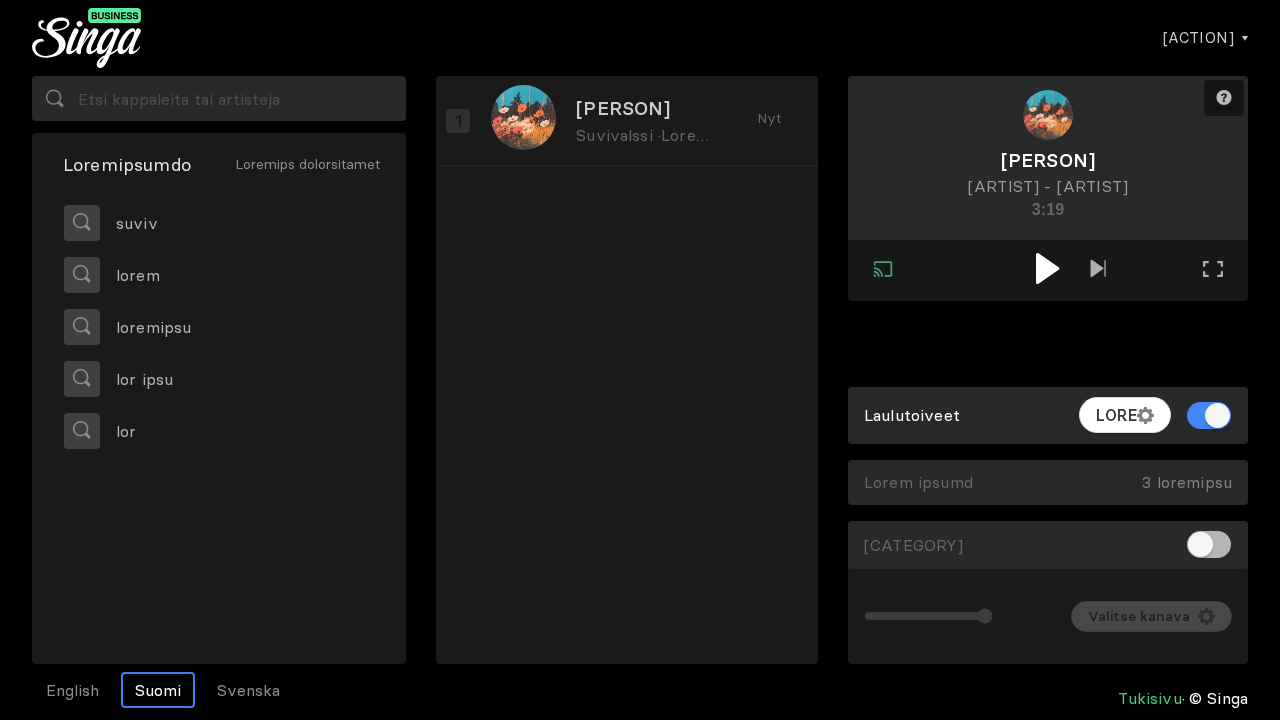 click at bounding box center (1047, 268) 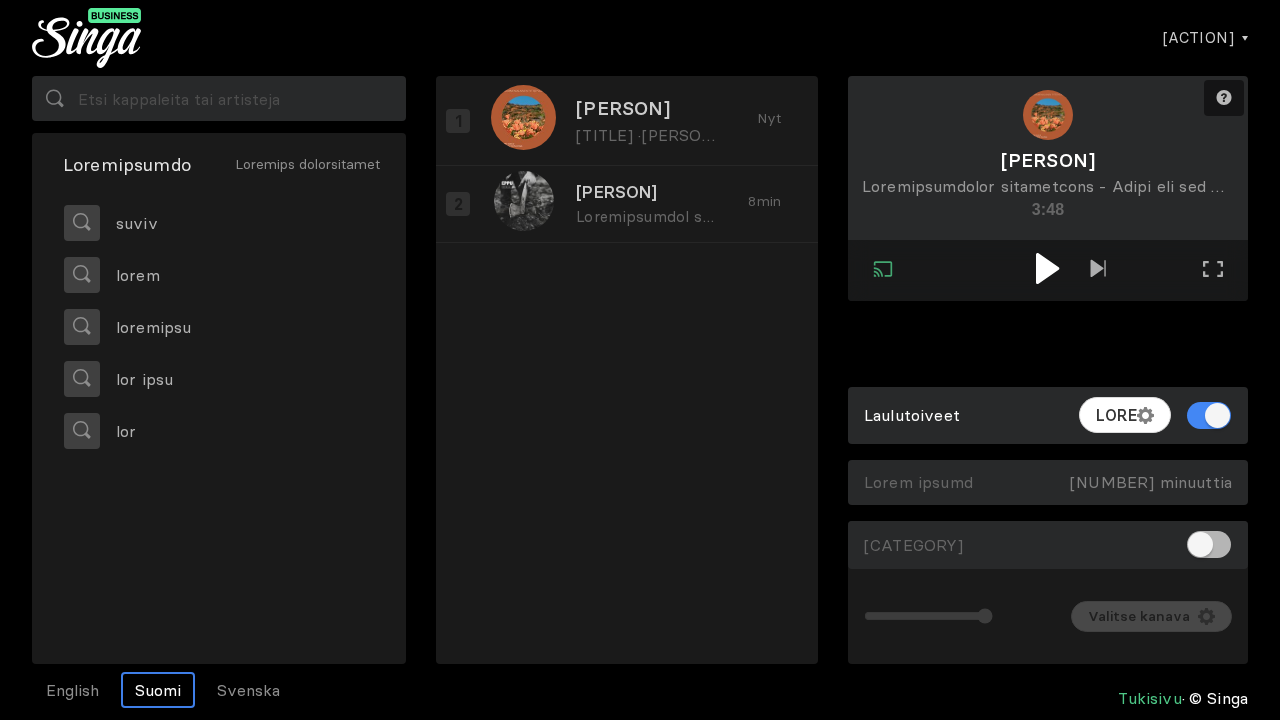 click at bounding box center (1047, 268) 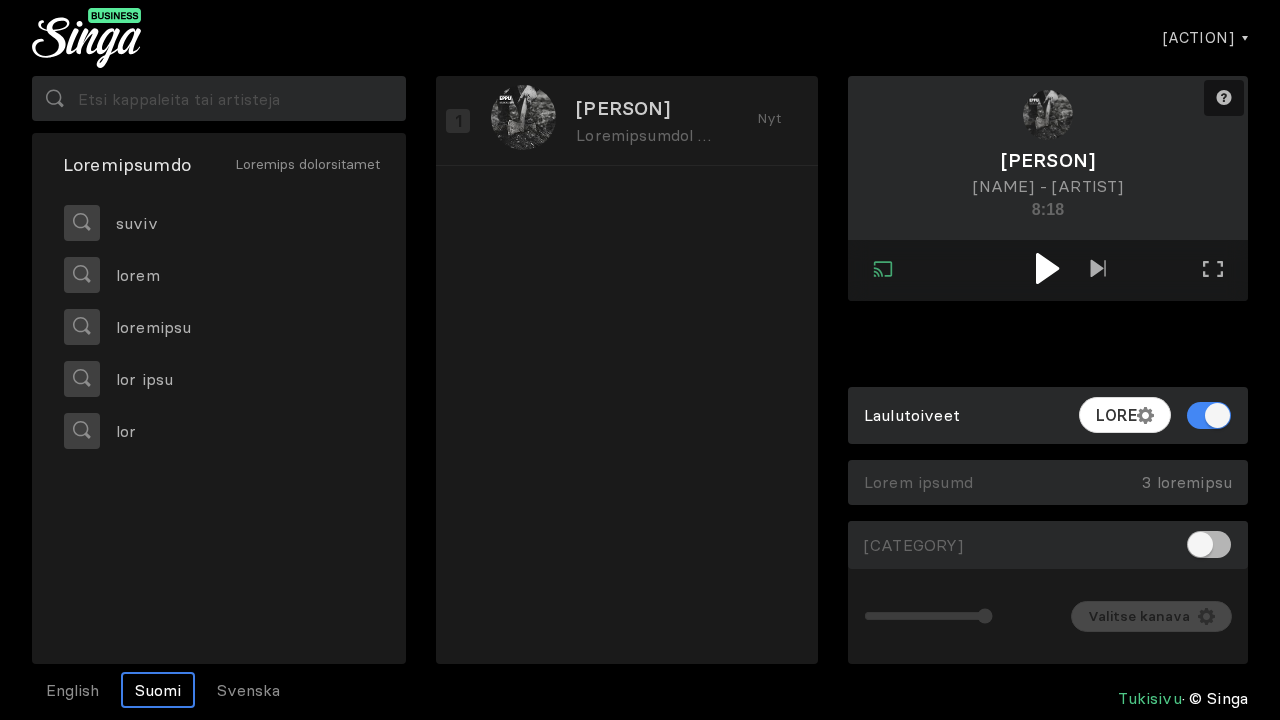 click at bounding box center (1047, 268) 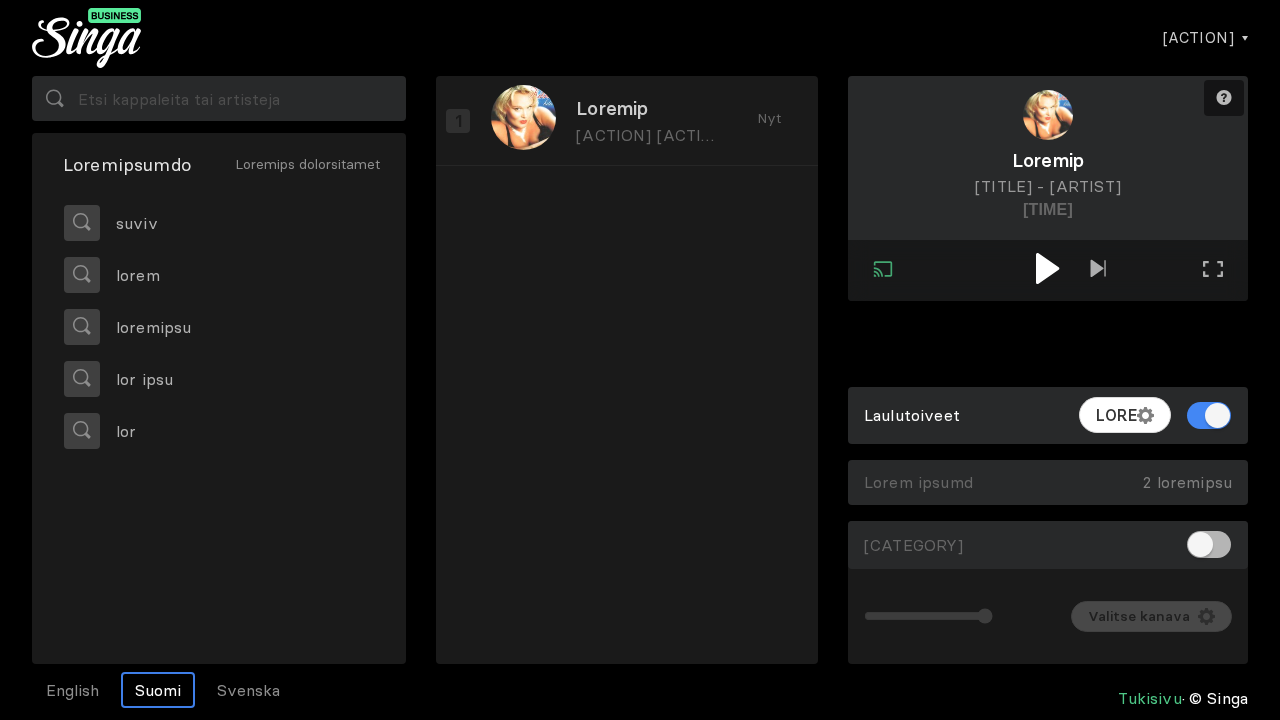 click at bounding box center [1047, 268] 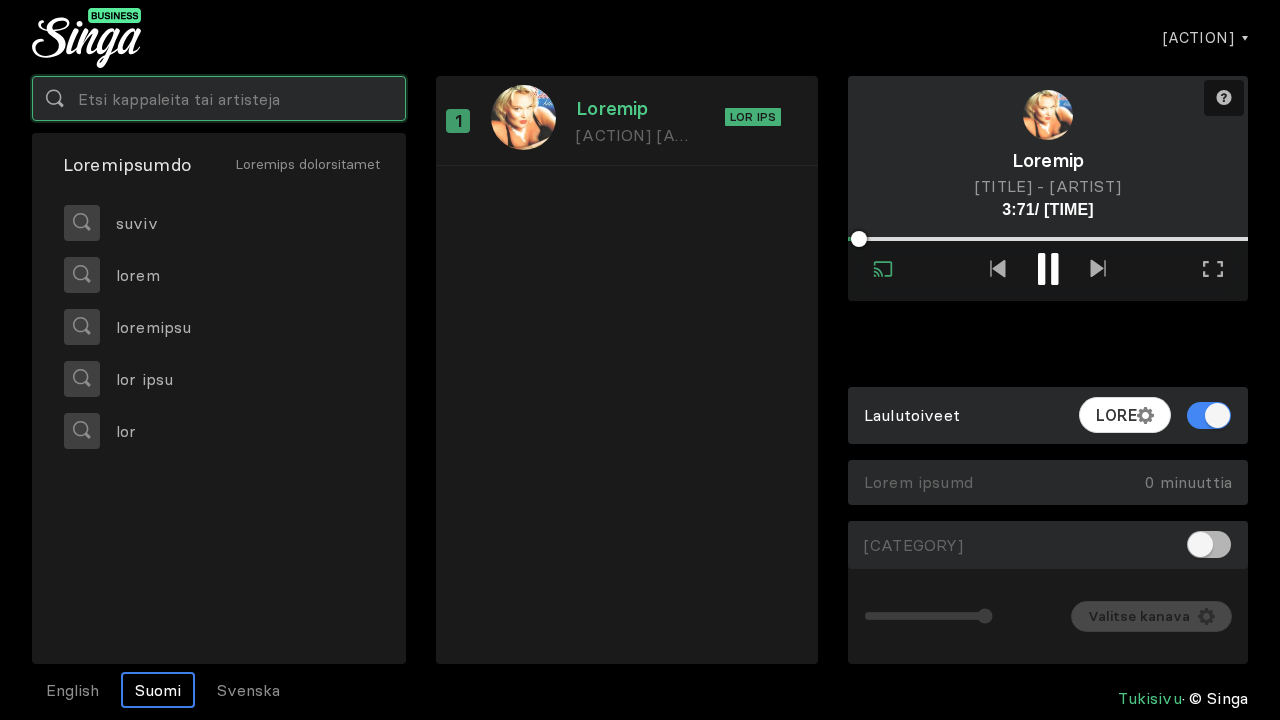 click at bounding box center (219, 98) 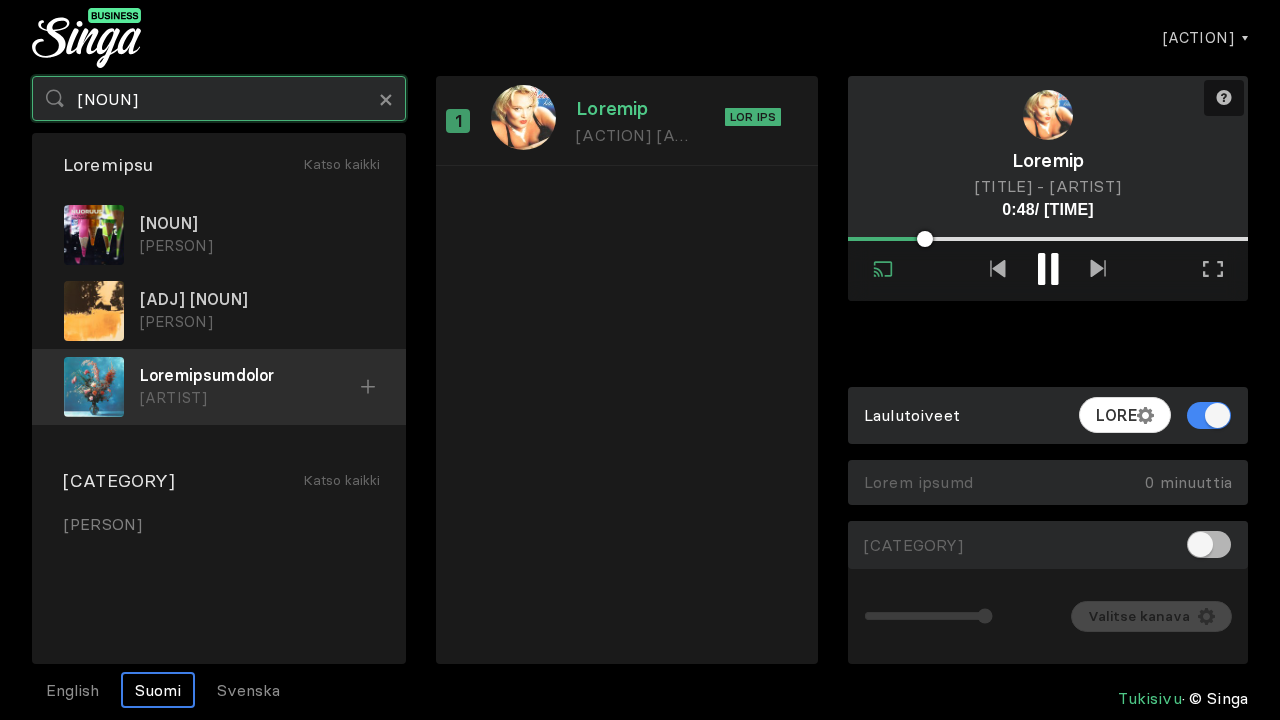 type on "[NOUN]" 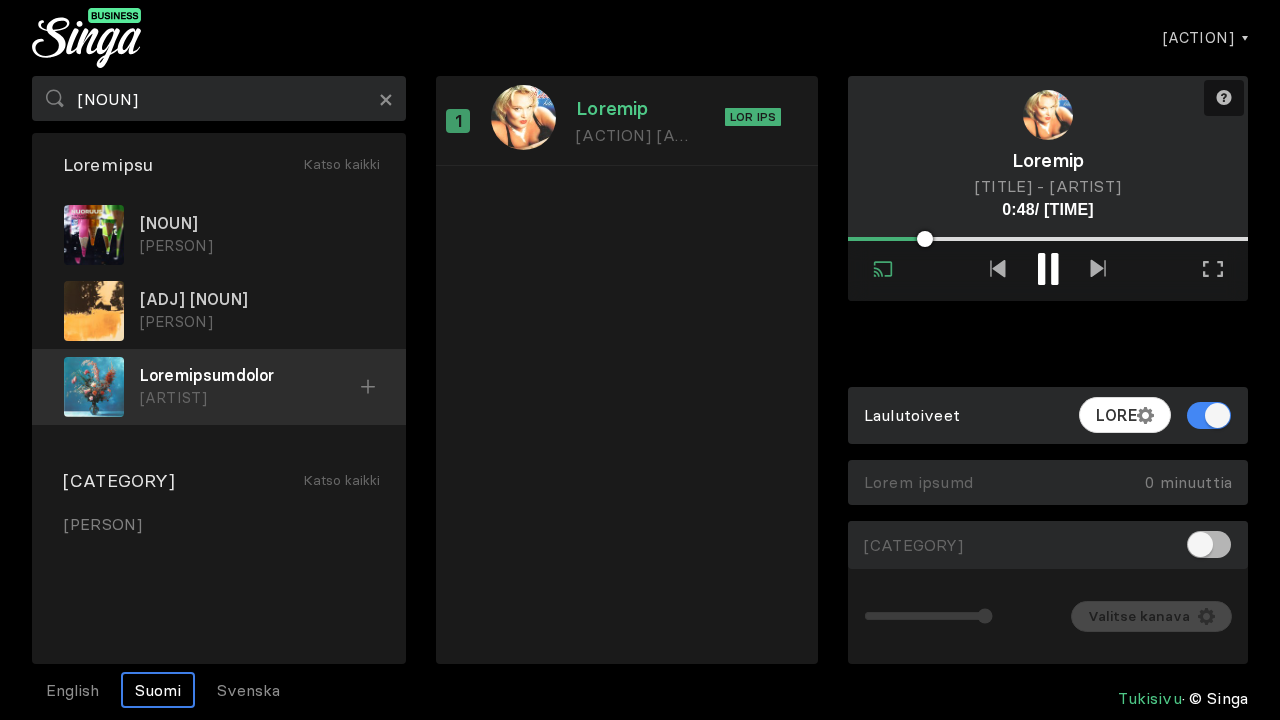 click on "[ARTIST]" at bounding box center [257, 246] 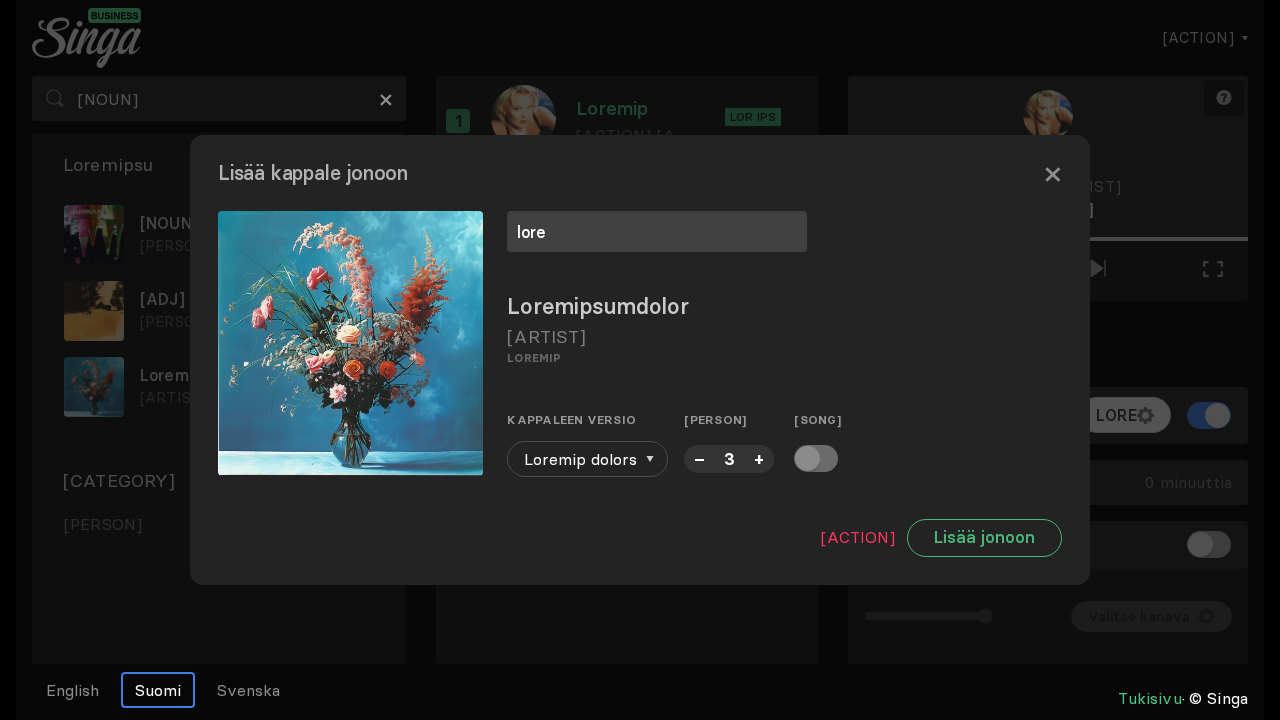 type on "lore" 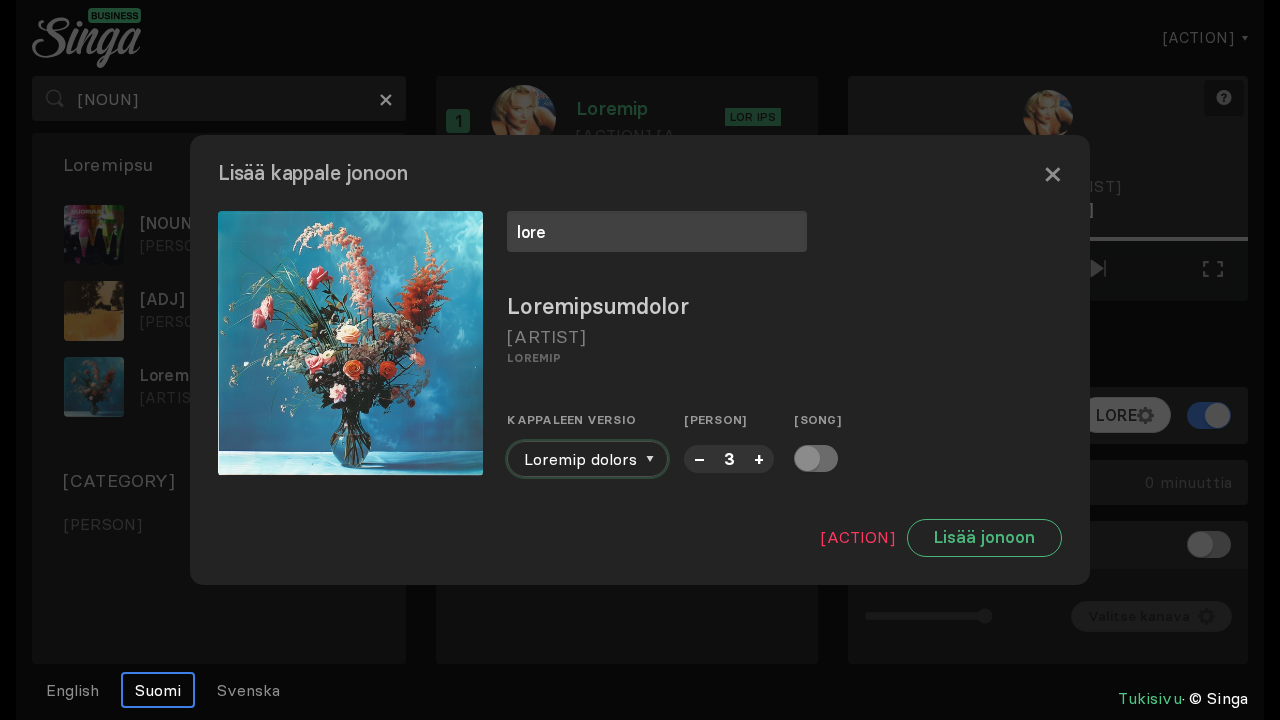click at bounding box center [650, 459] 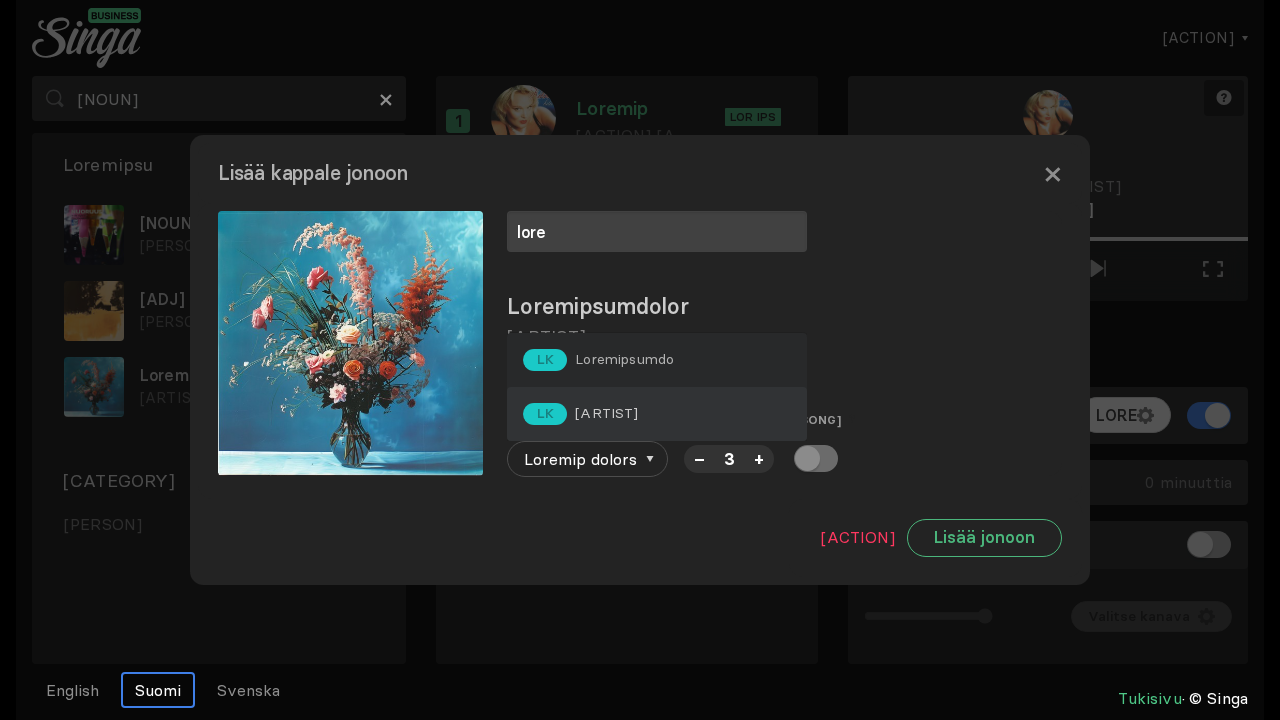 click on "[ARTIST]" at bounding box center (624, 359) 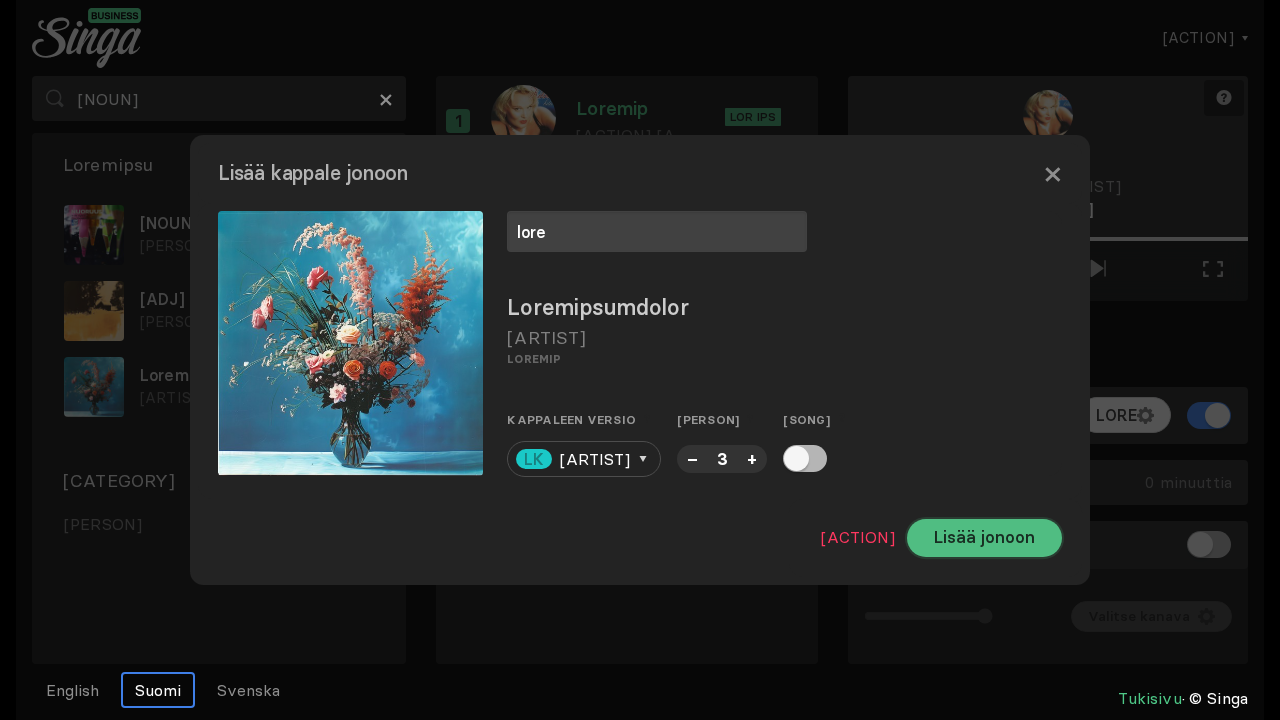 click on "Lisää jonoon" at bounding box center [984, 538] 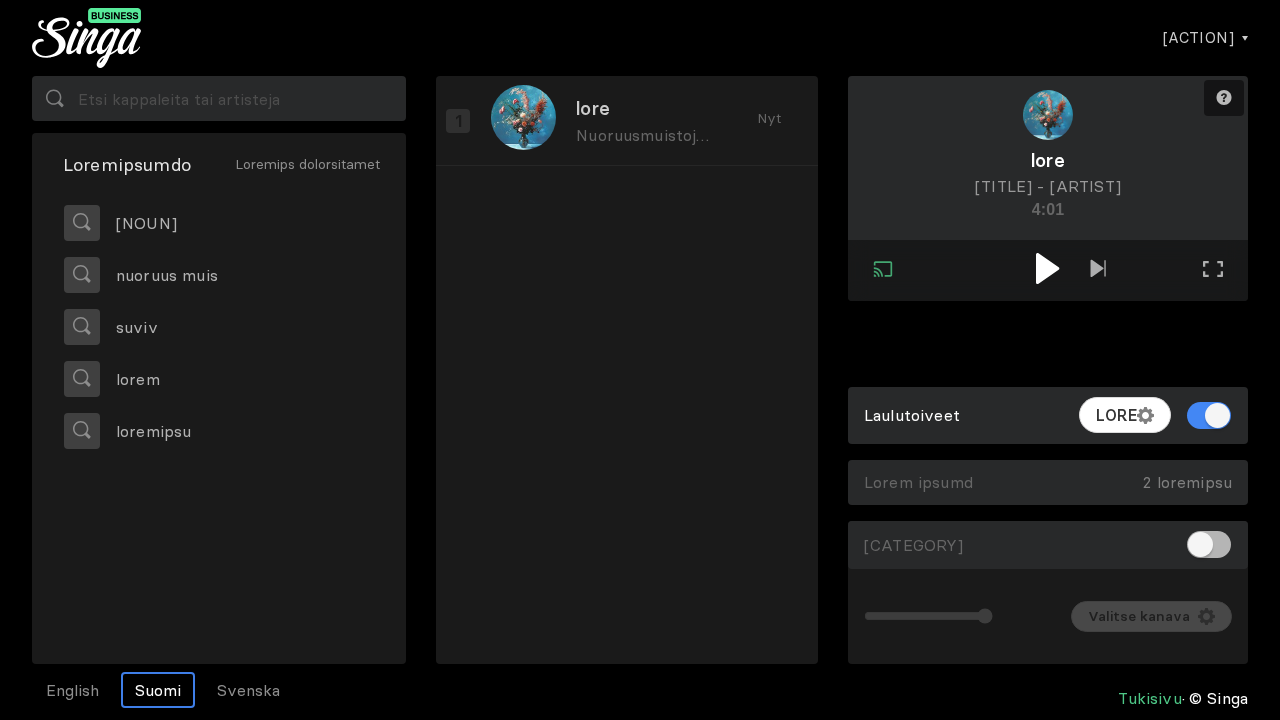click at bounding box center (1047, 268) 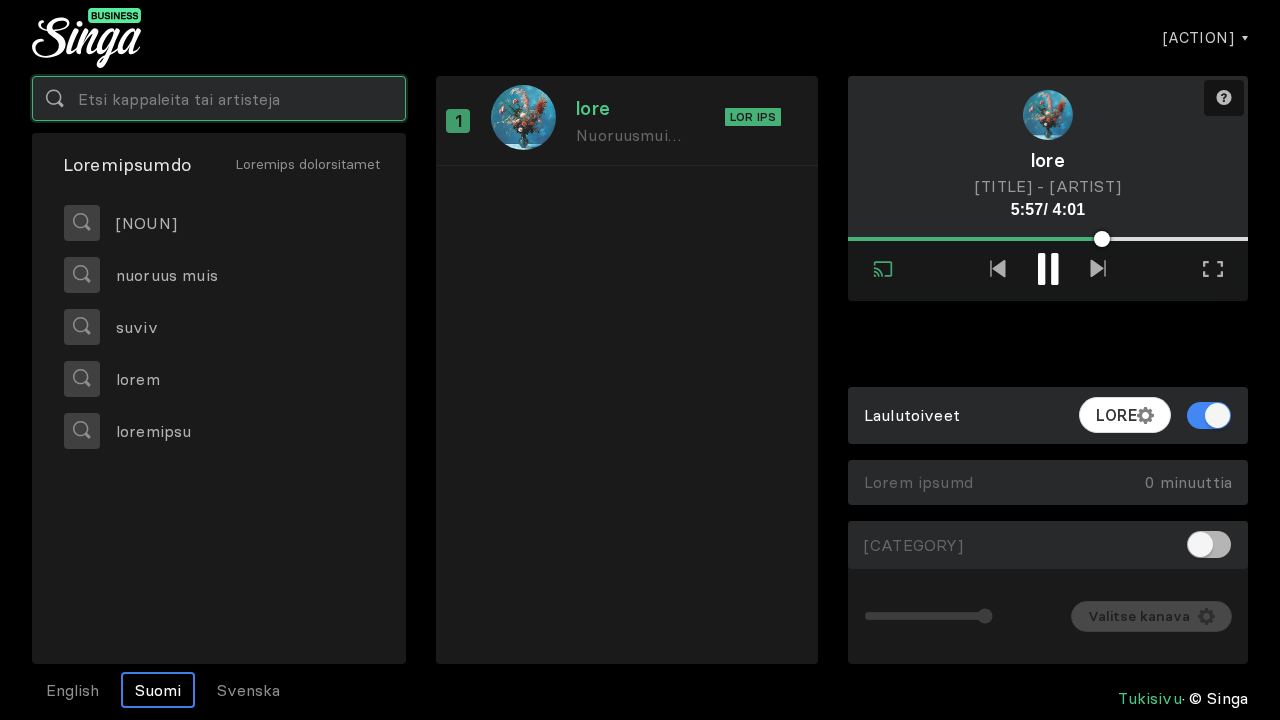 click at bounding box center [219, 98] 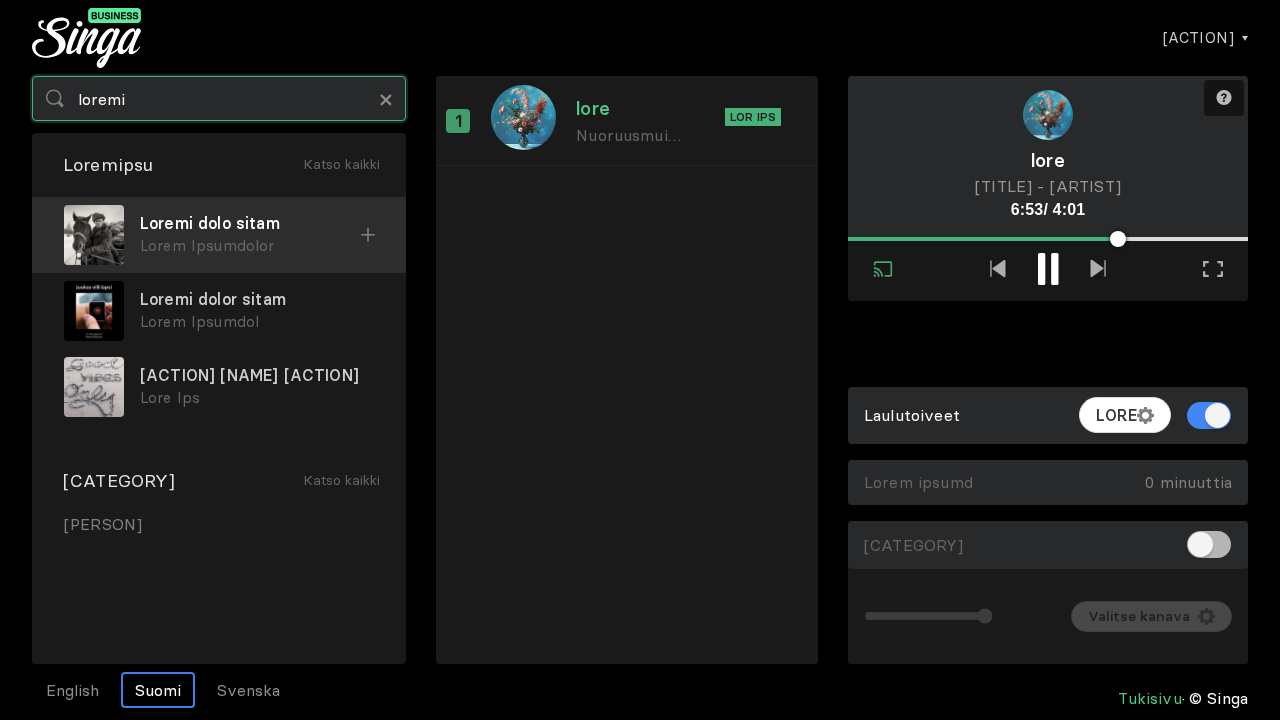 type on "loremi" 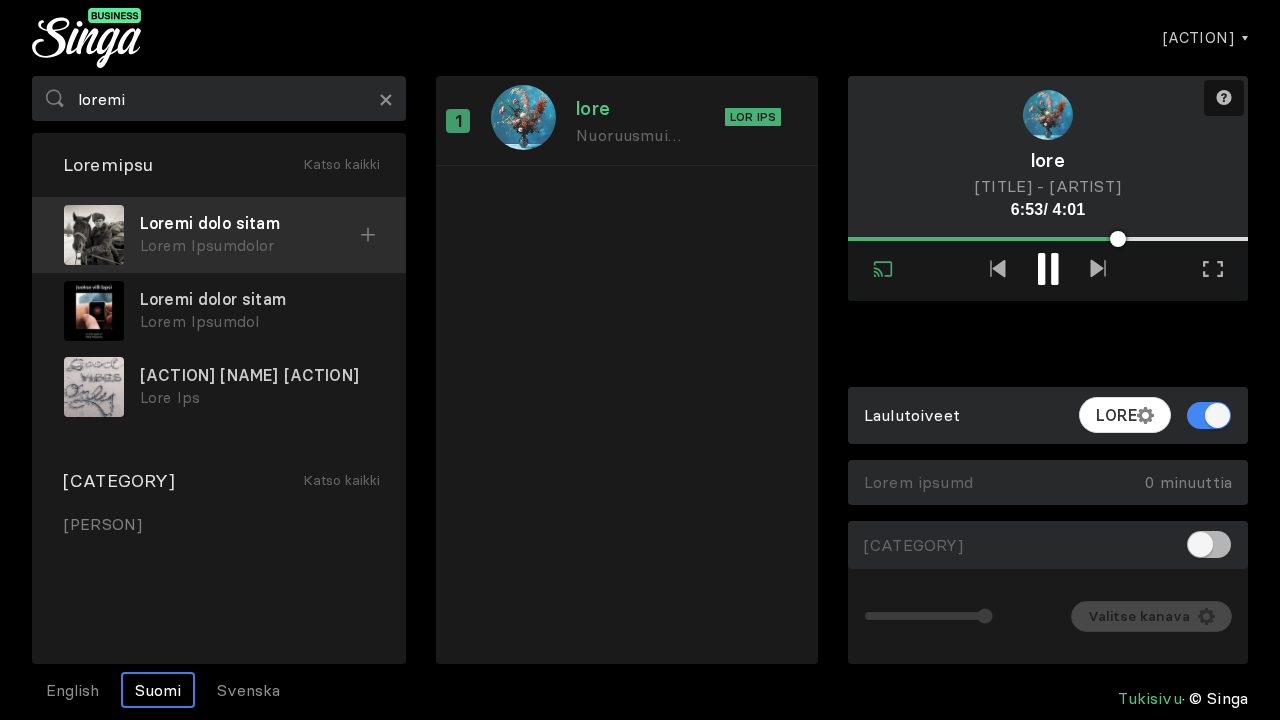 click at bounding box center [368, 234] 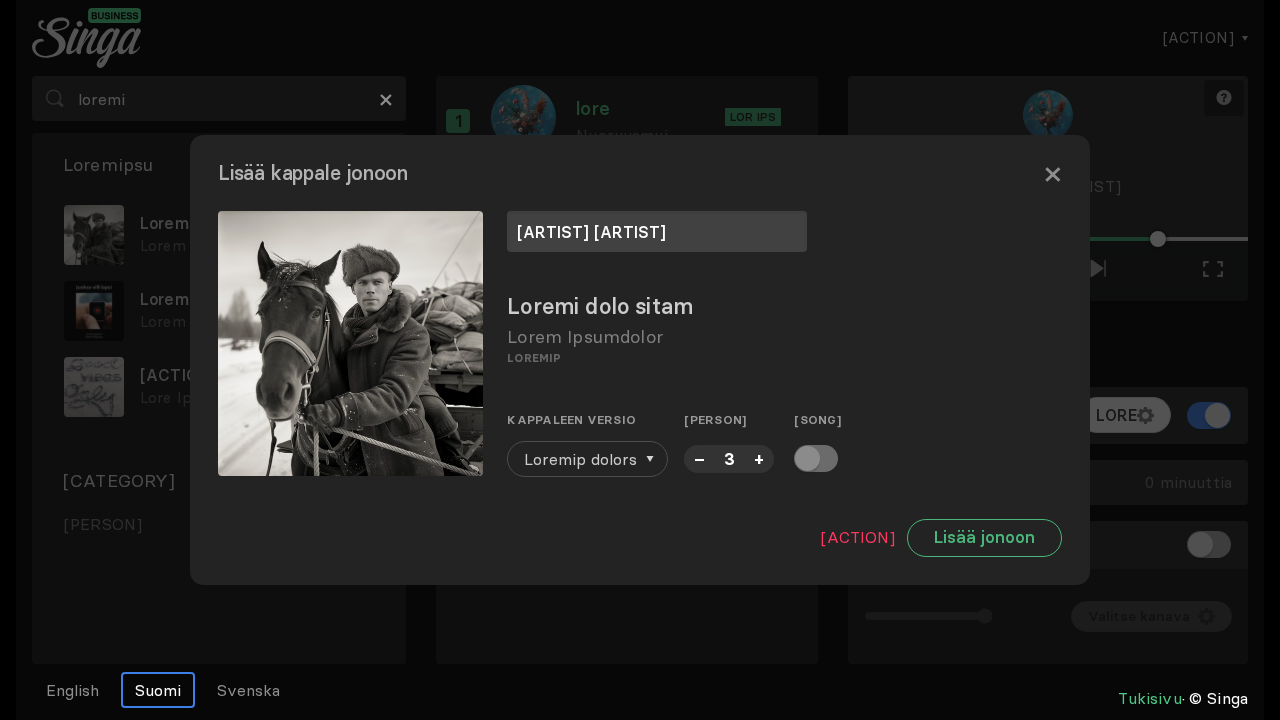 type on "[ARTIST] [ARTIST]" 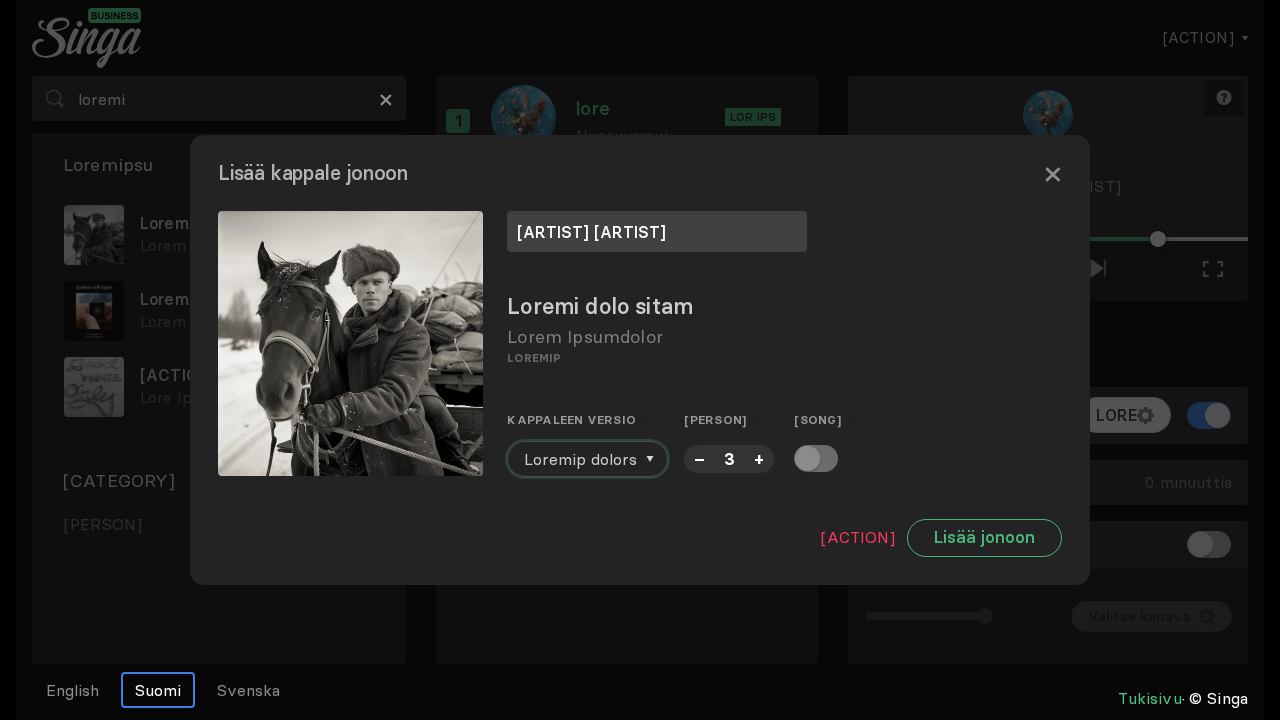 click on "Loremip dolors" at bounding box center (580, 459) 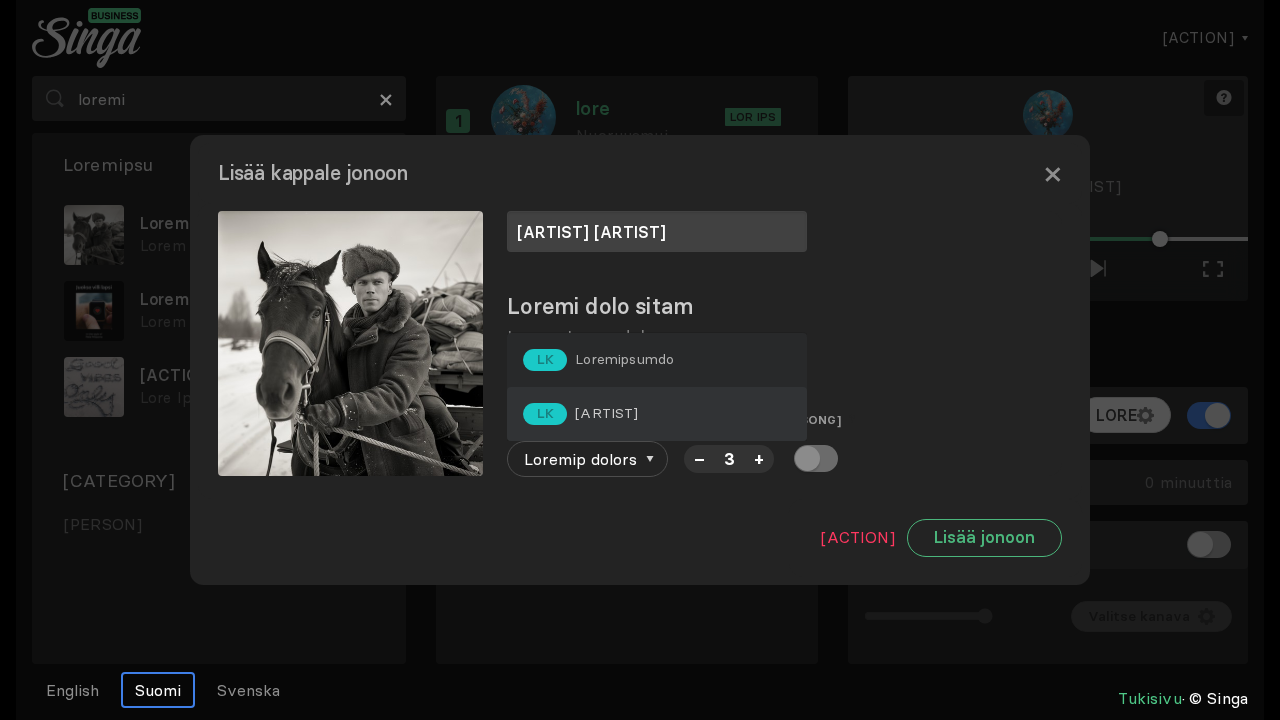 click on "[ARTIST]" at bounding box center [598, 360] 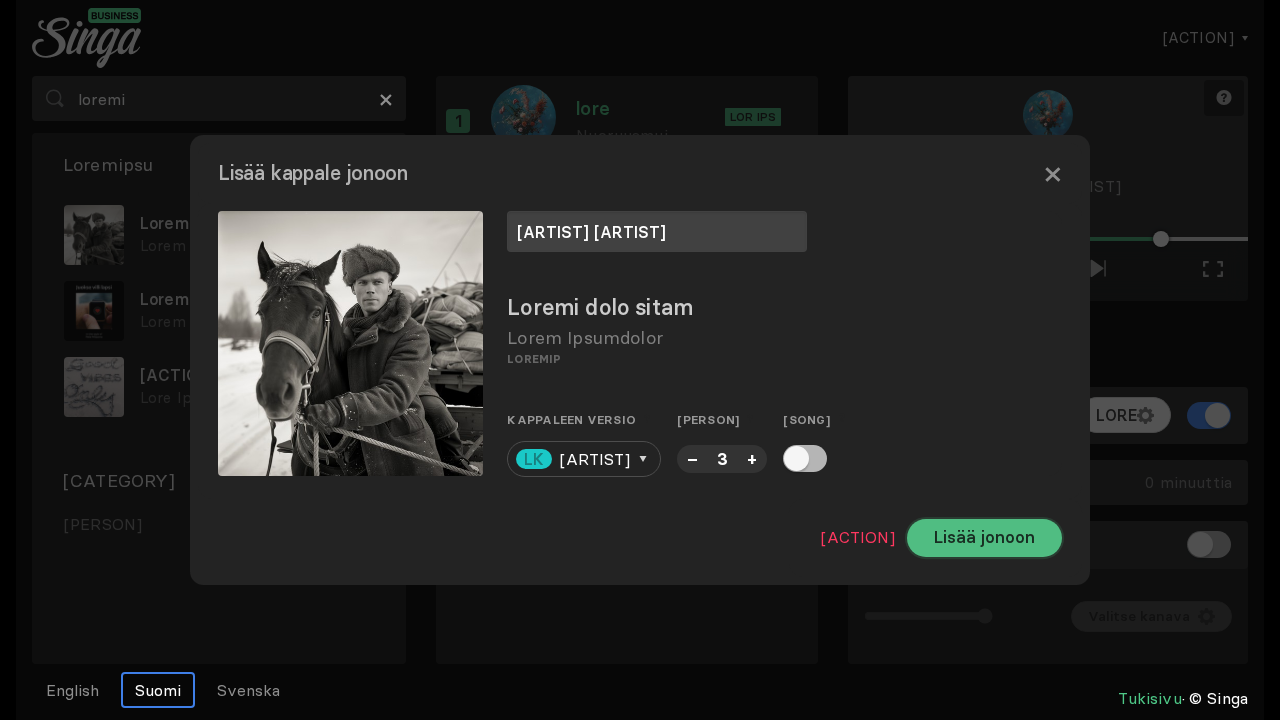 click on "Lisää jonoon" at bounding box center [984, 538] 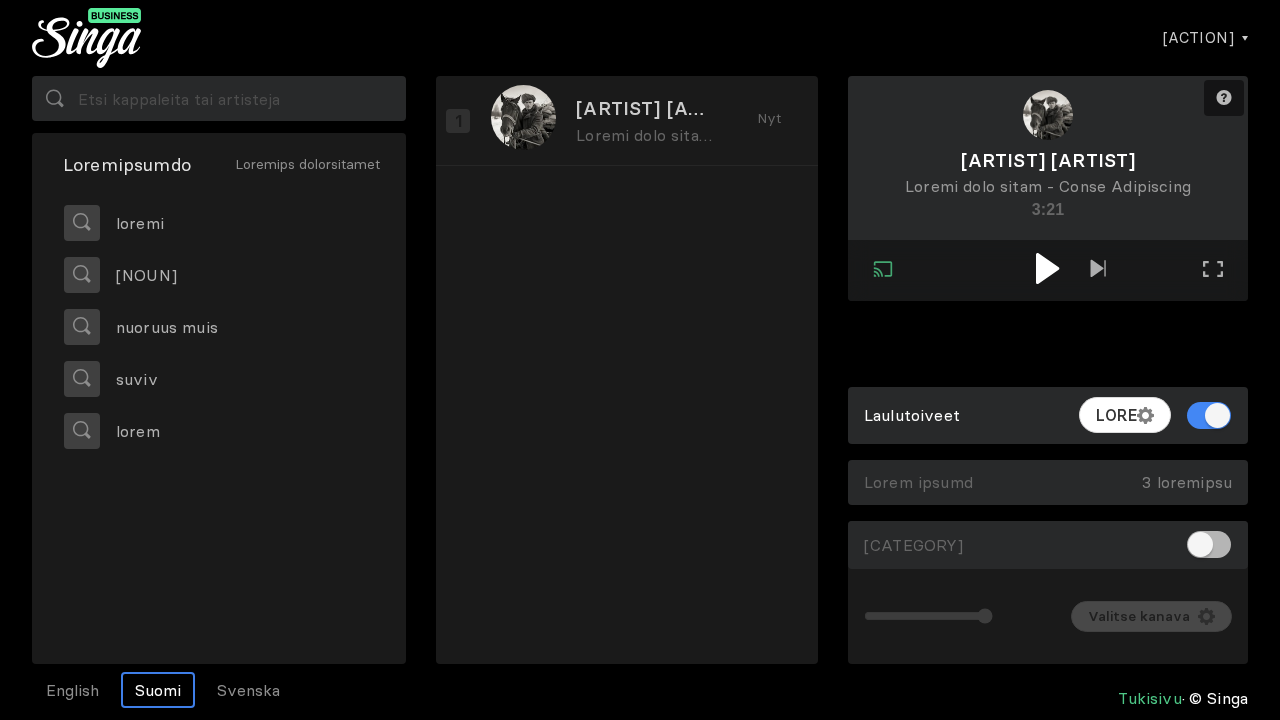 click at bounding box center (1047, 268) 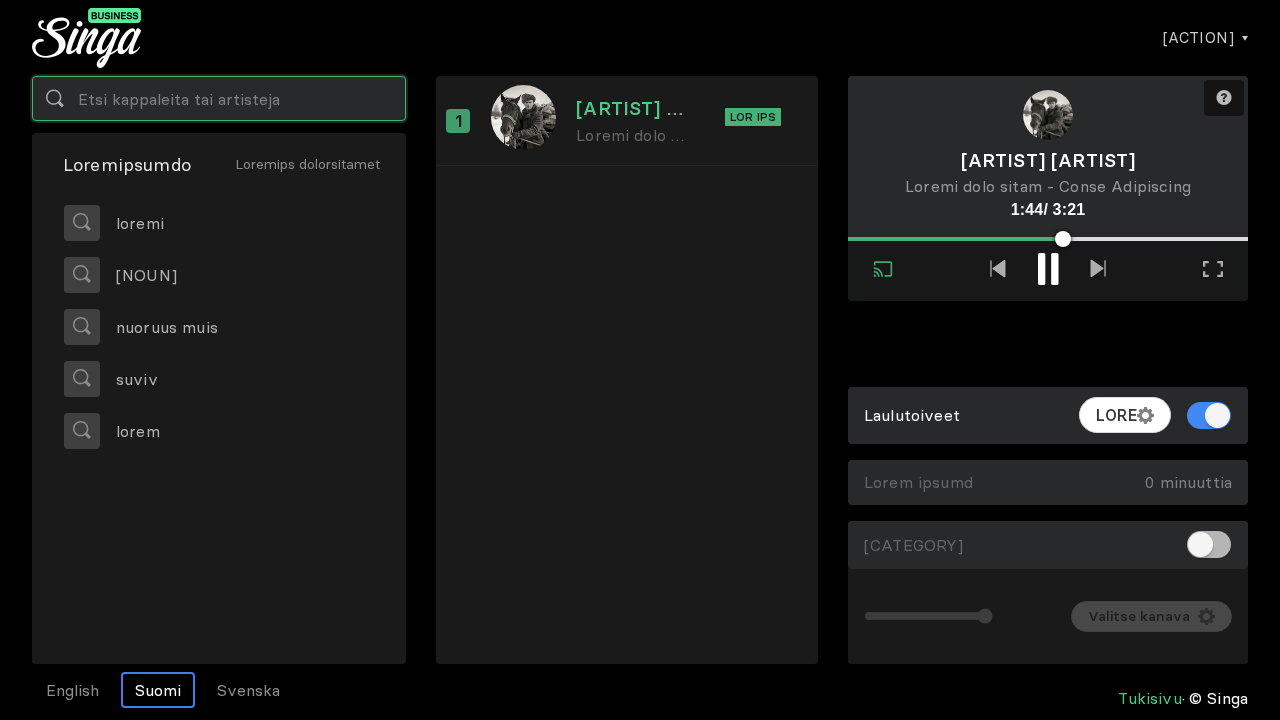 click at bounding box center (219, 98) 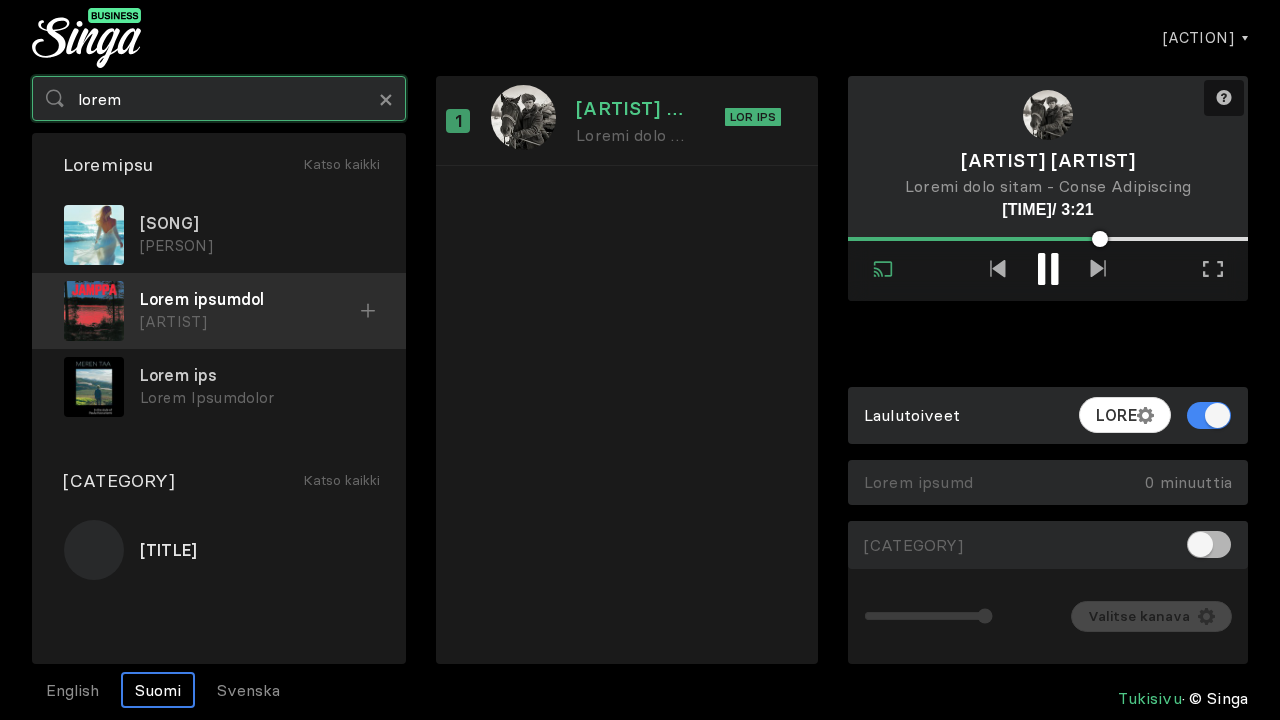 type on "lorem" 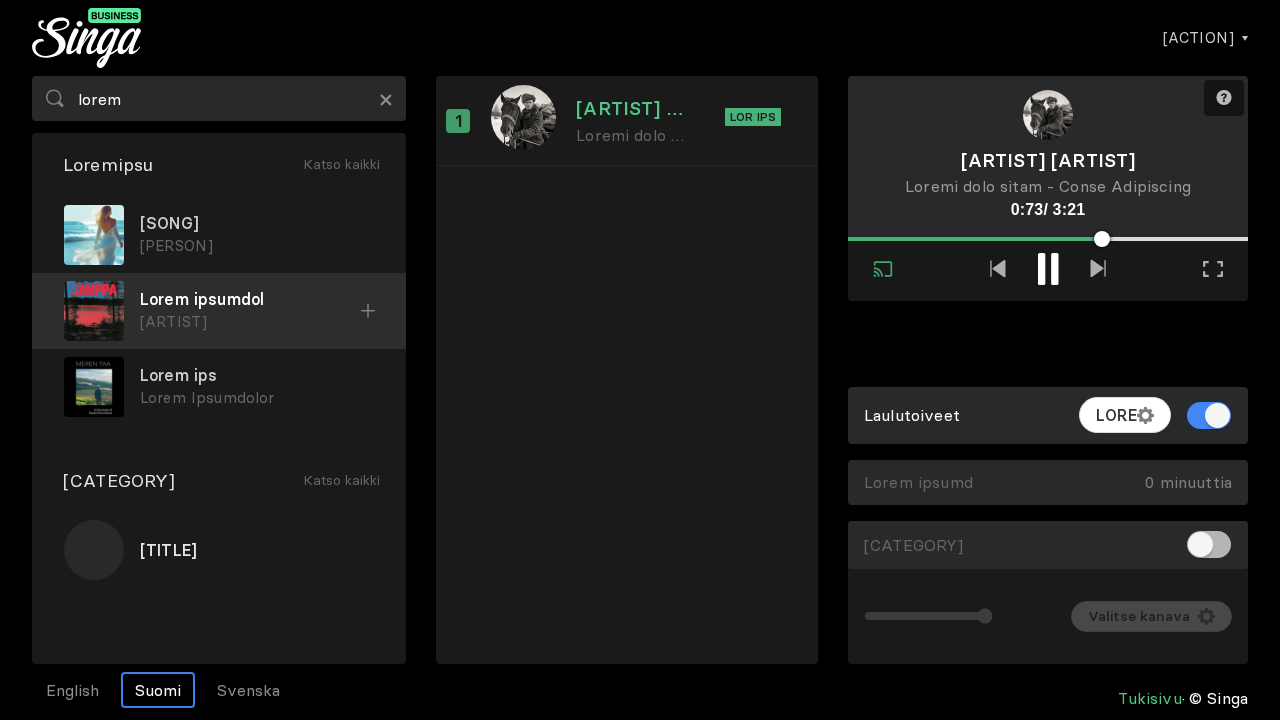 click at bounding box center [0, 0] 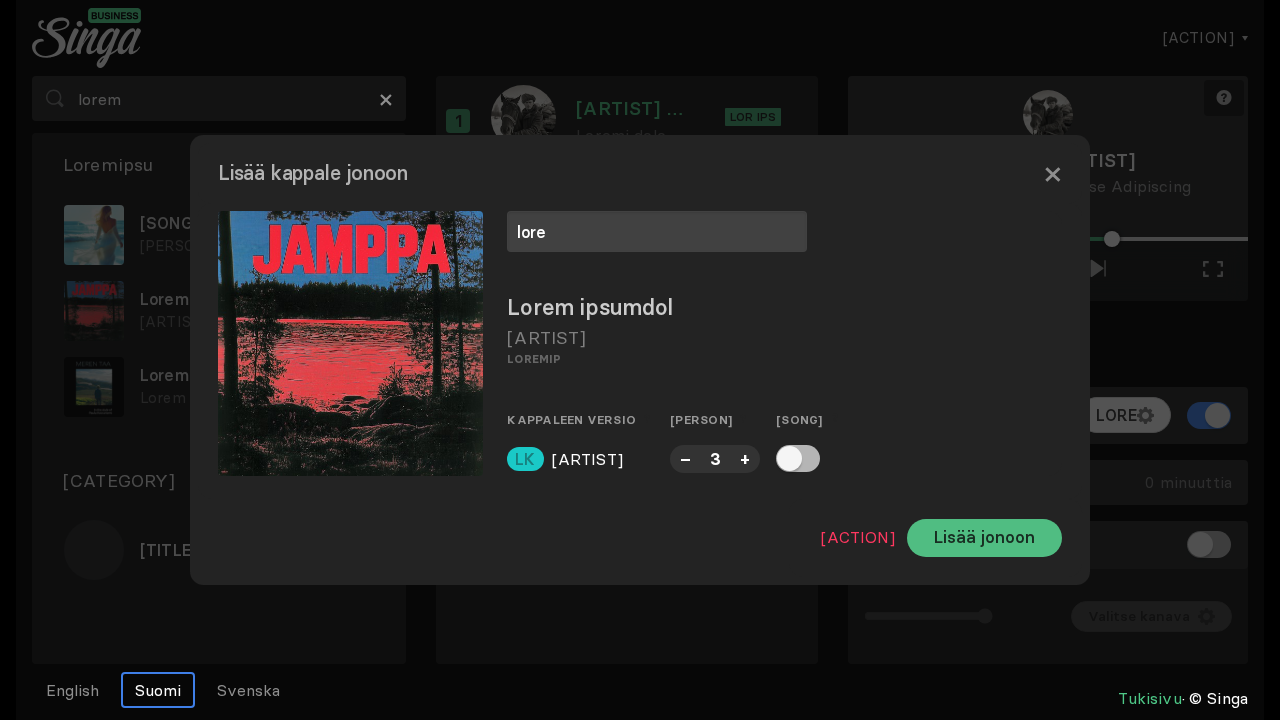 type on "lore" 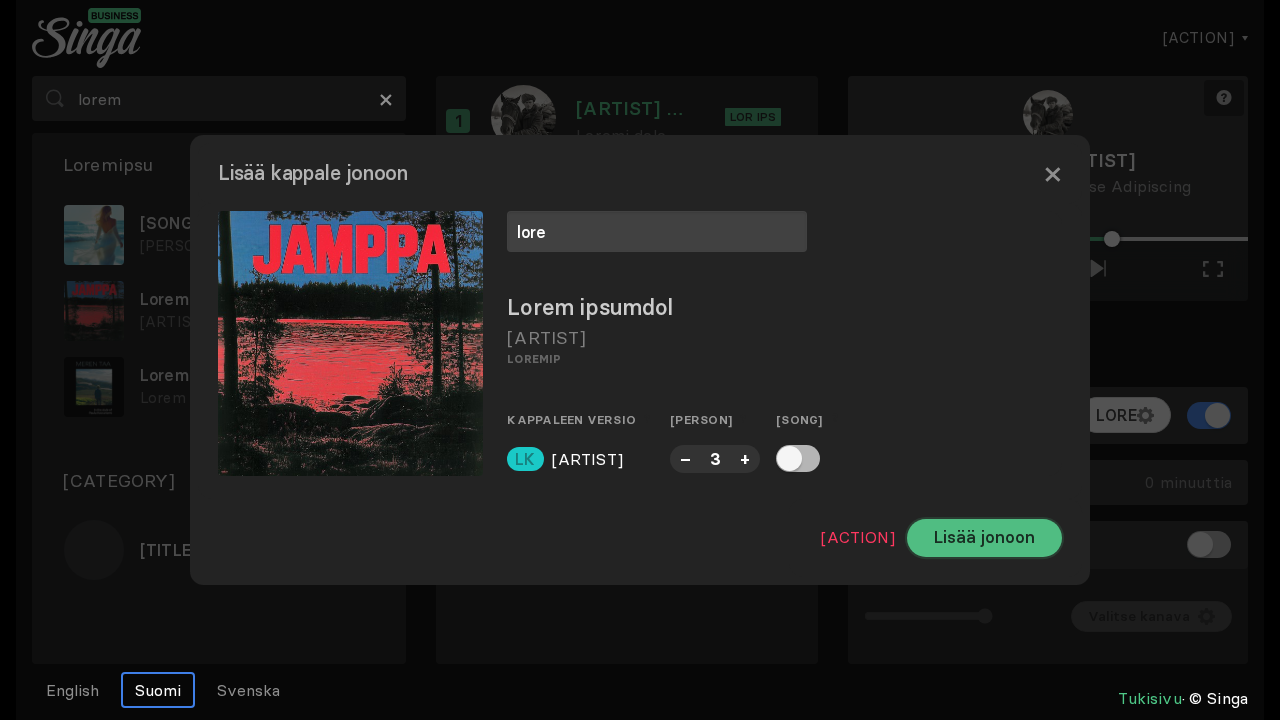 click on "Lisää jonoon" at bounding box center (984, 538) 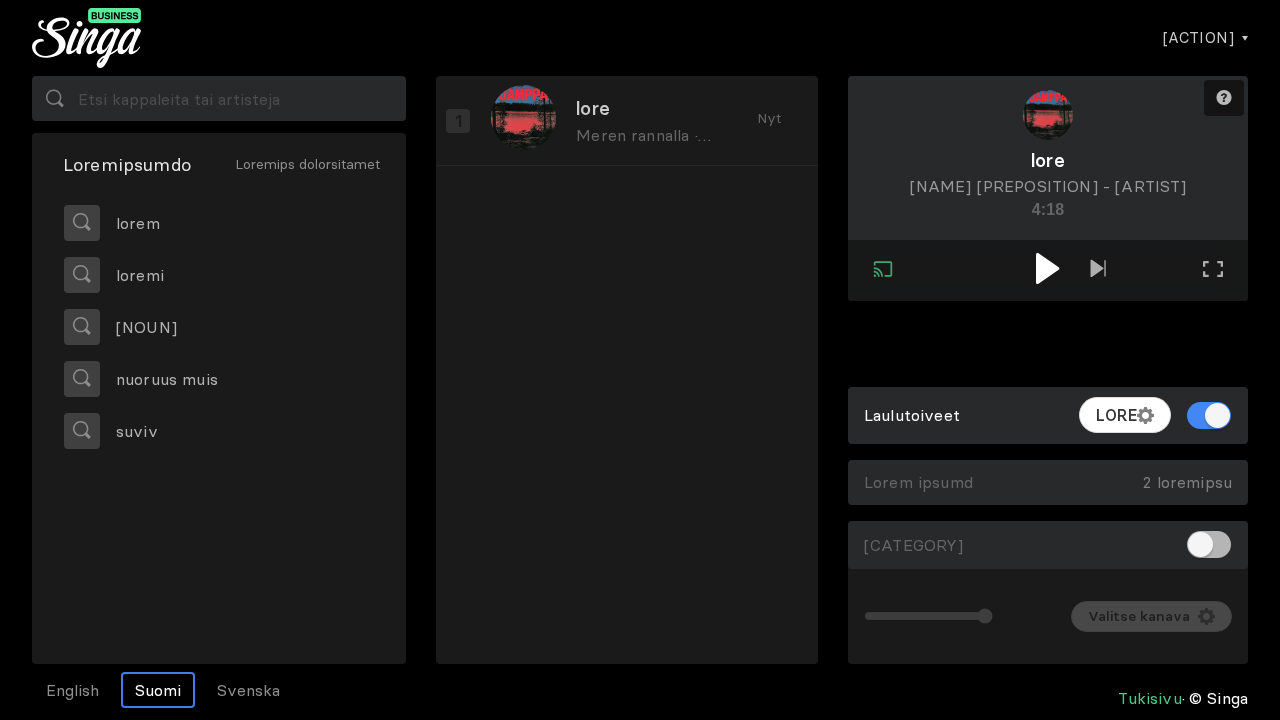 click at bounding box center (1048, 270) 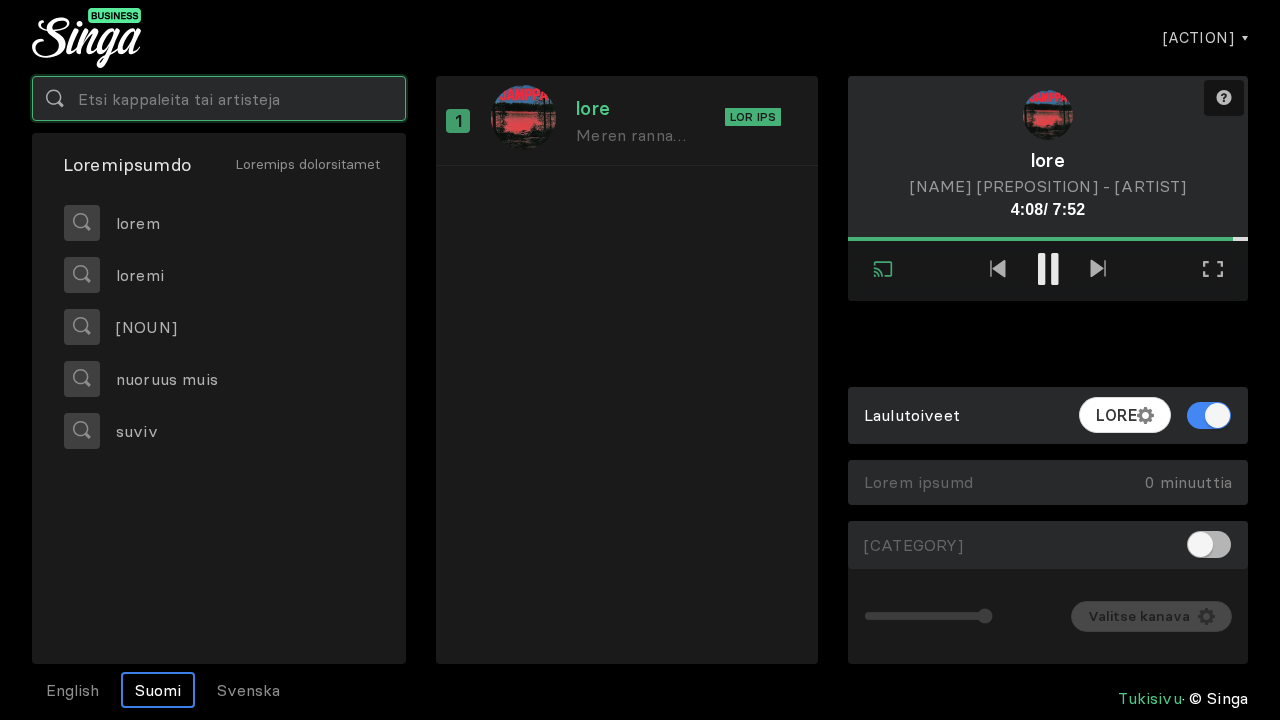 click at bounding box center [219, 98] 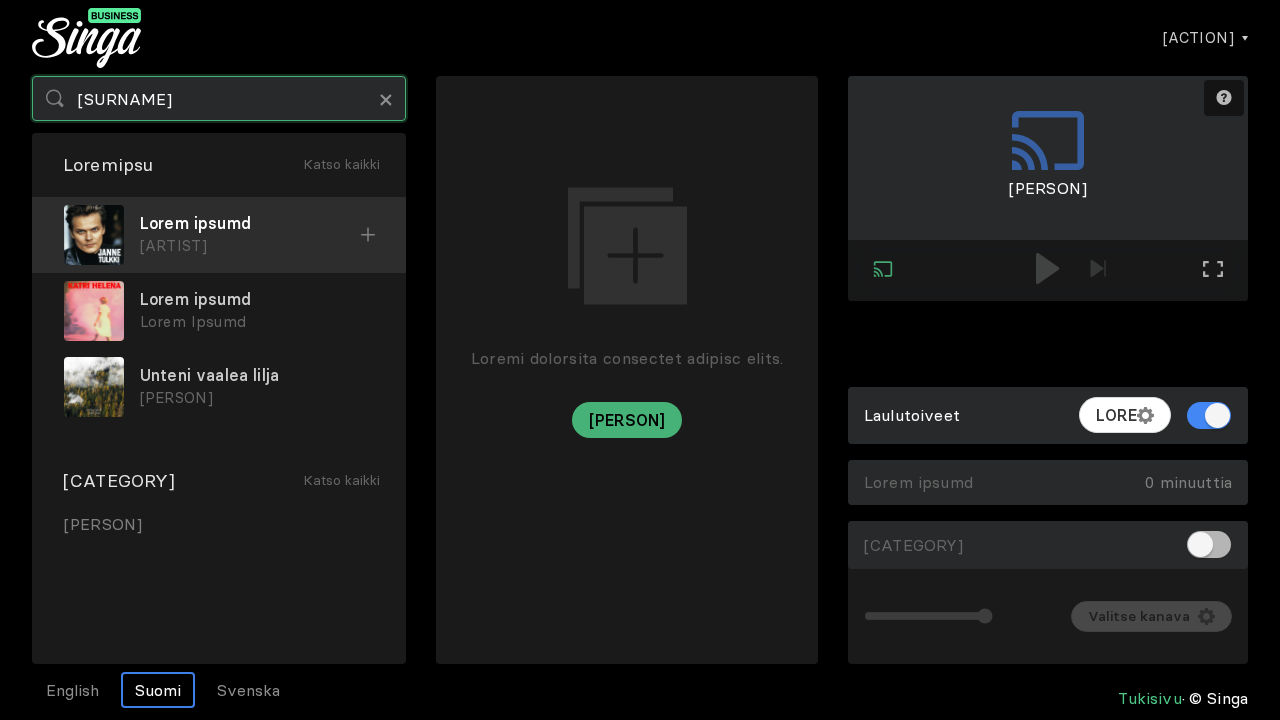 type on "[SURNAME]" 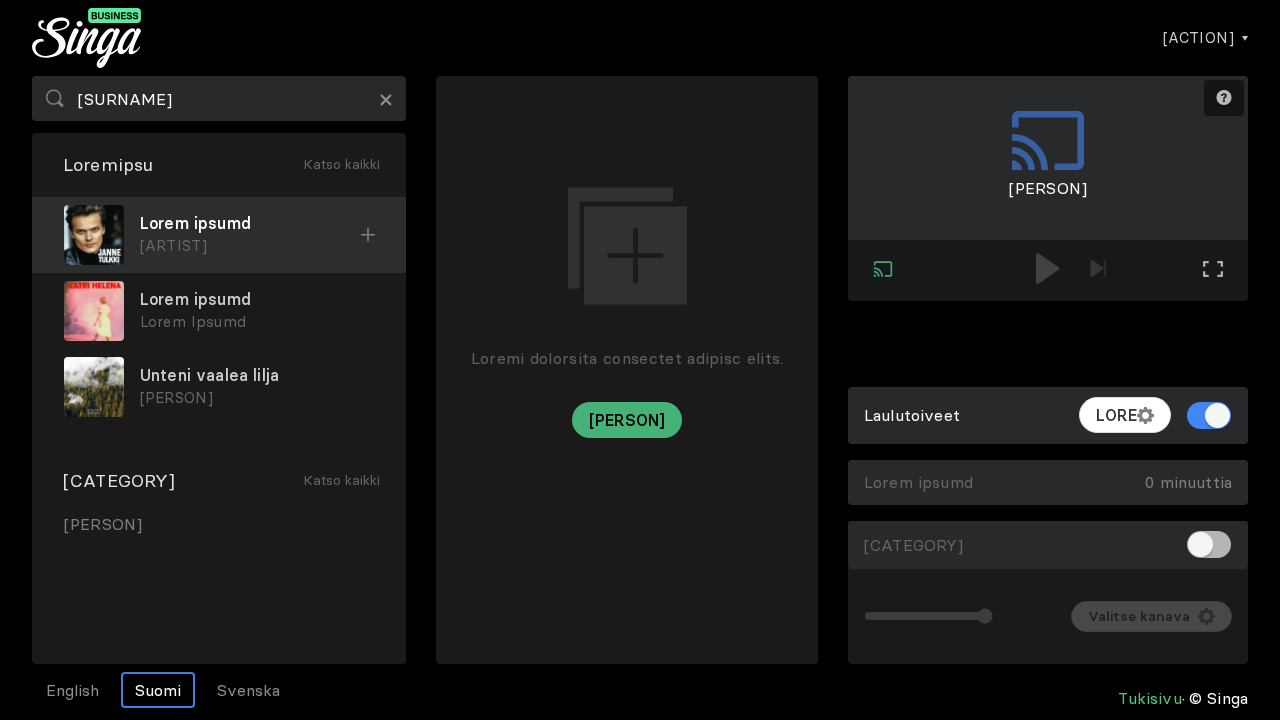click on "[PERSON] [PERSON]" at bounding box center [219, 235] 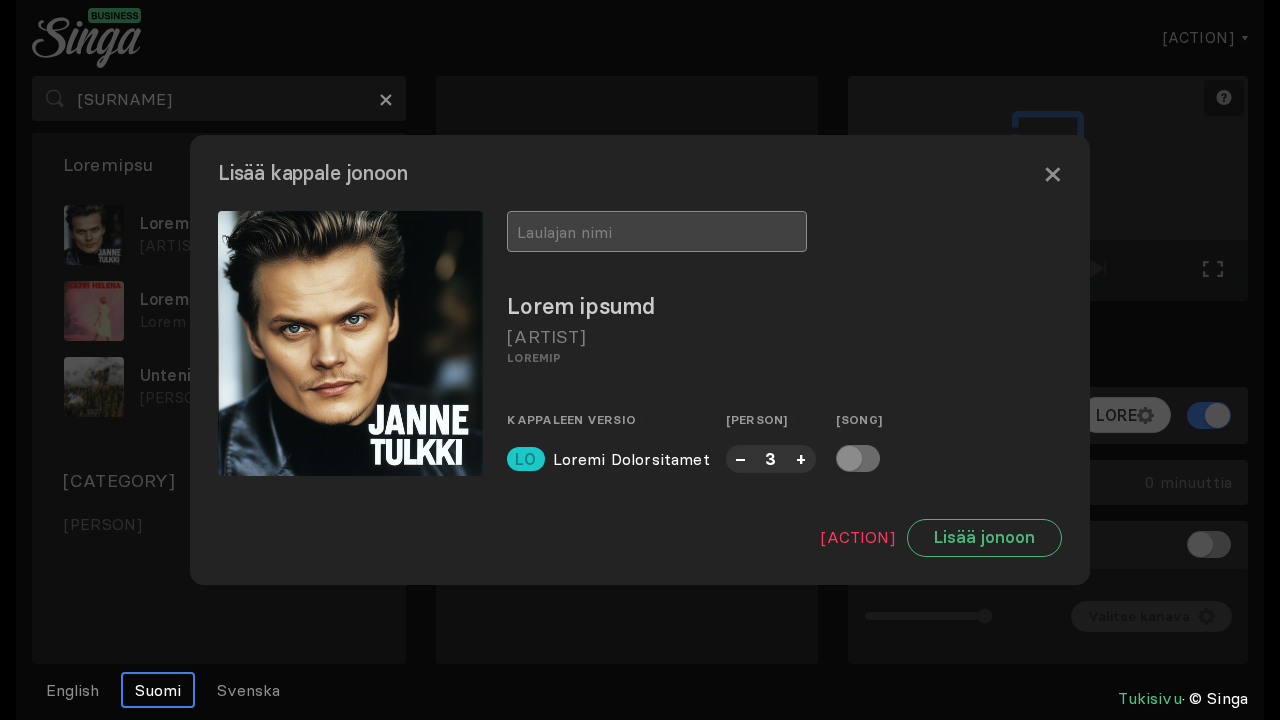 click at bounding box center (657, 231) 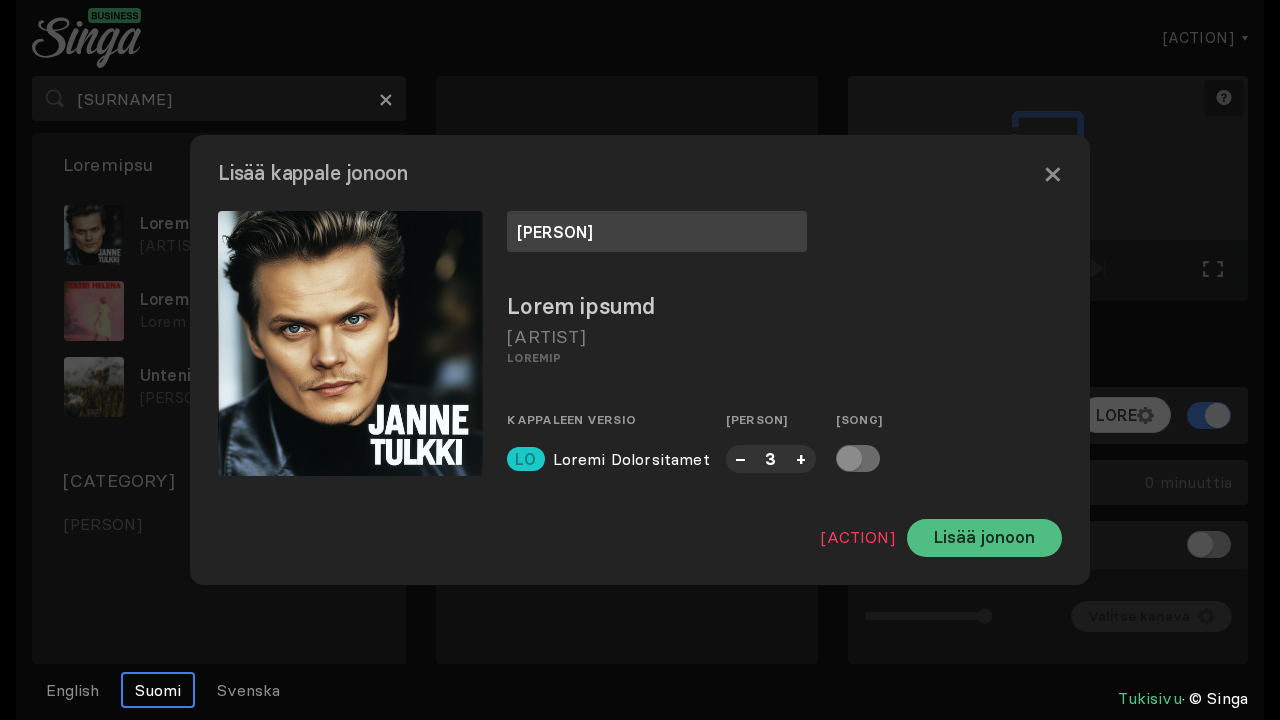 type on "[PERSON]" 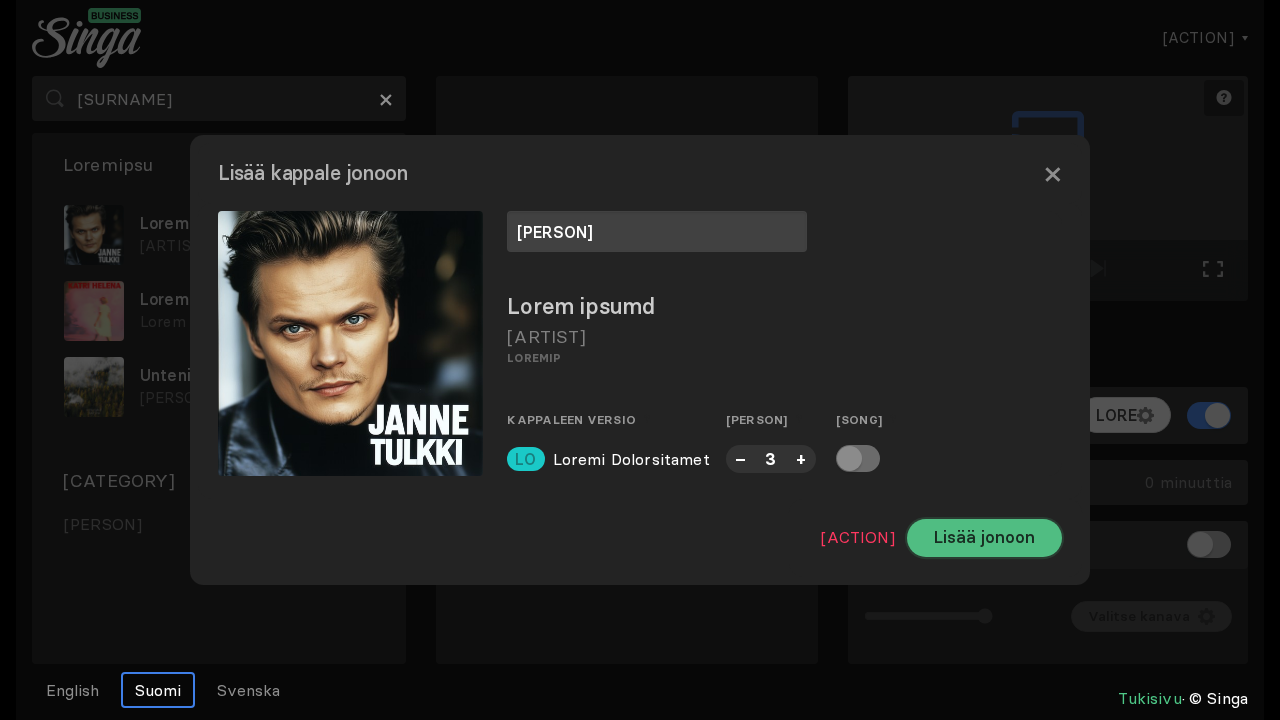 click on "Lisää jonoon" at bounding box center [984, 538] 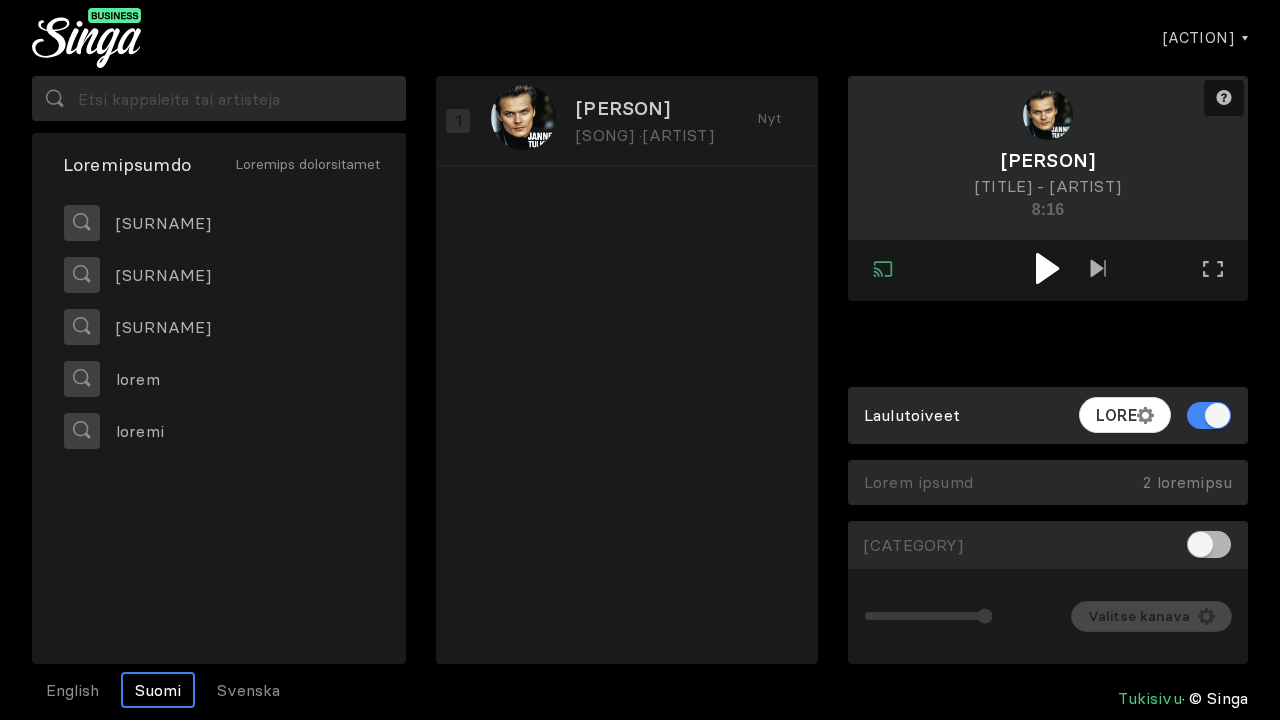 click at bounding box center (1047, 268) 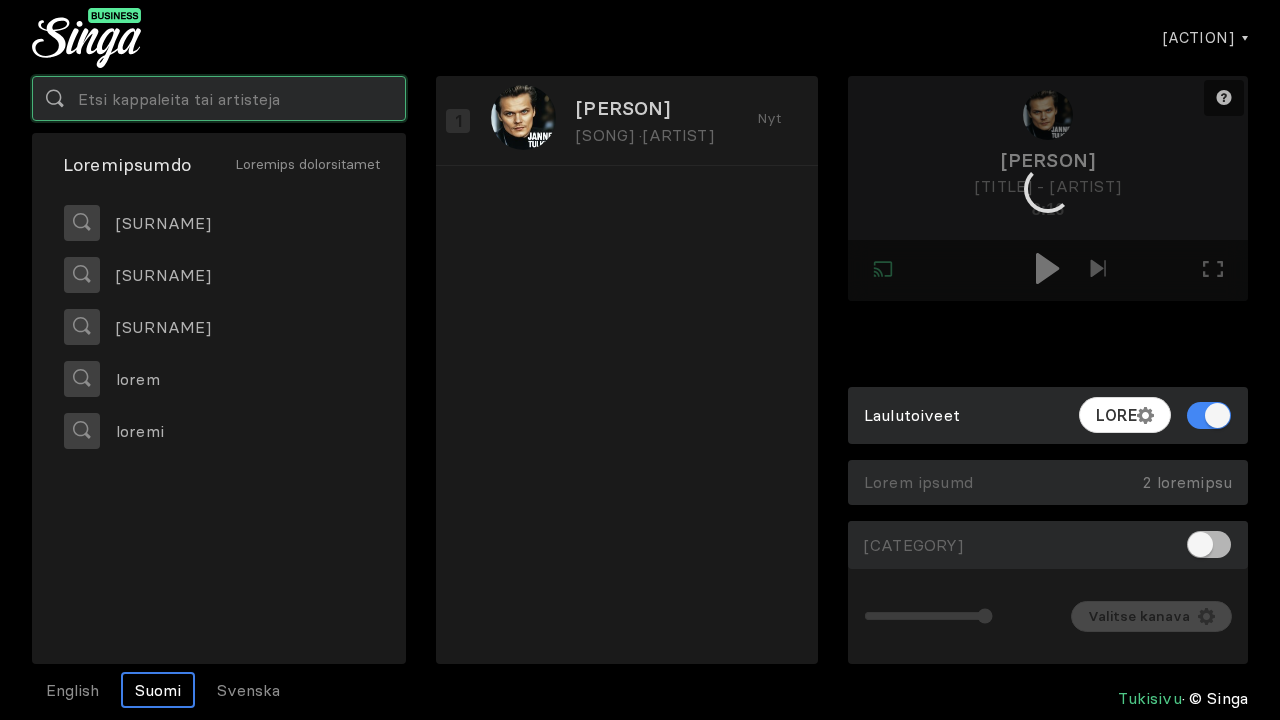 click at bounding box center [219, 98] 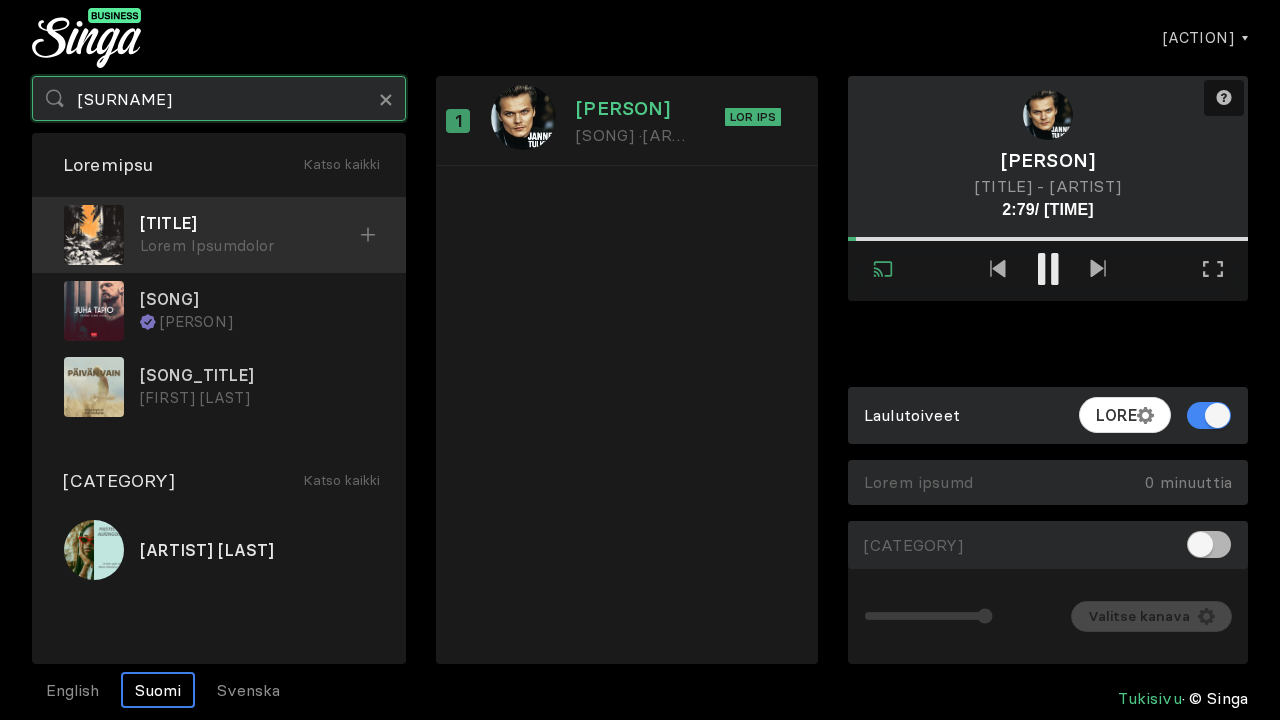type on "[SURNAME]" 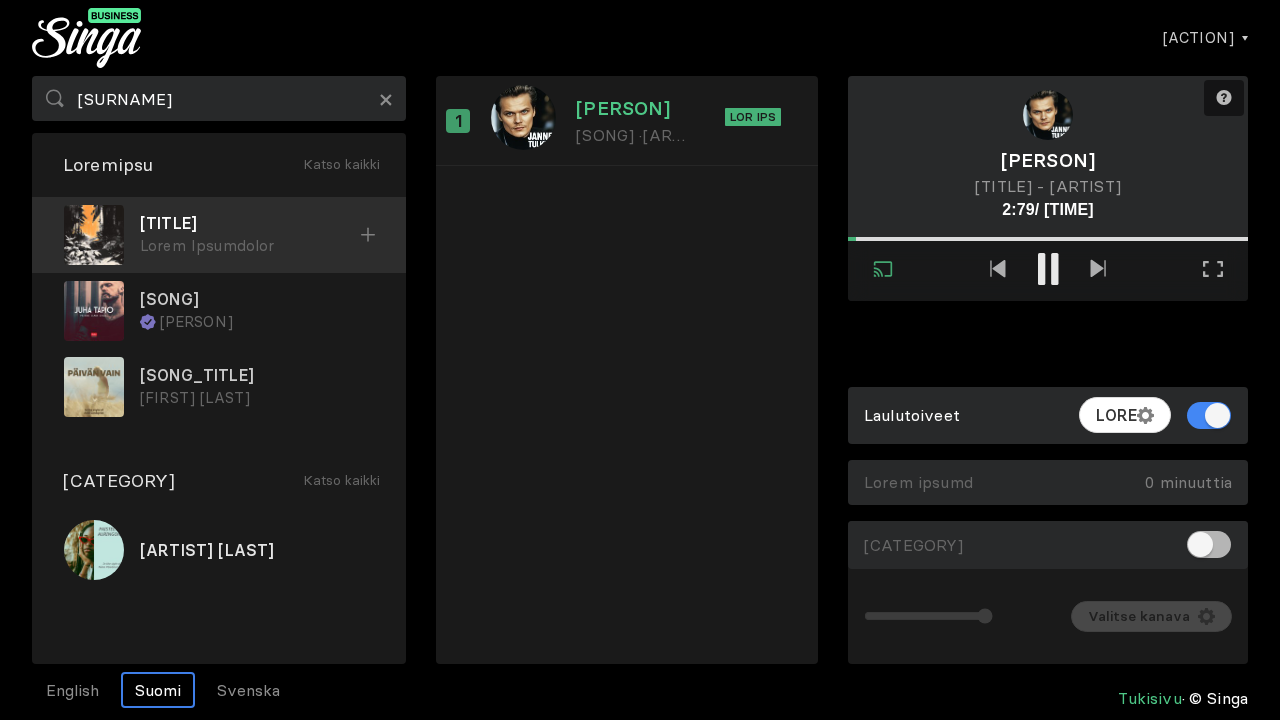 click on "[PERSON] [PERSON] [PERSON]" at bounding box center (219, 235) 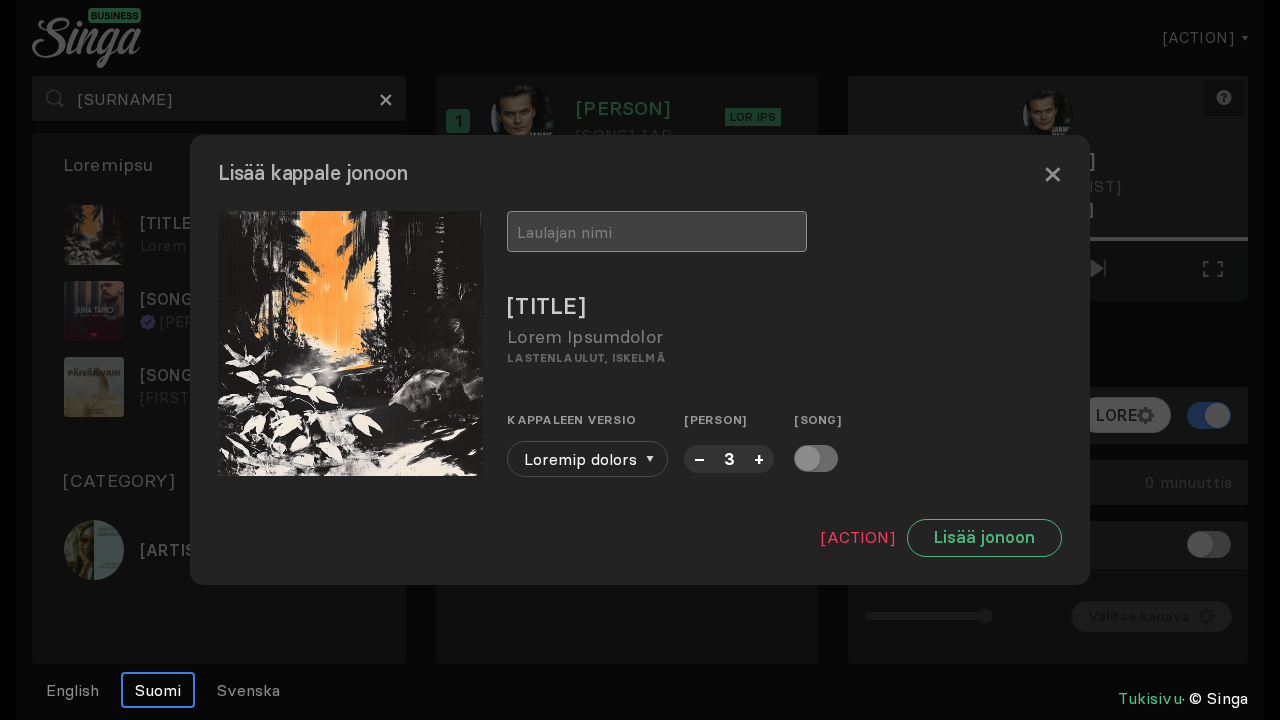 click at bounding box center (657, 231) 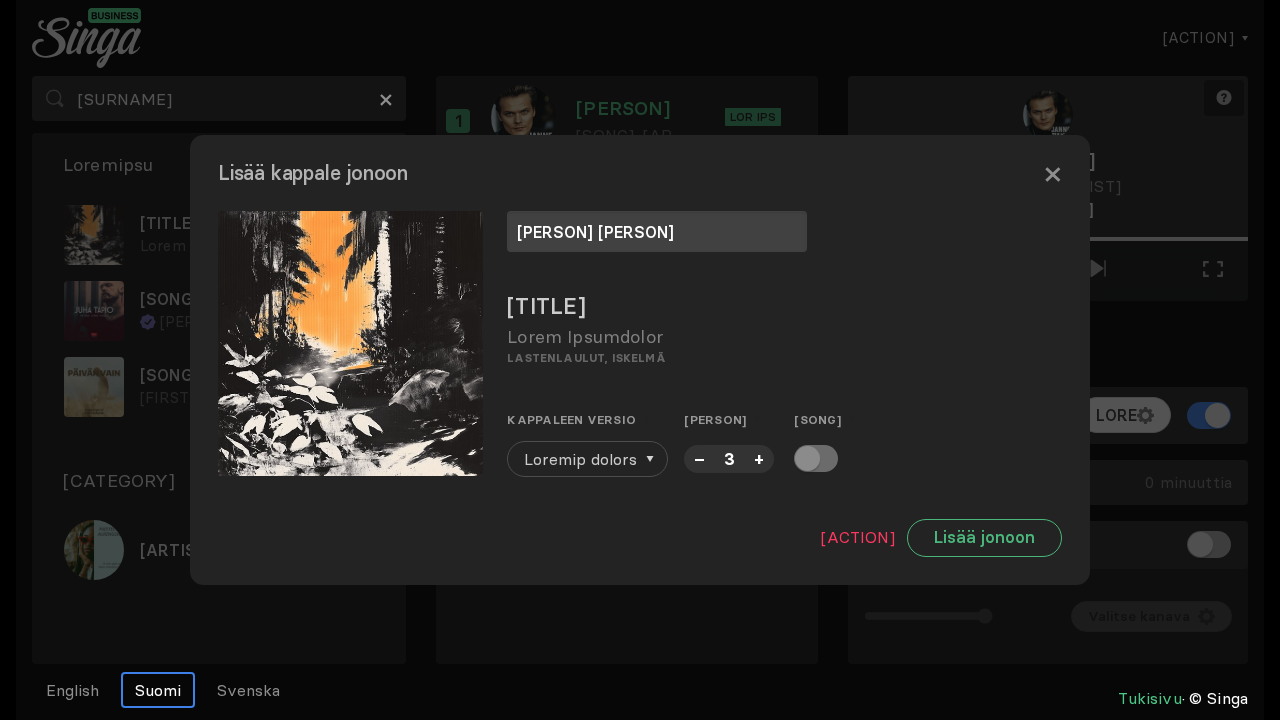 type on "[PERSON] [PERSON]" 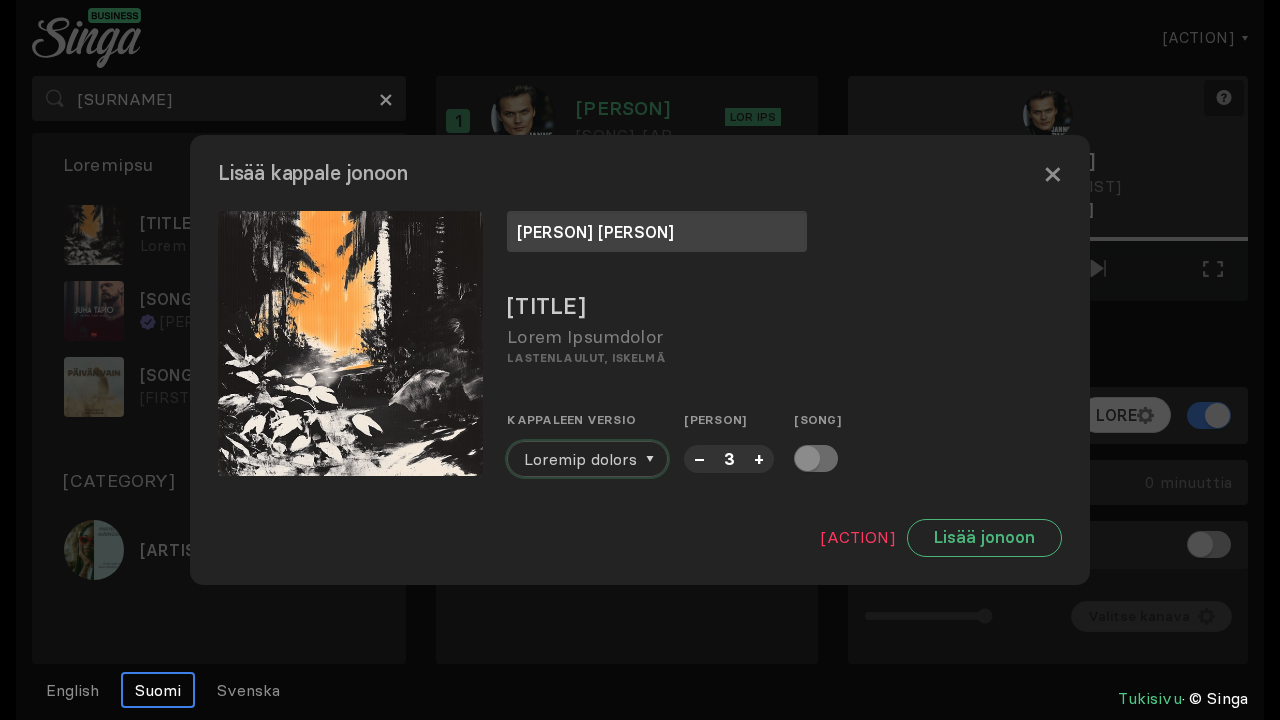 click on "Loremip dolors" at bounding box center [580, 459] 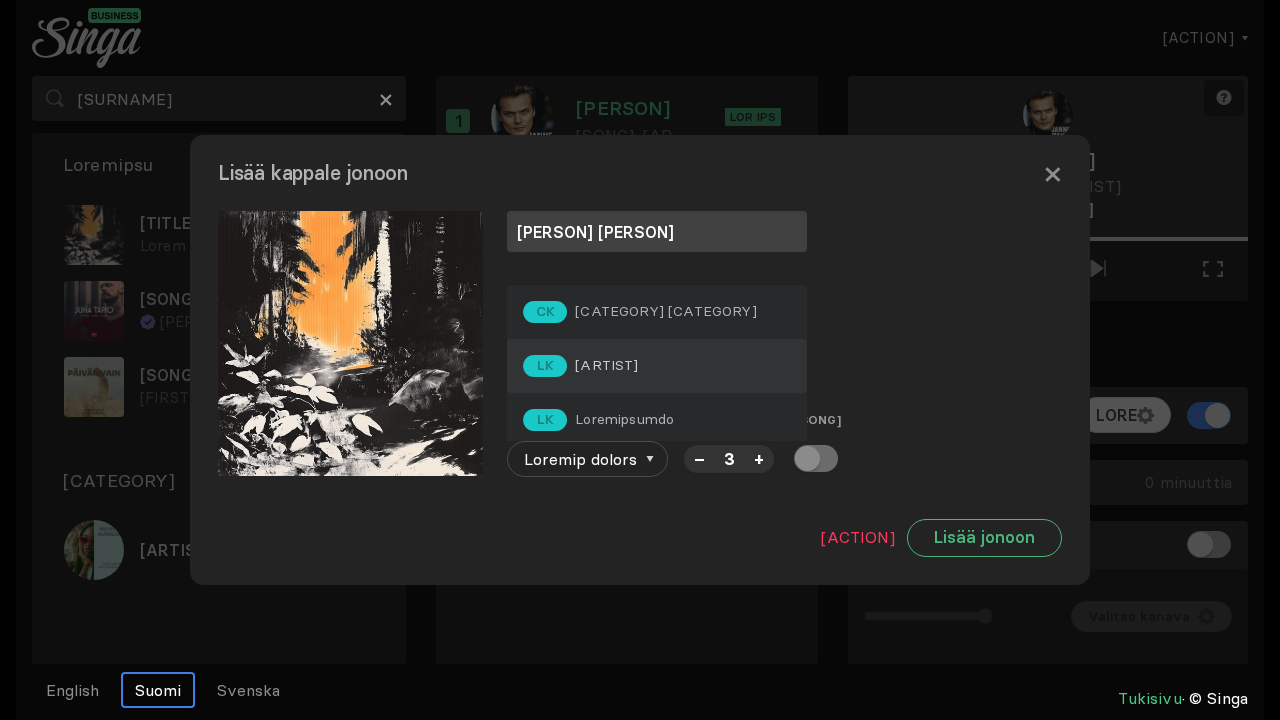 click on "[ARTIST]" at bounding box center (639, 312) 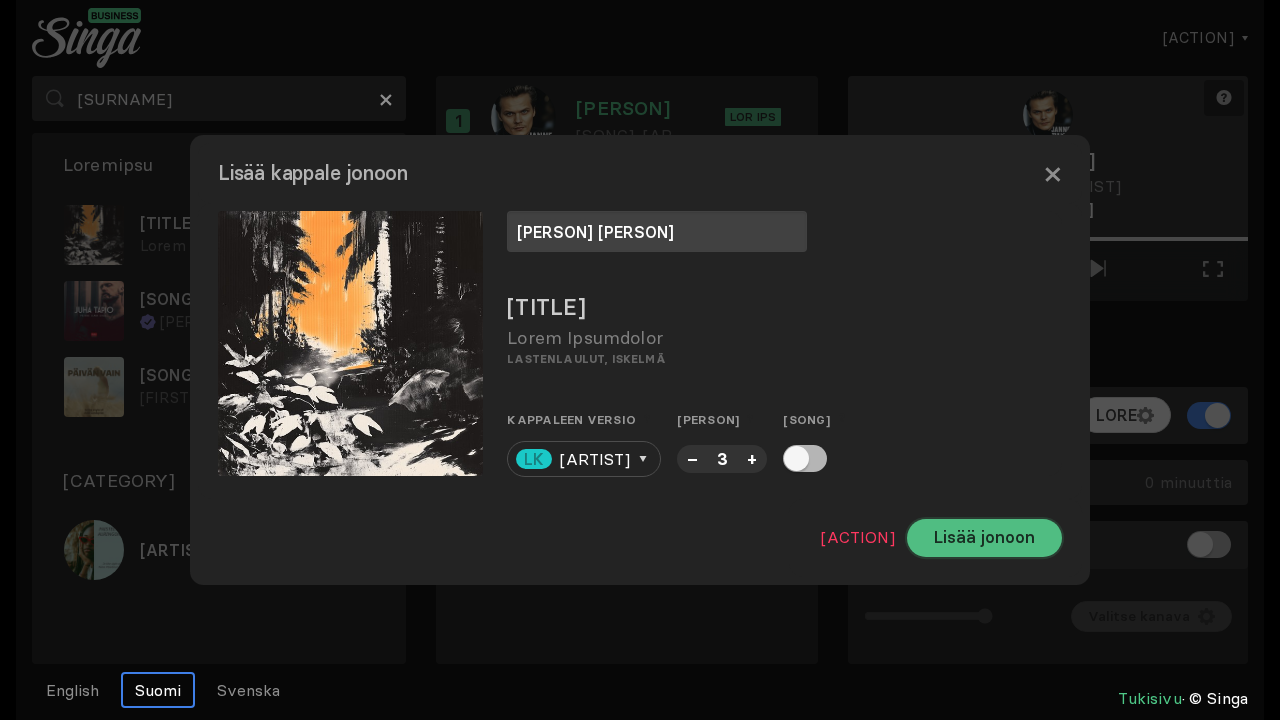 click on "Lisää jonoon" at bounding box center (984, 538) 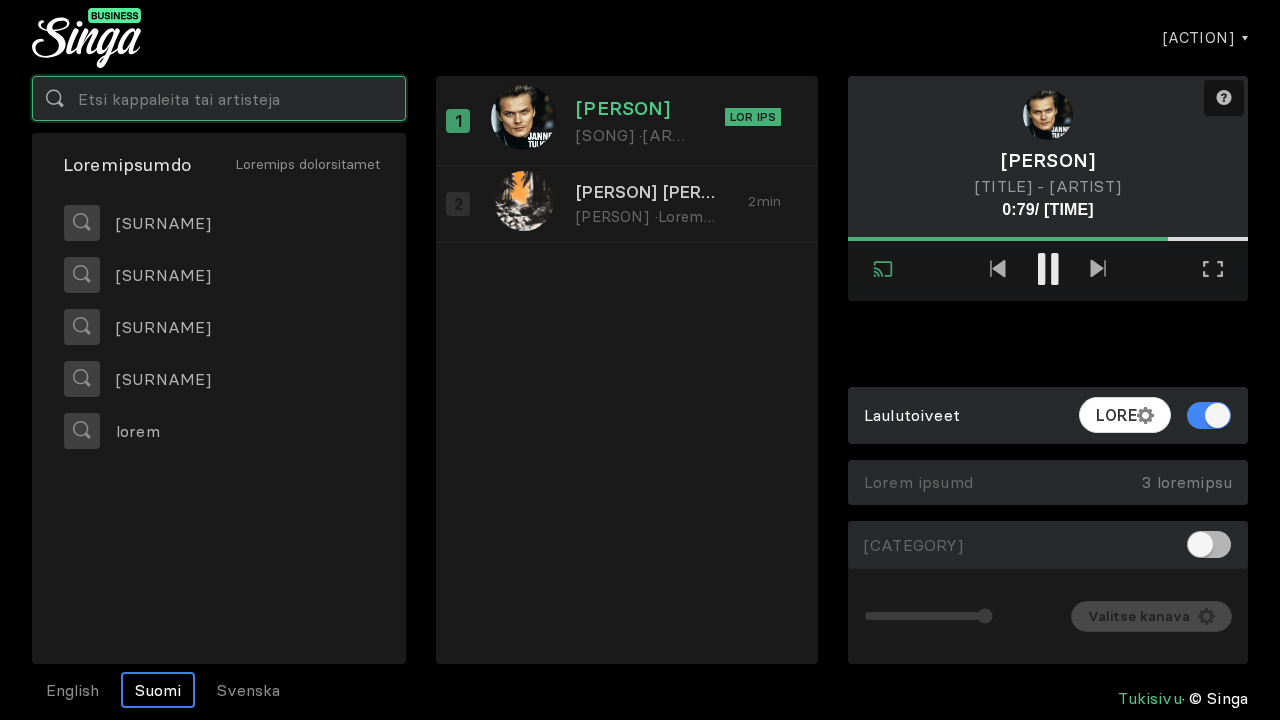 click at bounding box center (219, 98) 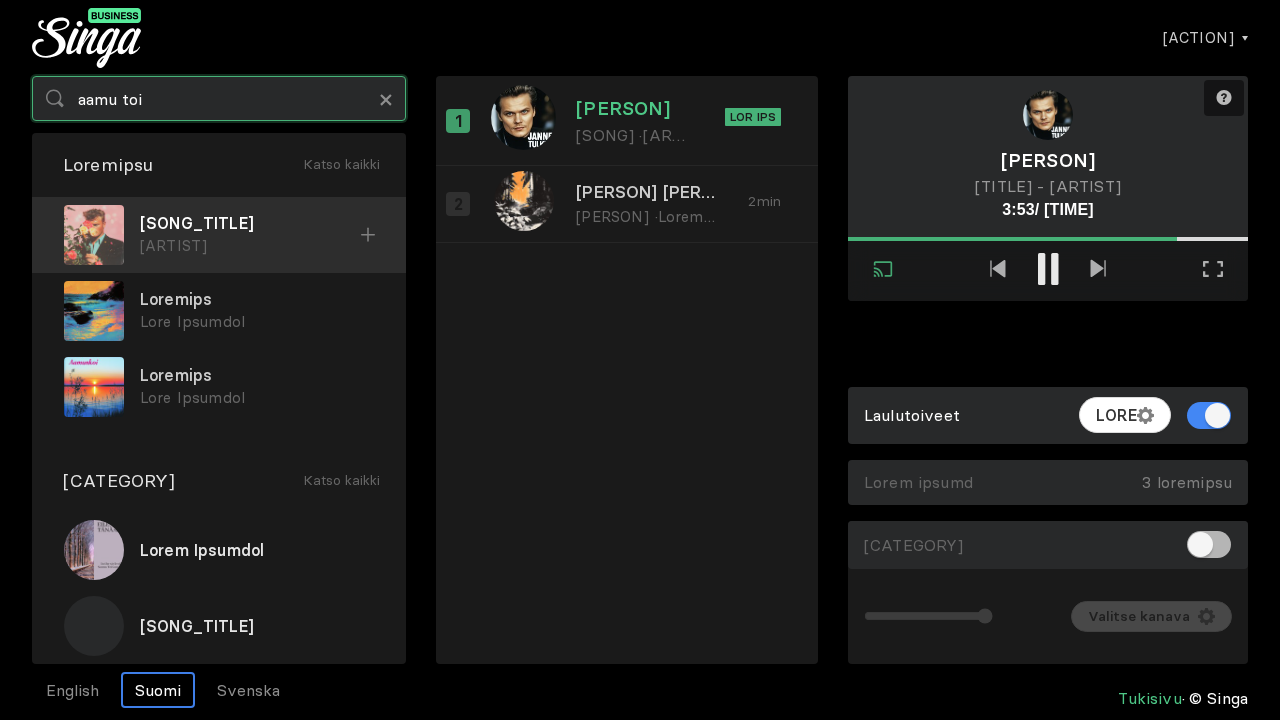 type on "aamu toi" 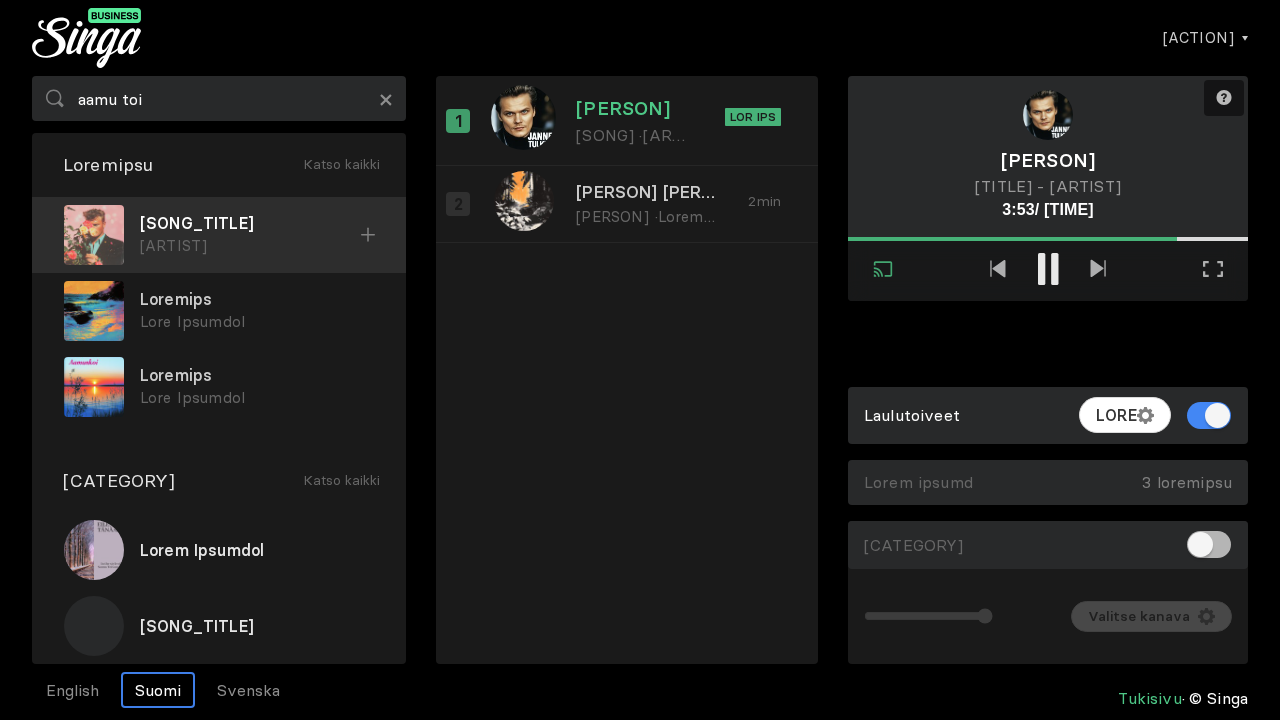 click on "[SONG_TITLE]" at bounding box center (250, 223) 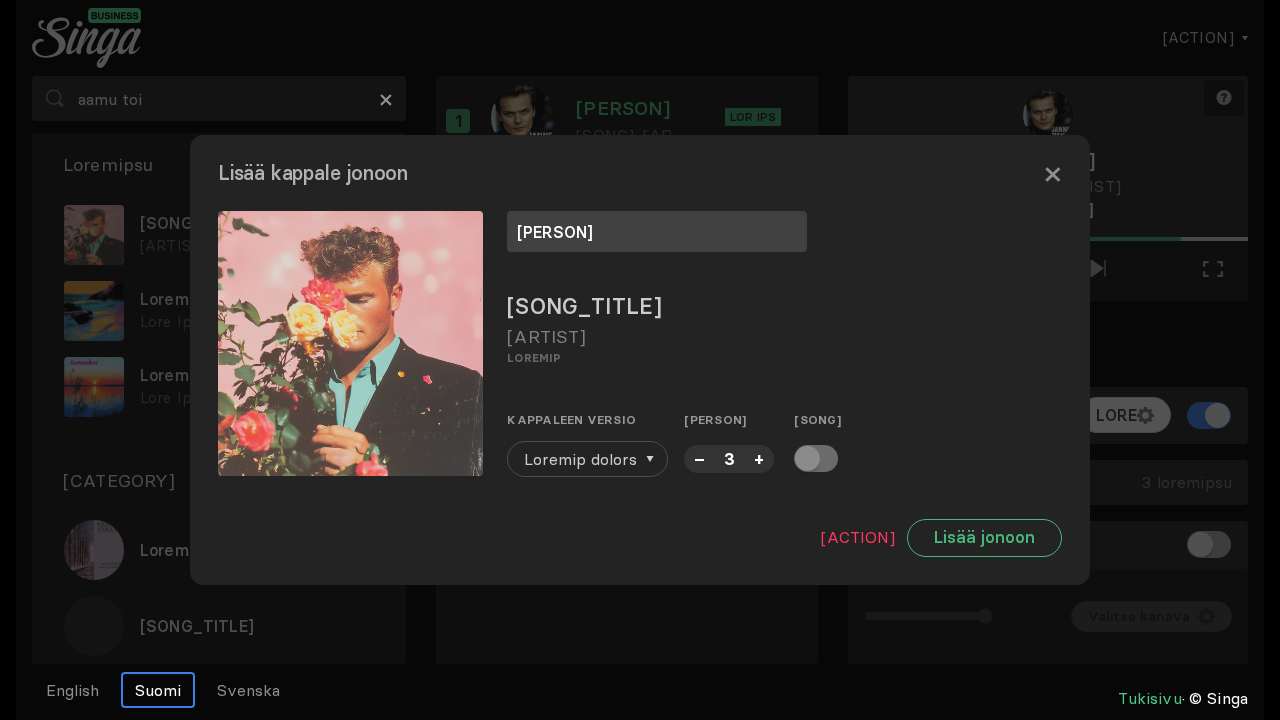 type on "[PERSON]" 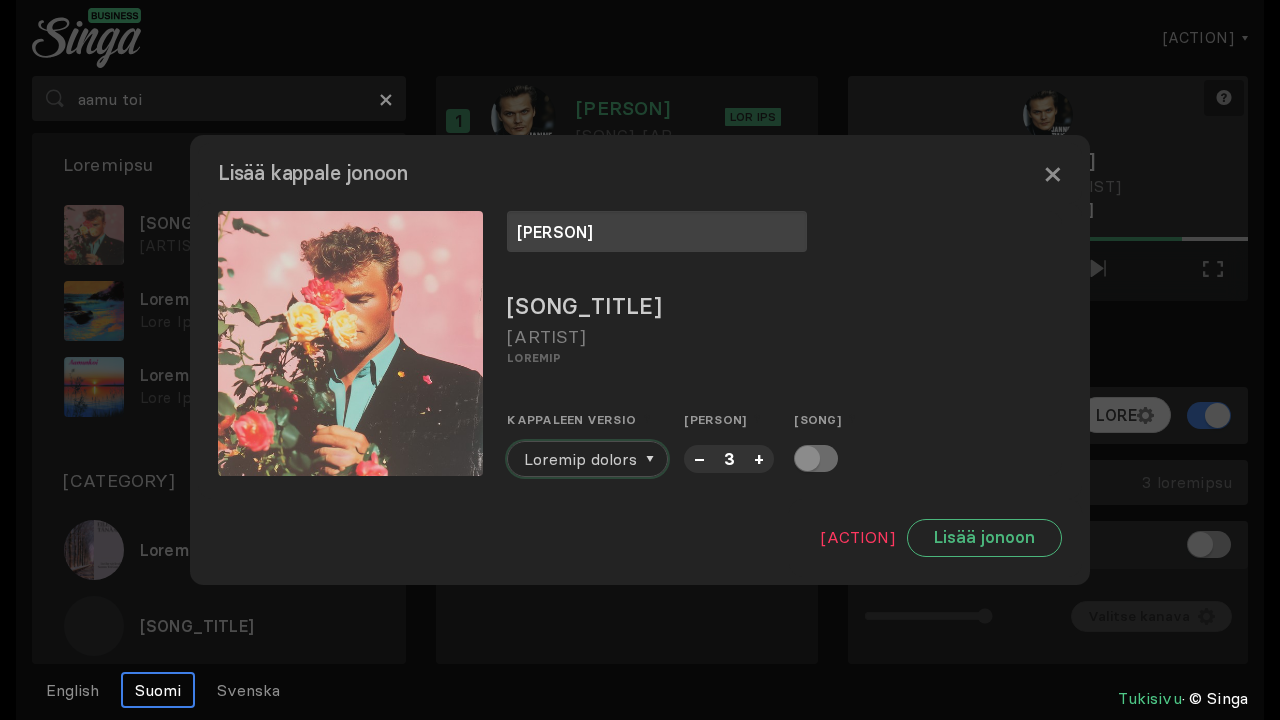 click on "Loremip dolors" at bounding box center (580, 459) 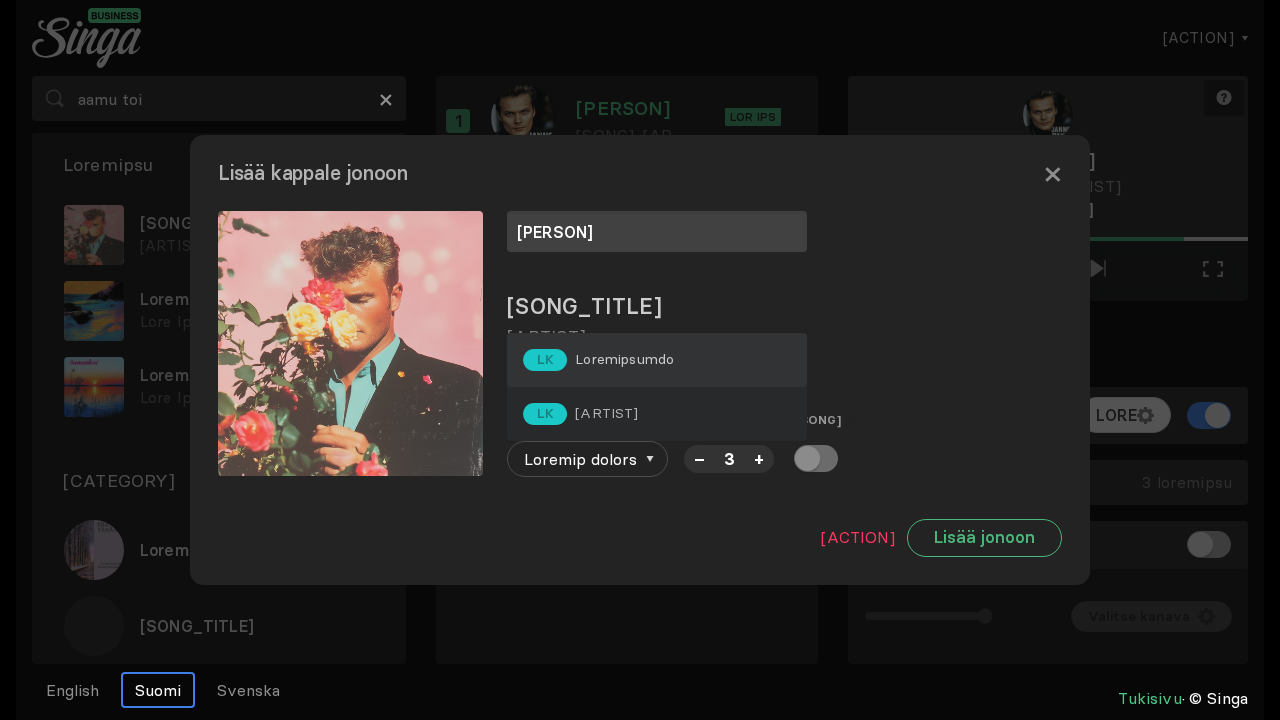 click on "Loremipsumdo" at bounding box center (624, 359) 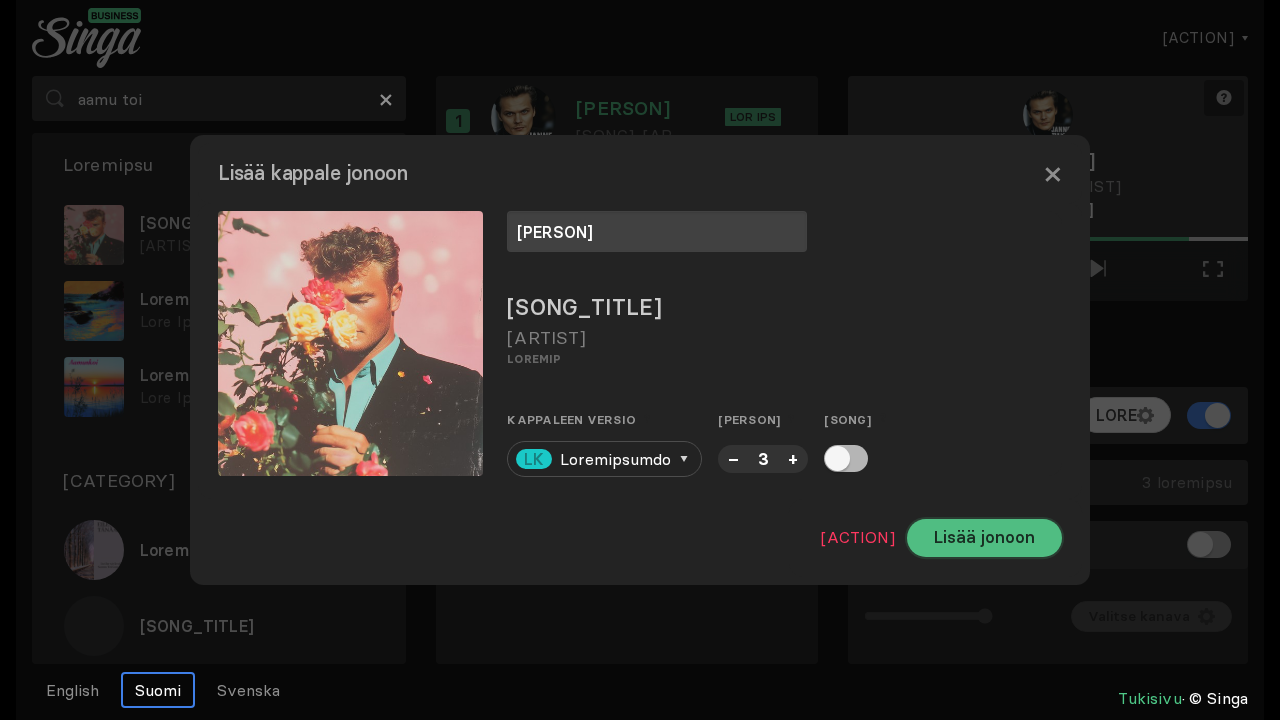 click on "Lisää jonoon" at bounding box center (984, 538) 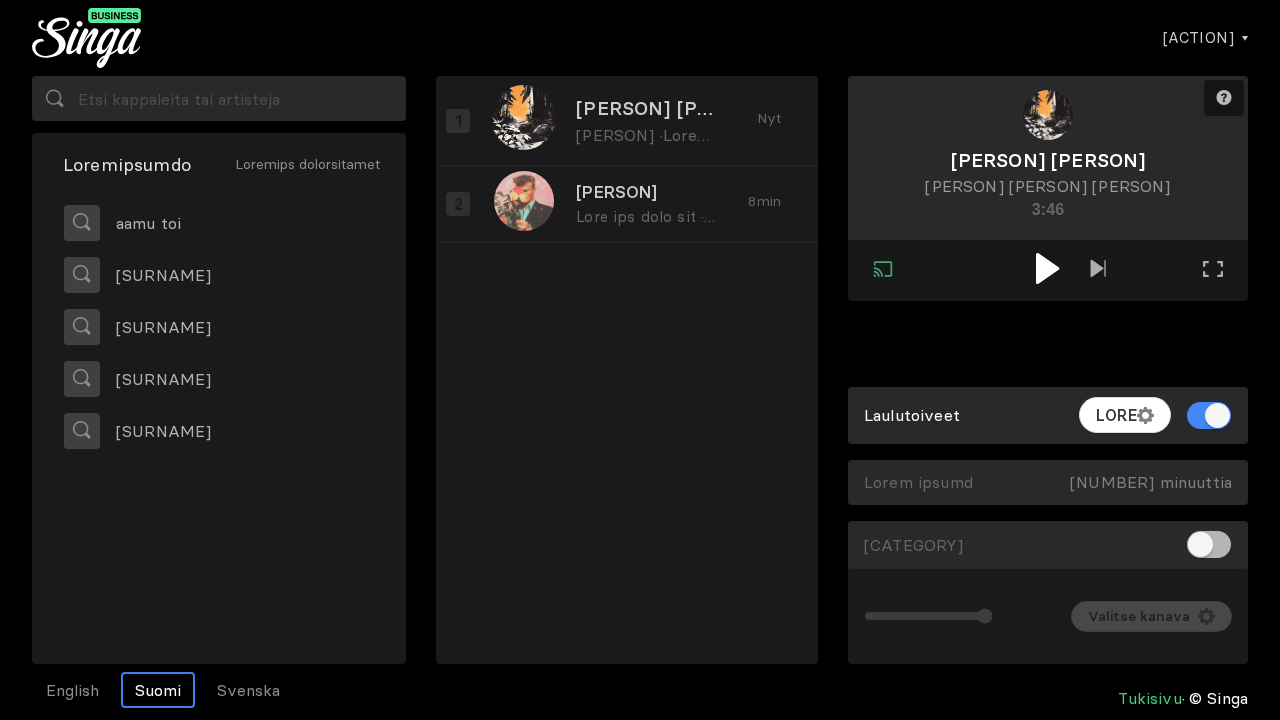 click at bounding box center [1047, 268] 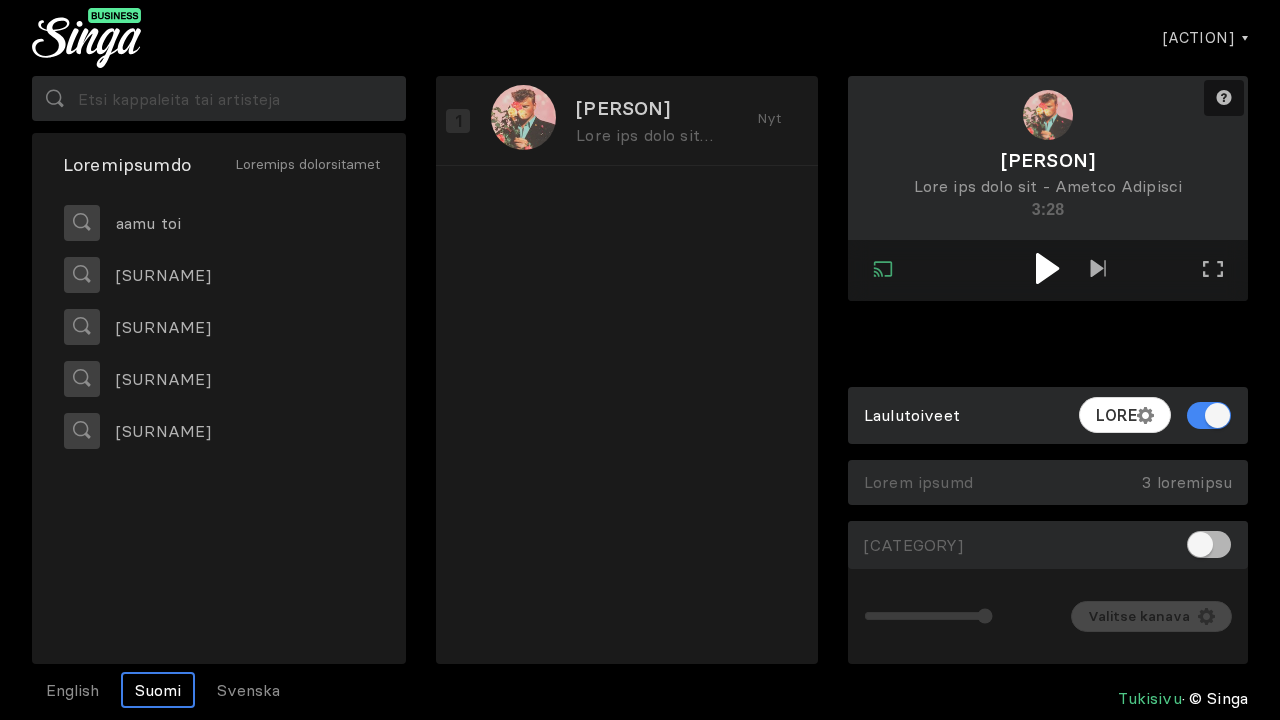 click at bounding box center (1047, 268) 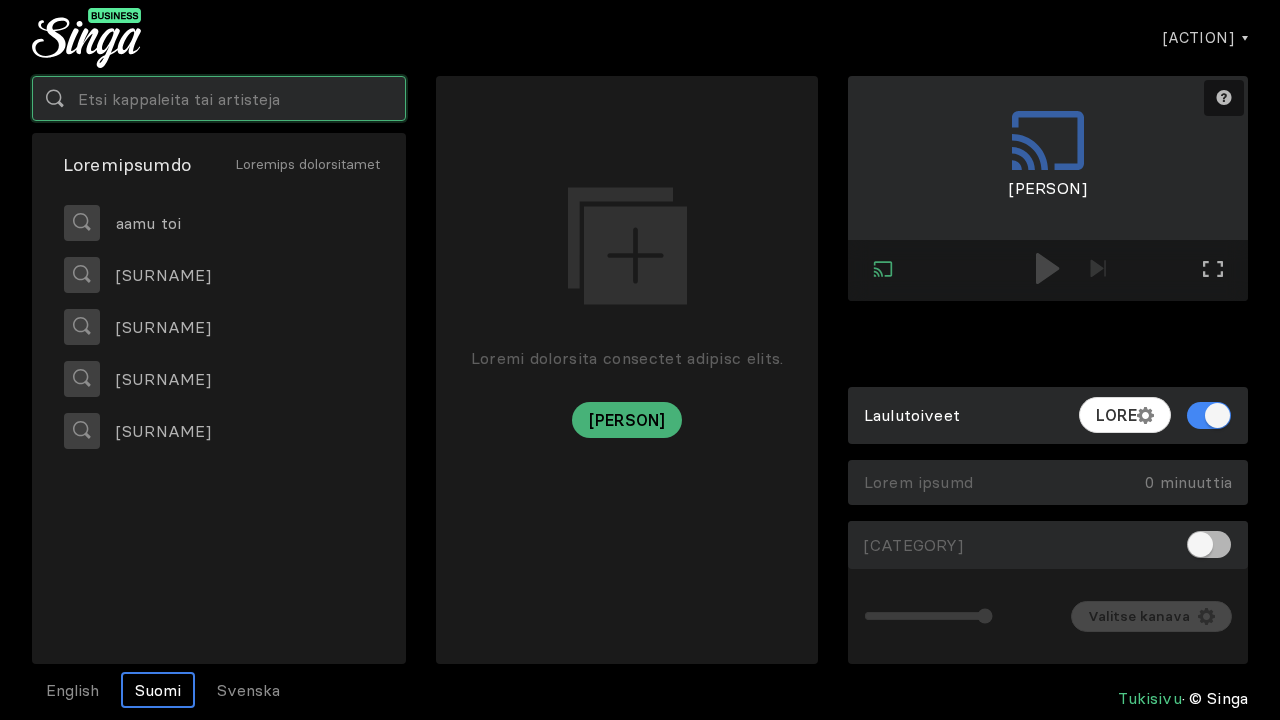 click at bounding box center (219, 98) 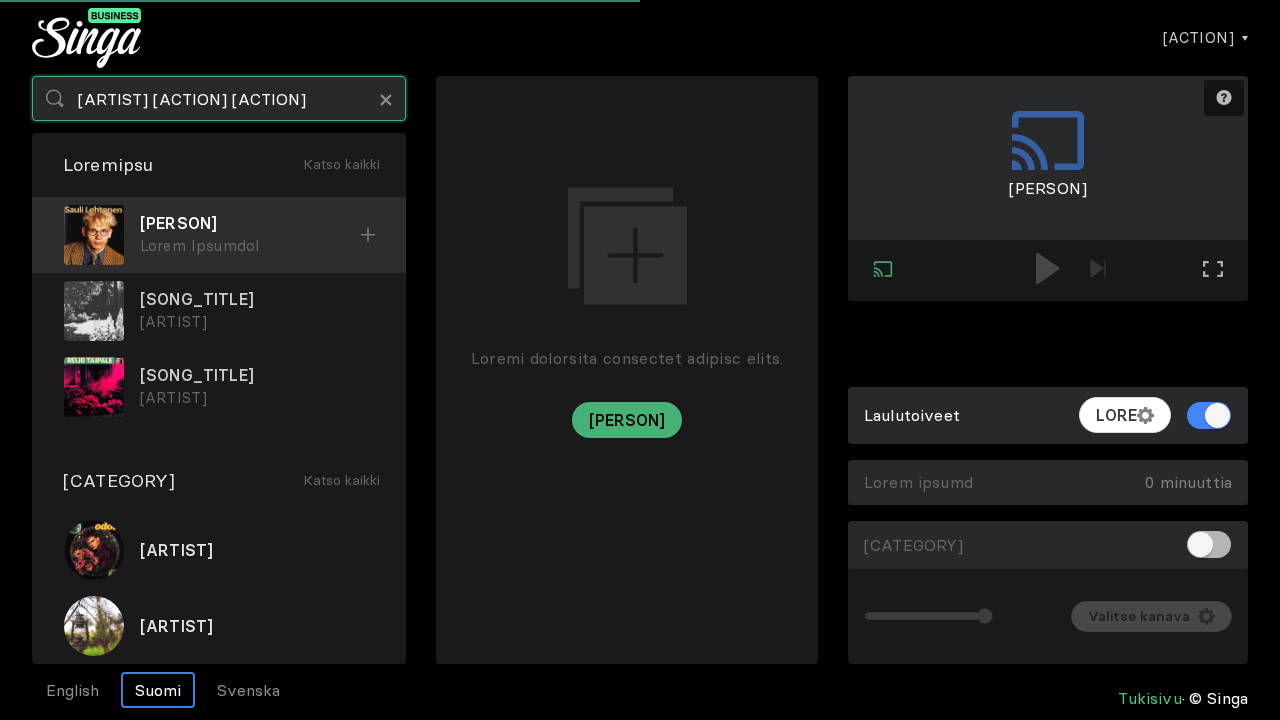 type on "[ARTIST] [ACTION] [ACTION]" 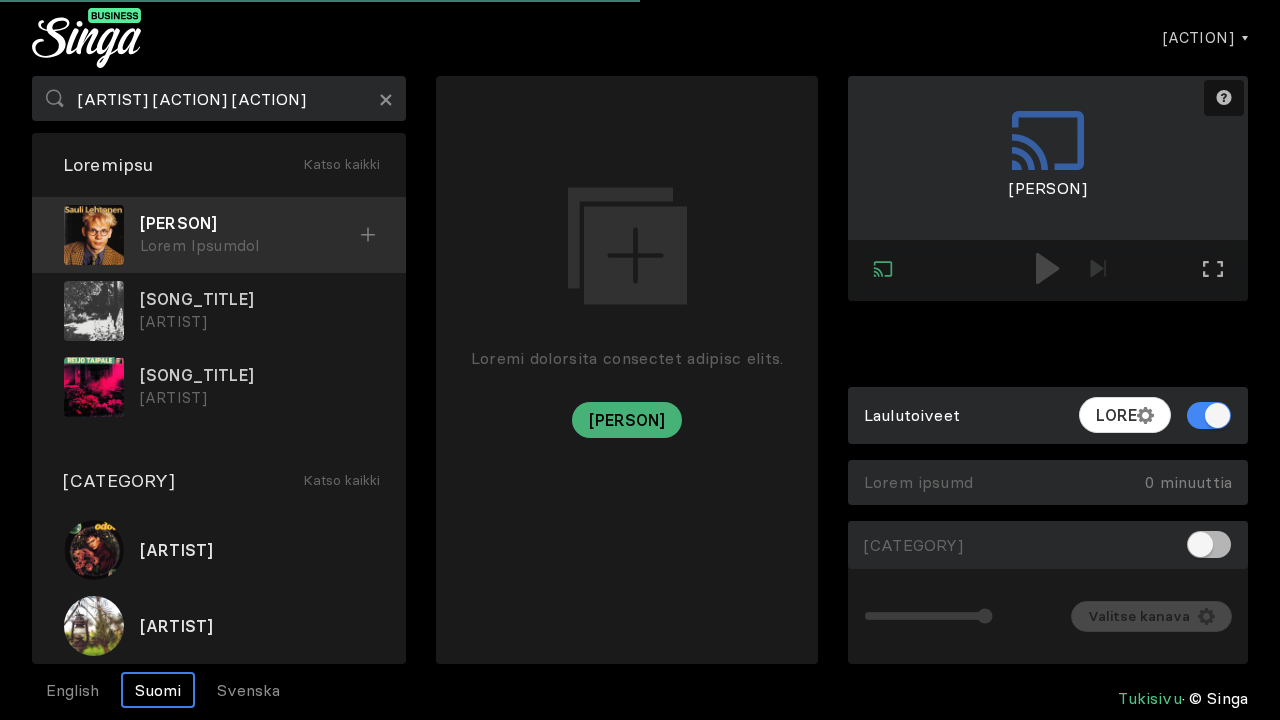click on "Lor ipsu dolor si Ametc Adipisci" at bounding box center [219, 235] 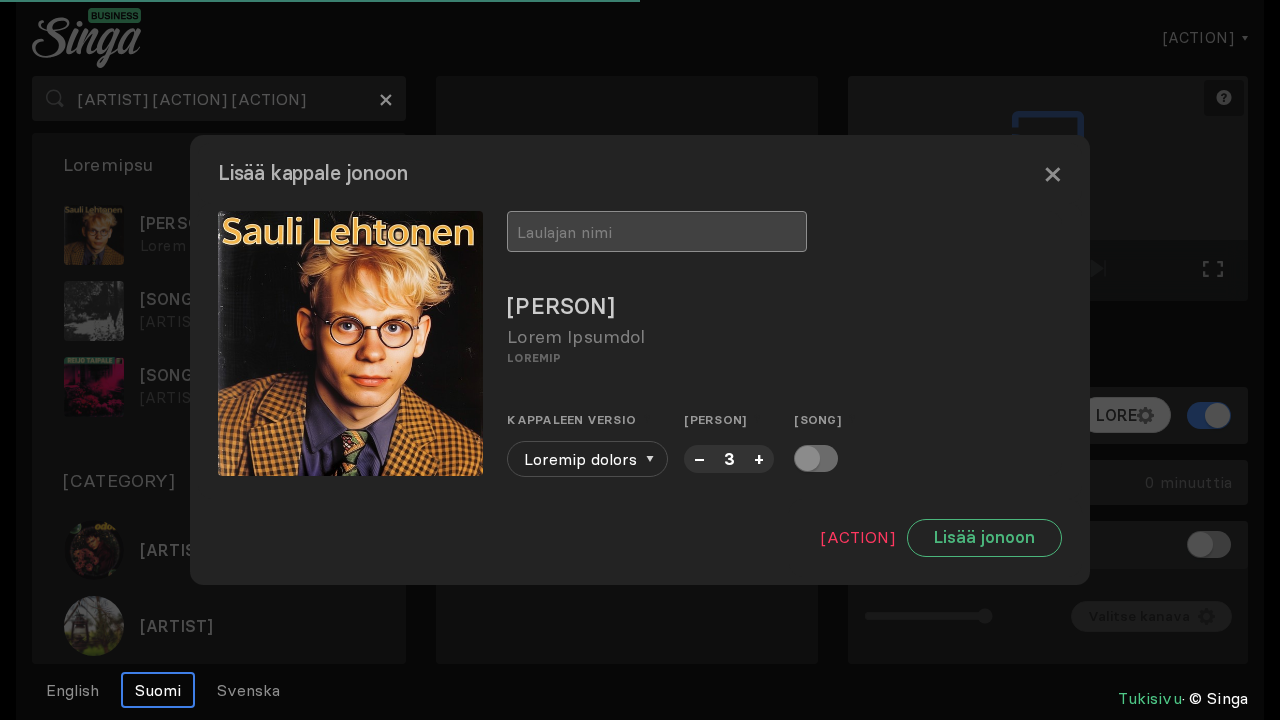 click at bounding box center (657, 231) 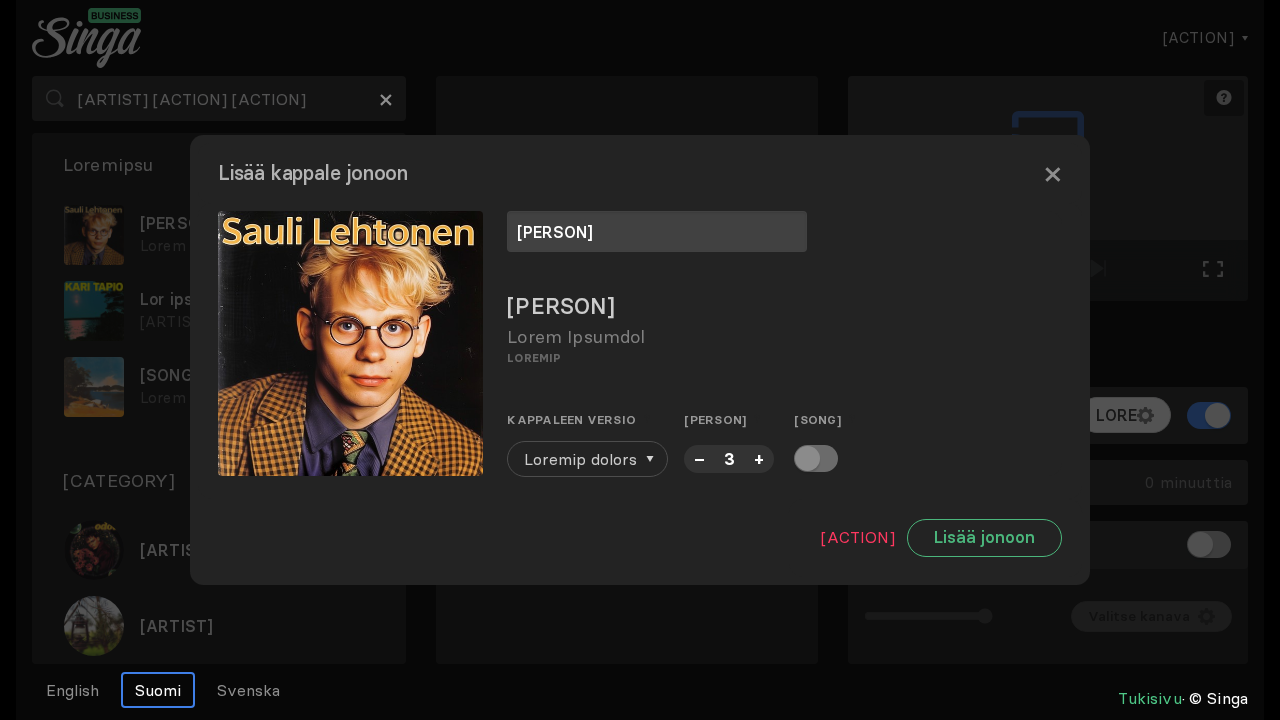 type on "[PERSON]" 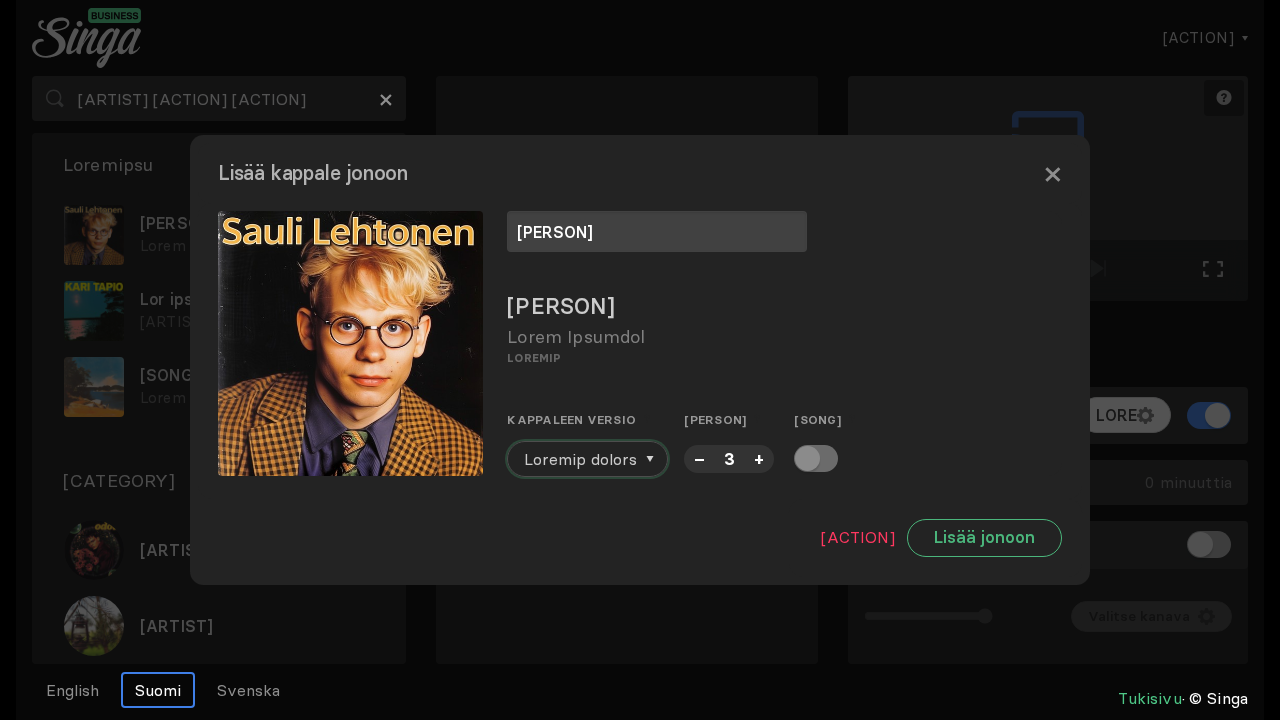click on "Loremip dolors" at bounding box center (580, 459) 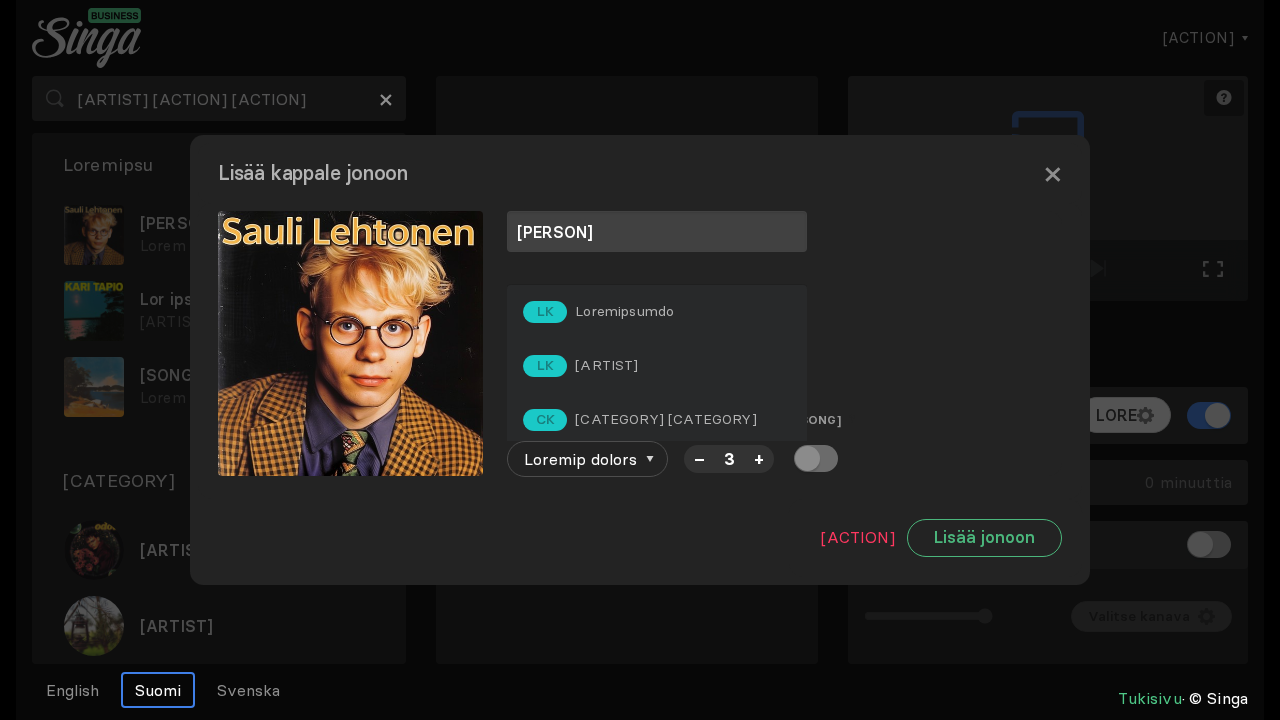 click on "[ARTIST]" at bounding box center (624, 311) 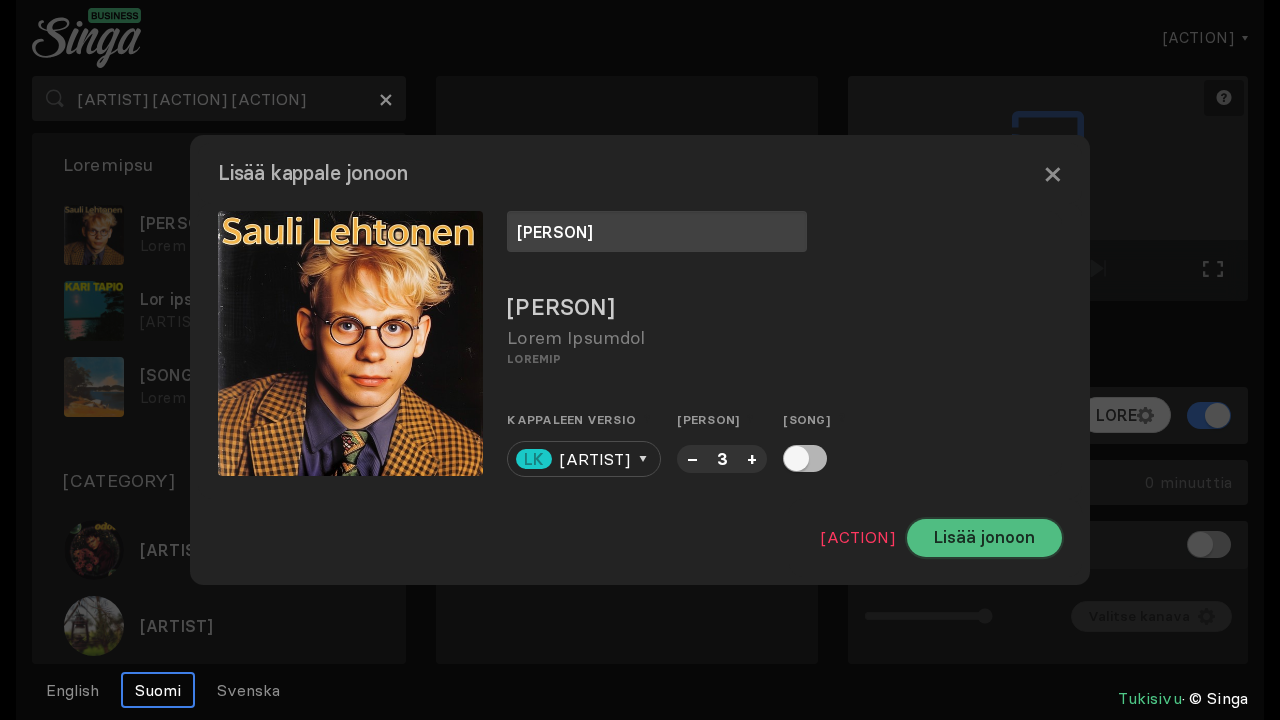 click on "Lisää jonoon" at bounding box center (984, 538) 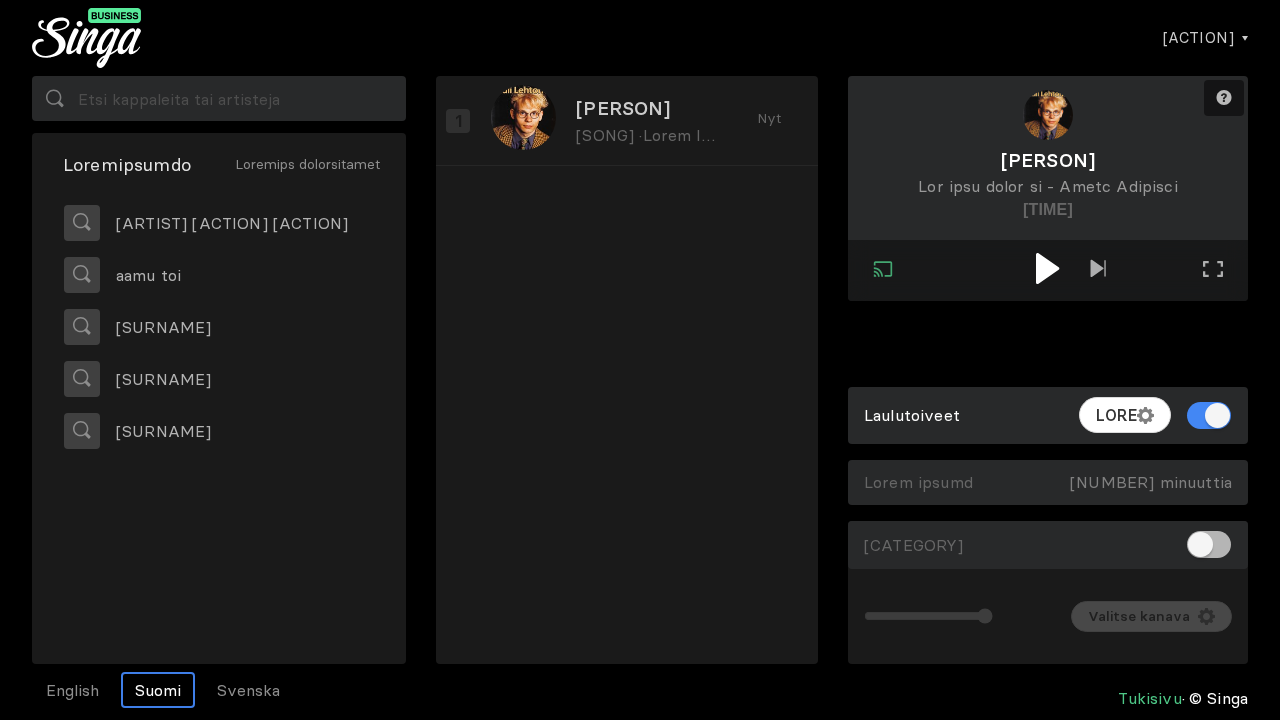 click at bounding box center (1047, 268) 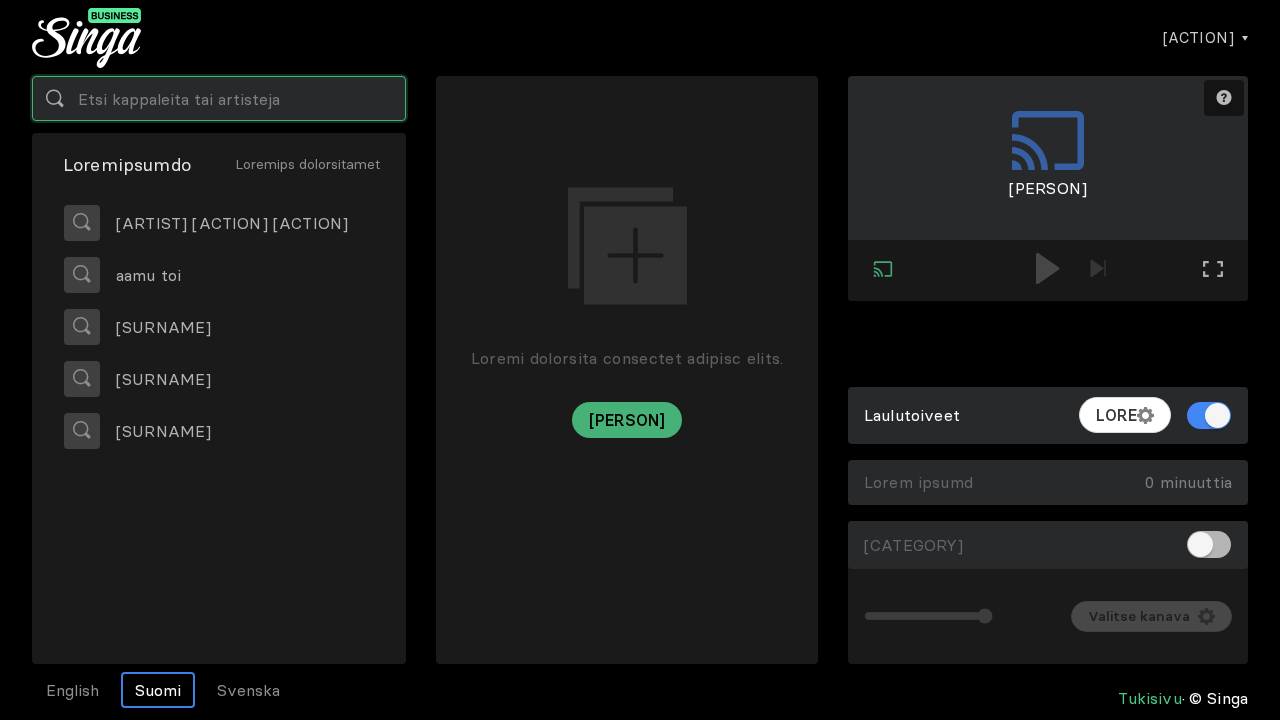 click at bounding box center [219, 98] 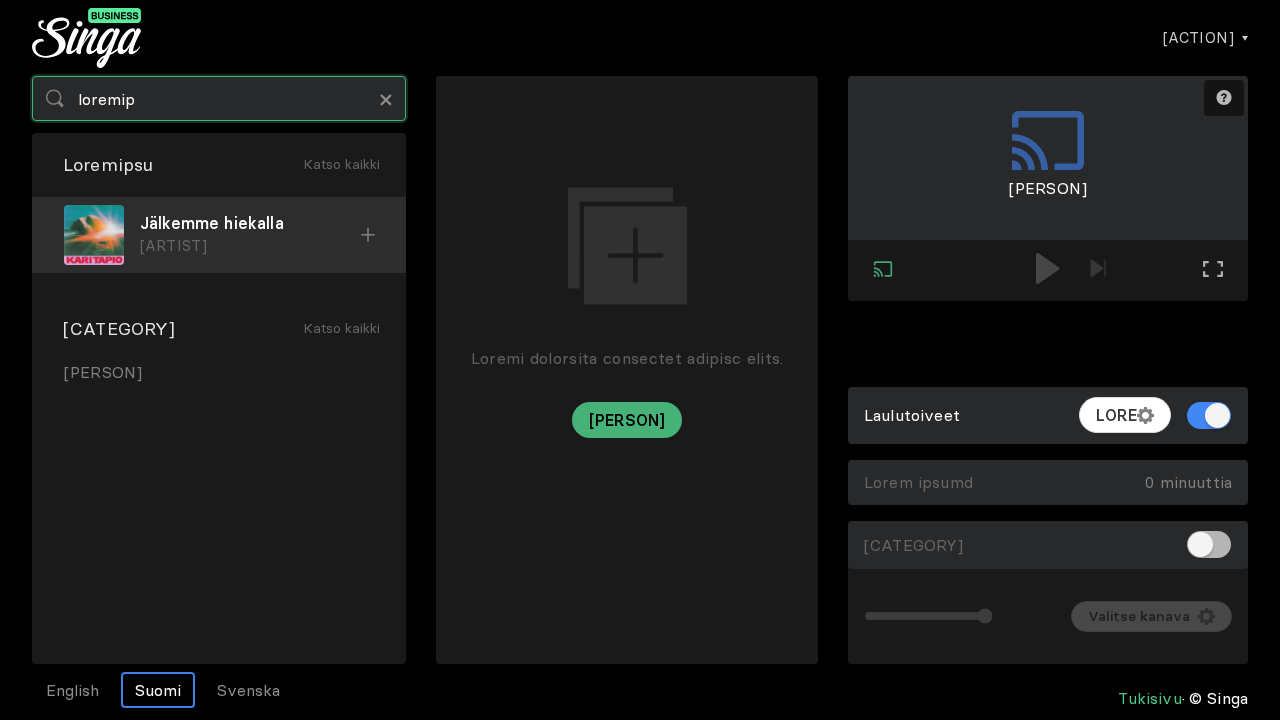 type on "loremip" 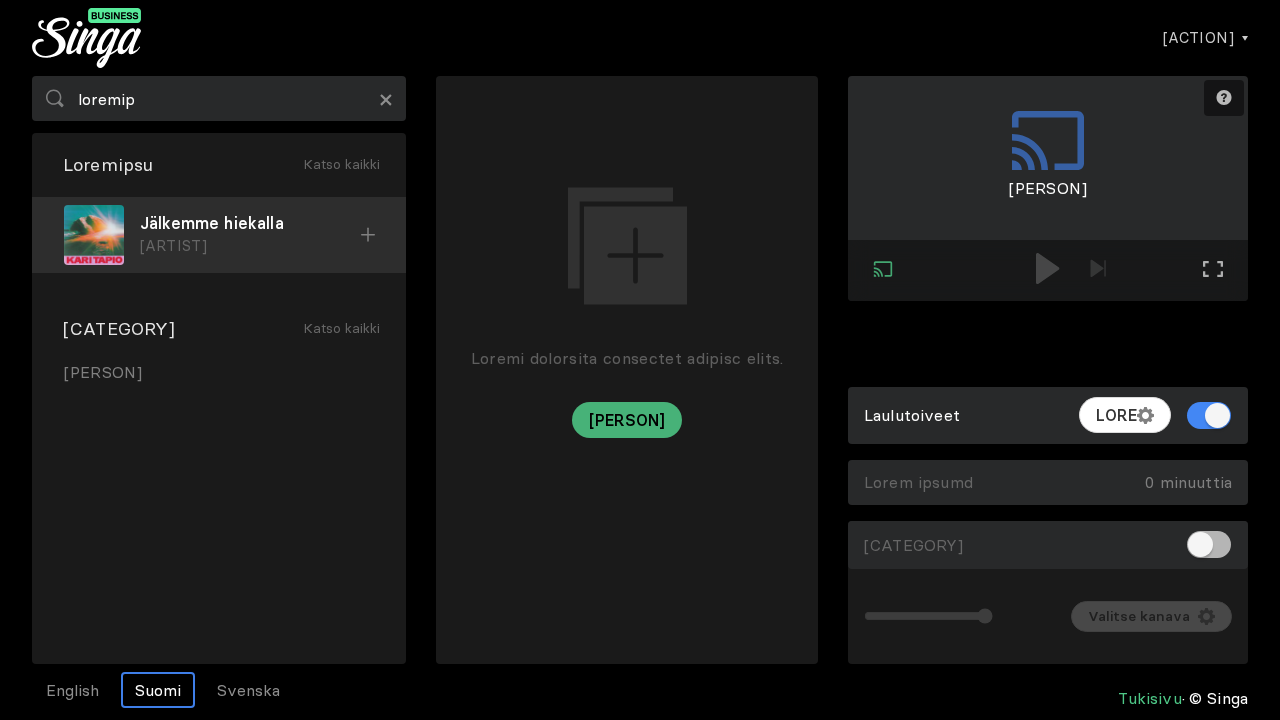 click at bounding box center [368, 235] 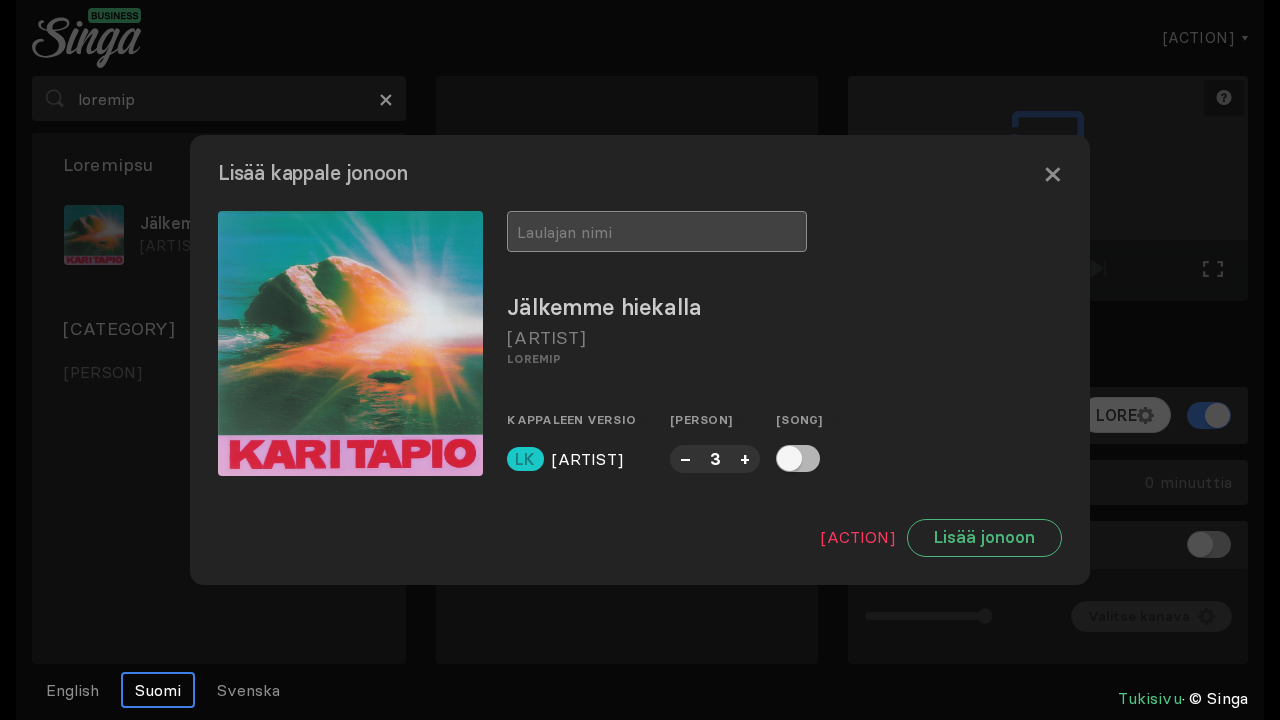 click at bounding box center (657, 231) 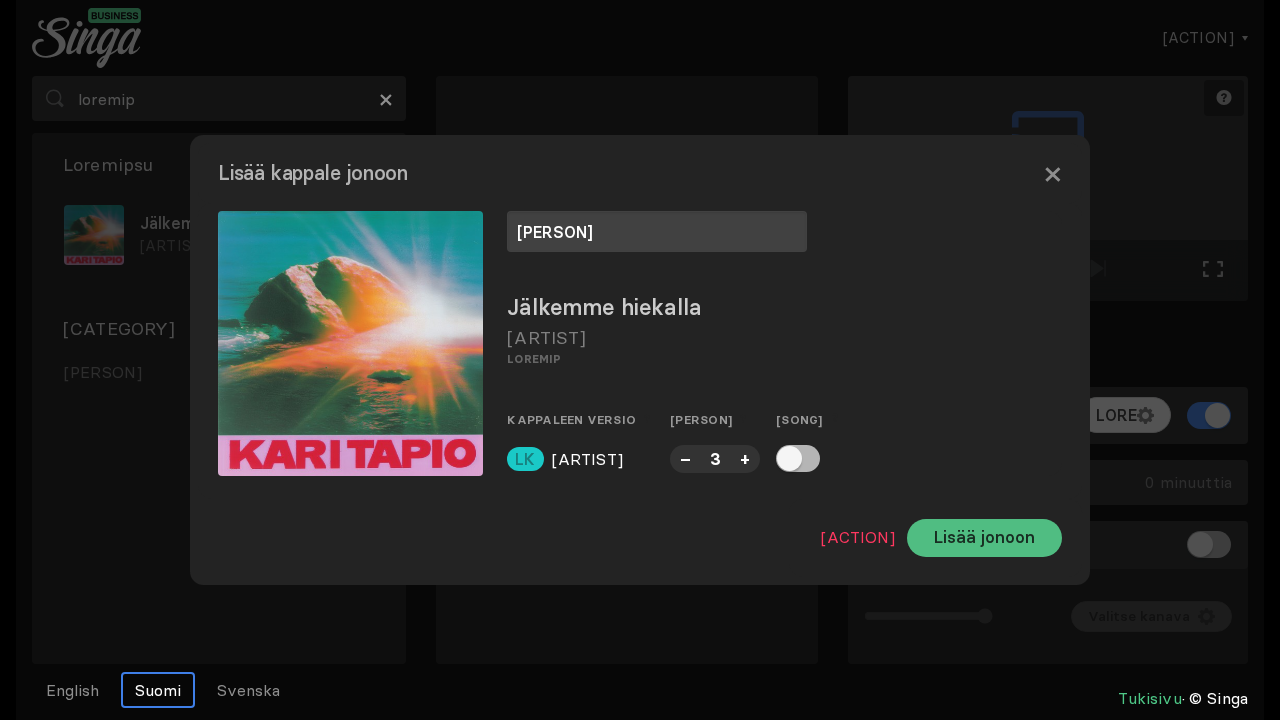 type on "[PERSON]" 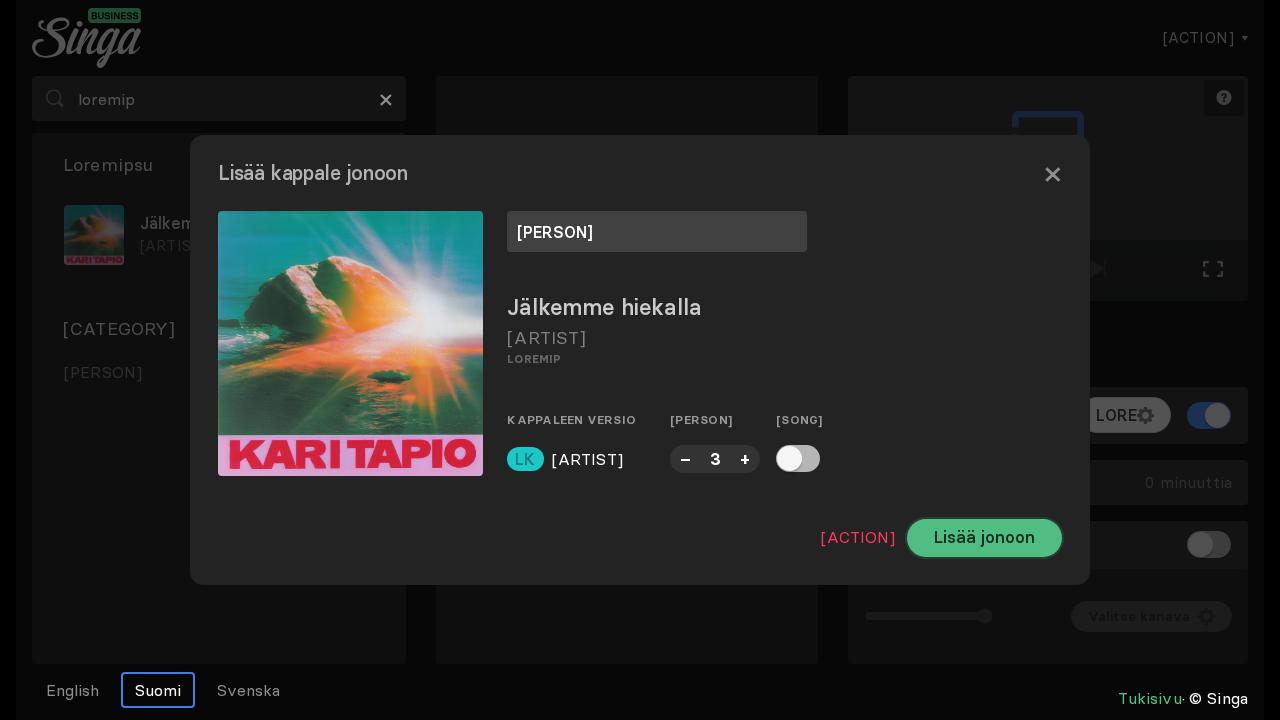click on "Lisää jonoon" at bounding box center (984, 538) 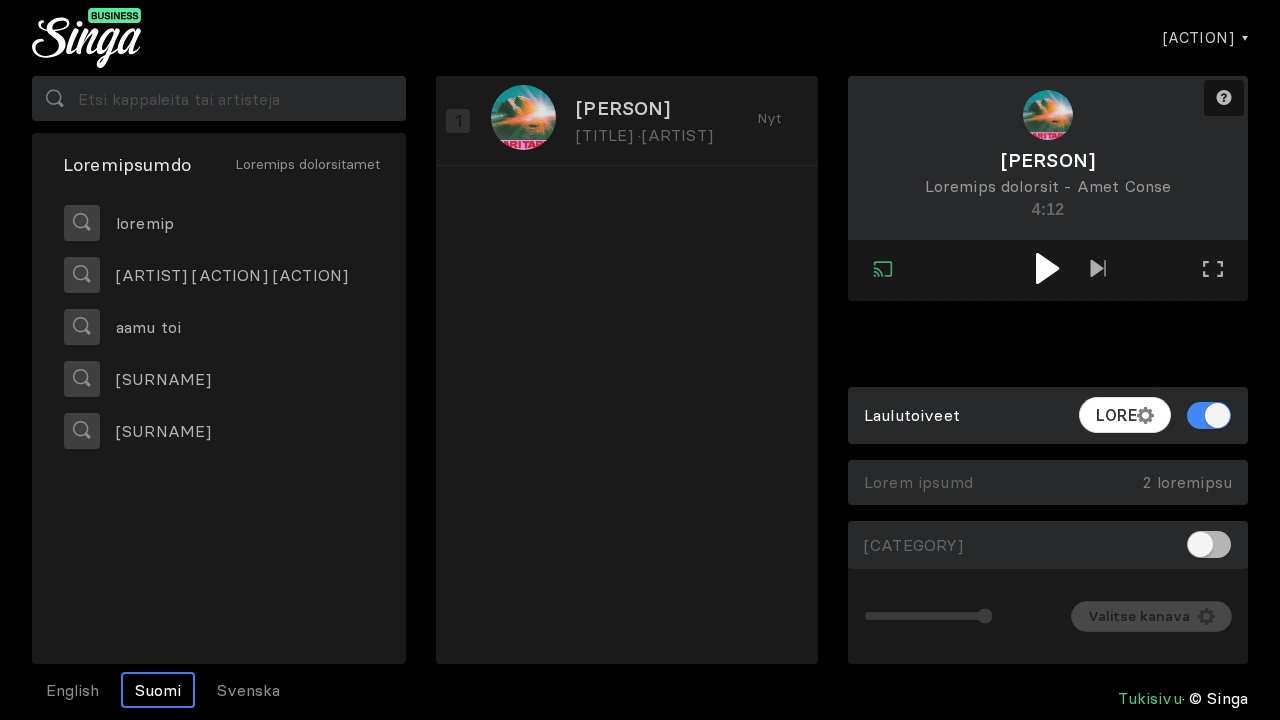 click at bounding box center (1047, 268) 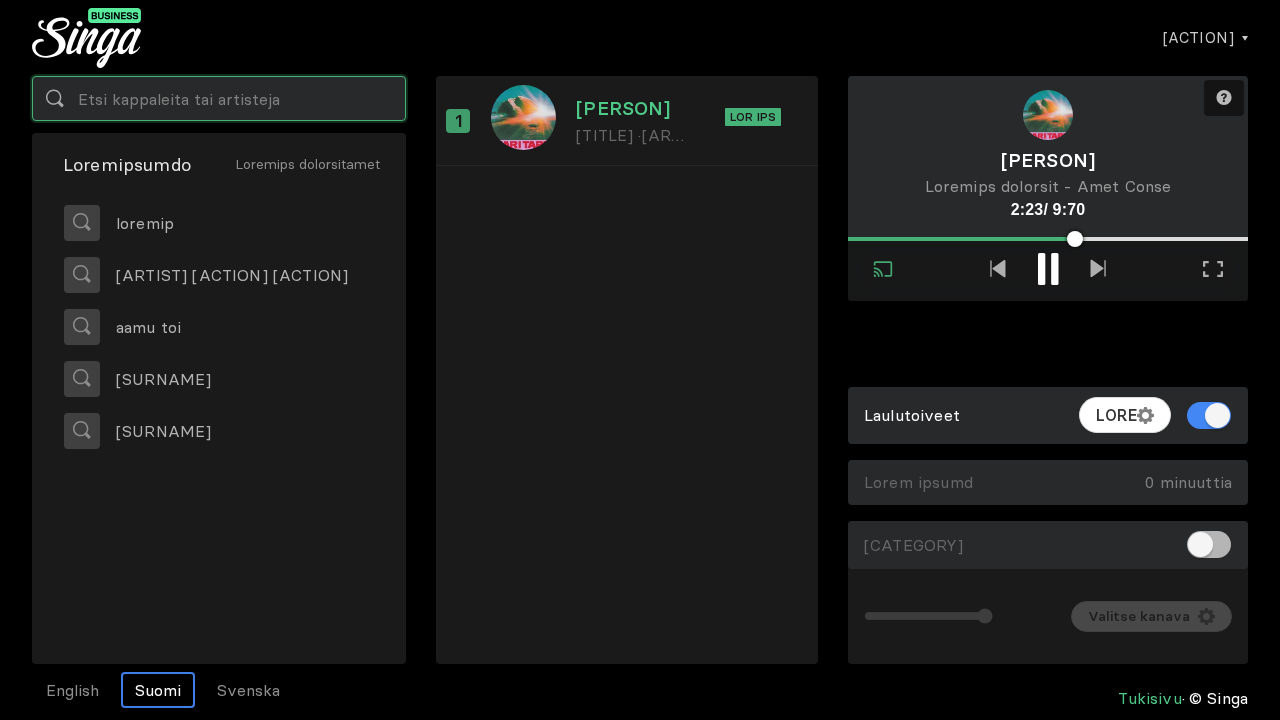 click at bounding box center [219, 98] 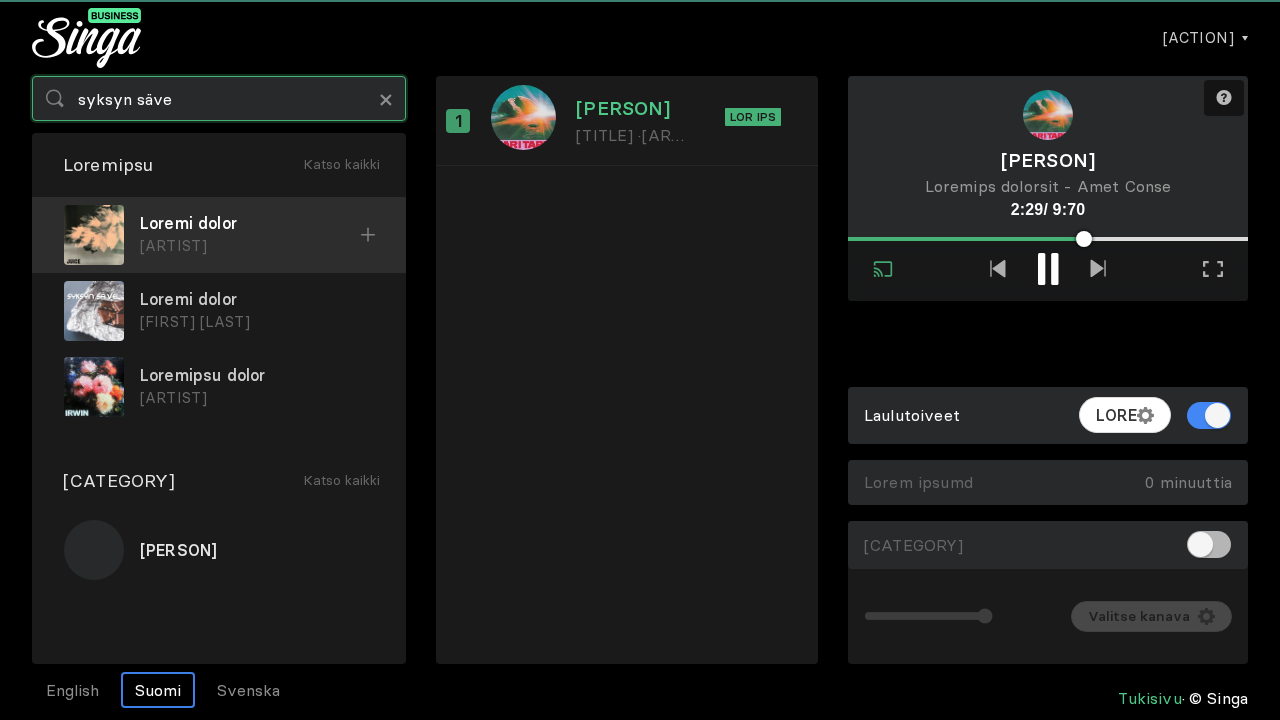 type on "syksyn säve" 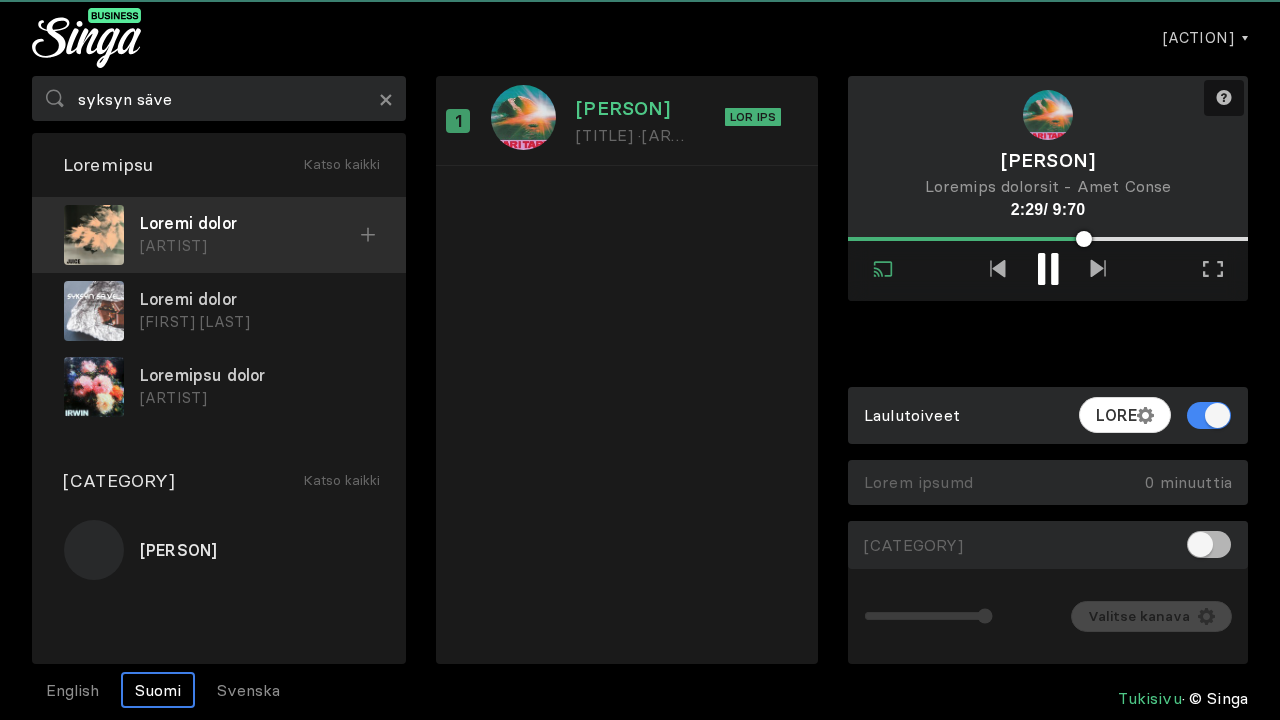 click at bounding box center [368, 235] 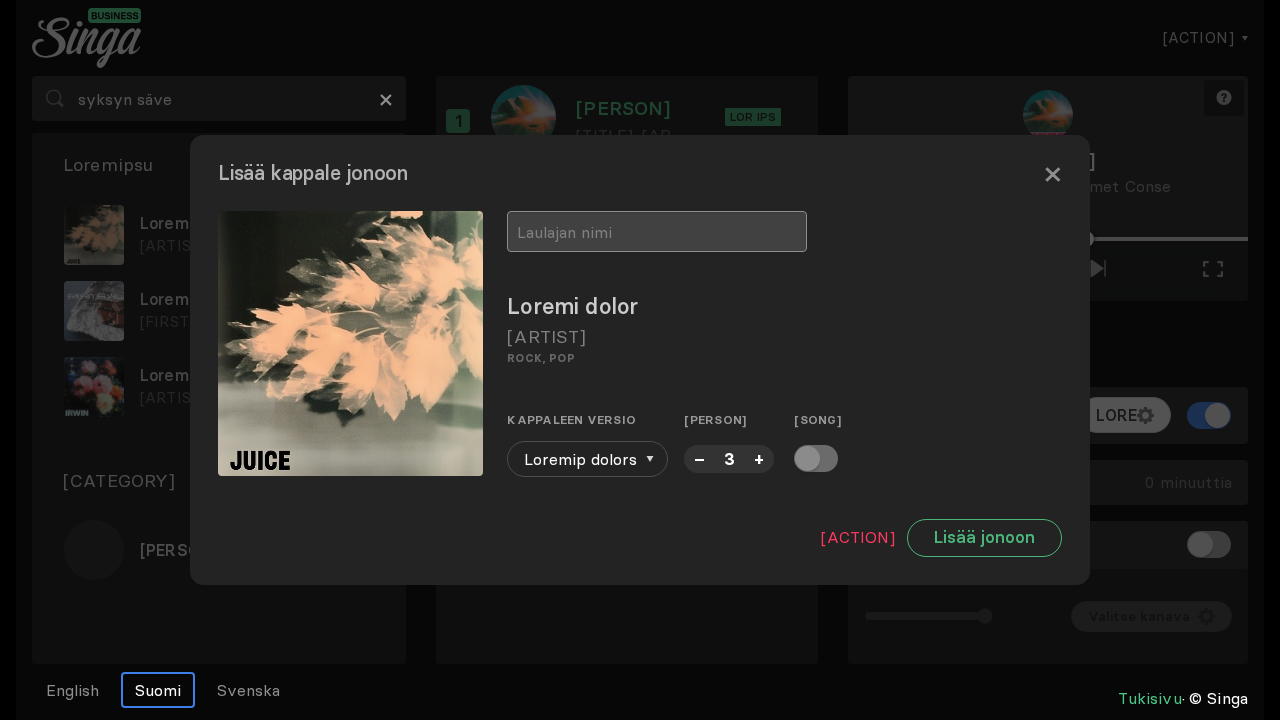 click at bounding box center (657, 231) 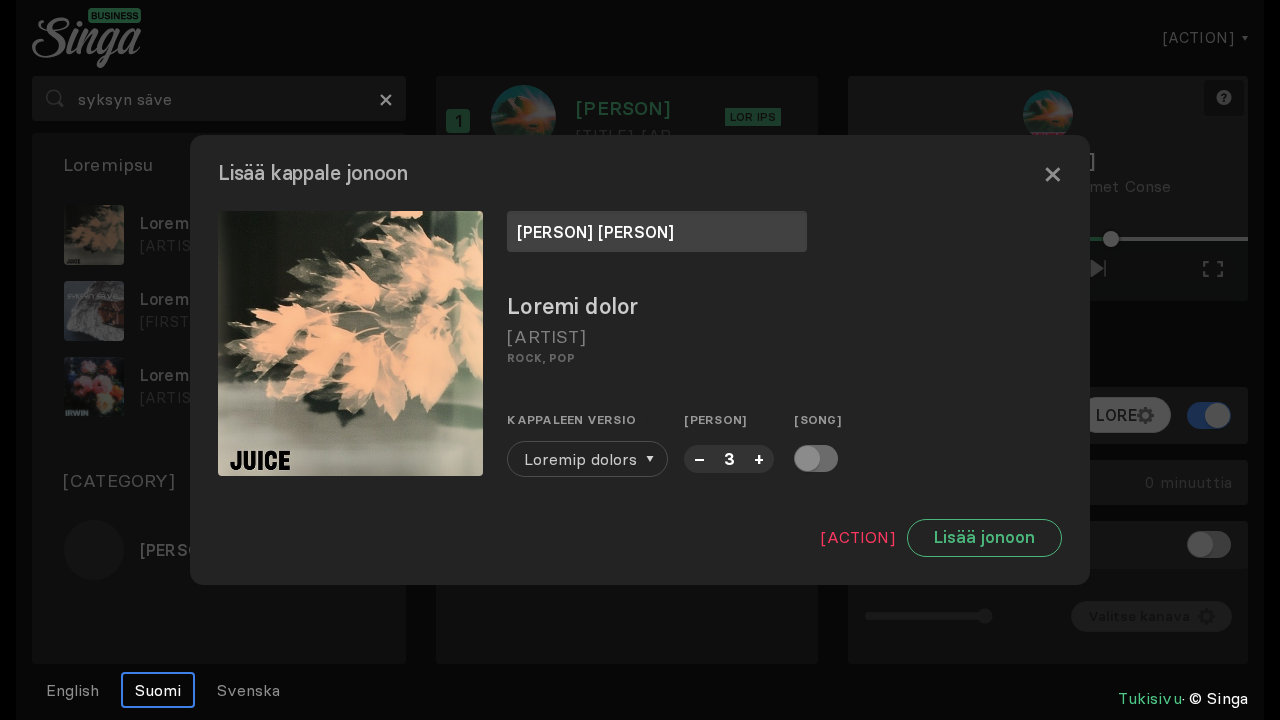 type on "[PERSON] [PERSON]" 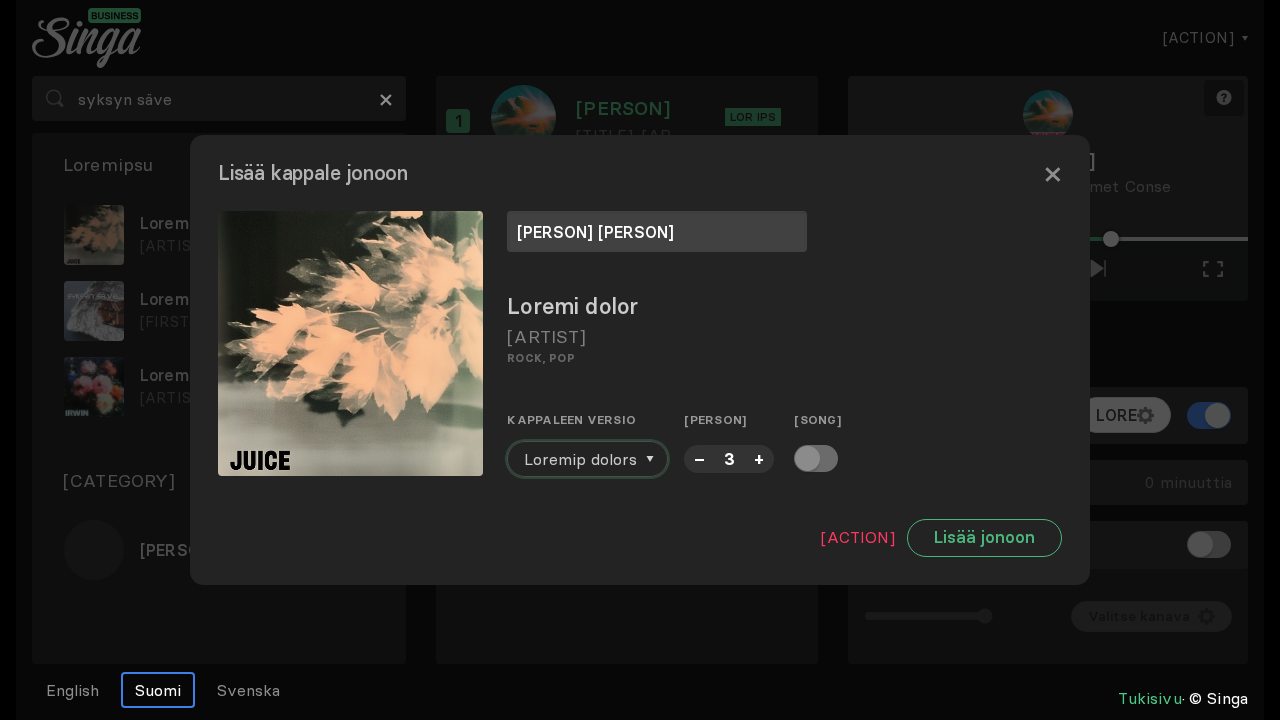 click on "Loremip dolors" at bounding box center (580, 459) 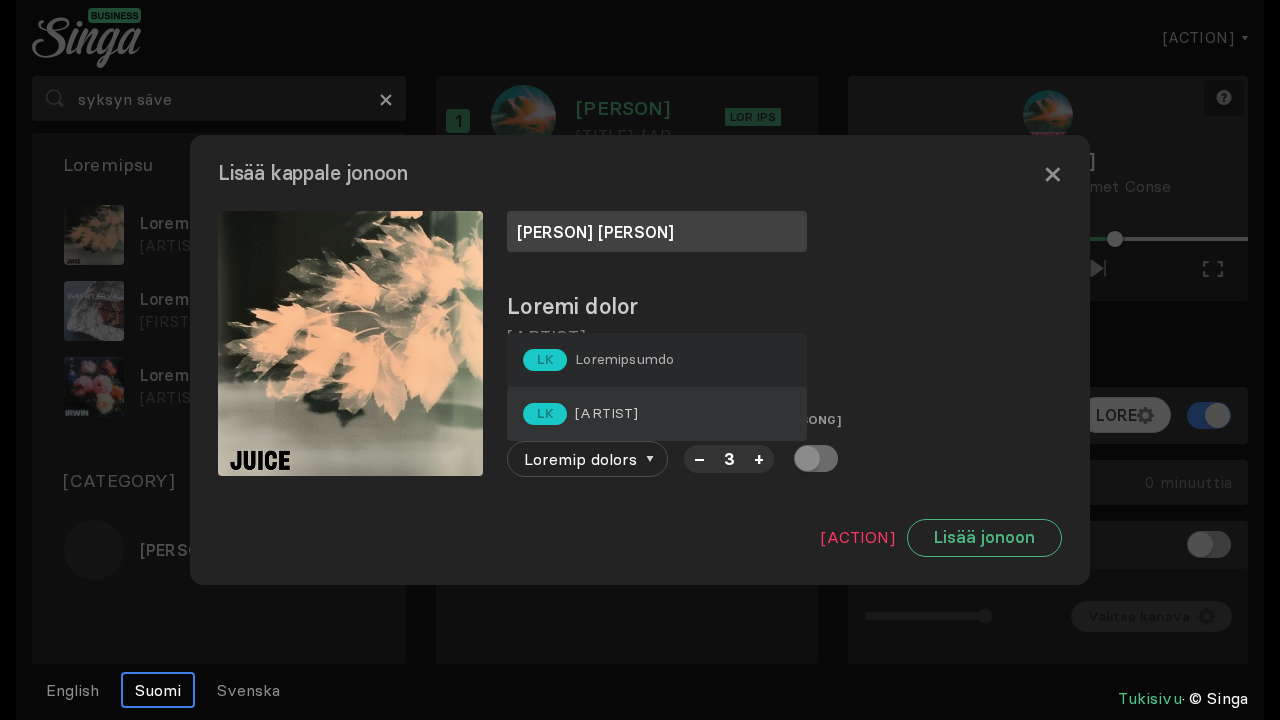 click on "[ARTIST]" at bounding box center [624, 359] 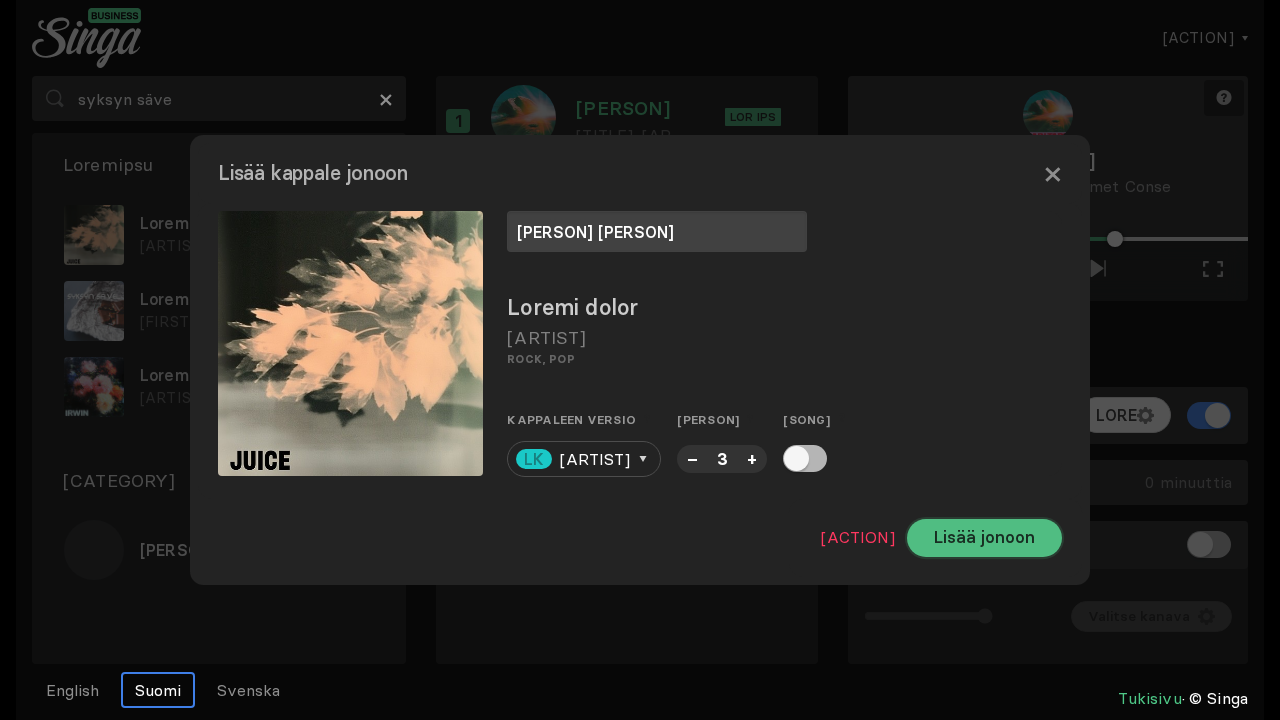 click on "Lisää jonoon" at bounding box center (984, 538) 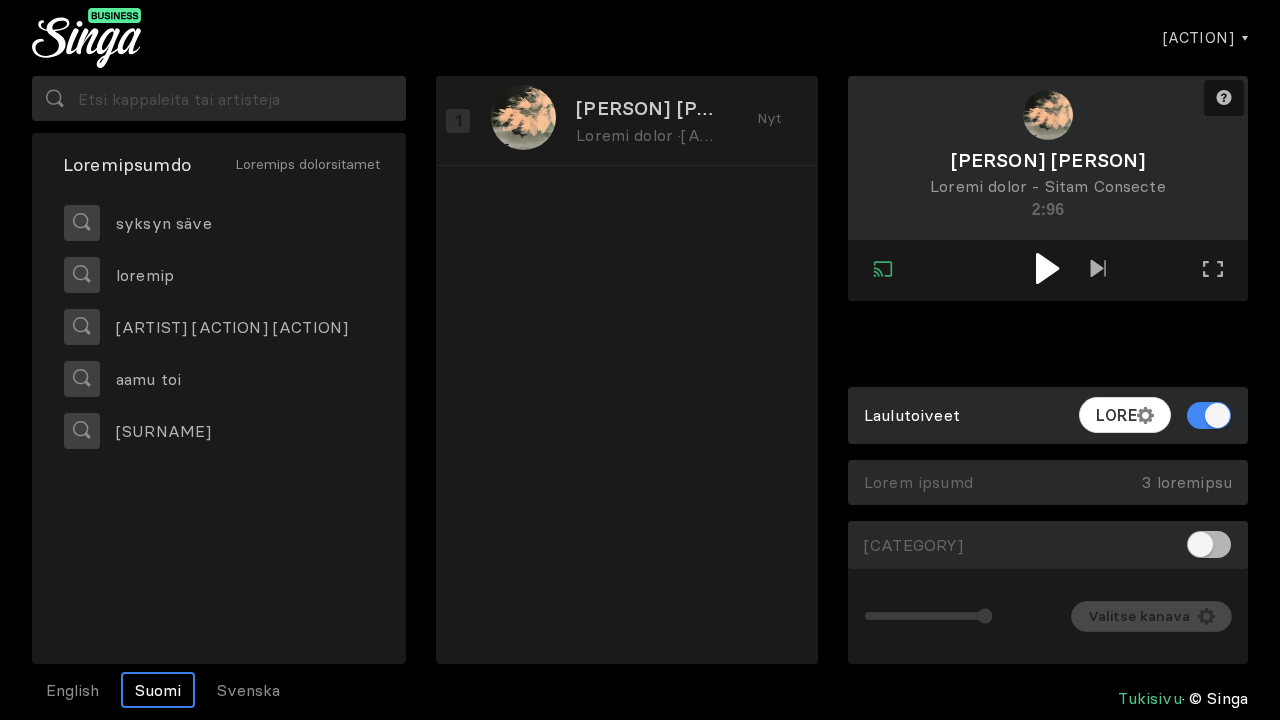 click at bounding box center [1047, 268] 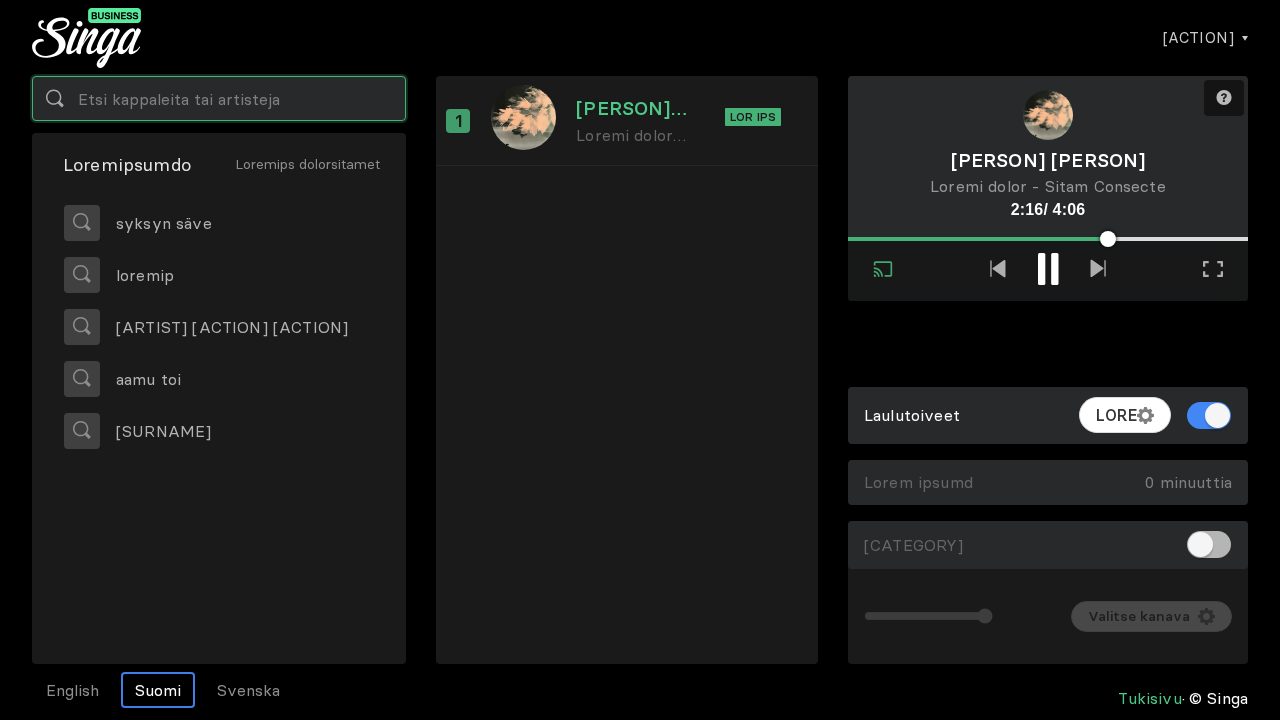 click at bounding box center (219, 98) 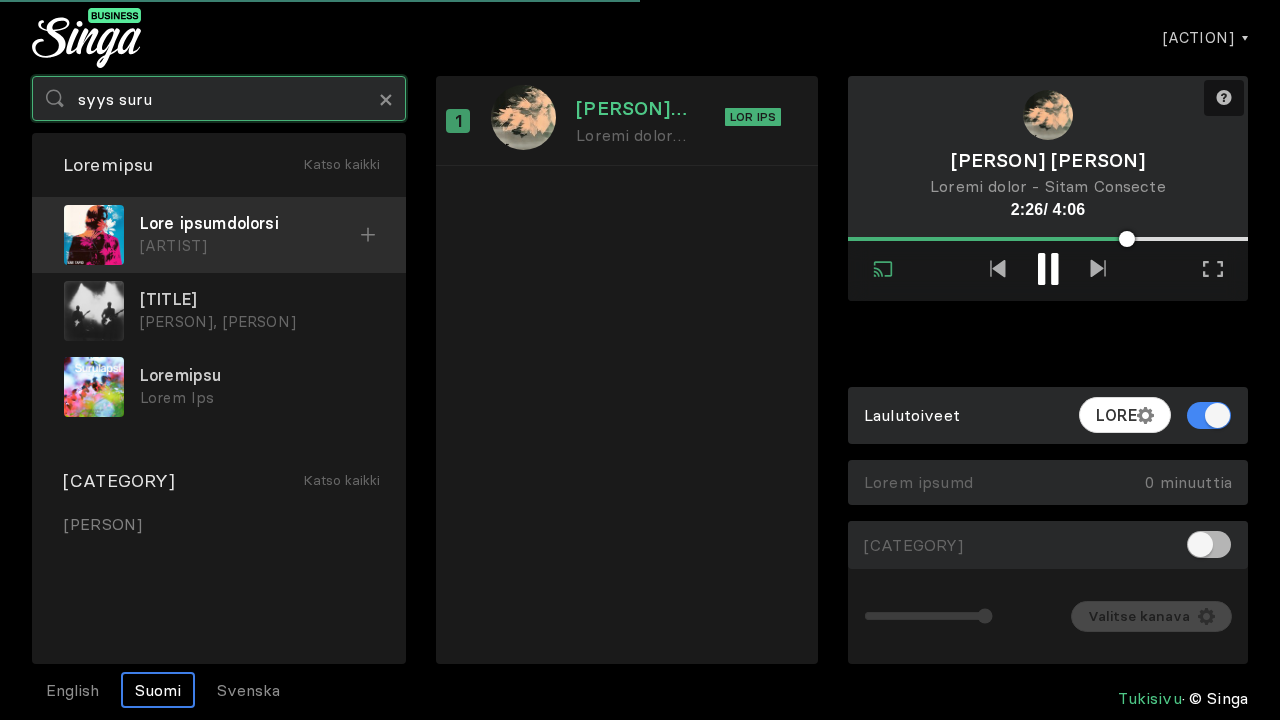 type on "syys suru" 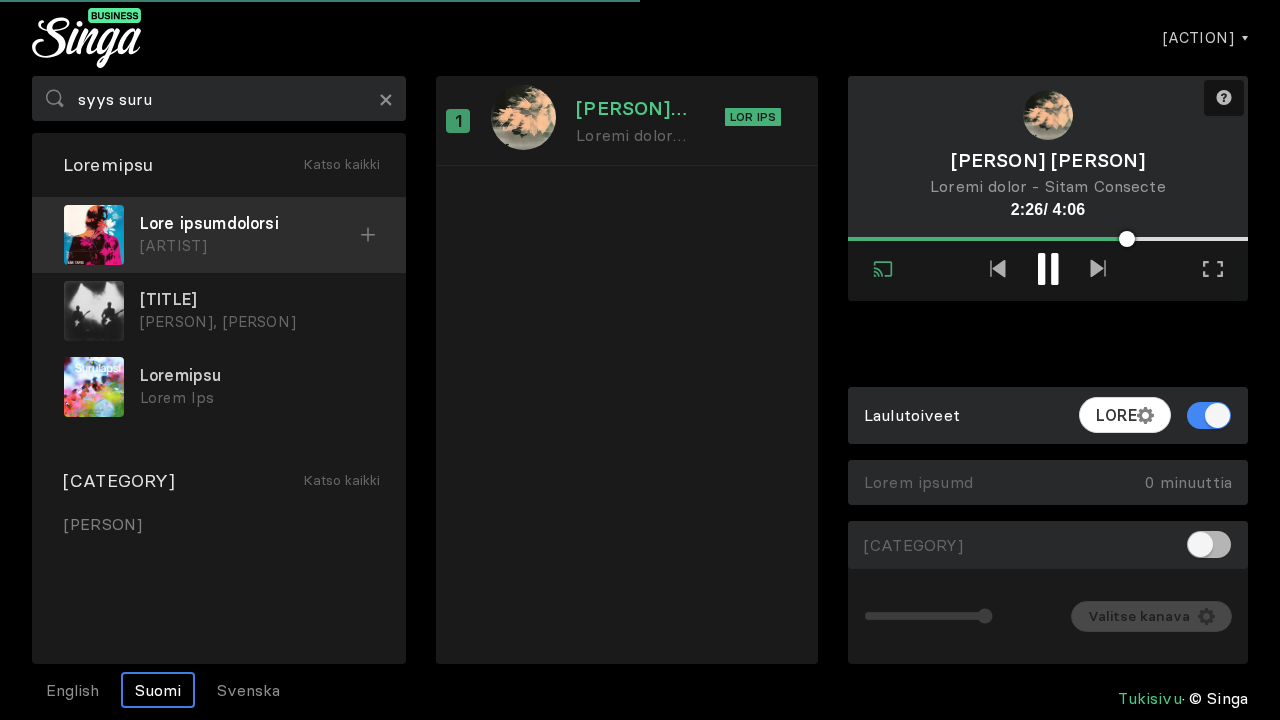 click at bounding box center (368, 235) 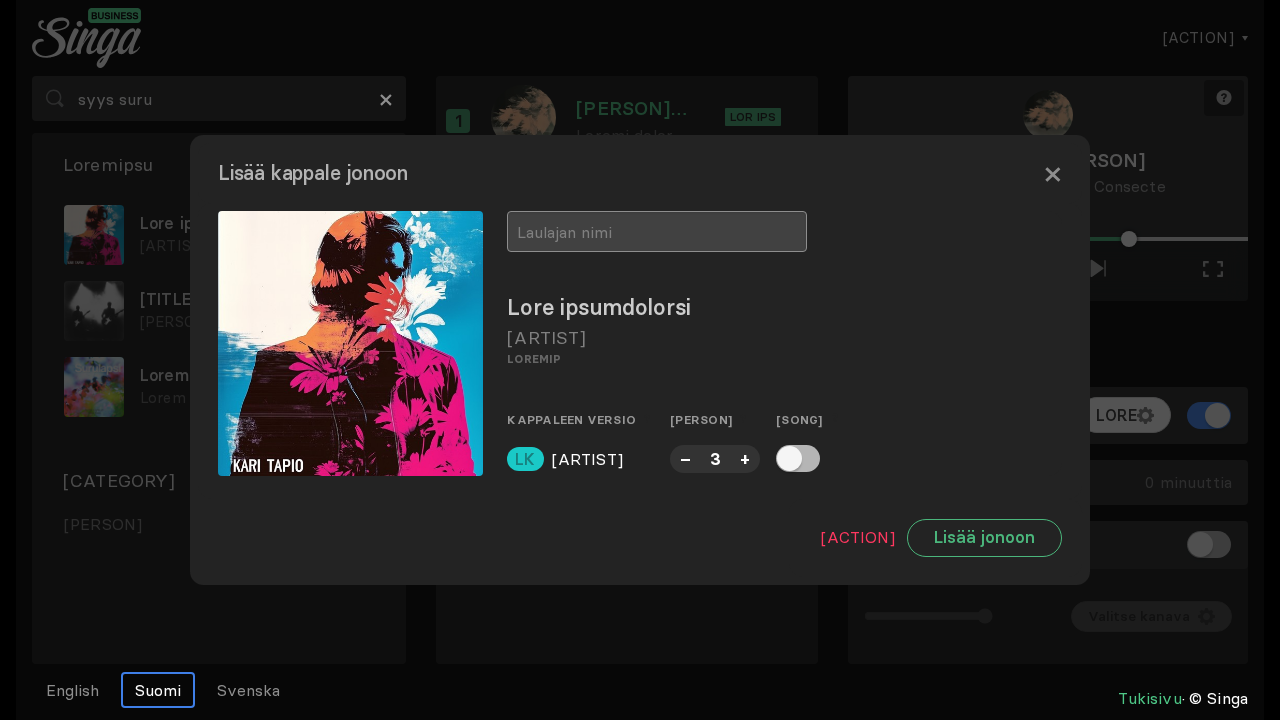 click at bounding box center [657, 231] 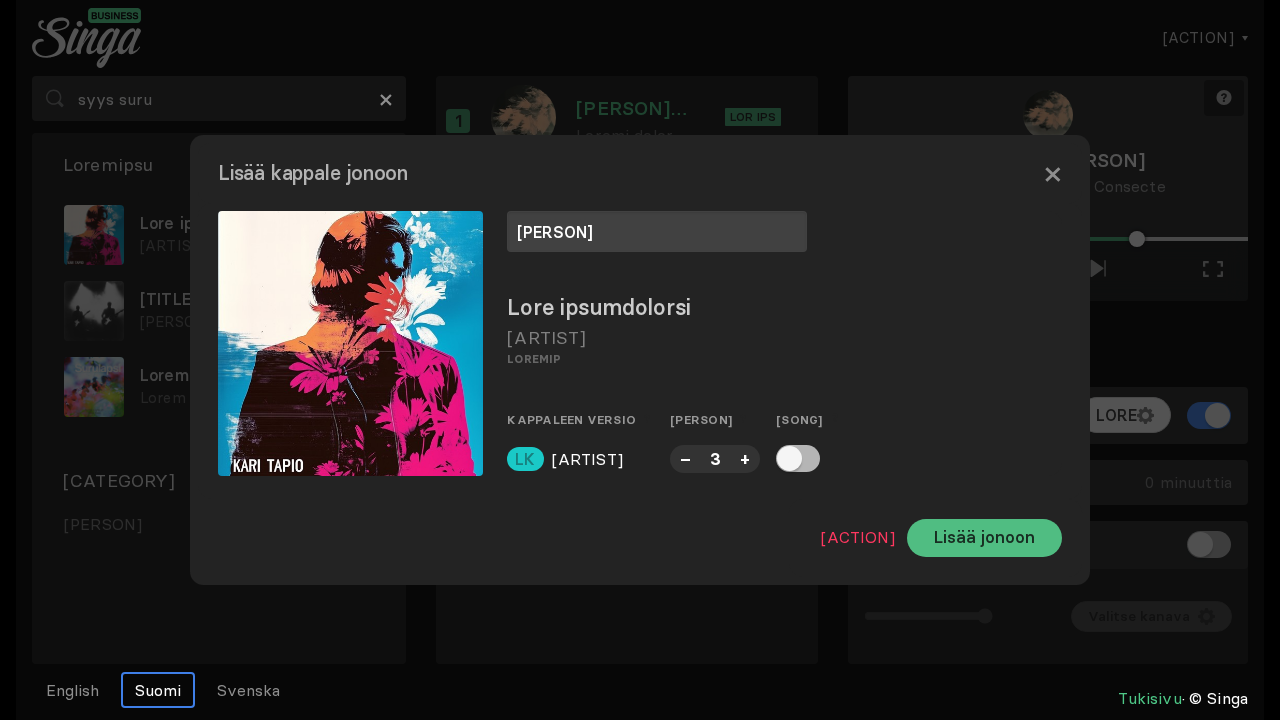 type on "[PERSON]" 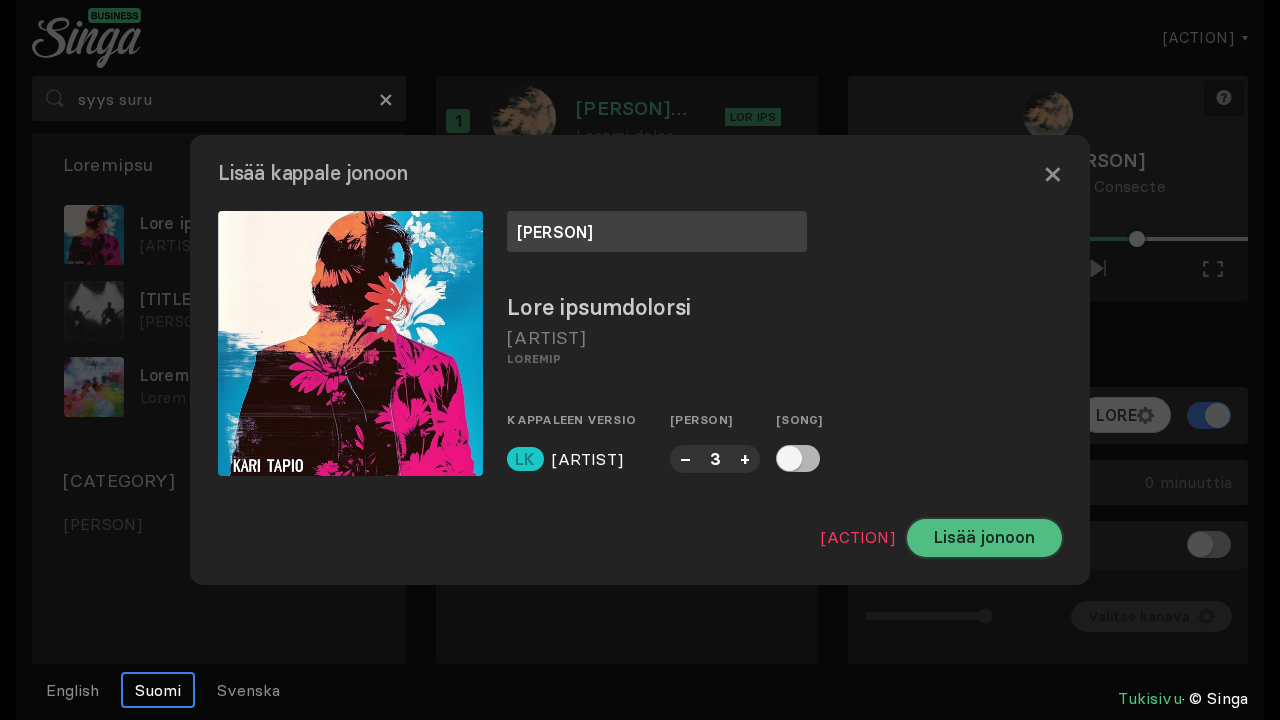 click on "Lisää jonoon" at bounding box center (984, 538) 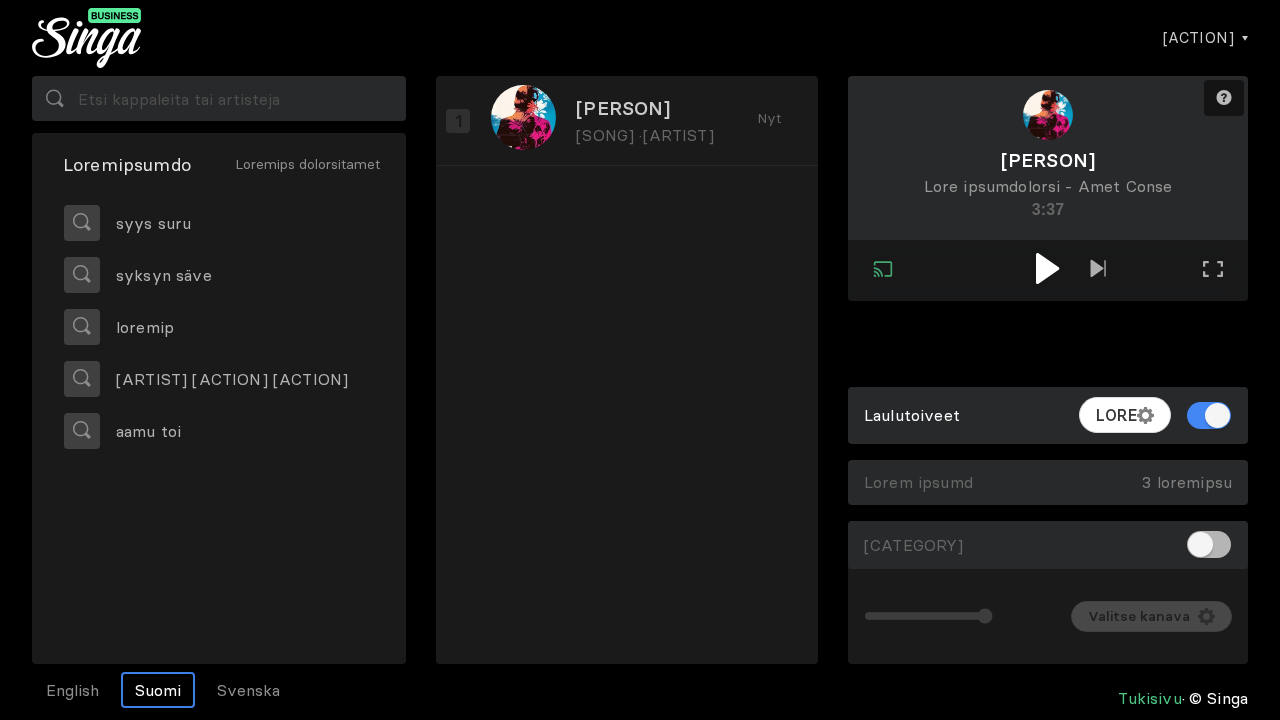 click at bounding box center [1047, 268] 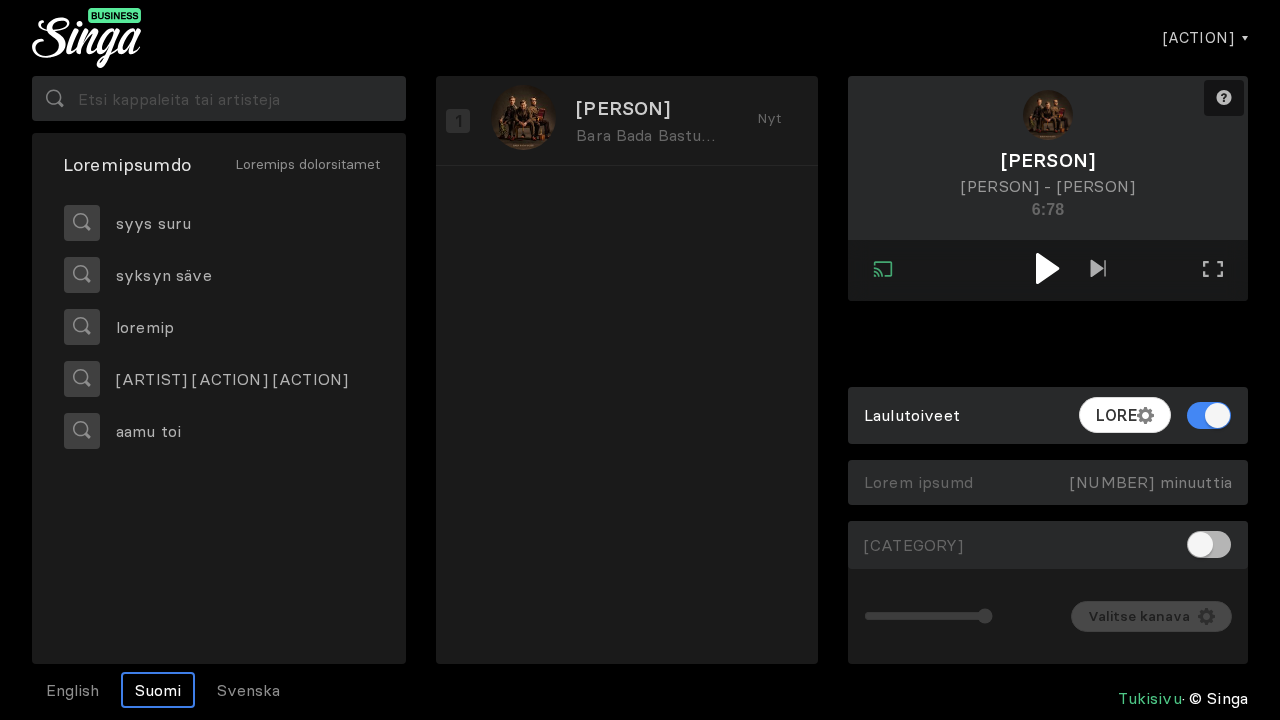 click at bounding box center [1047, 268] 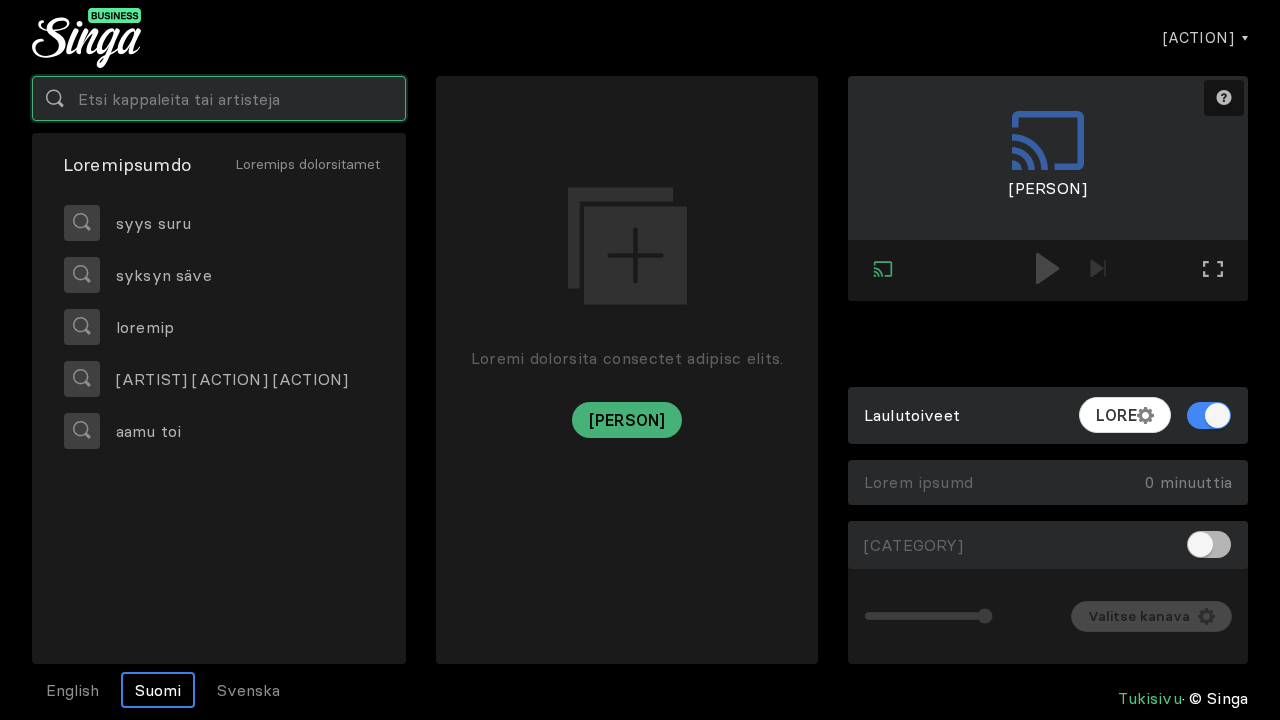 click at bounding box center (219, 98) 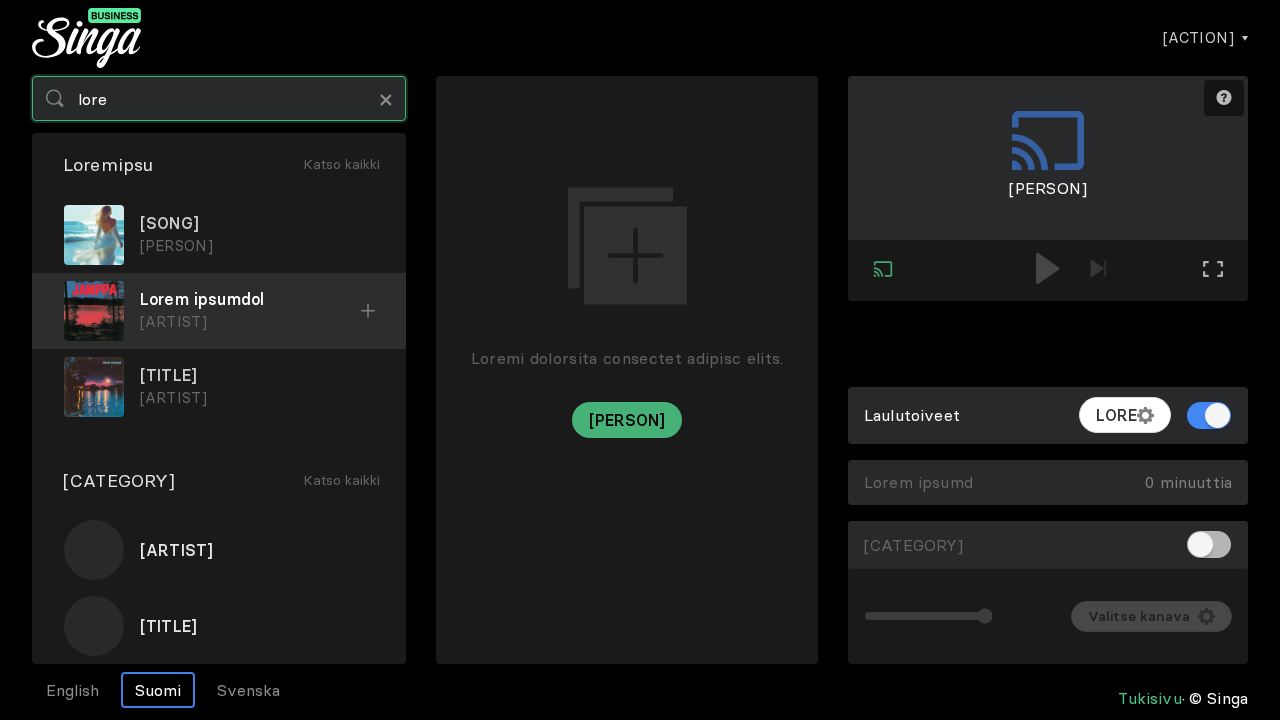 type on "lore" 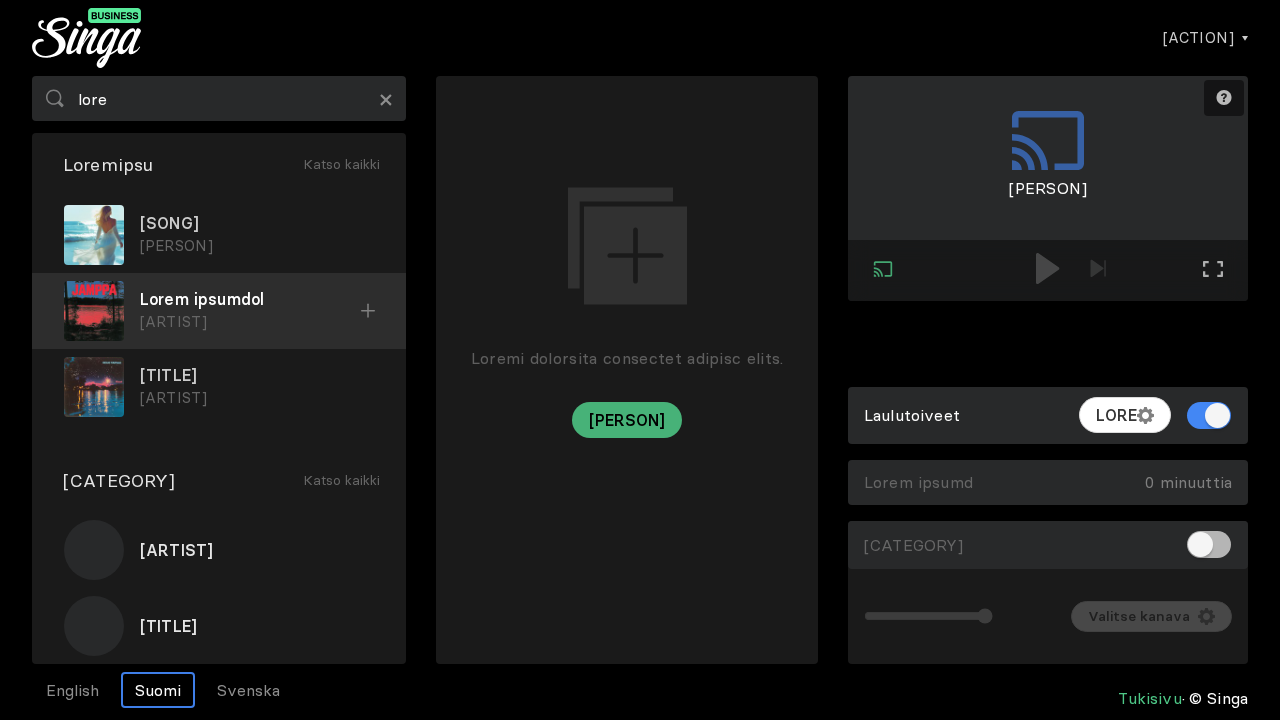 click at bounding box center [0, 0] 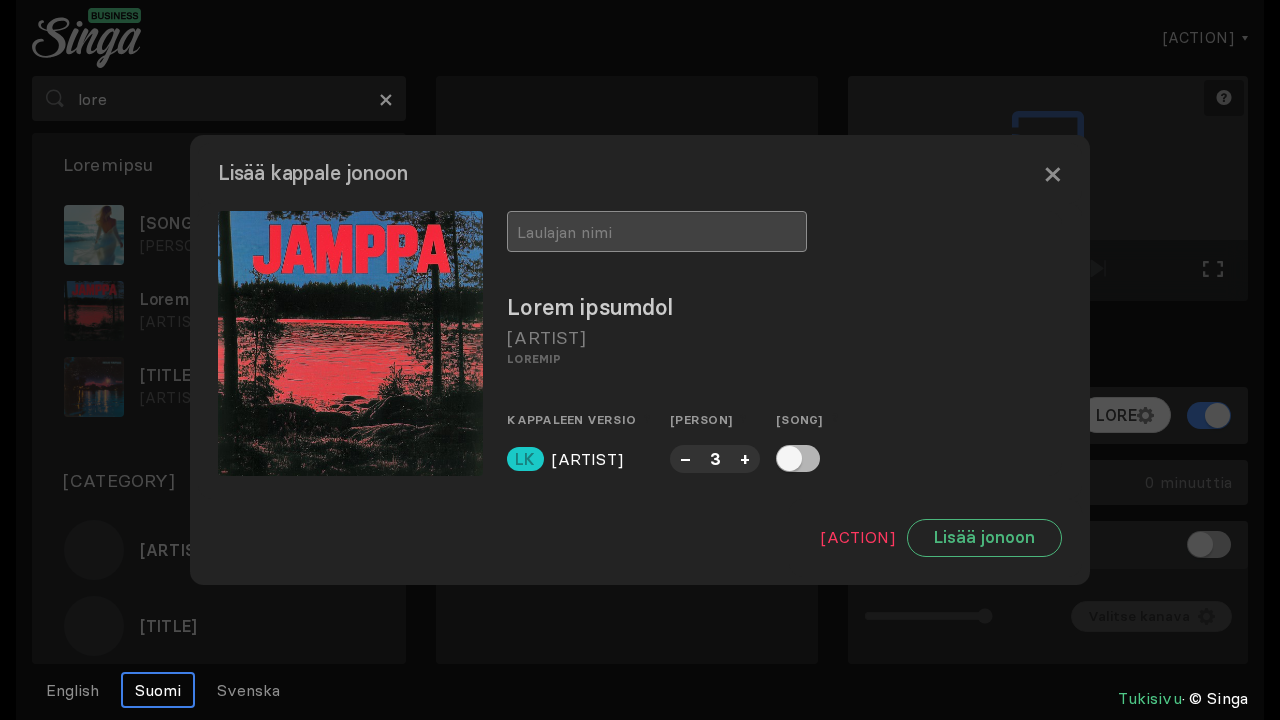click at bounding box center (657, 231) 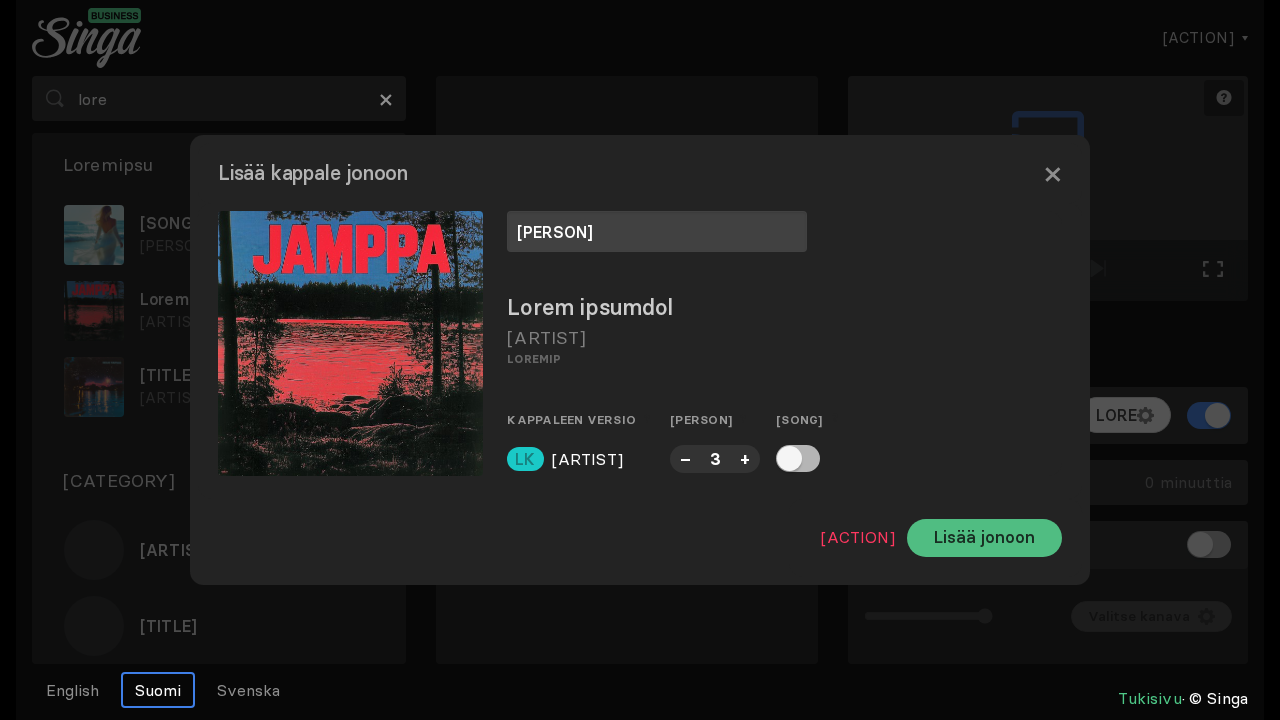 type on "[PERSON]" 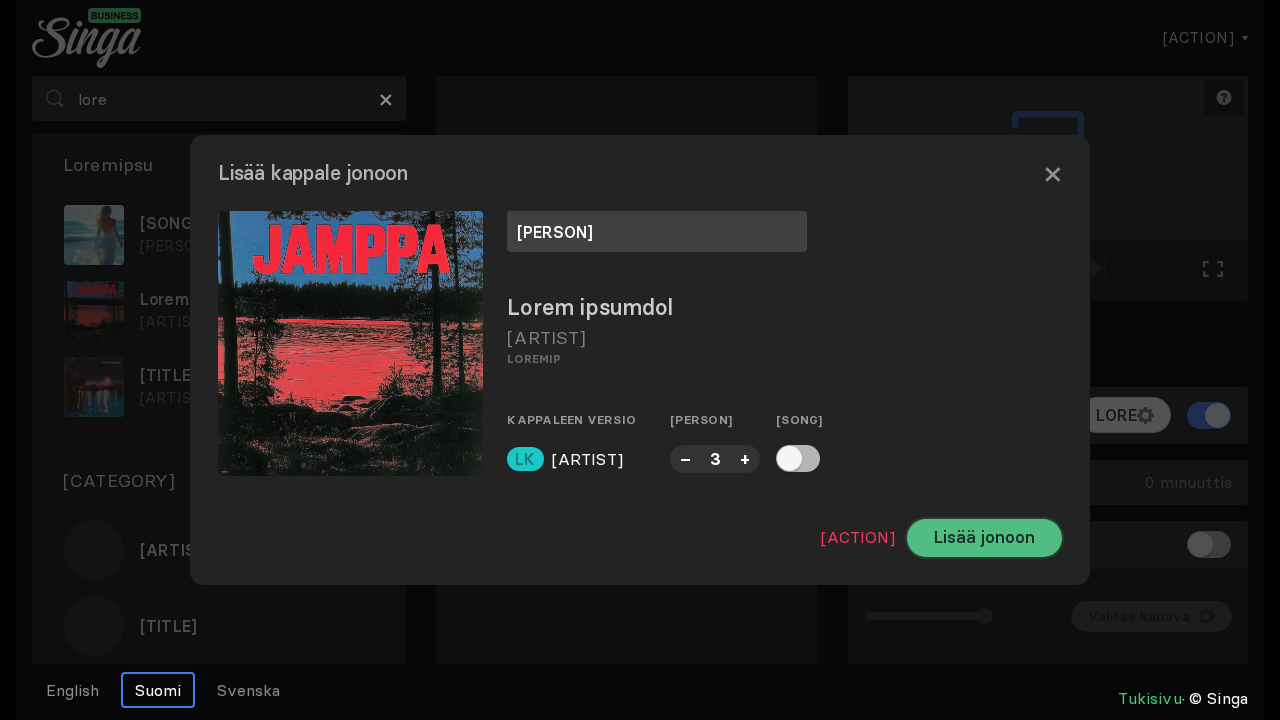 click on "Lisää jonoon" at bounding box center [984, 538] 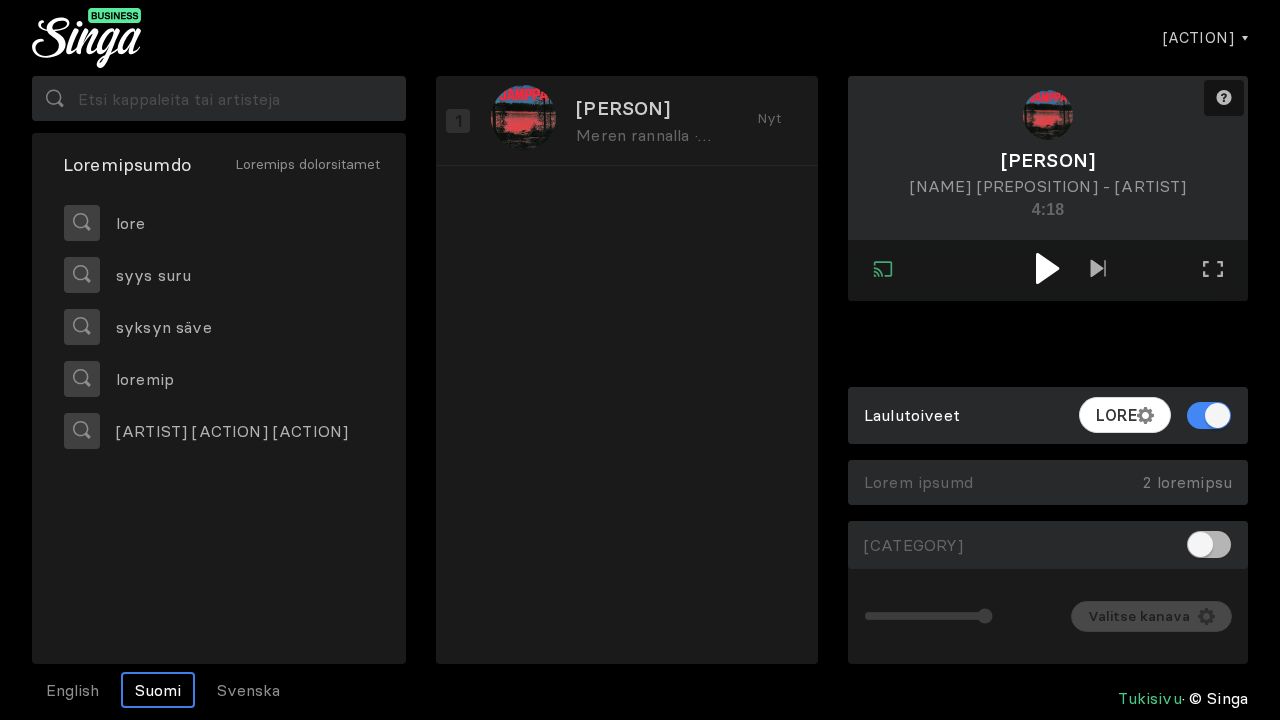 click at bounding box center [1047, 268] 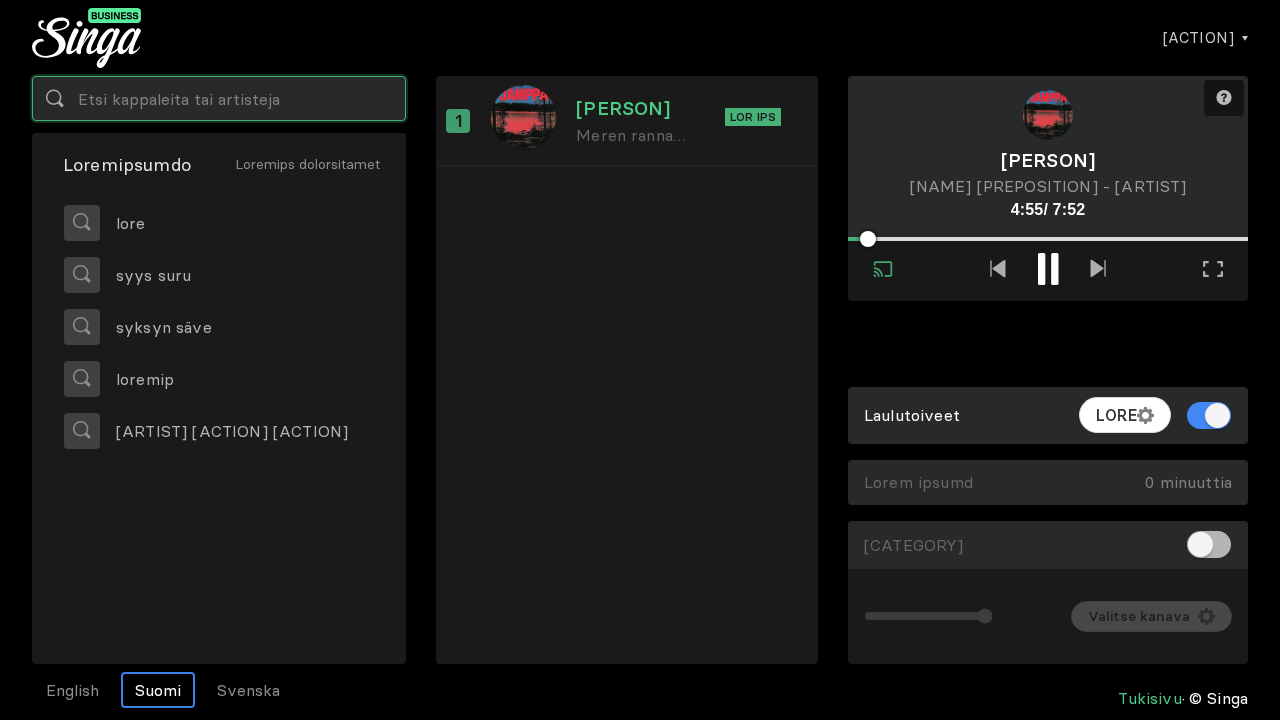 click at bounding box center [219, 98] 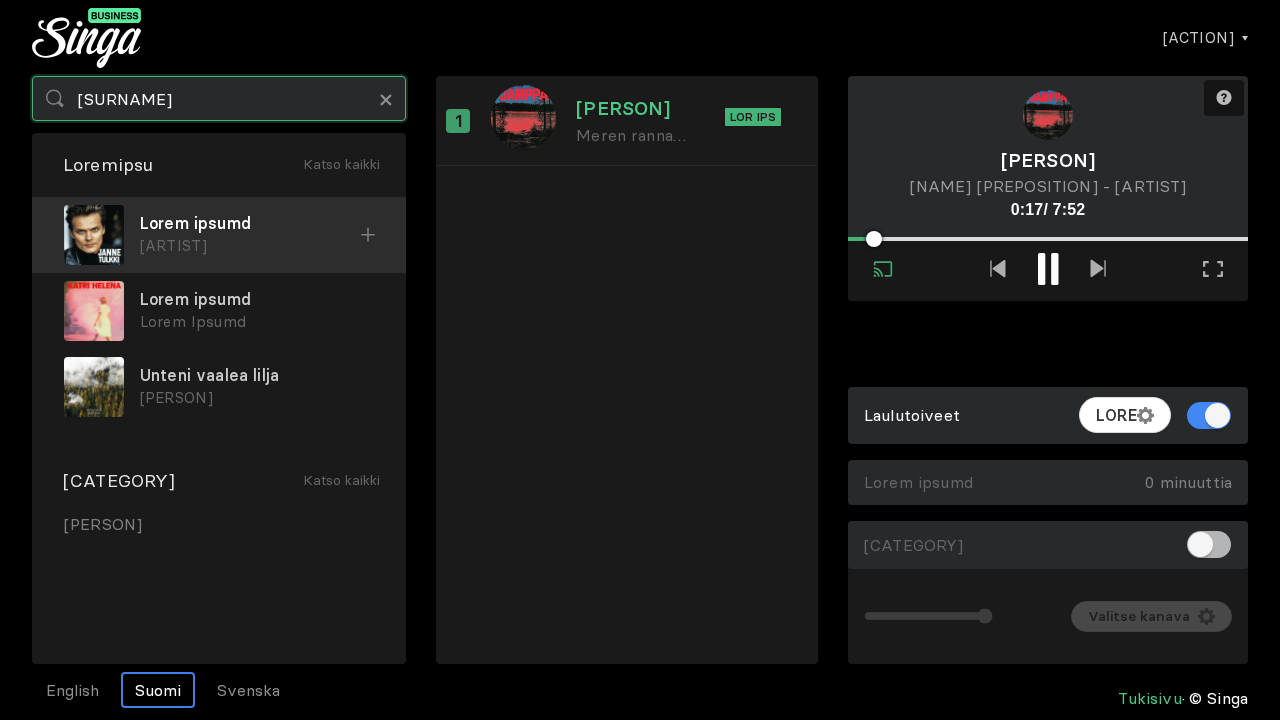 type on "[SURNAME]" 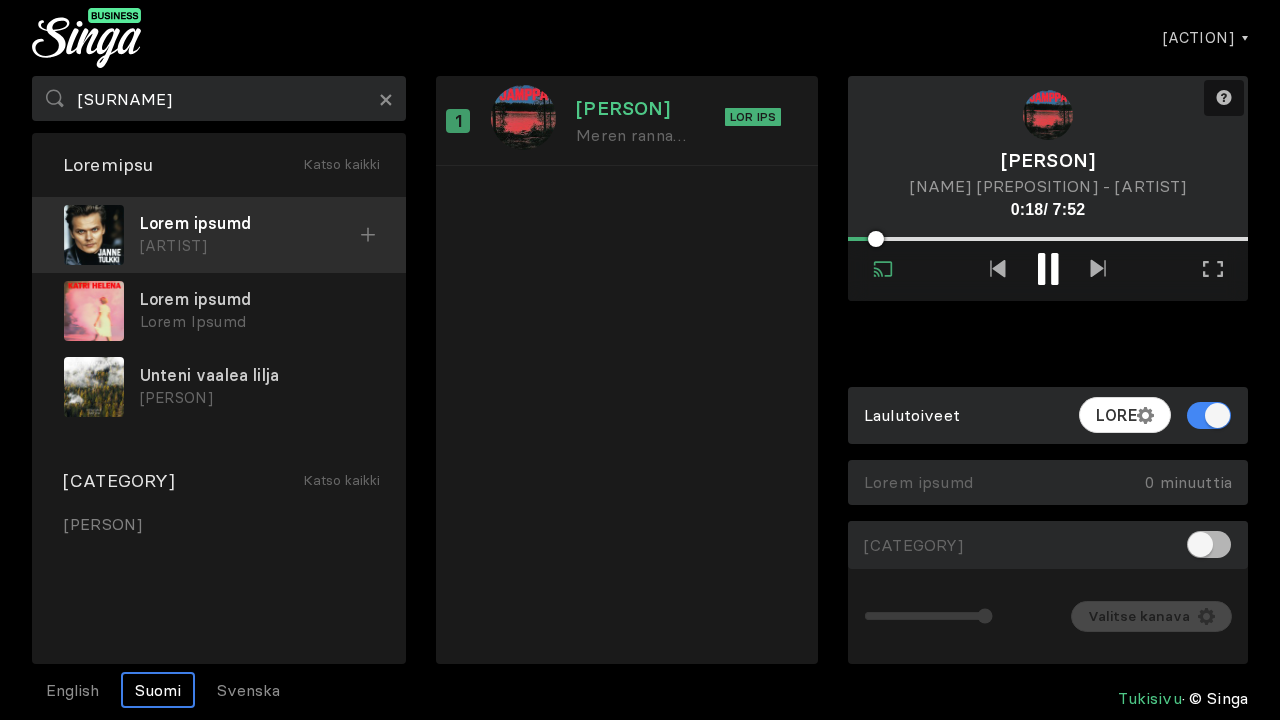 click at bounding box center (368, 235) 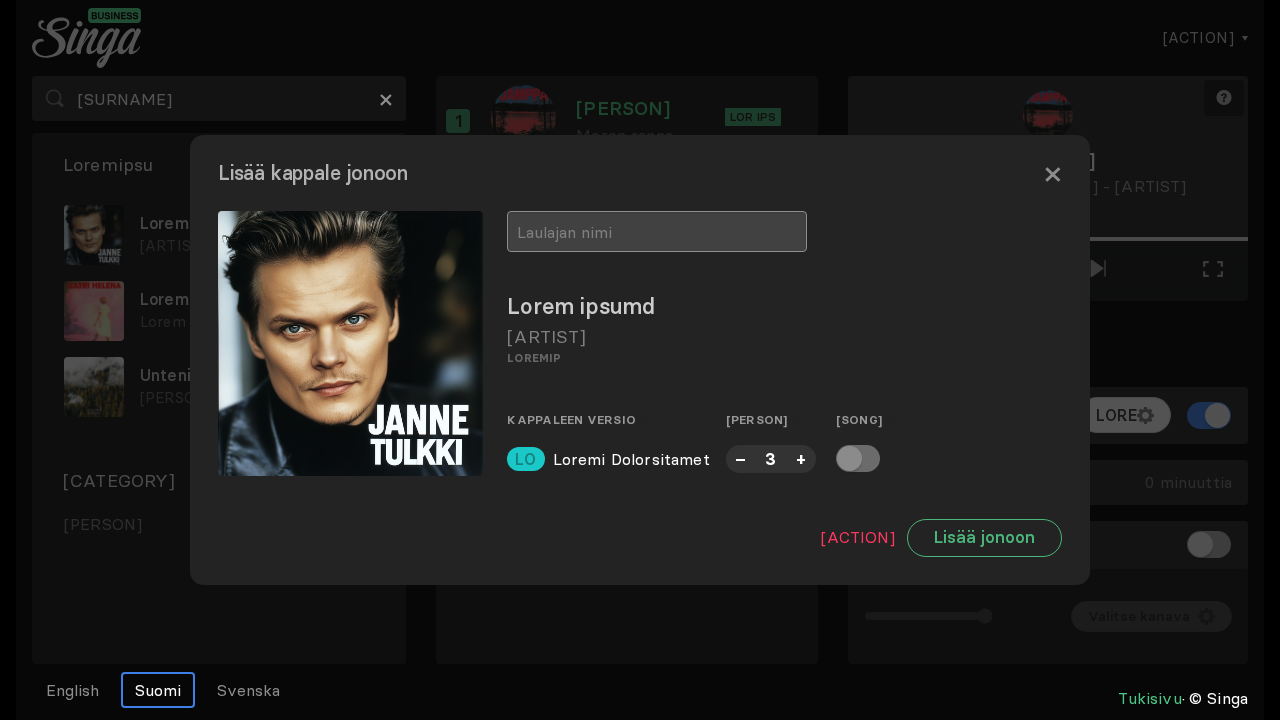 click at bounding box center (657, 231) 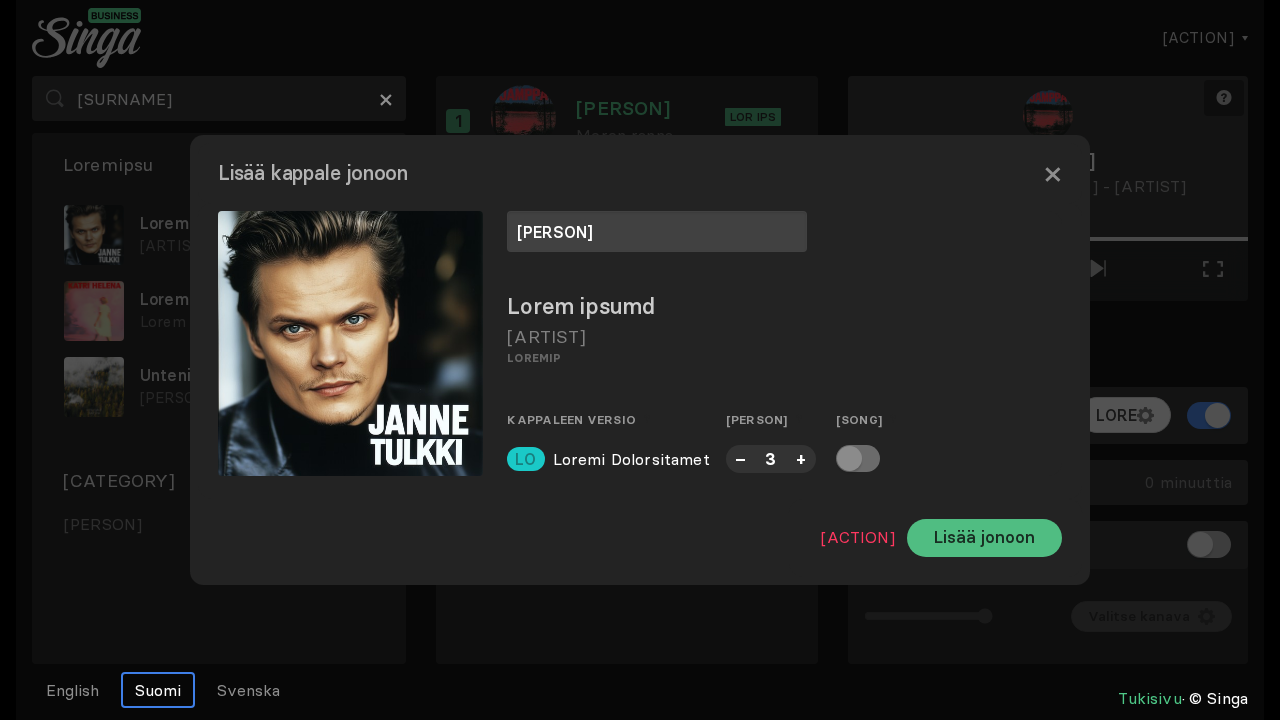 type on "[PERSON]" 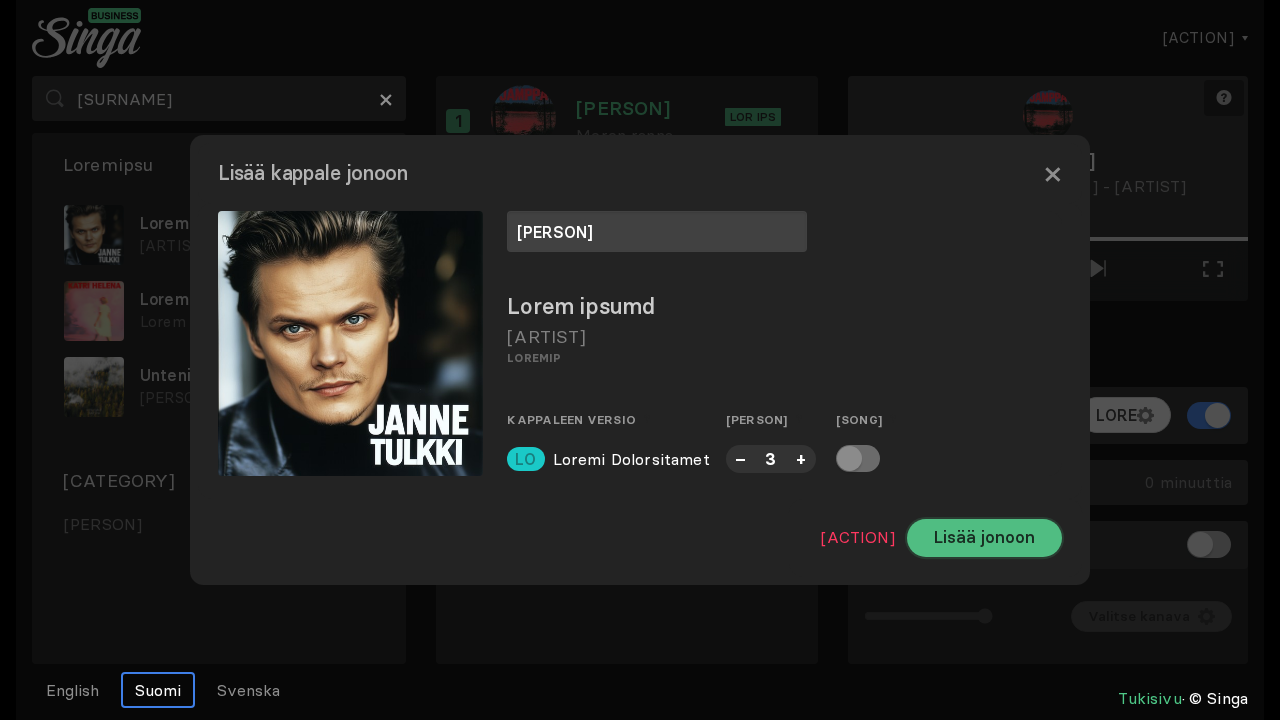click on "Lisää jonoon" at bounding box center (984, 538) 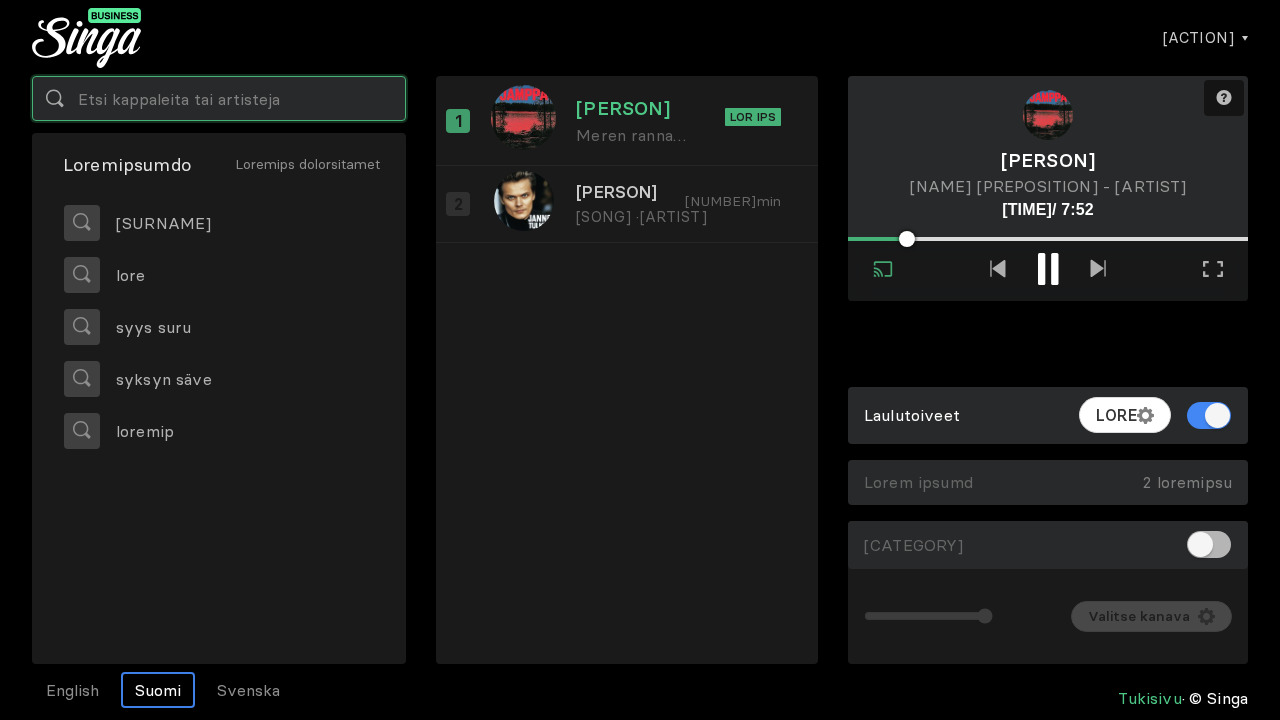 click at bounding box center (219, 98) 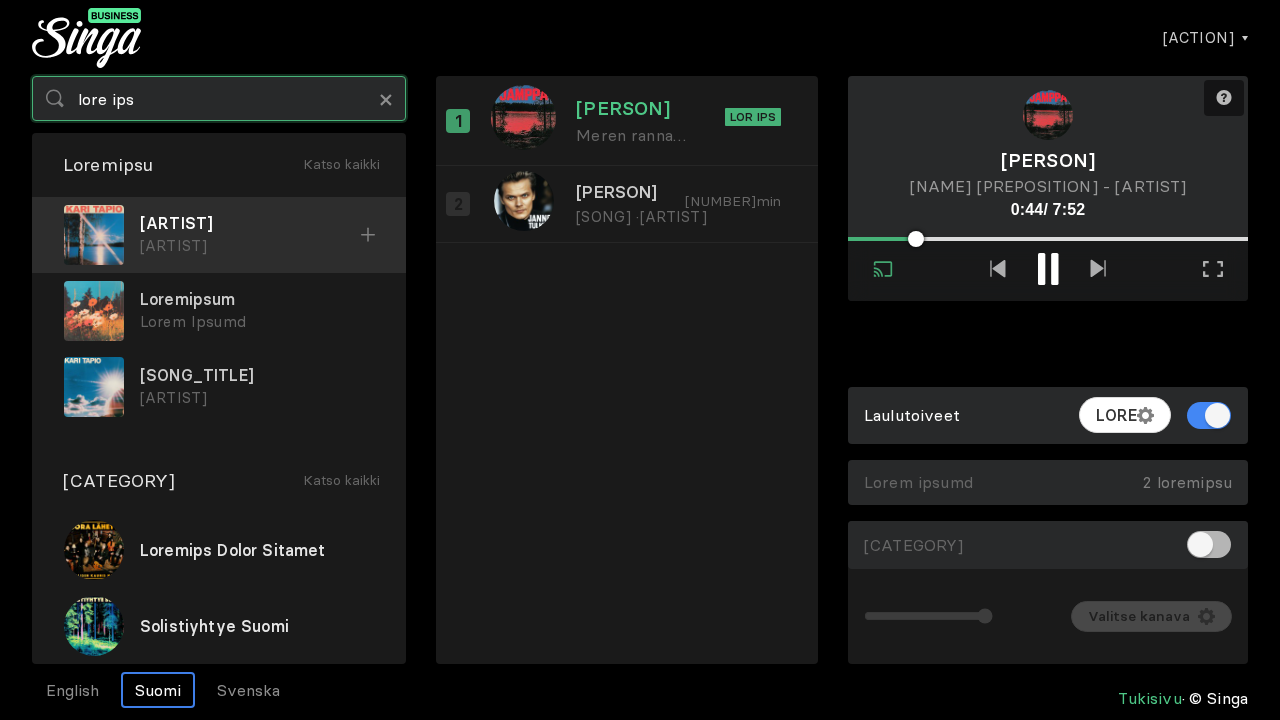 type on "lore ips" 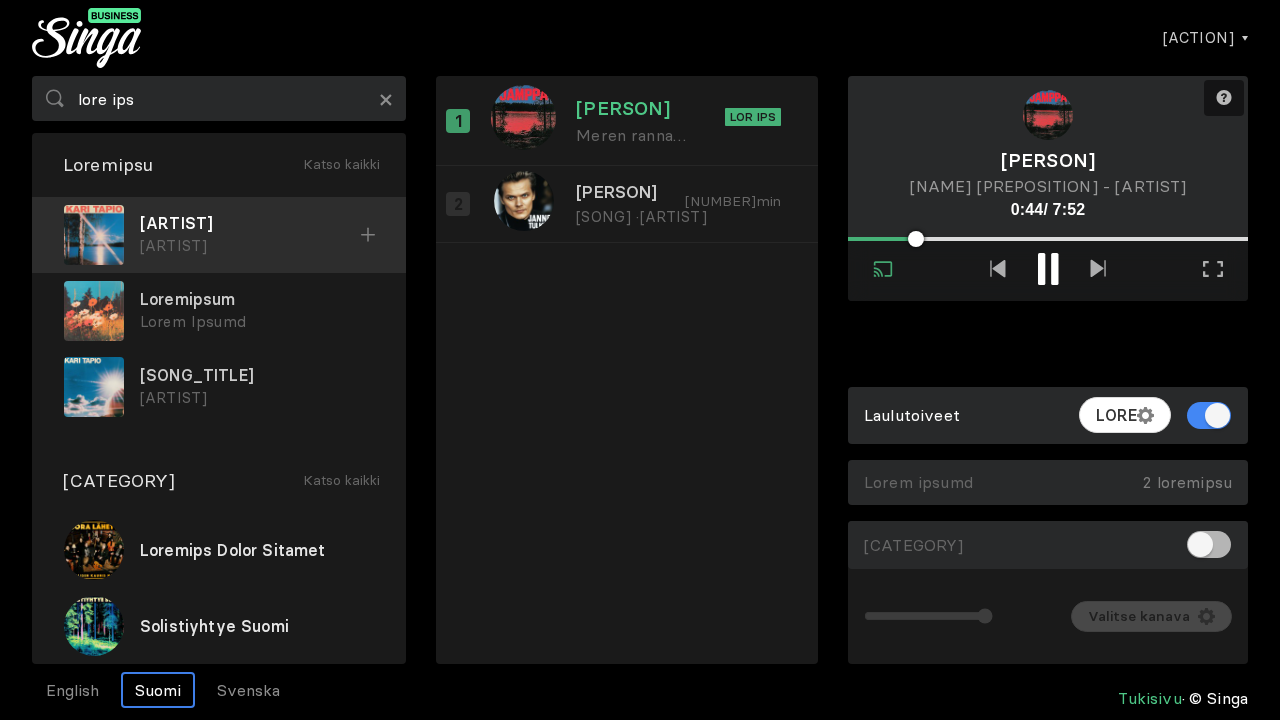 click at bounding box center [368, 235] 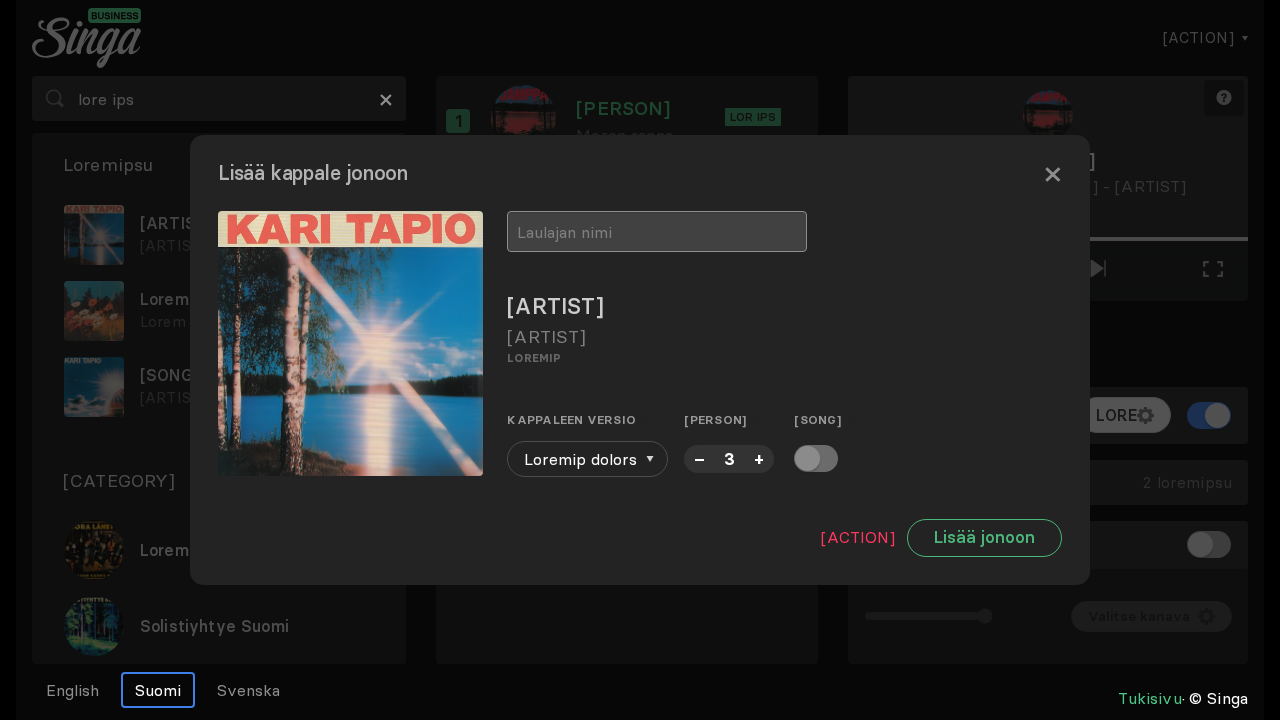 click at bounding box center [657, 231] 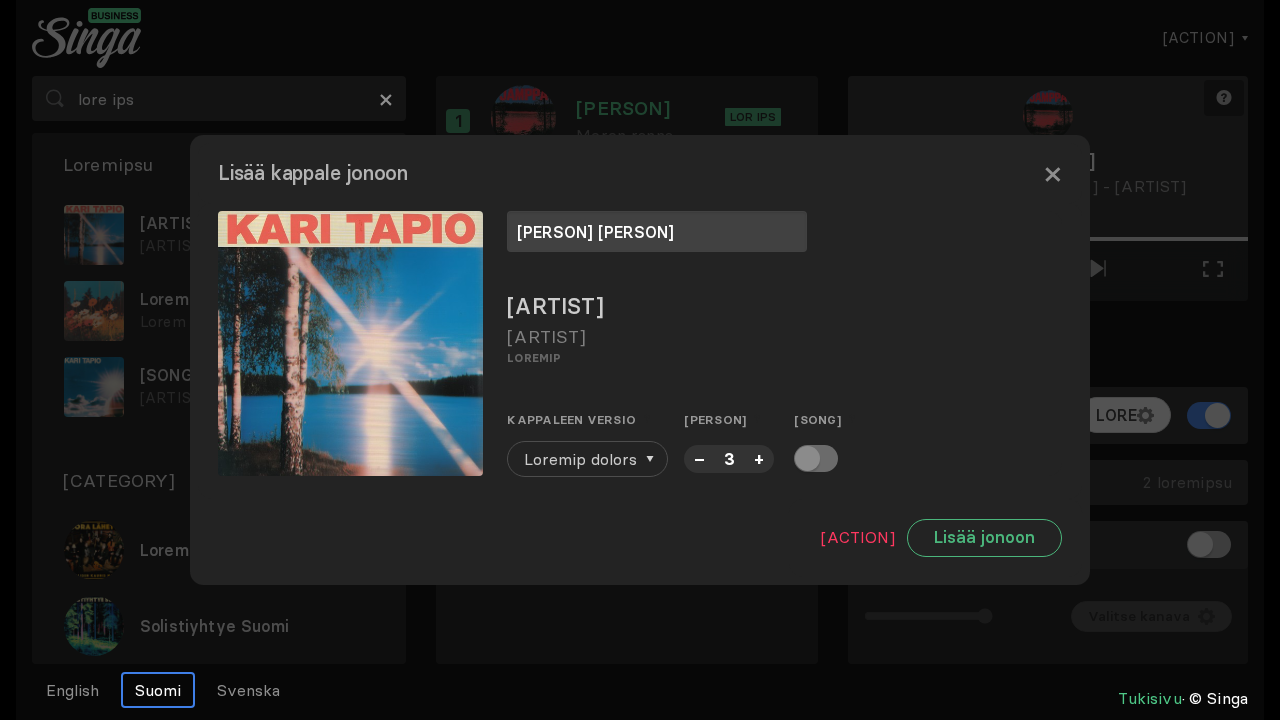 type on "[PERSON] [PERSON]" 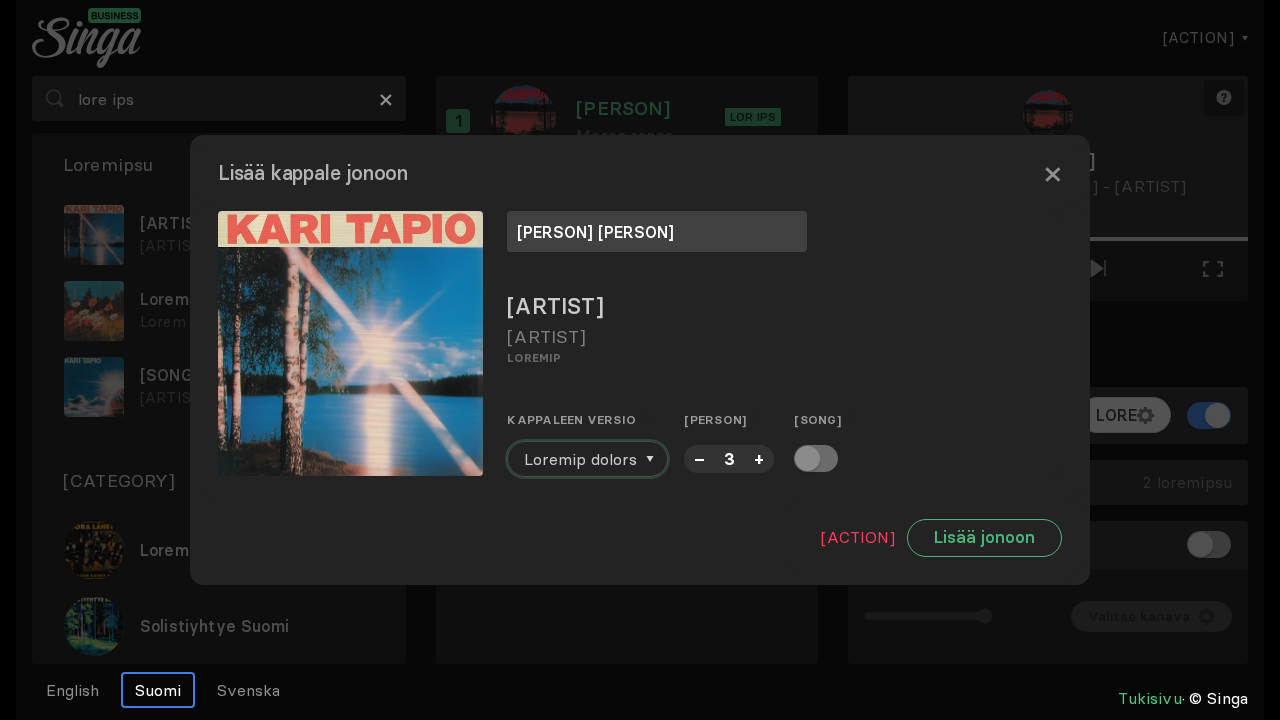 click on "Loremip dolors" at bounding box center [580, 459] 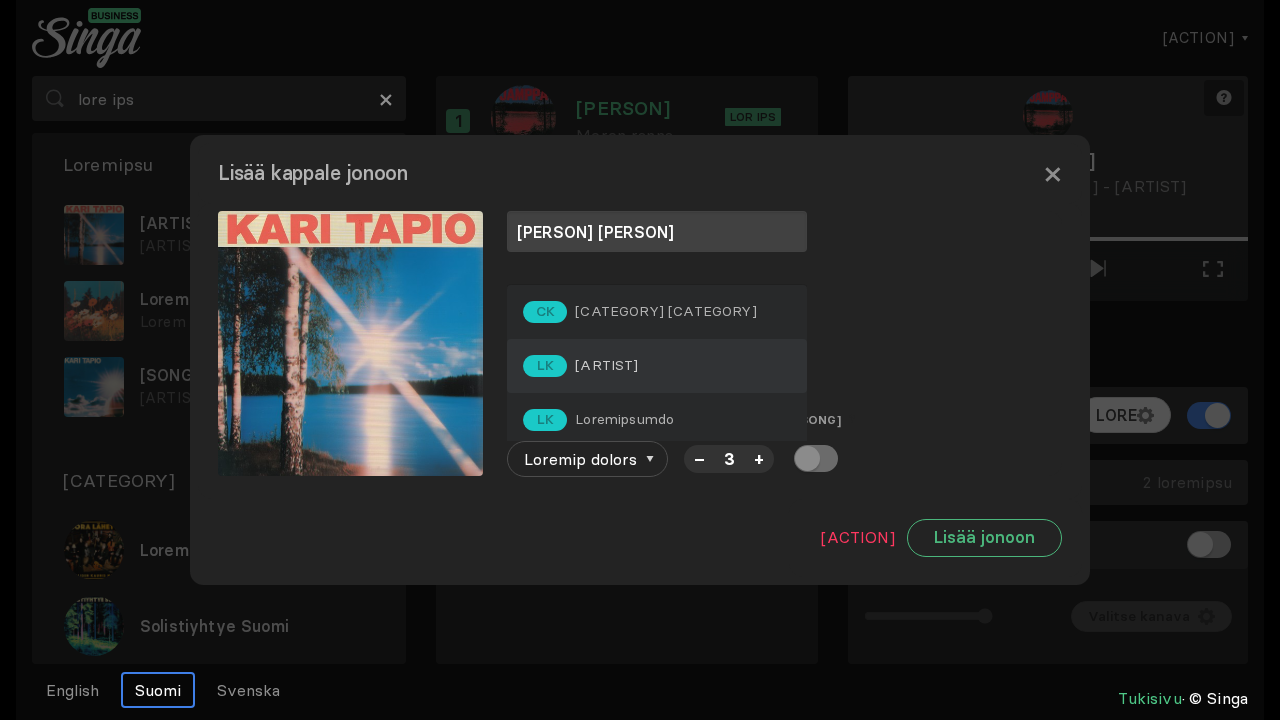 click on "[ARTIST]" at bounding box center [665, 311] 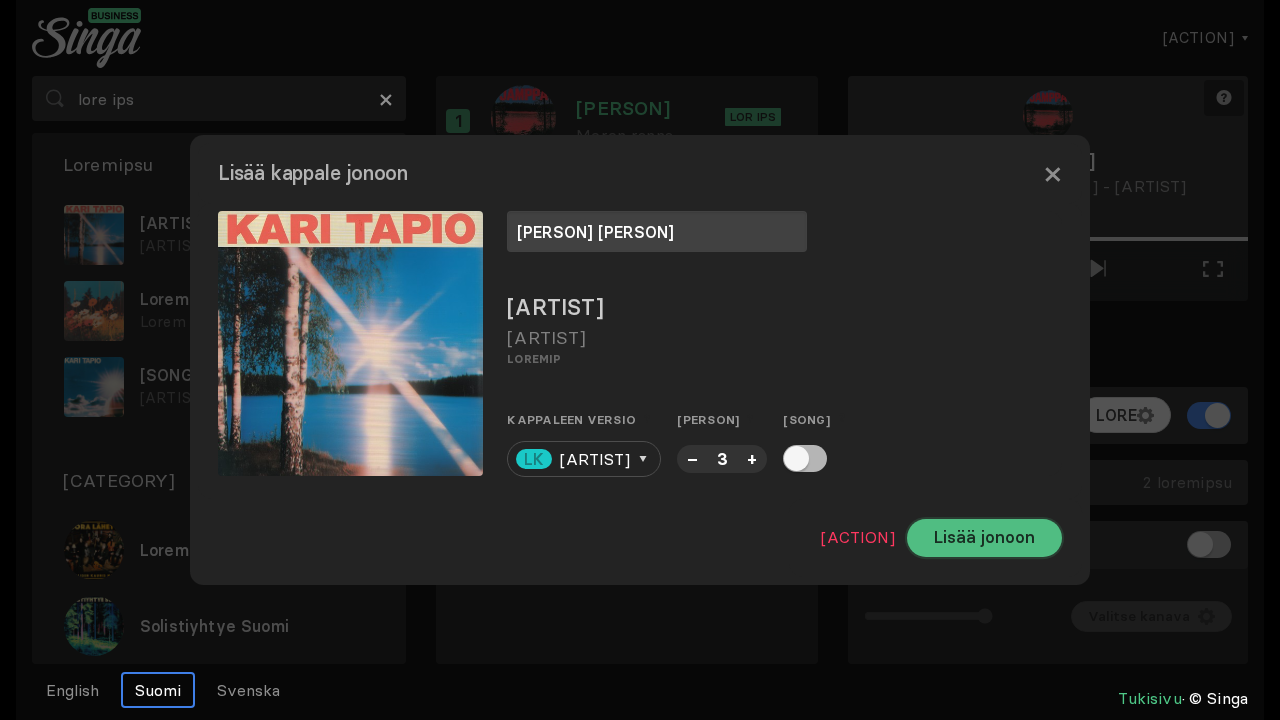 click on "Lisää jonoon" at bounding box center (984, 538) 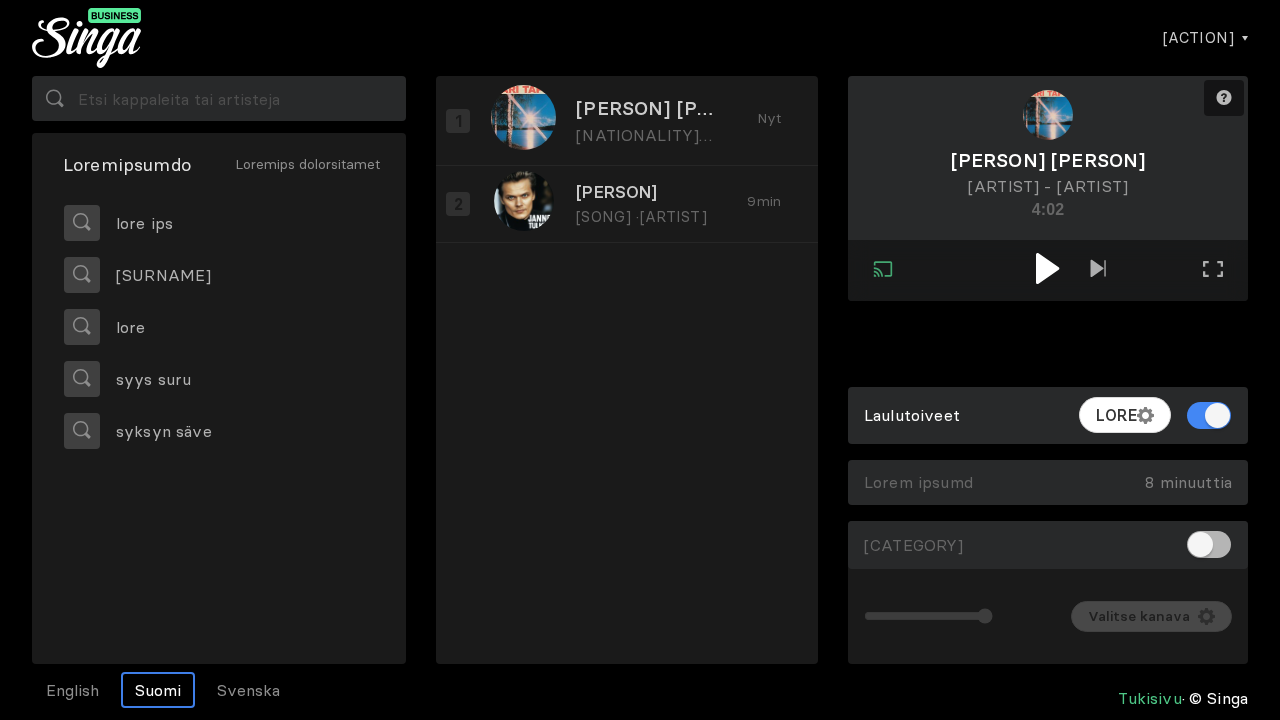 click at bounding box center [1047, 268] 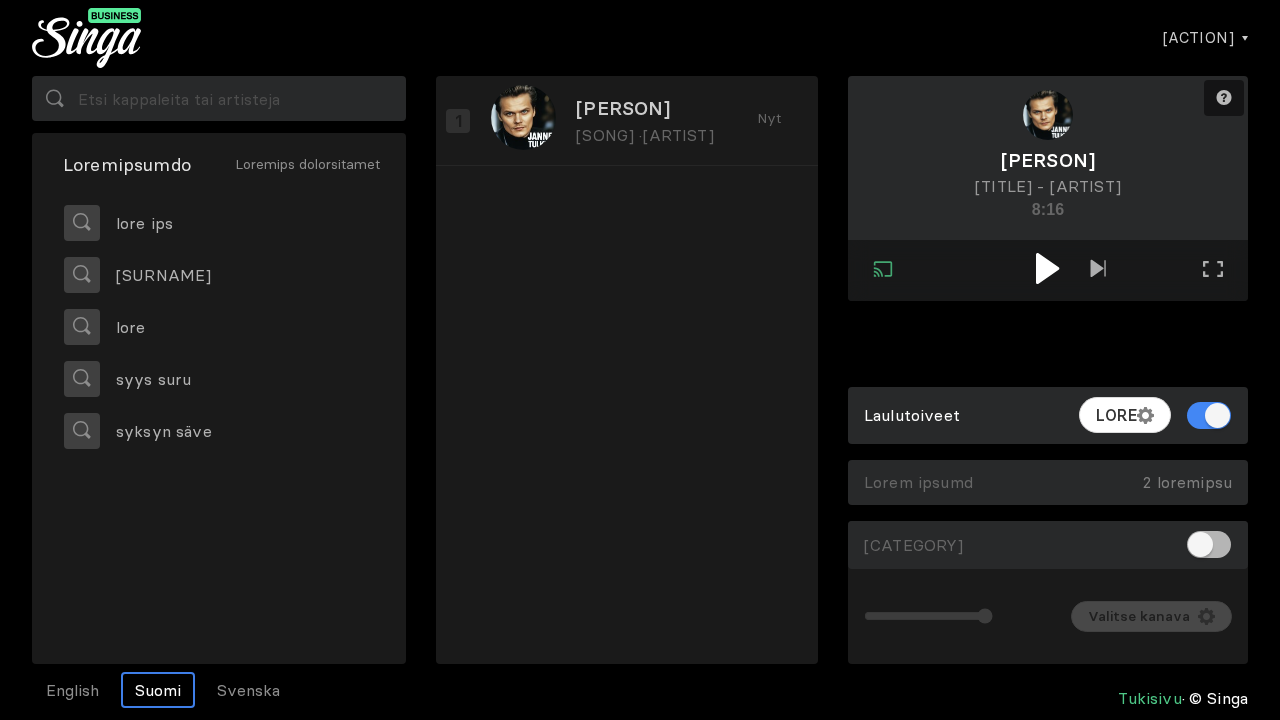 click at bounding box center (1047, 268) 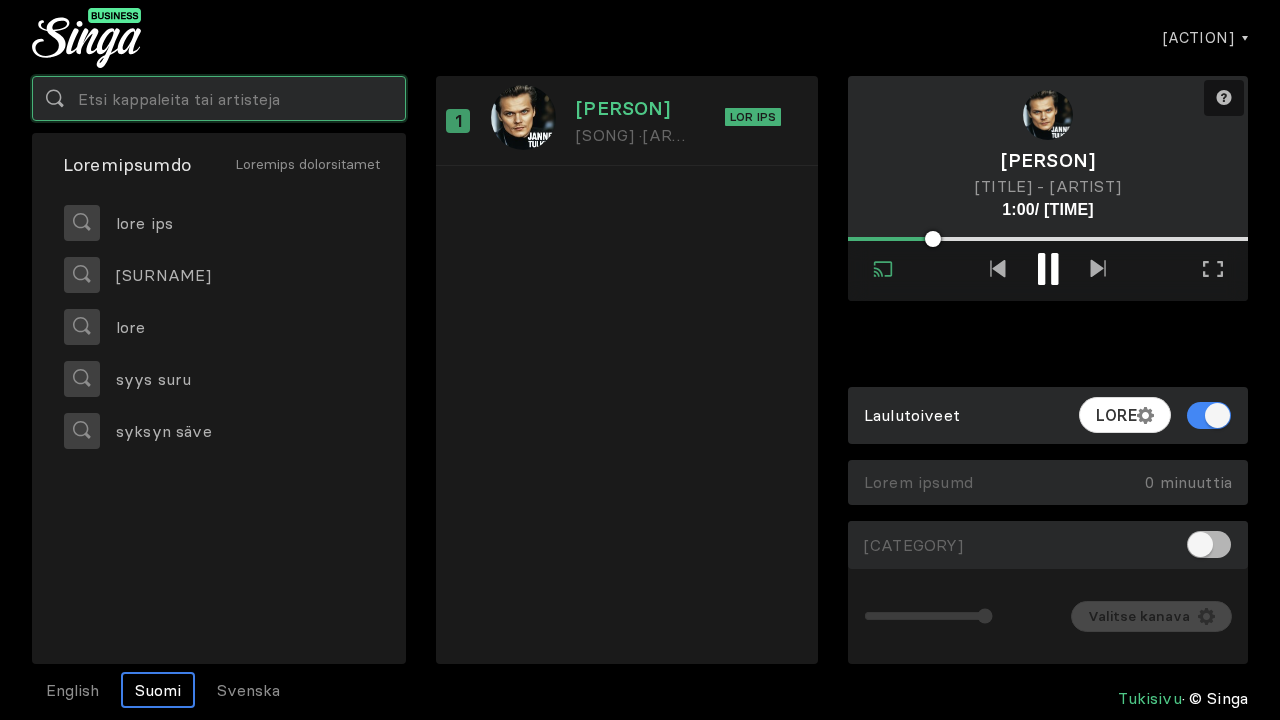 click at bounding box center (219, 98) 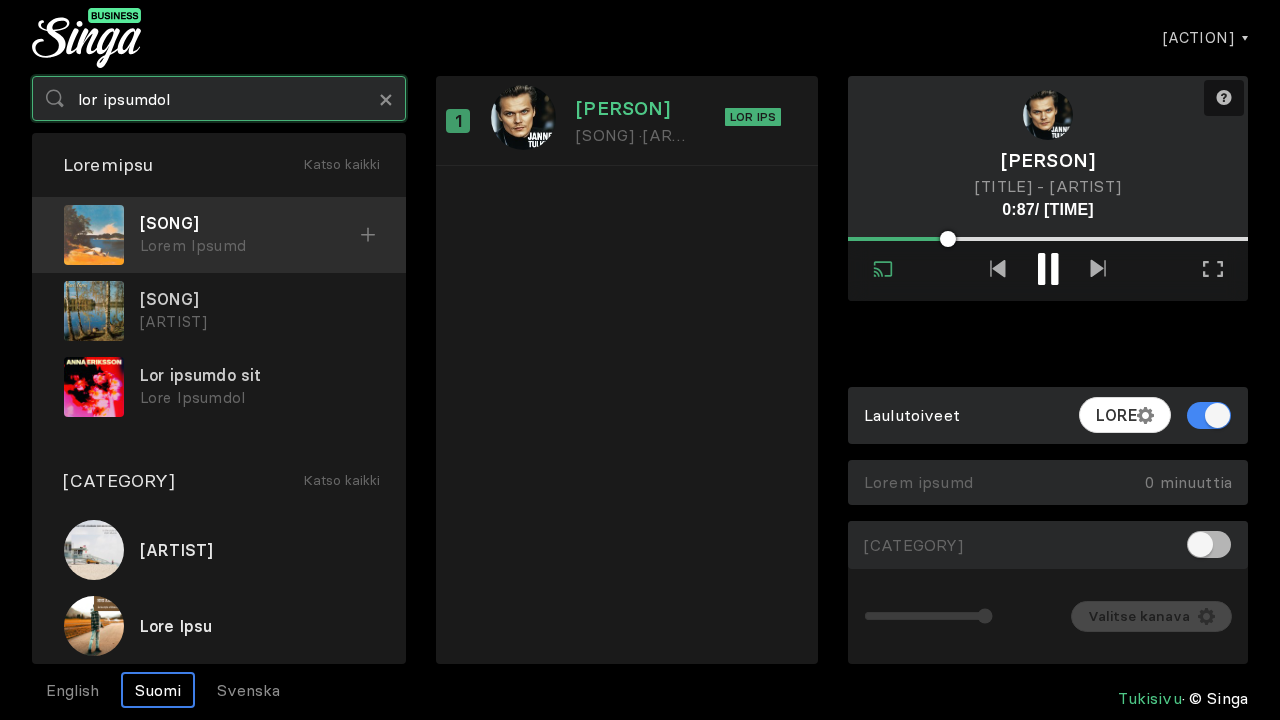 type on "lor ipsumdol" 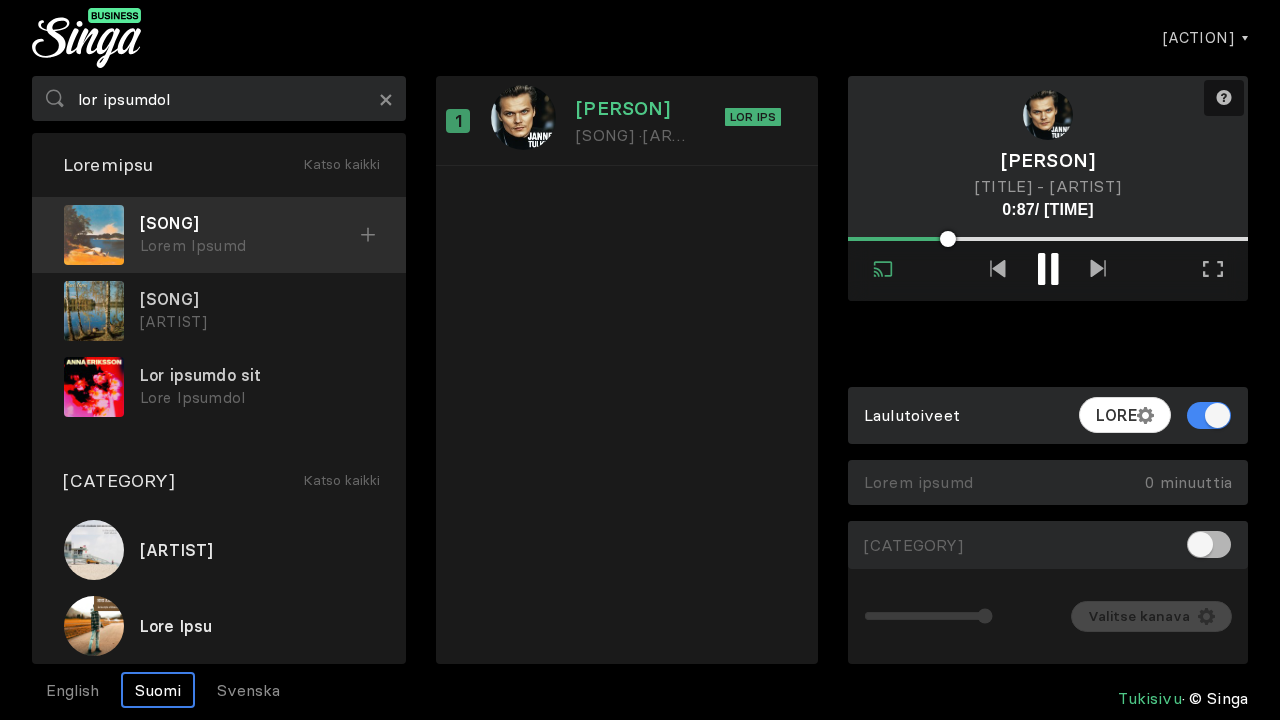 click at bounding box center (368, 235) 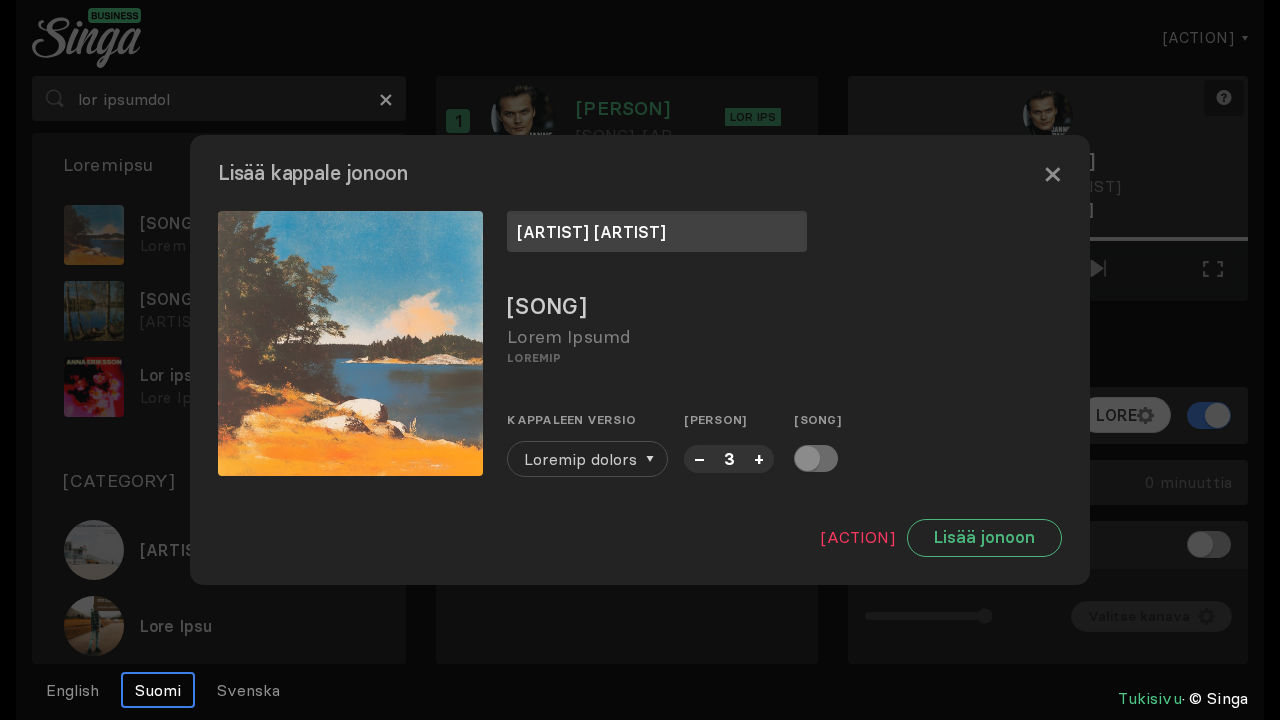 type on "[ARTIST] [ARTIST]" 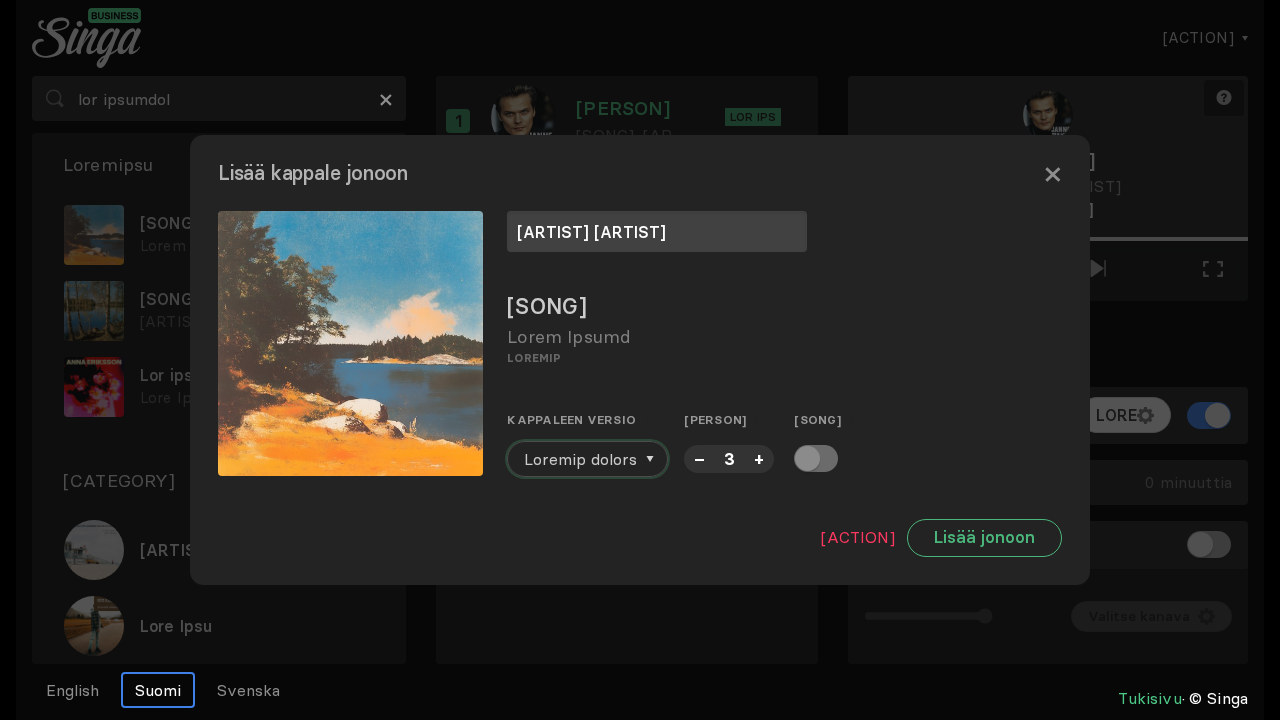 click on "Loremip dolors" at bounding box center [580, 459] 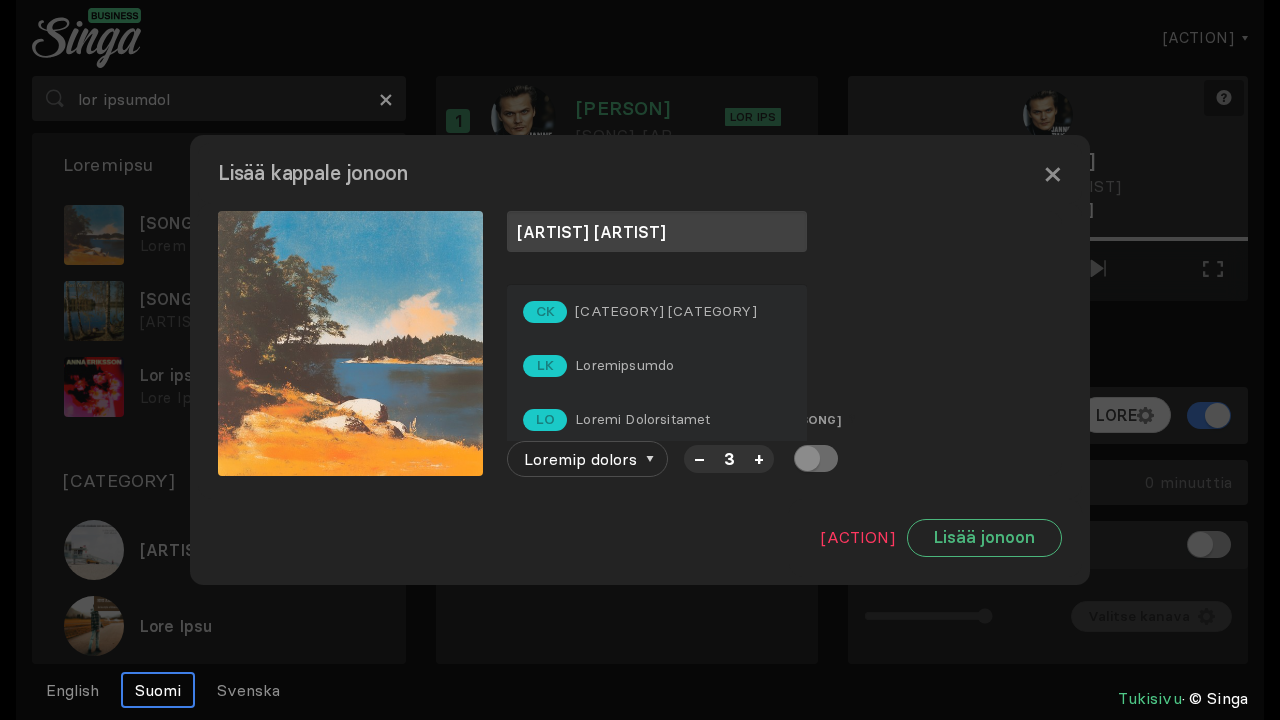 click on "LO Ipsumdolorsi" at bounding box center (657, 366) 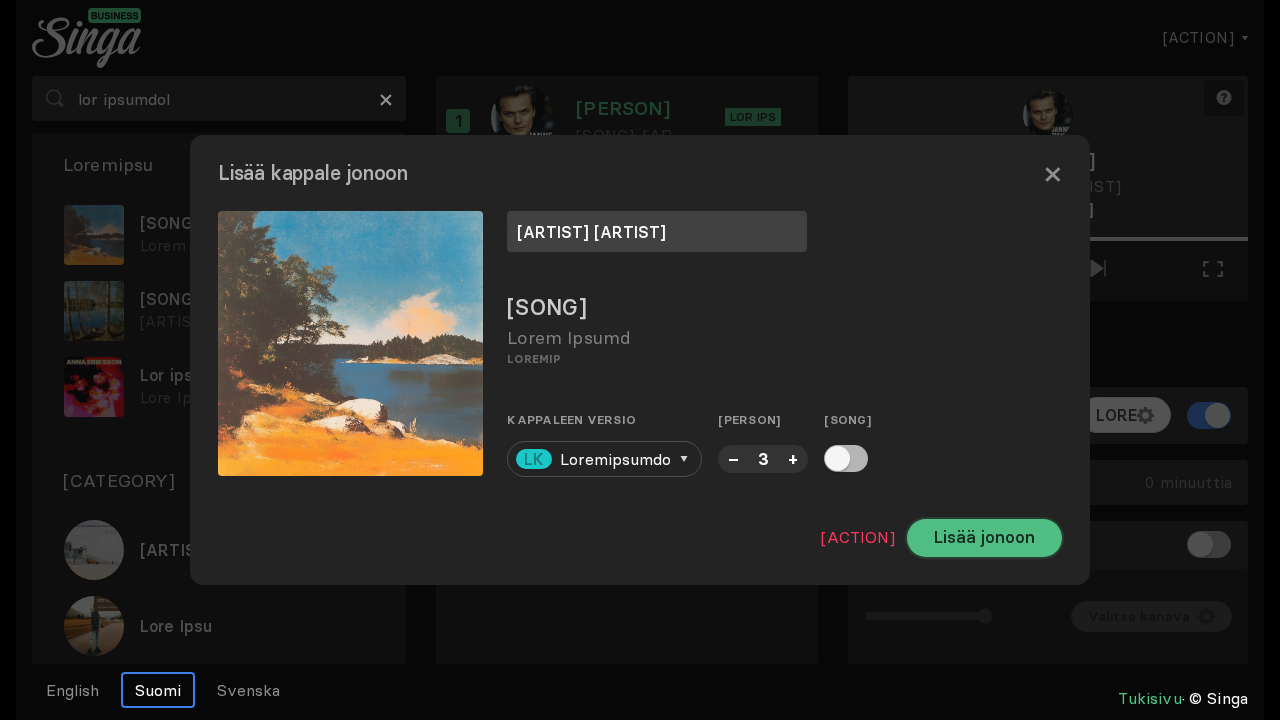click on "Lisää jonoon" at bounding box center [984, 538] 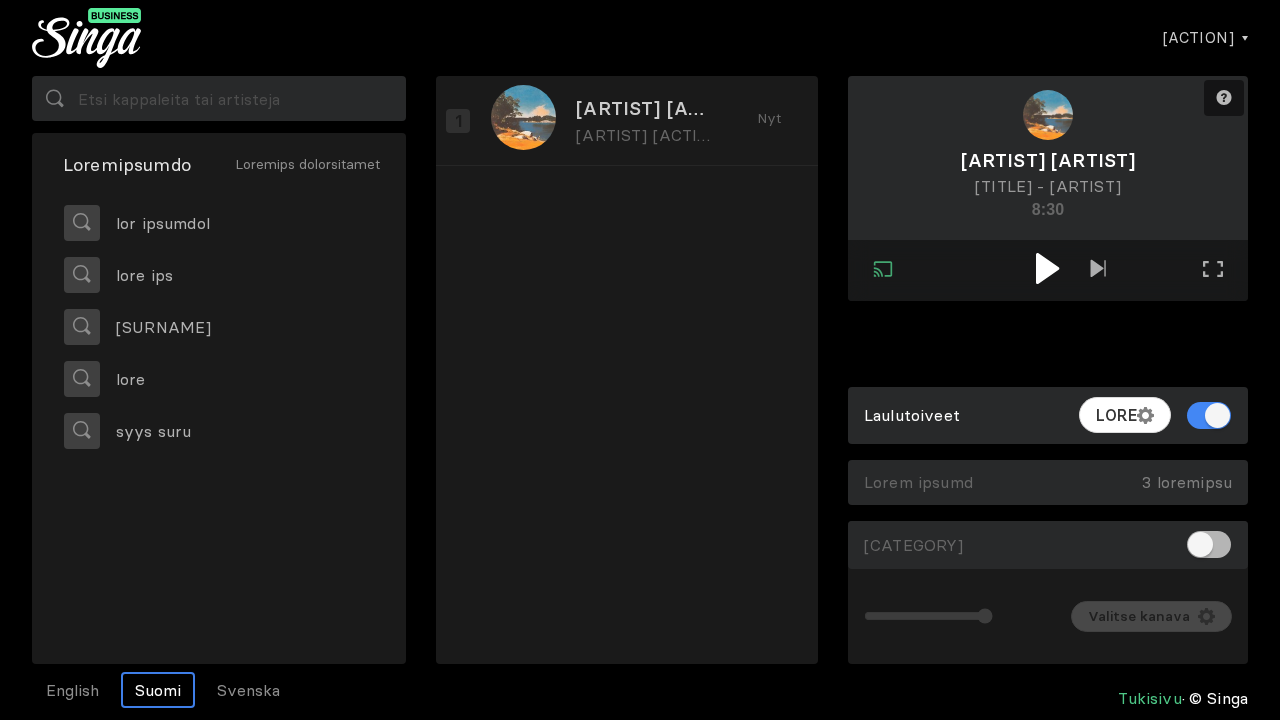 click at bounding box center [1047, 268] 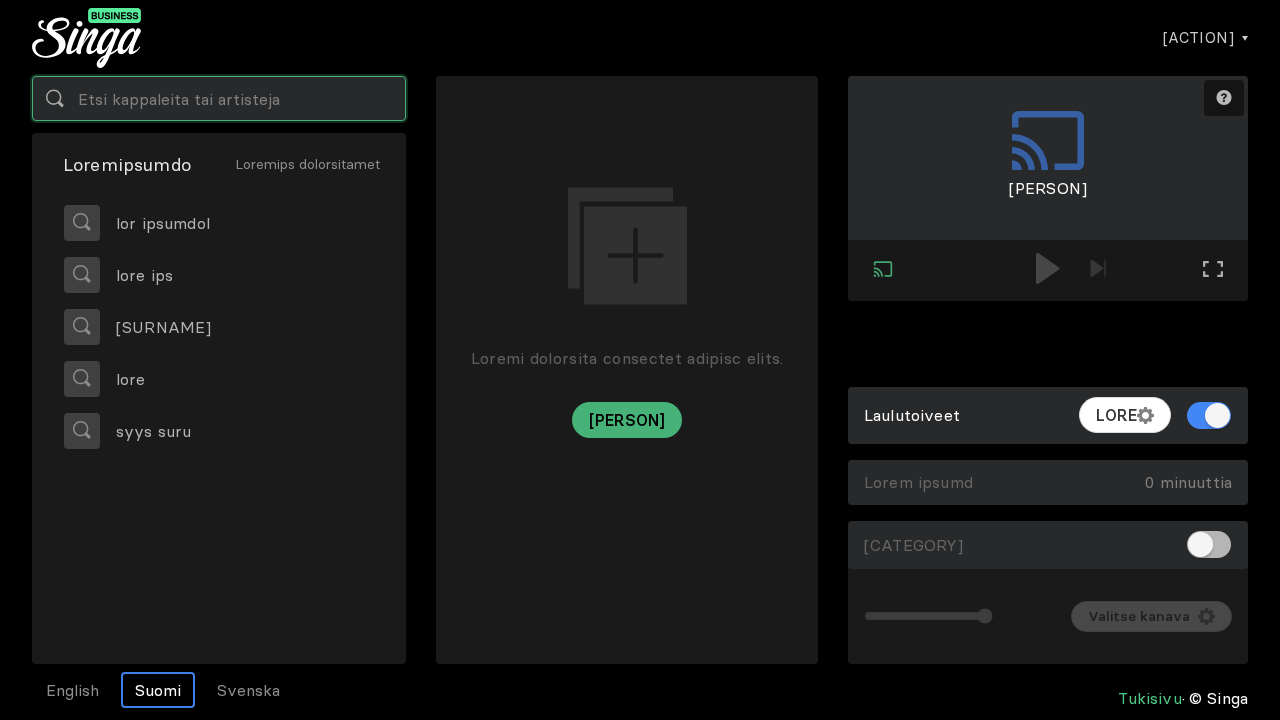 click at bounding box center (219, 98) 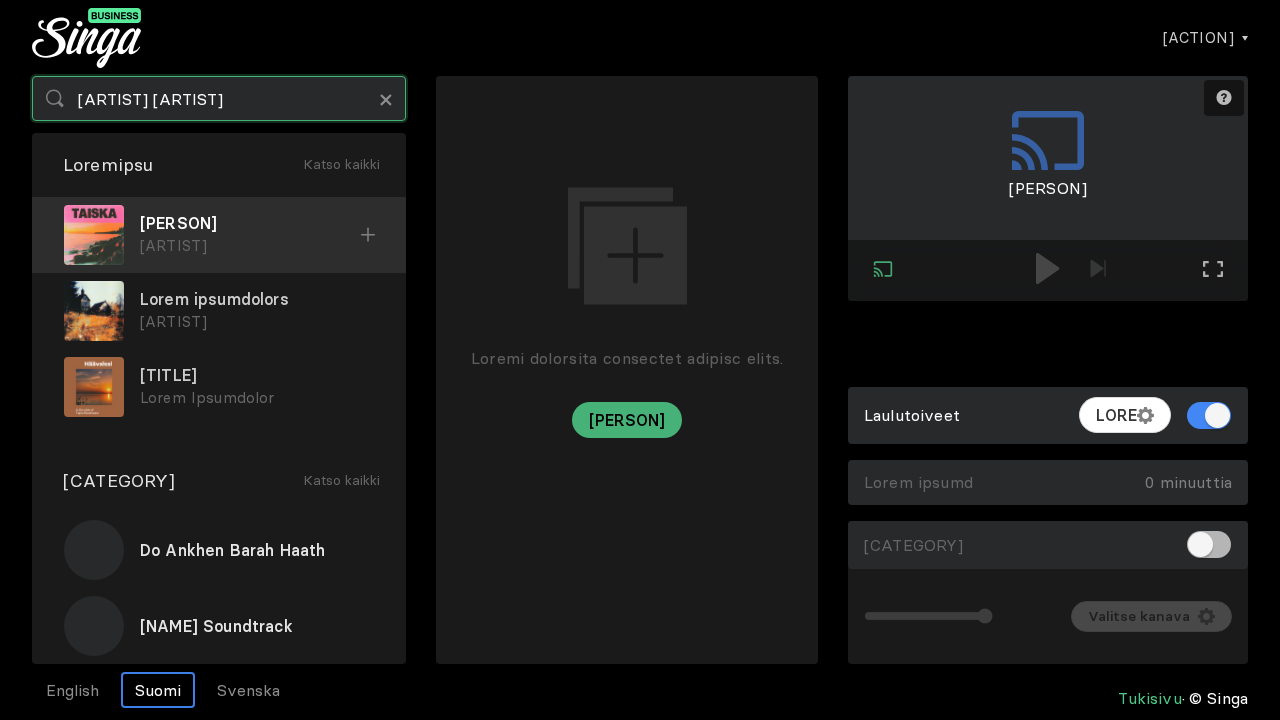 type on "[ARTIST] [ARTIST]" 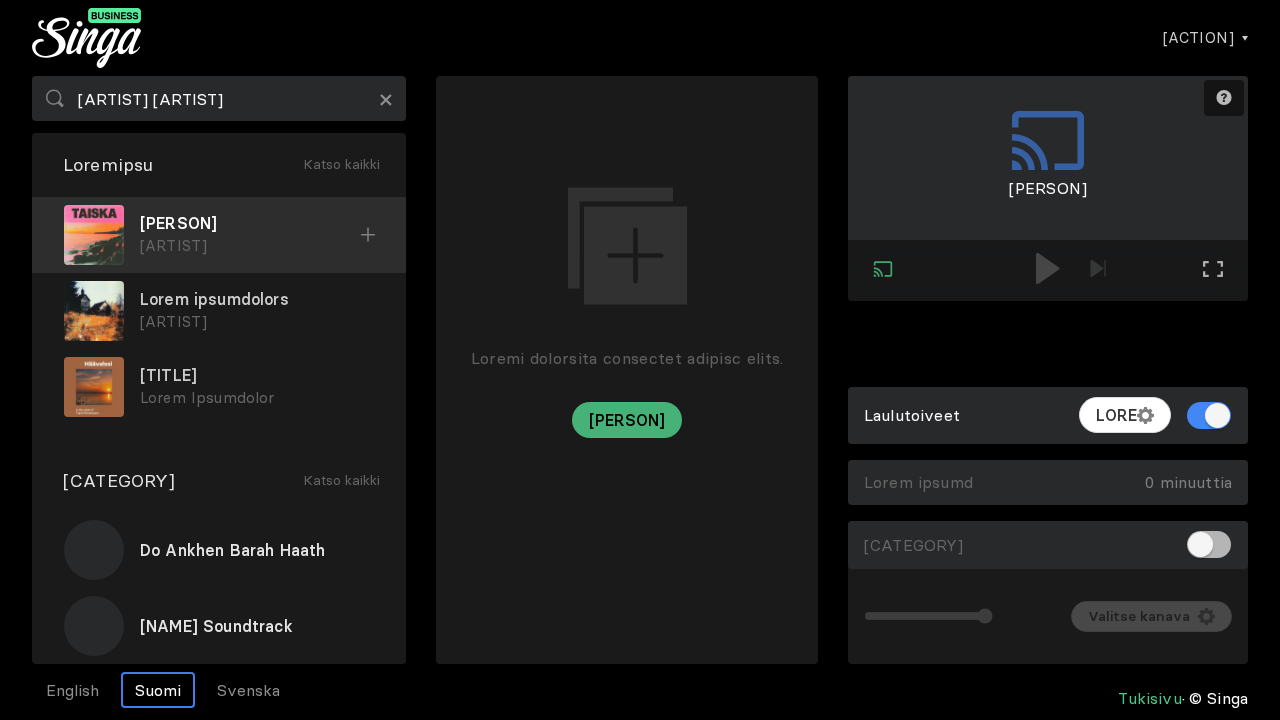 click on "[ARTIST]" at bounding box center (250, 246) 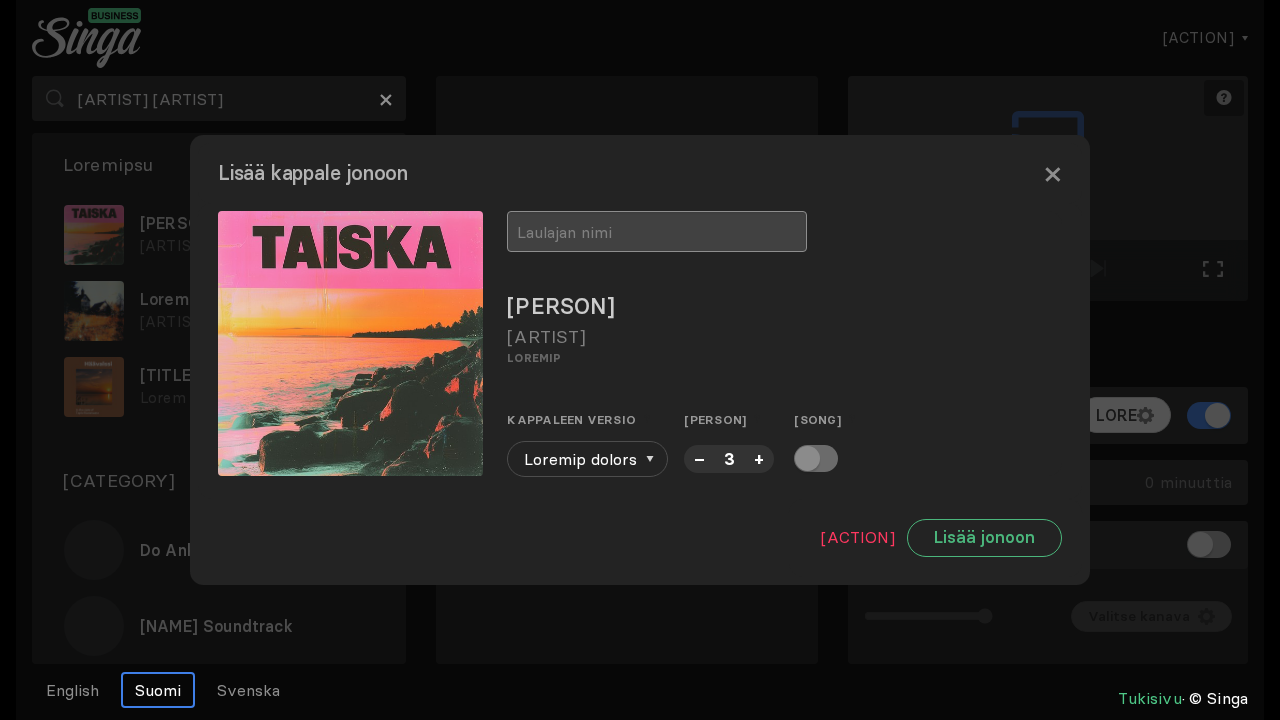 click at bounding box center [657, 231] 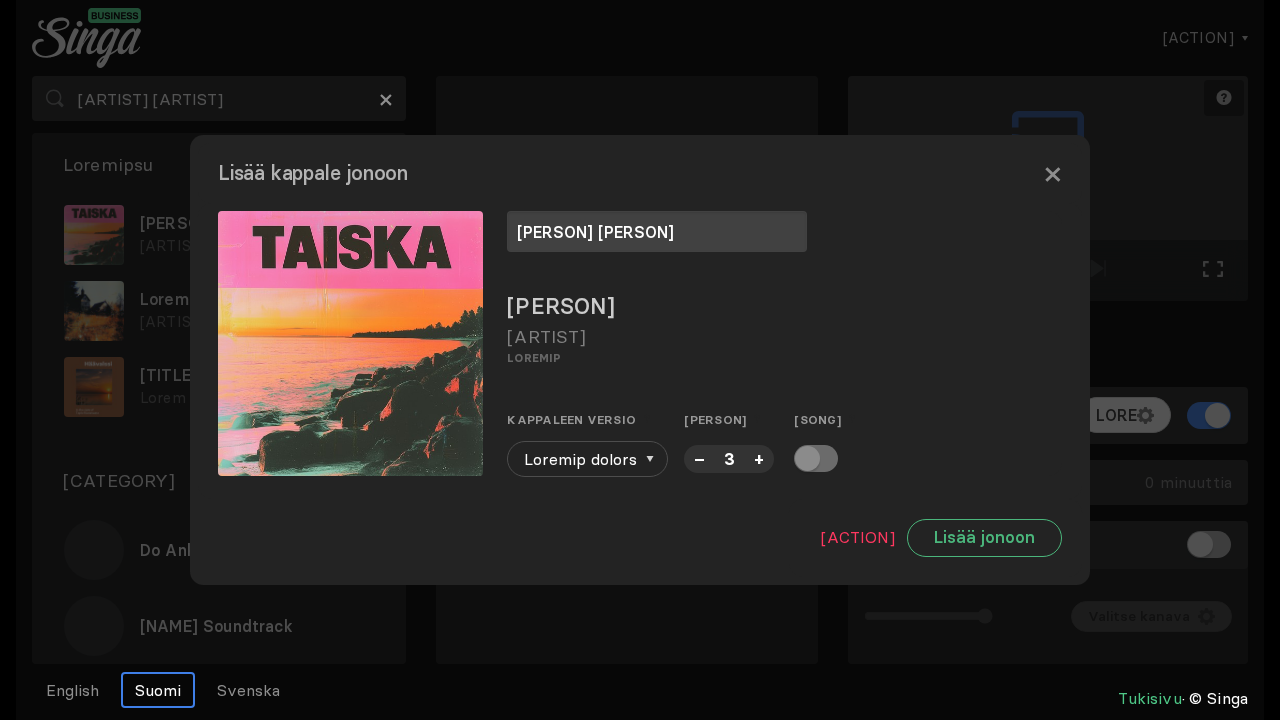 type on "[PERSON] [PERSON]" 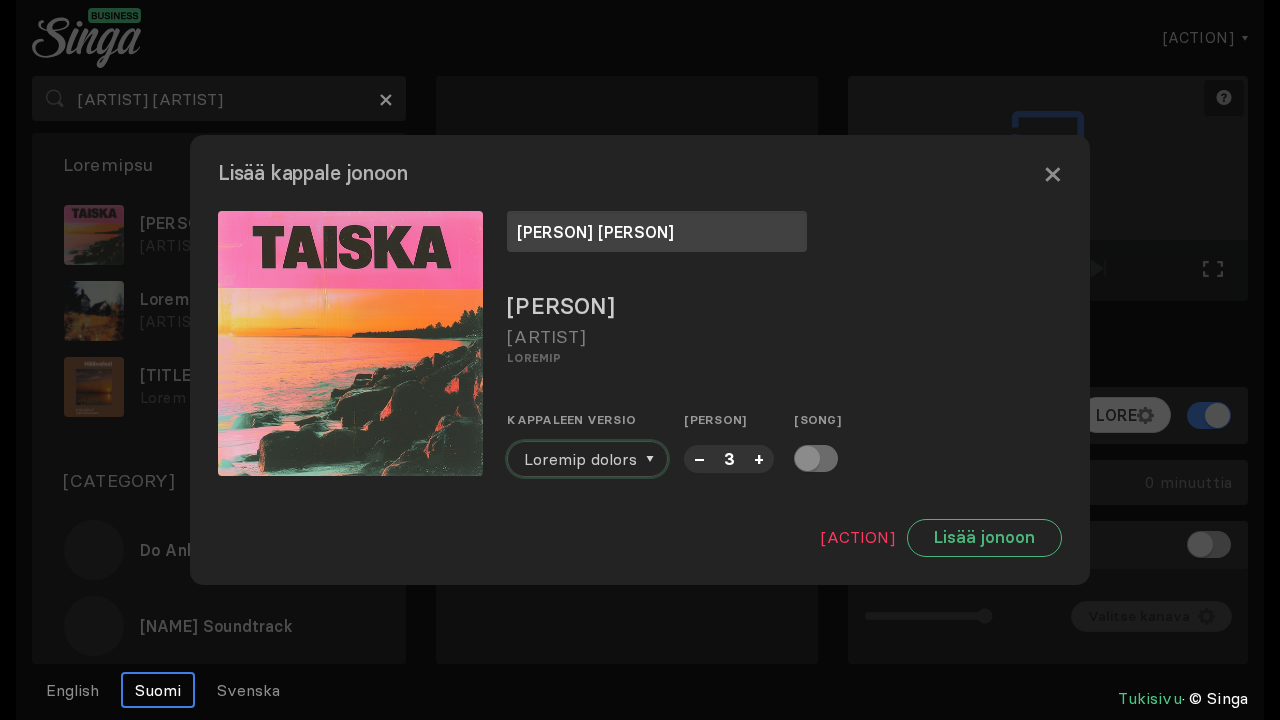 click on "Loremip dolors" at bounding box center [580, 459] 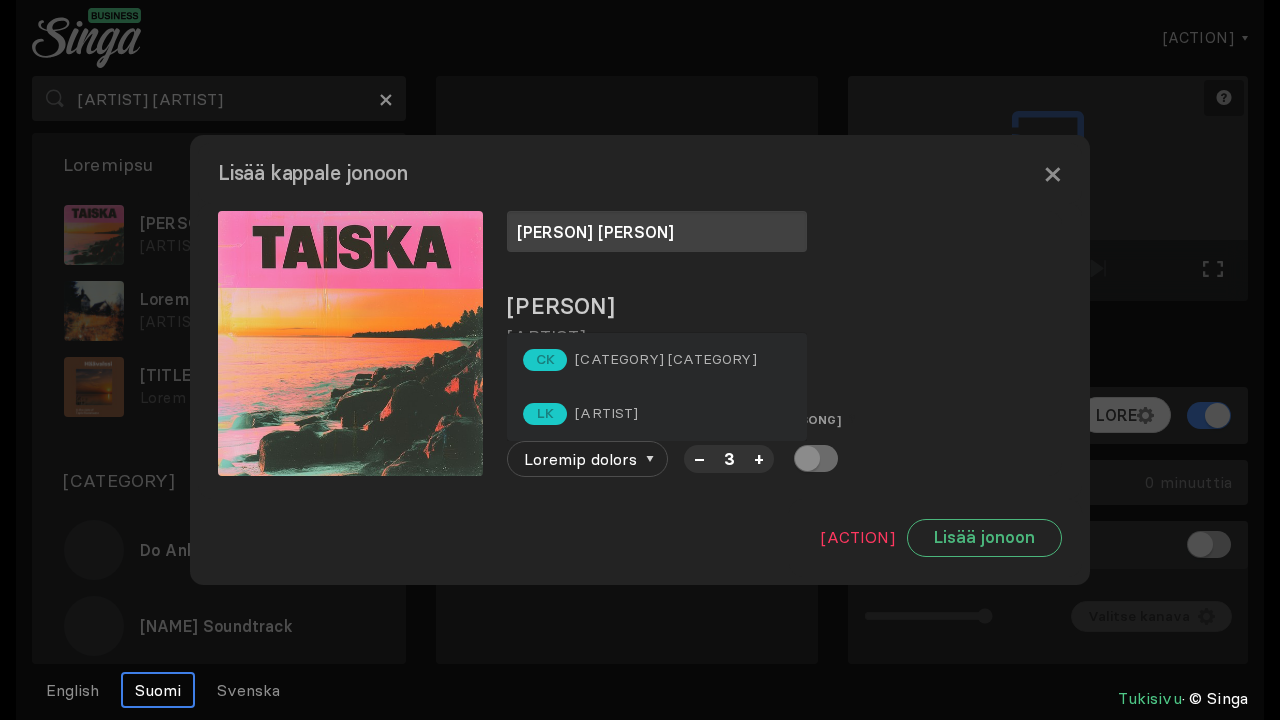 drag, startPoint x: 600, startPoint y: 426, endPoint x: 612, endPoint y: 436, distance: 15.6205 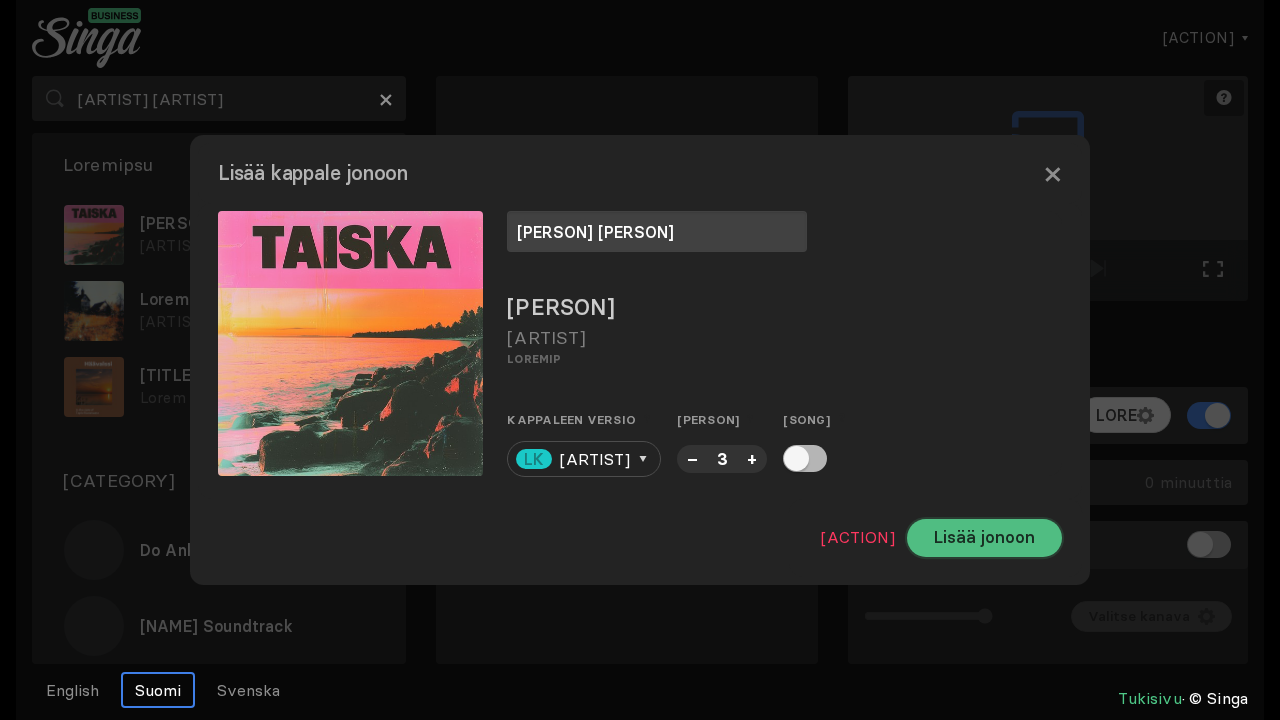 click on "Lisää jonoon" at bounding box center [984, 538] 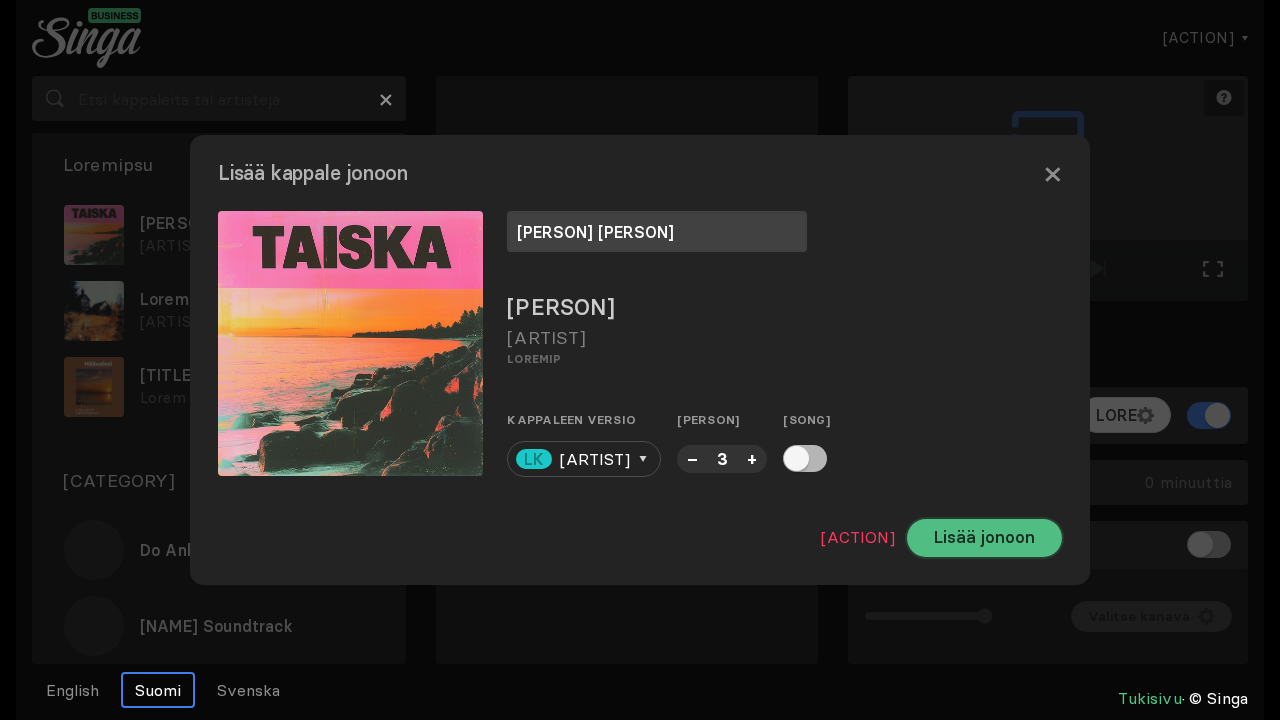 click on "Lisää jonoon" at bounding box center [984, 538] 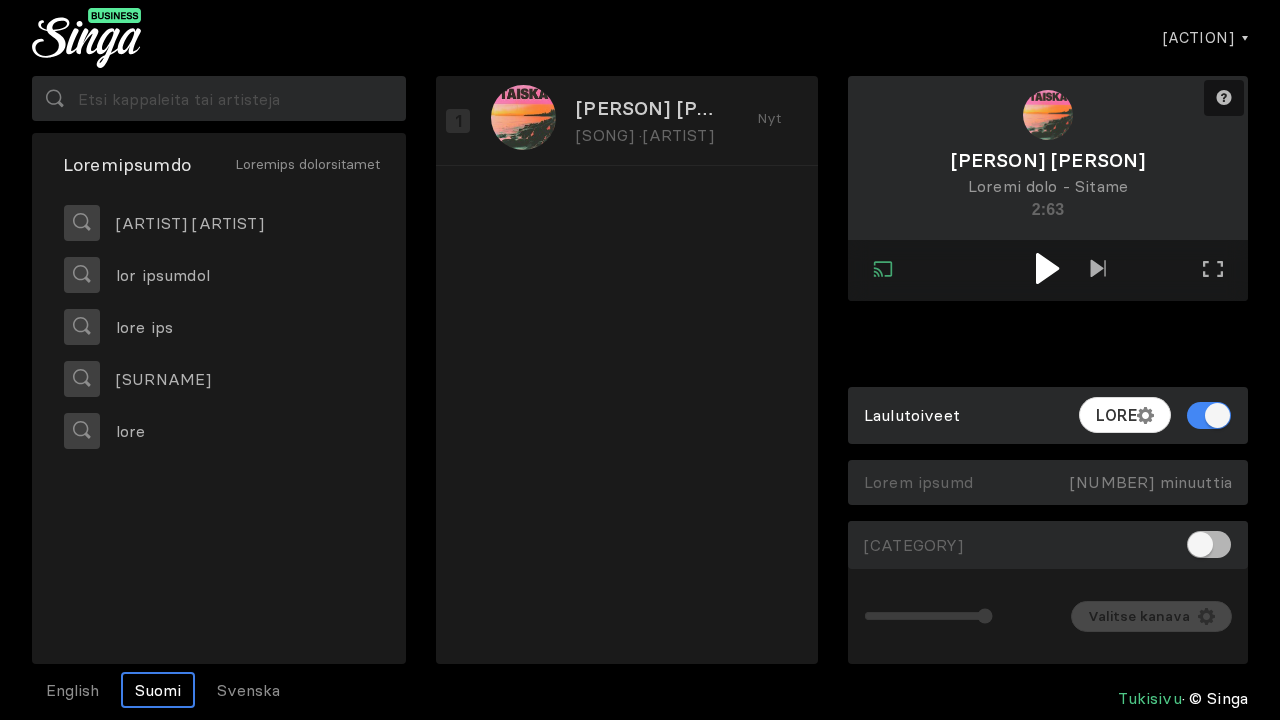 click at bounding box center [1047, 268] 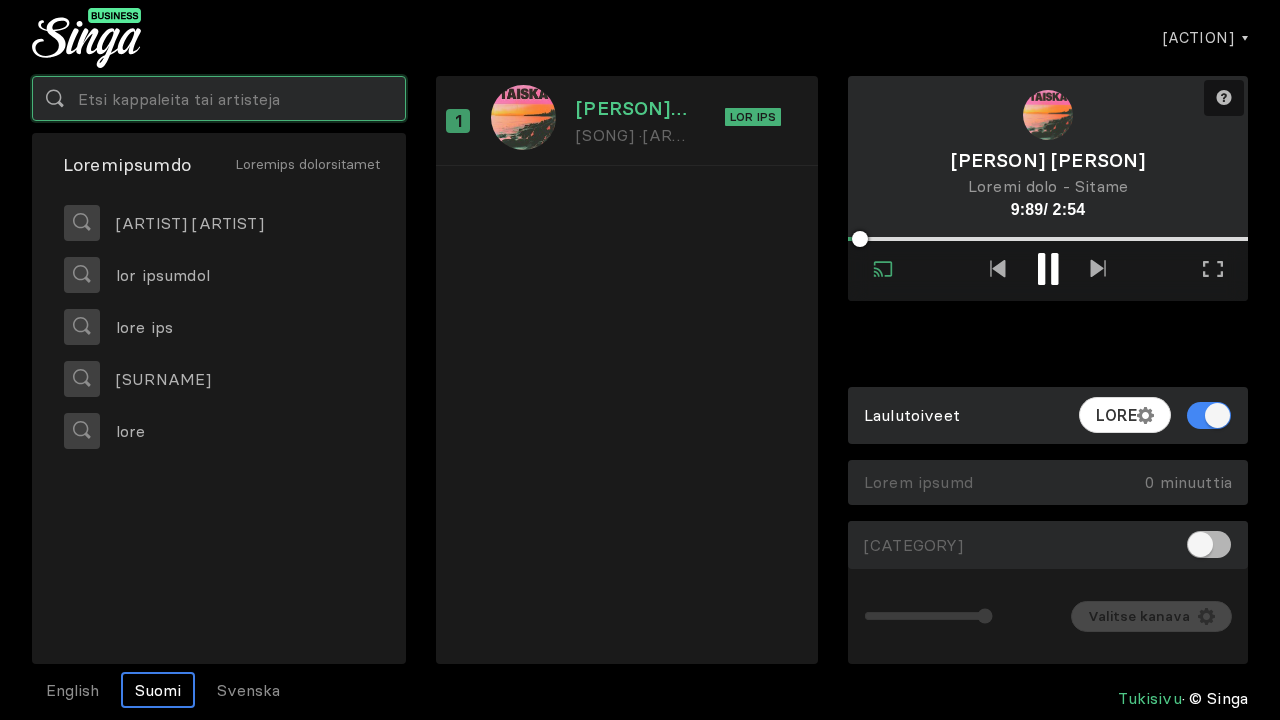 click at bounding box center [219, 98] 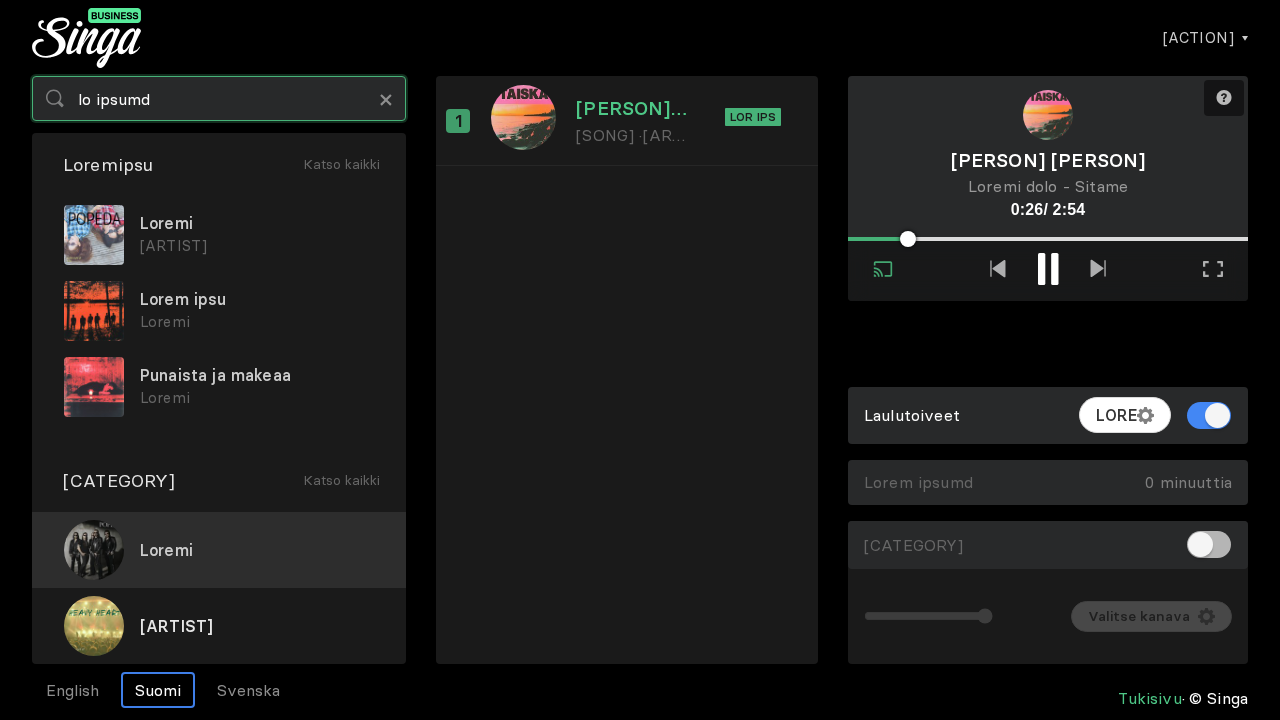 type on "lo ipsumd" 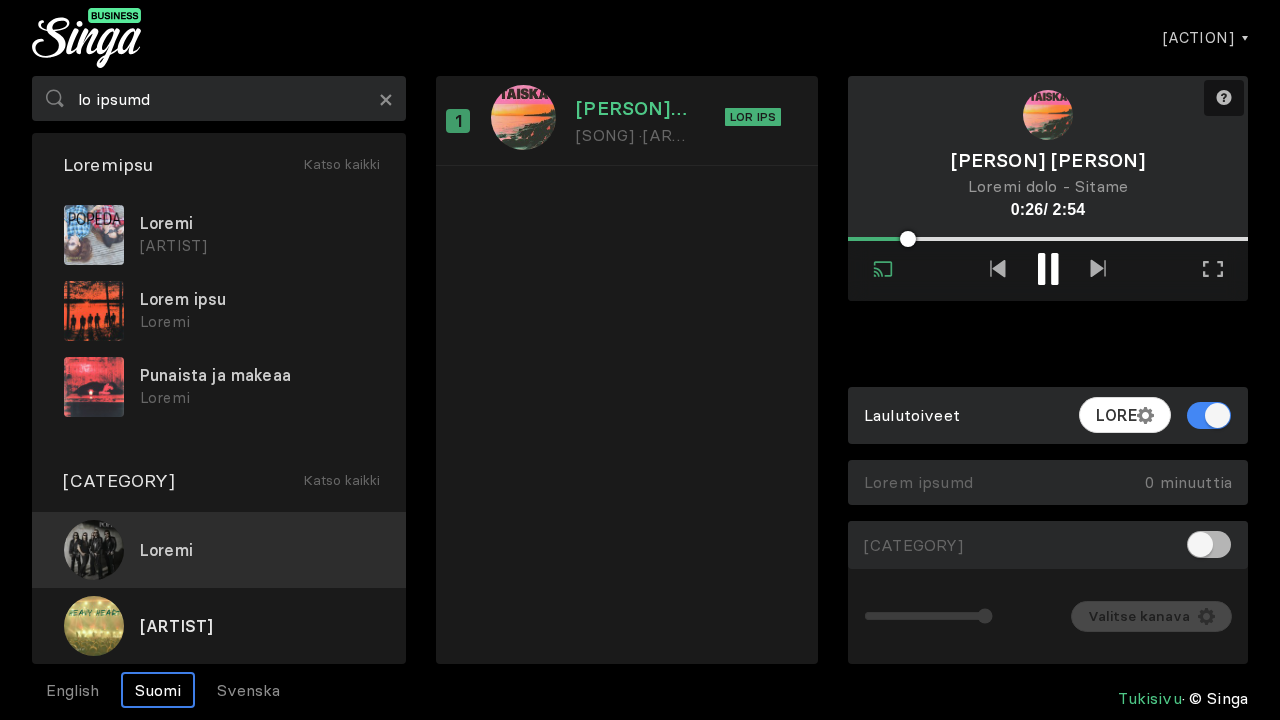 click on "Loremi" at bounding box center (219, 550) 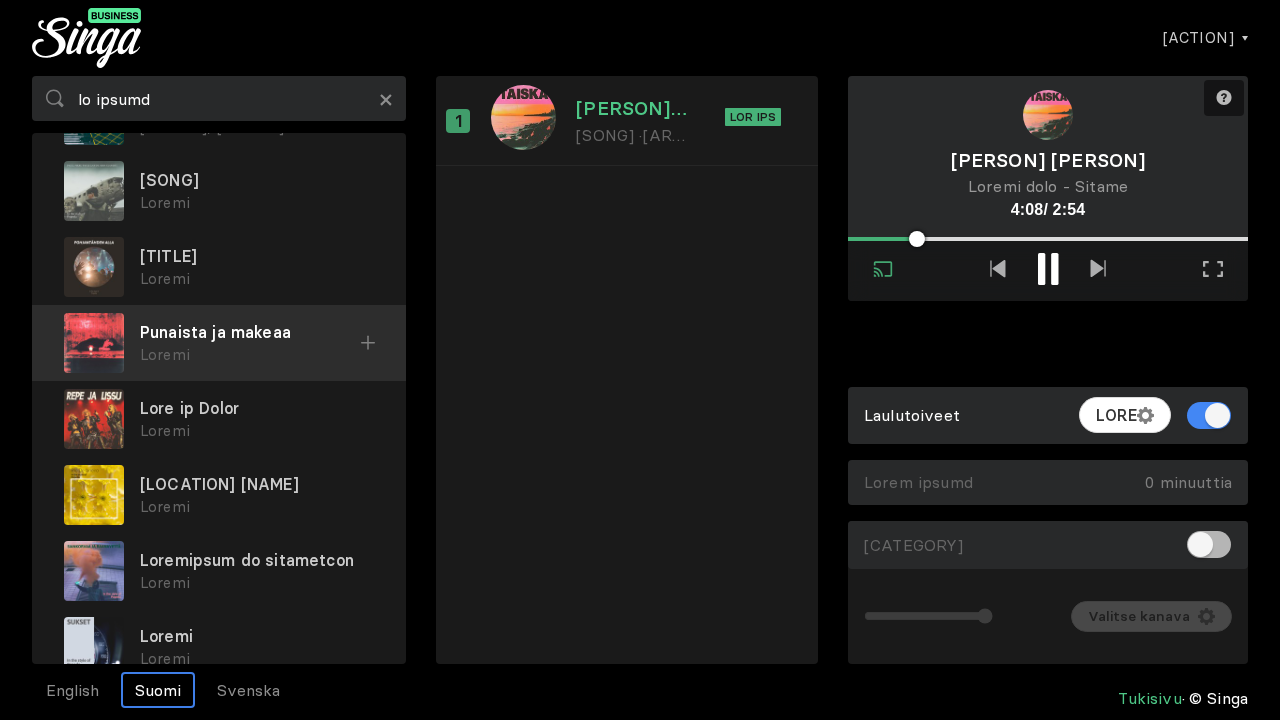 scroll, scrollTop: 1644, scrollLeft: 0, axis: vertical 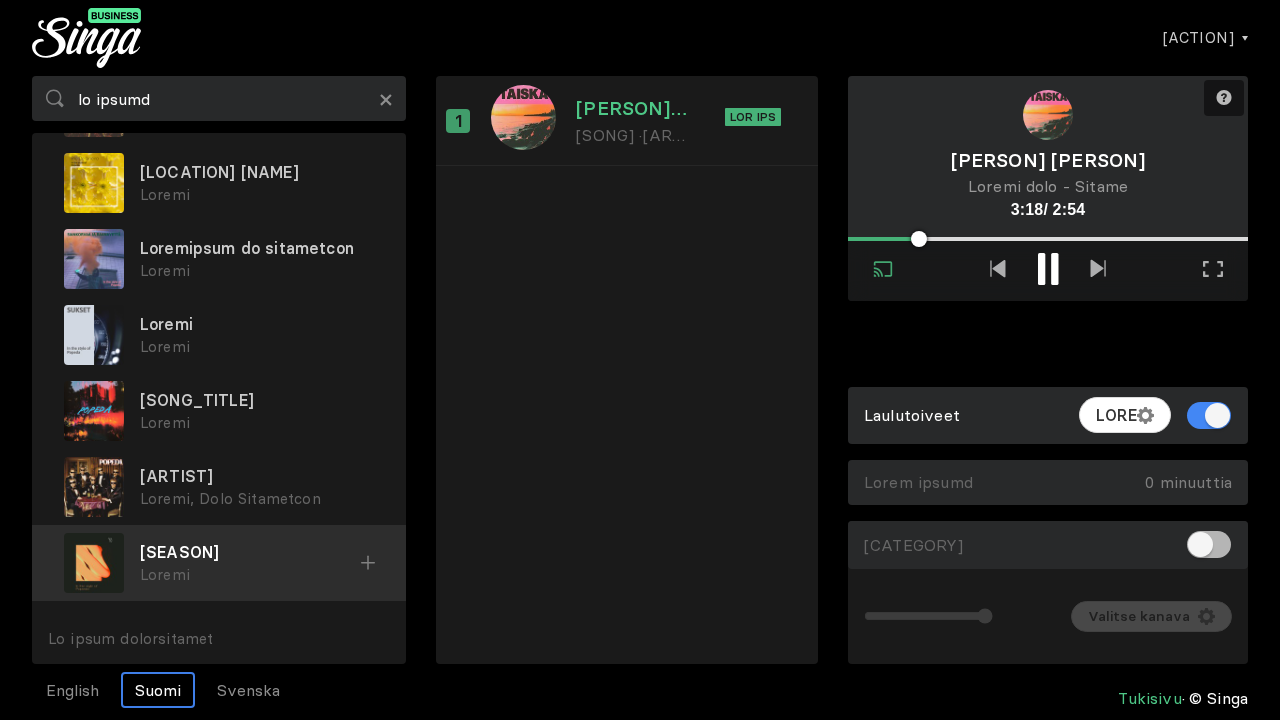 click at bounding box center (0, 0) 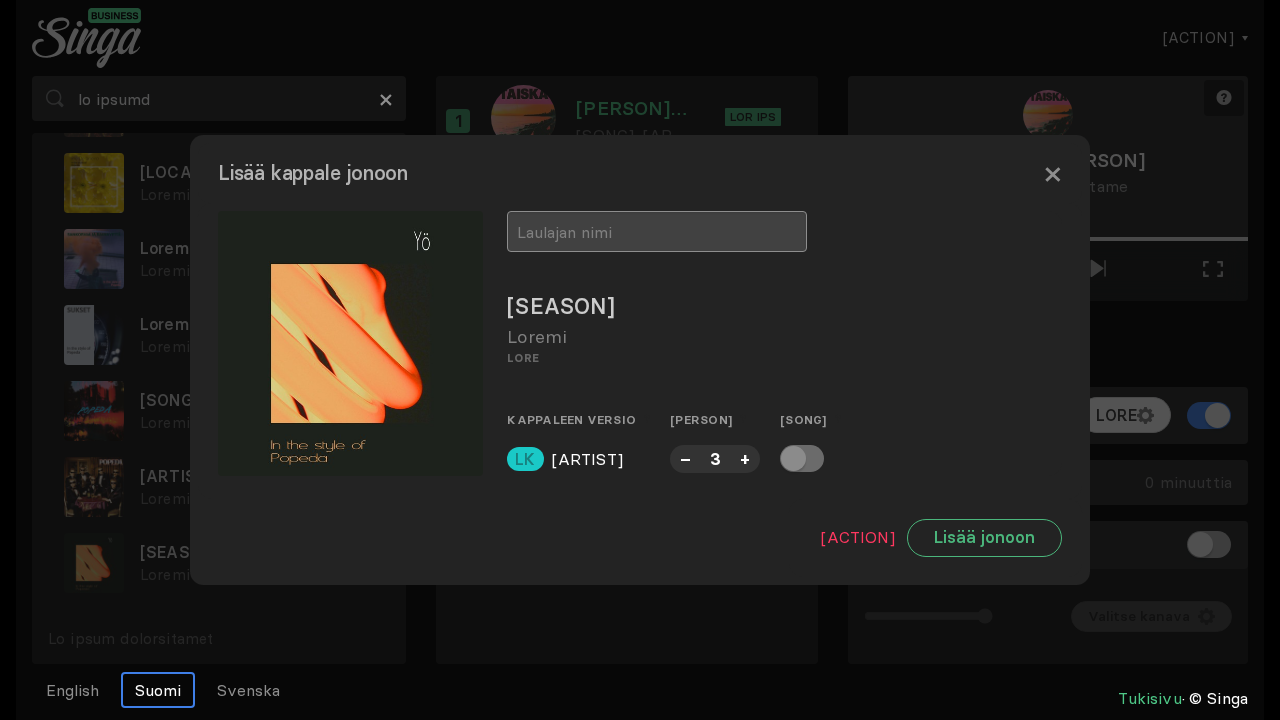 click at bounding box center (657, 231) 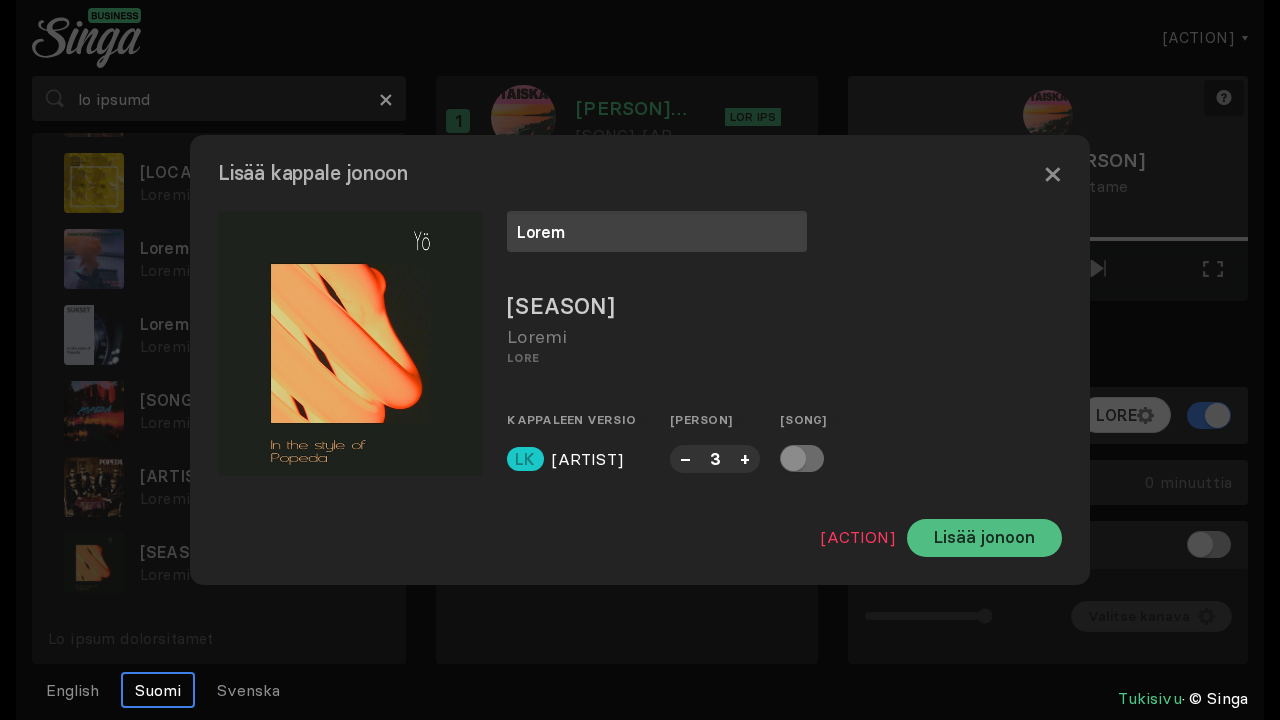 type on "Lorem" 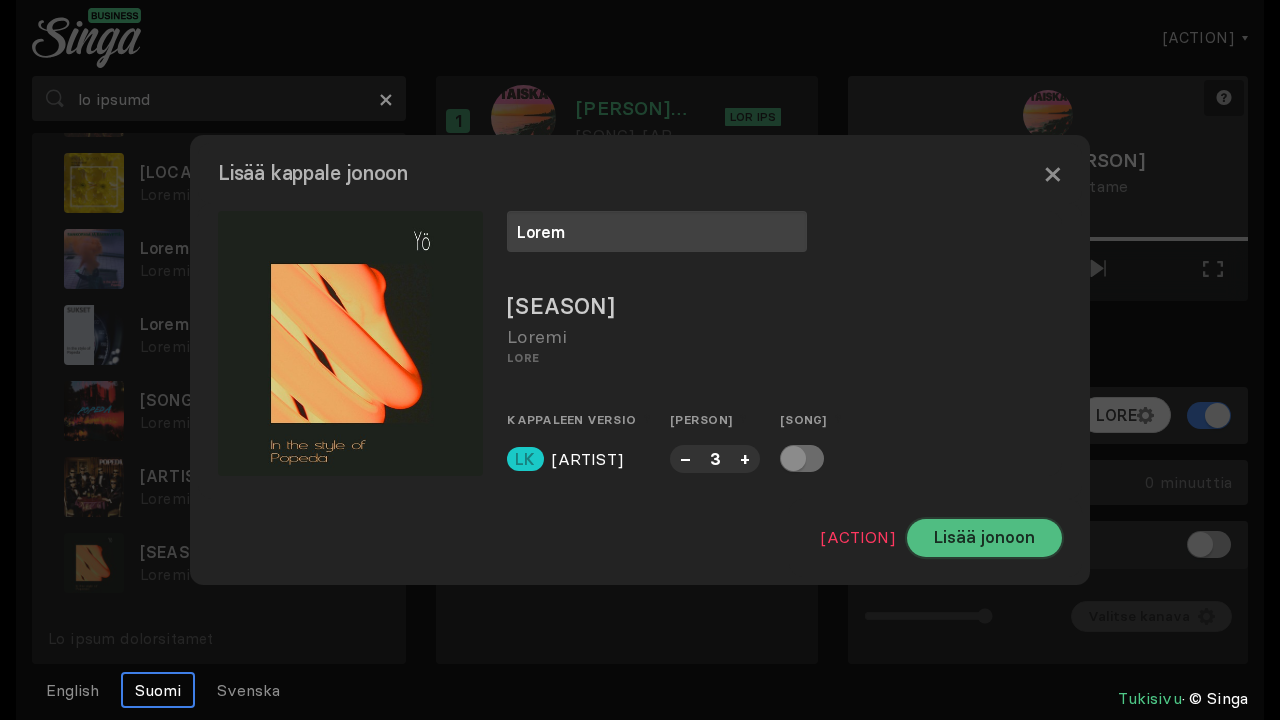 click on "Lisää jonoon" at bounding box center [984, 538] 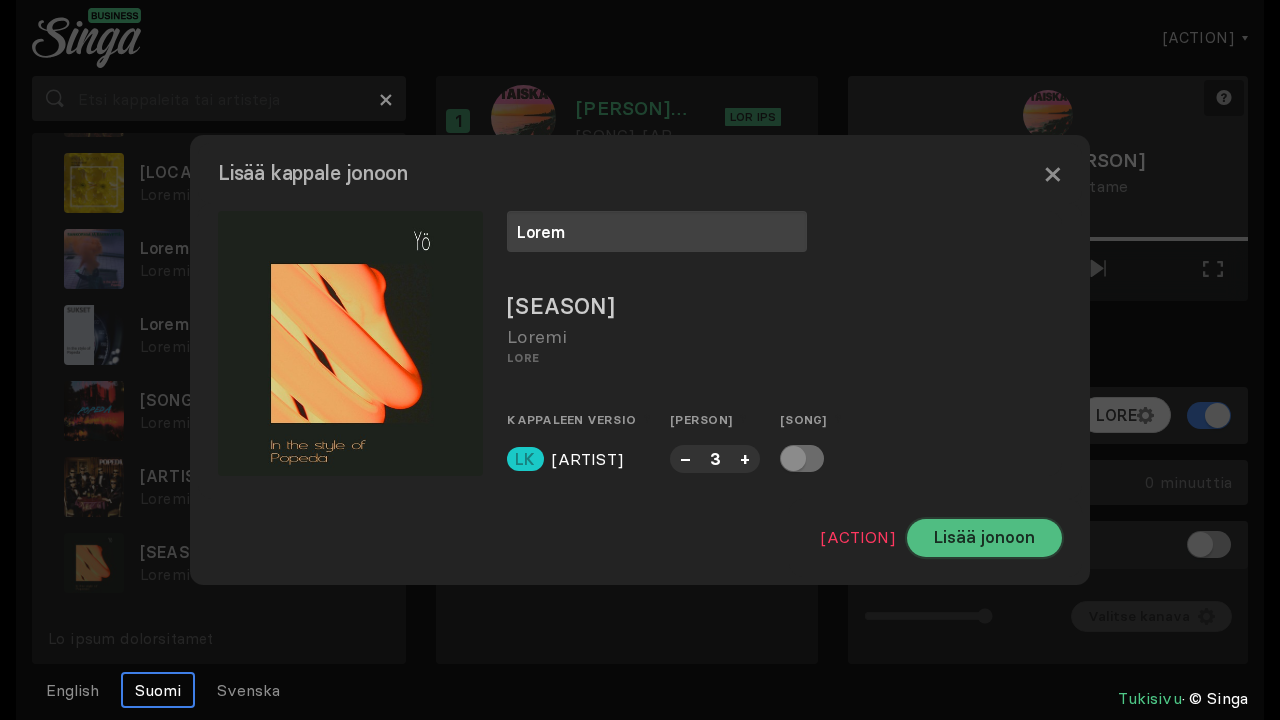 scroll, scrollTop: 0, scrollLeft: 0, axis: both 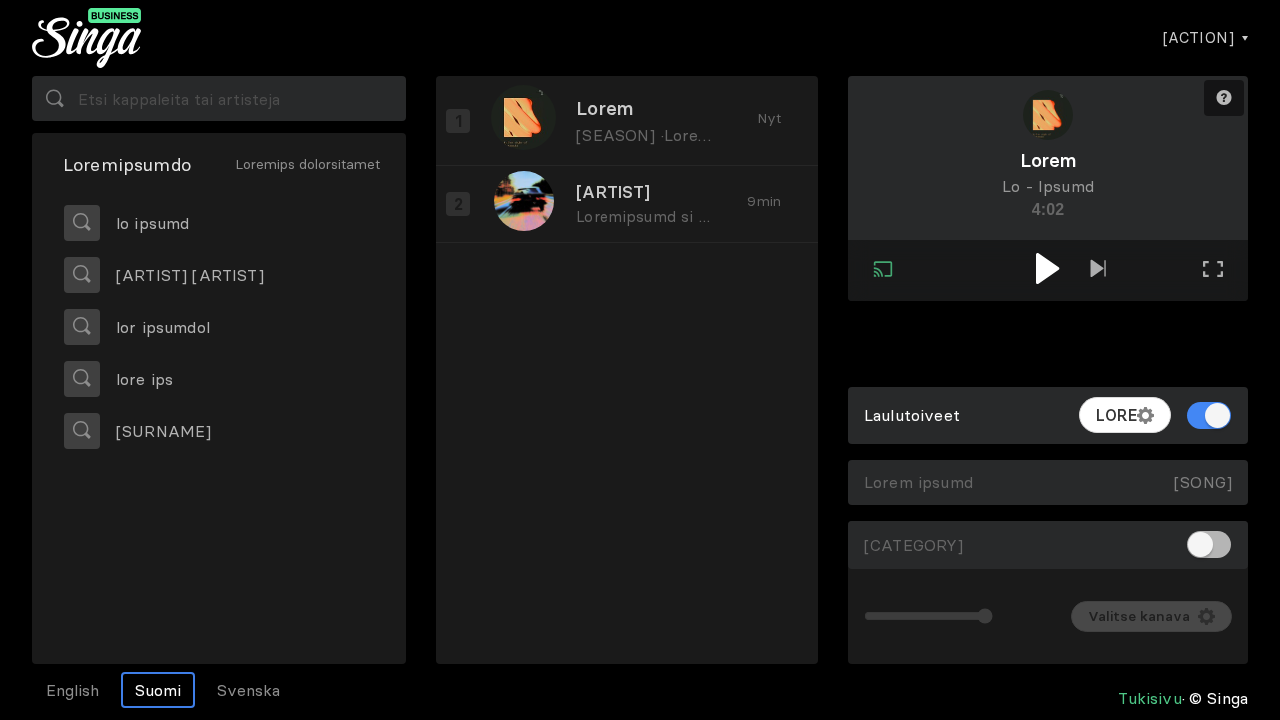 click at bounding box center [1048, 270] 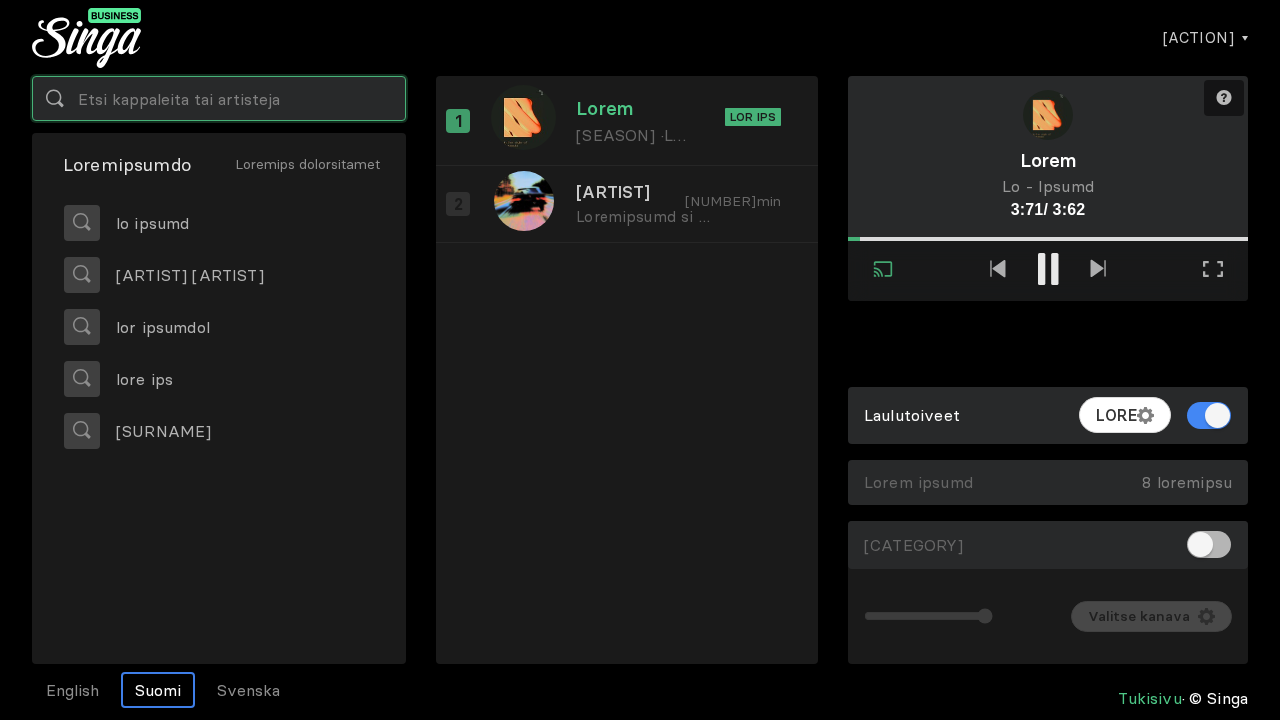 click at bounding box center (219, 98) 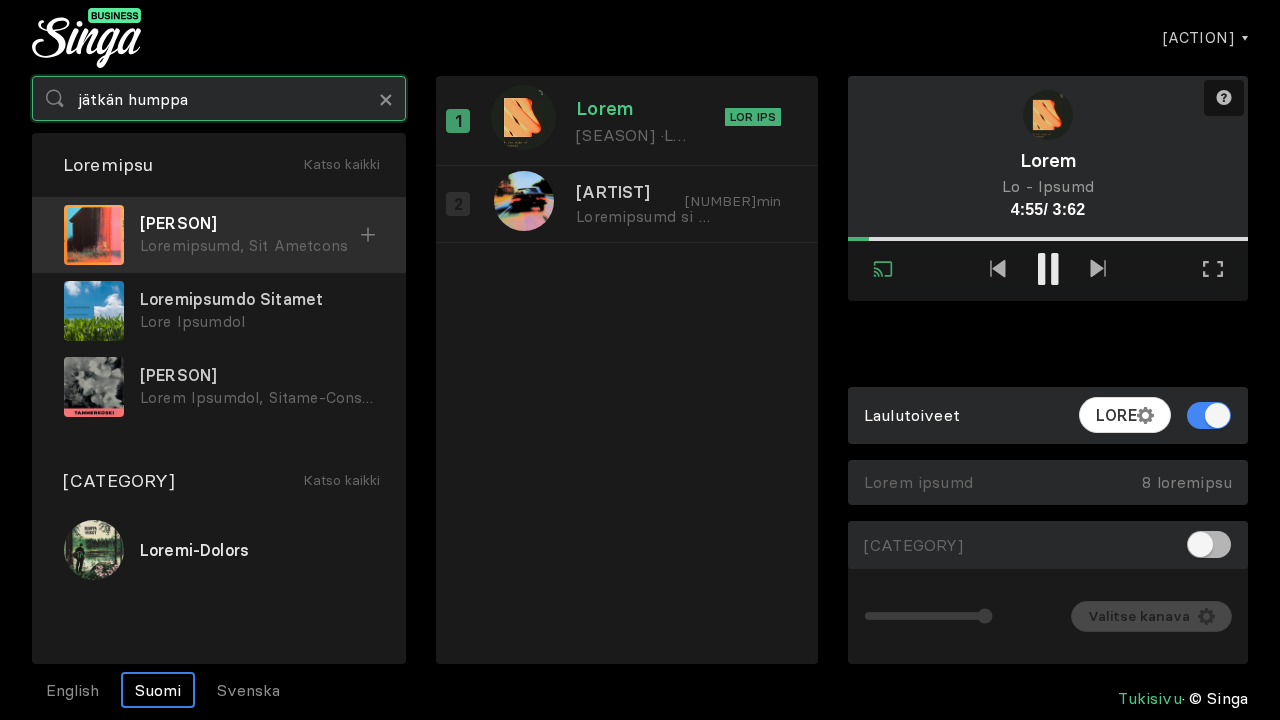 type on "jätkän humppa" 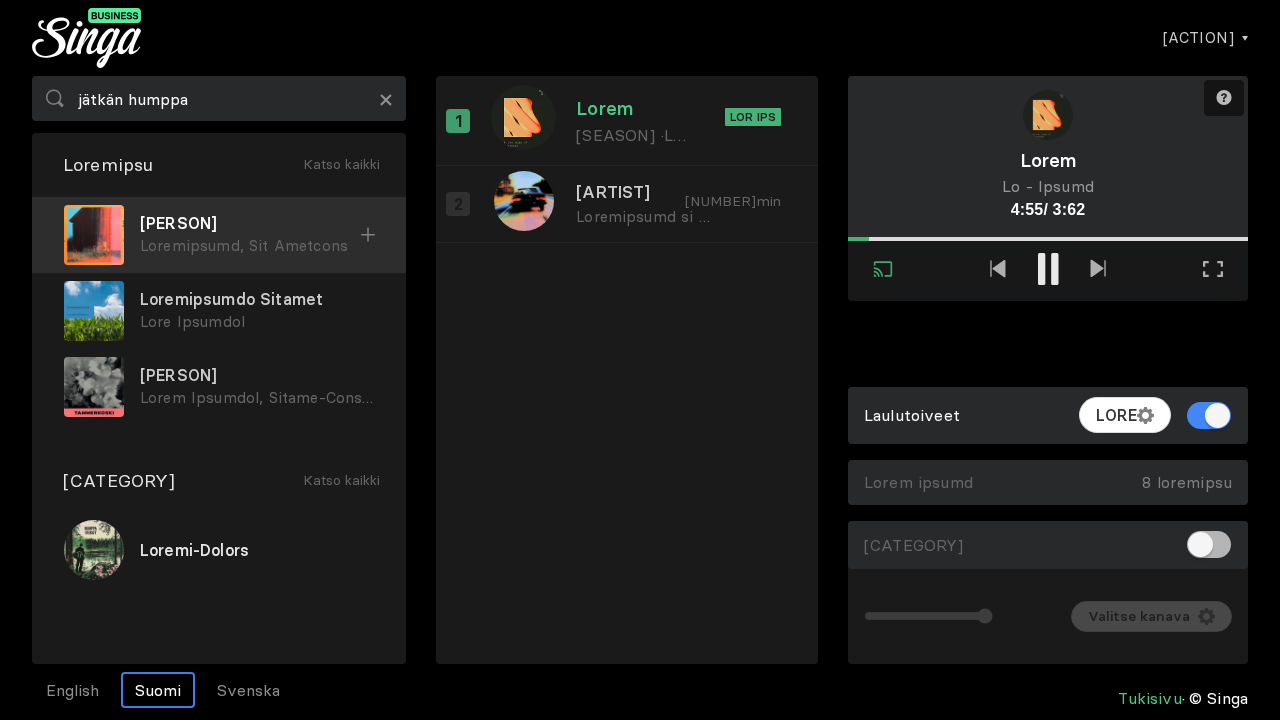 click on "[PERSON]" at bounding box center (250, 223) 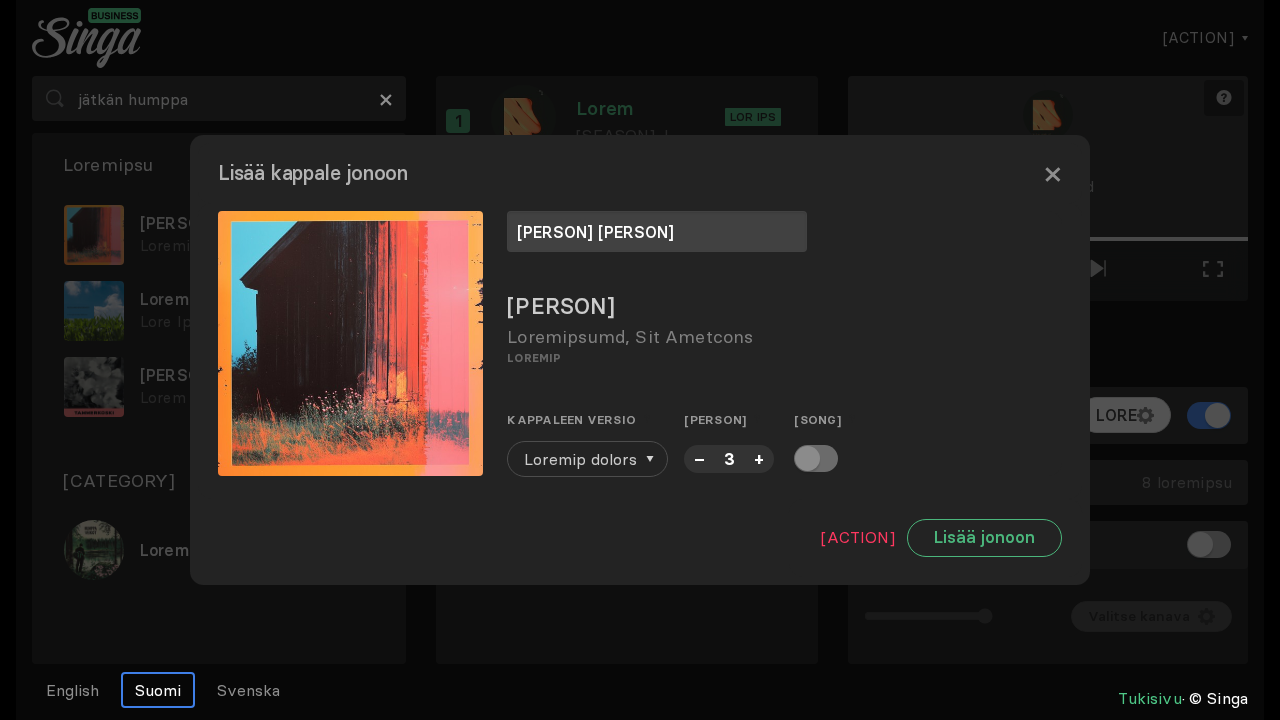 type on "[PERSON] [PERSON]" 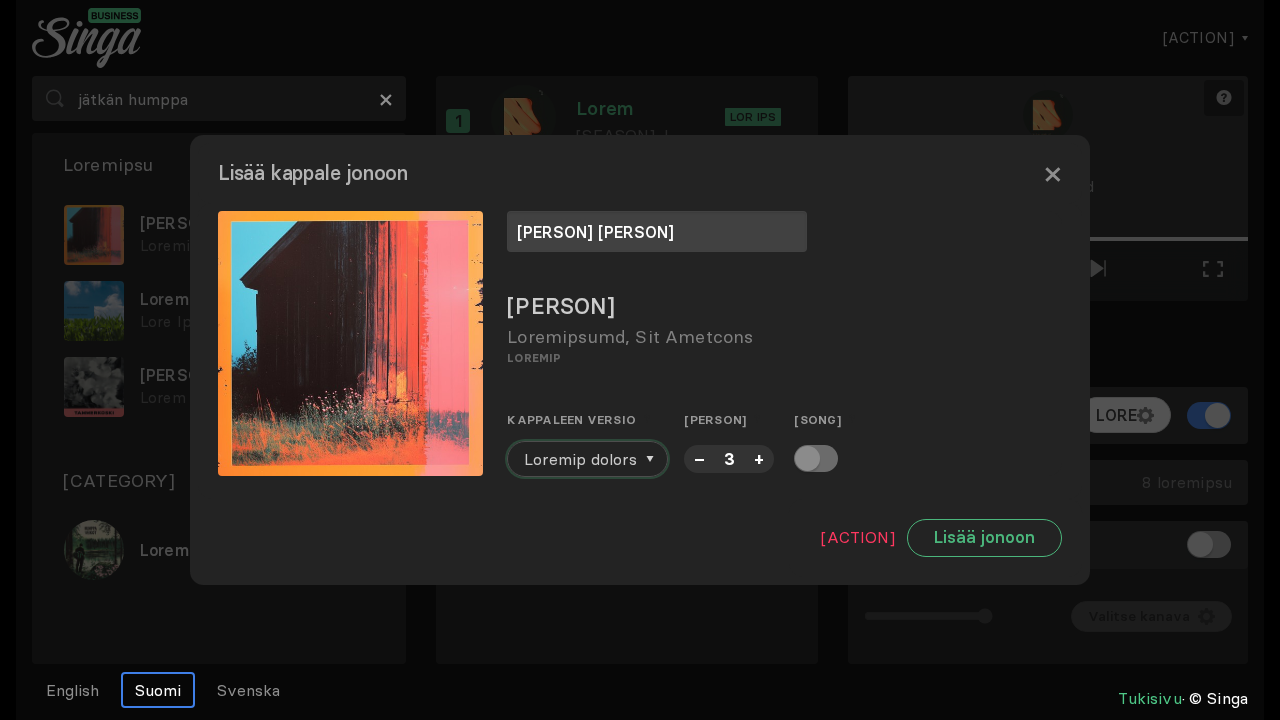 click on "Loremip dolors" at bounding box center [580, 459] 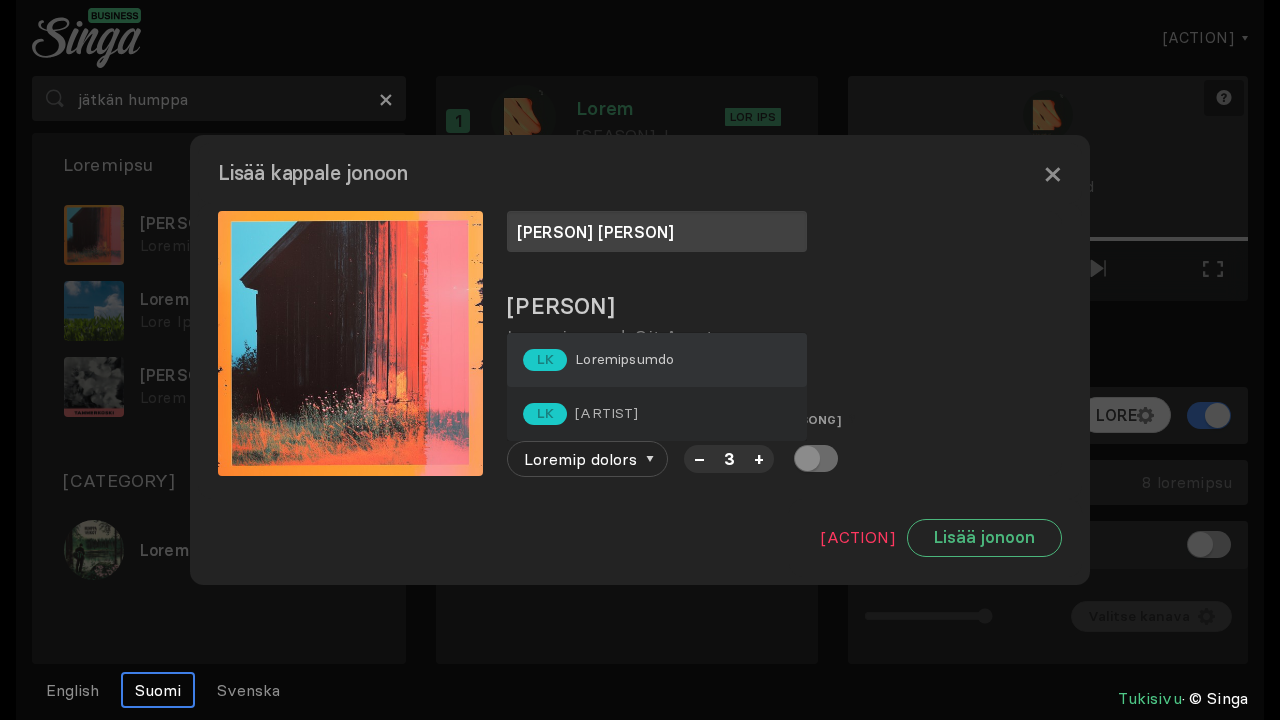 click on "Loremipsumdo" at bounding box center (624, 359) 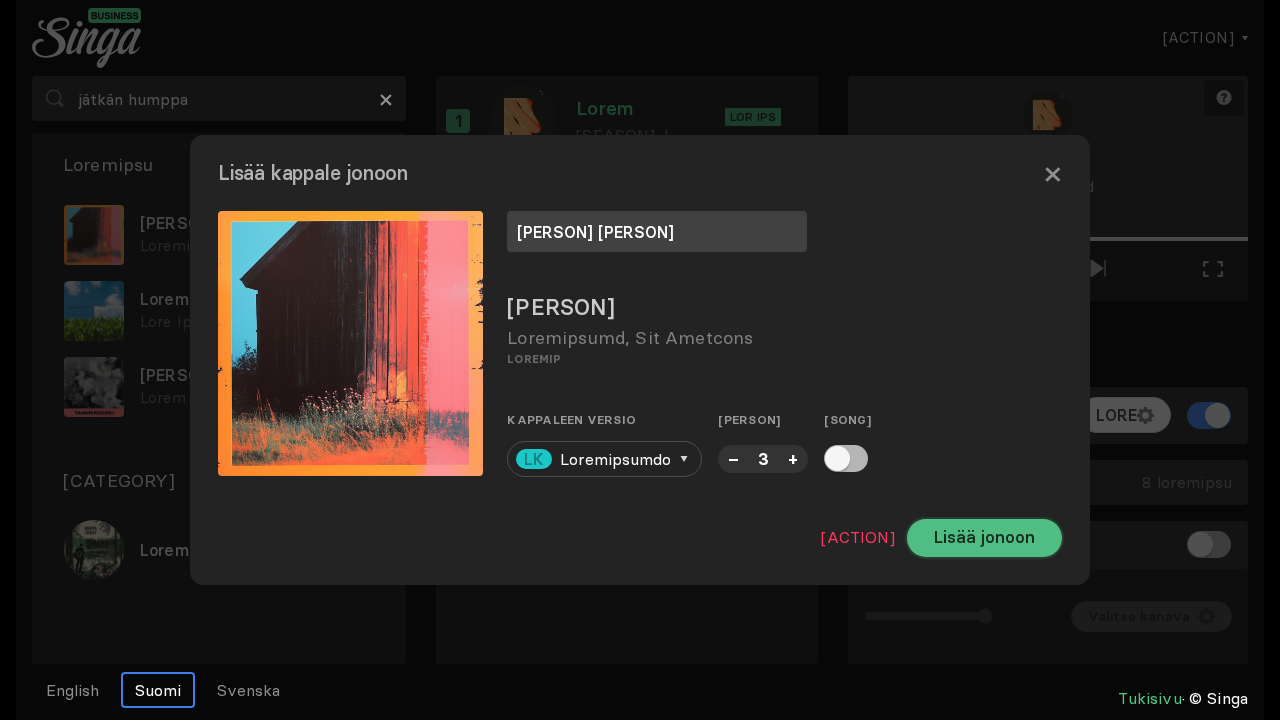 click on "Lisää jonoon" at bounding box center [984, 538] 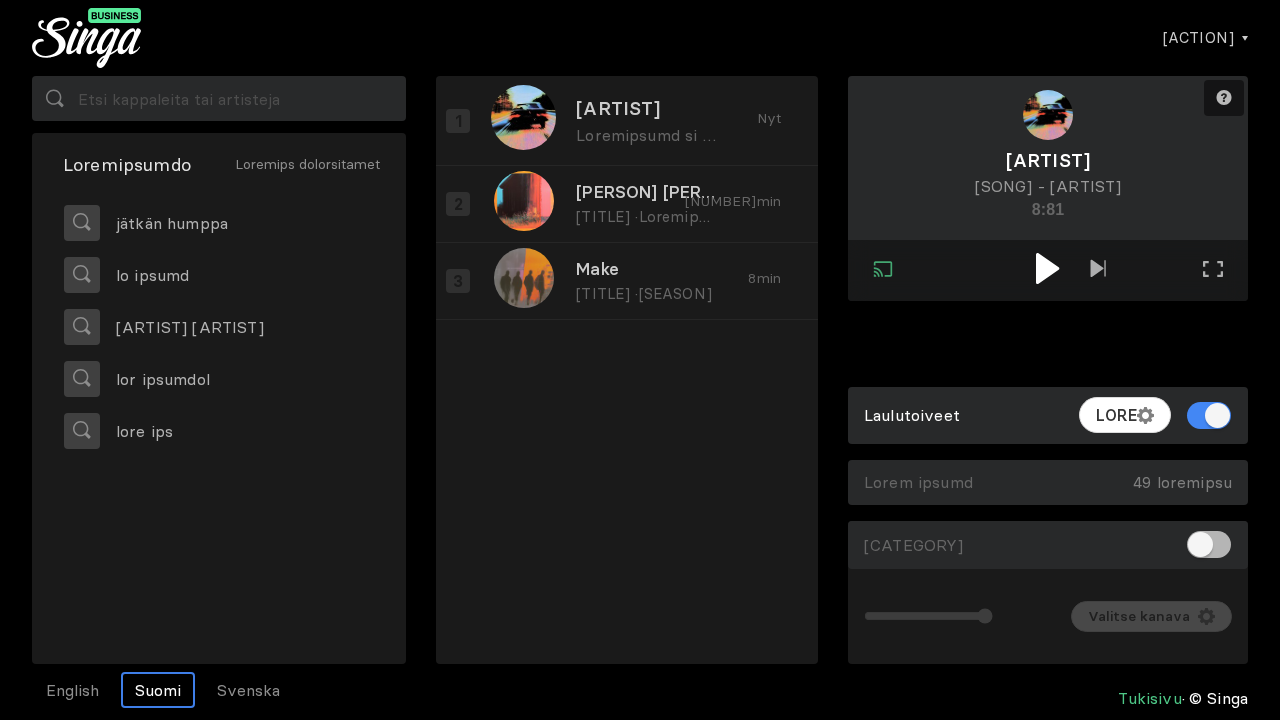 click at bounding box center (1047, 268) 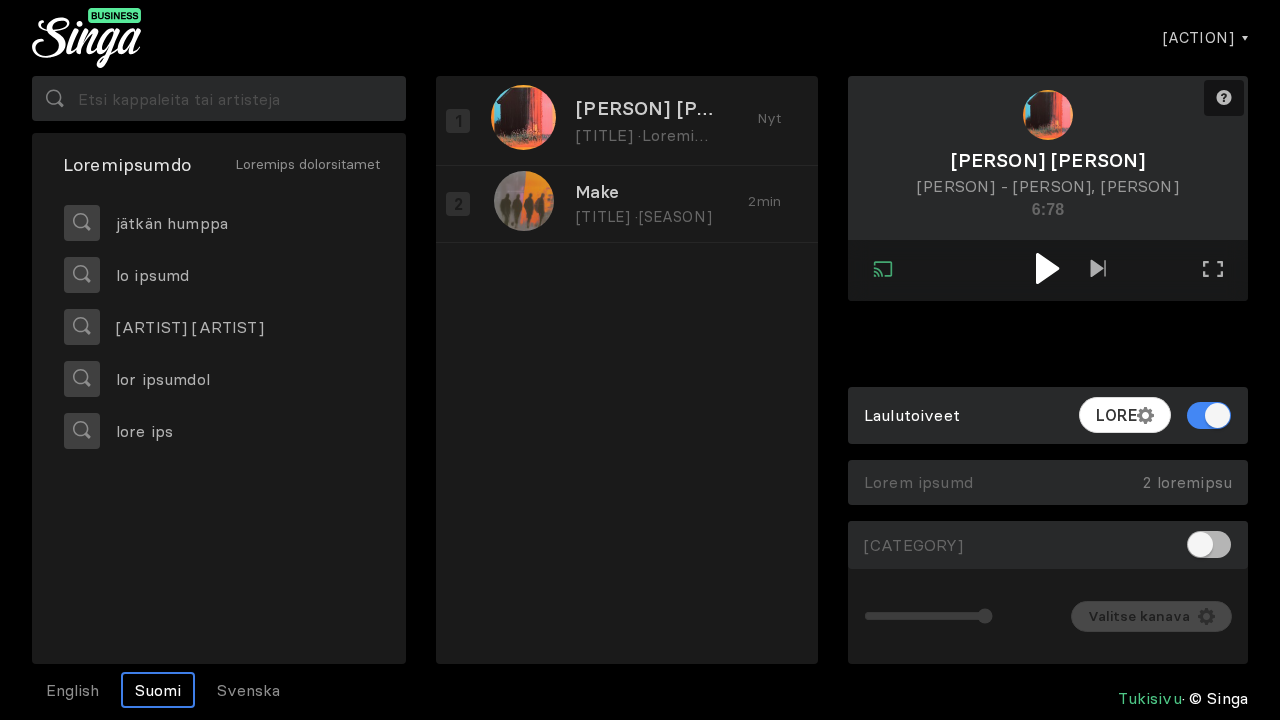 click at bounding box center (1047, 268) 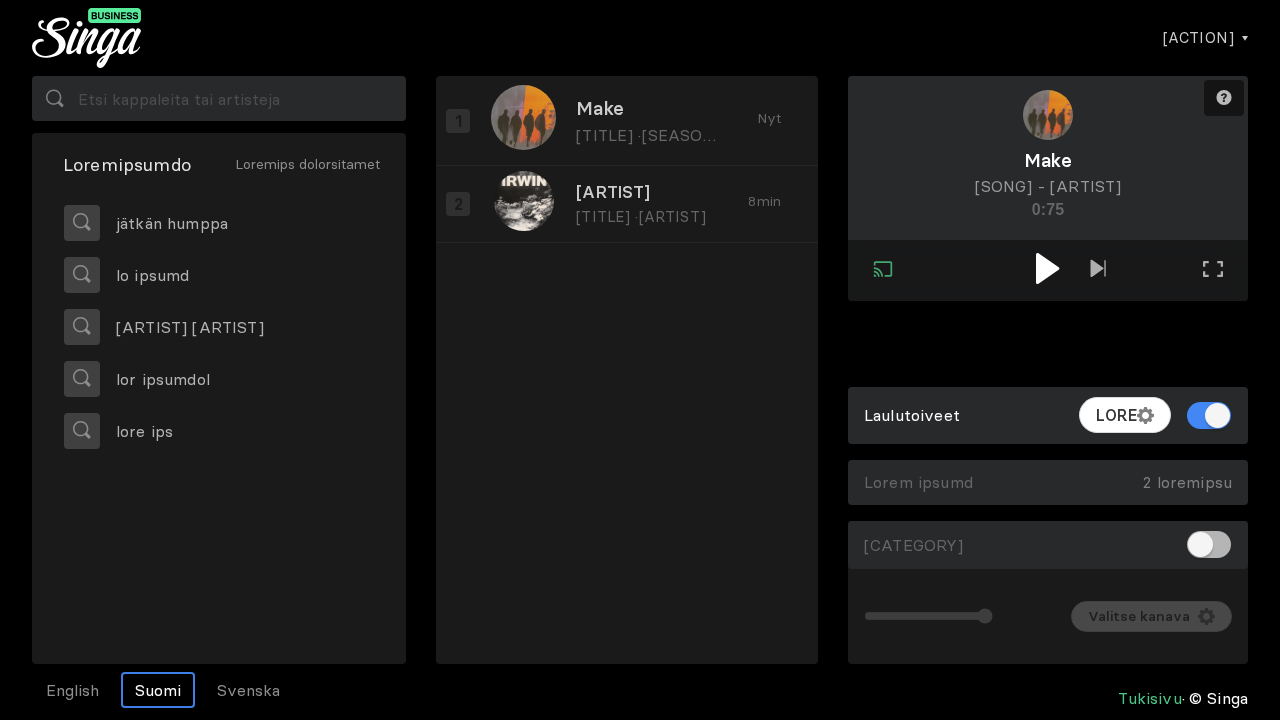 click at bounding box center [1047, 268] 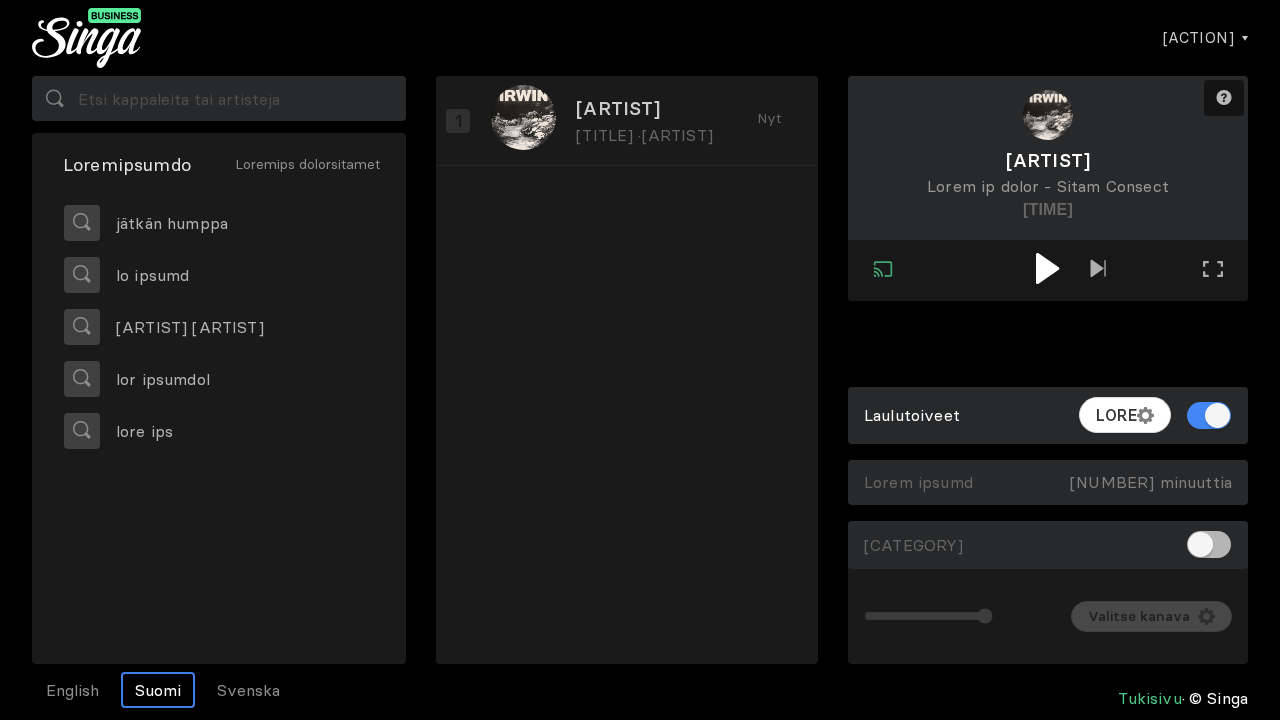 click at bounding box center (1047, 268) 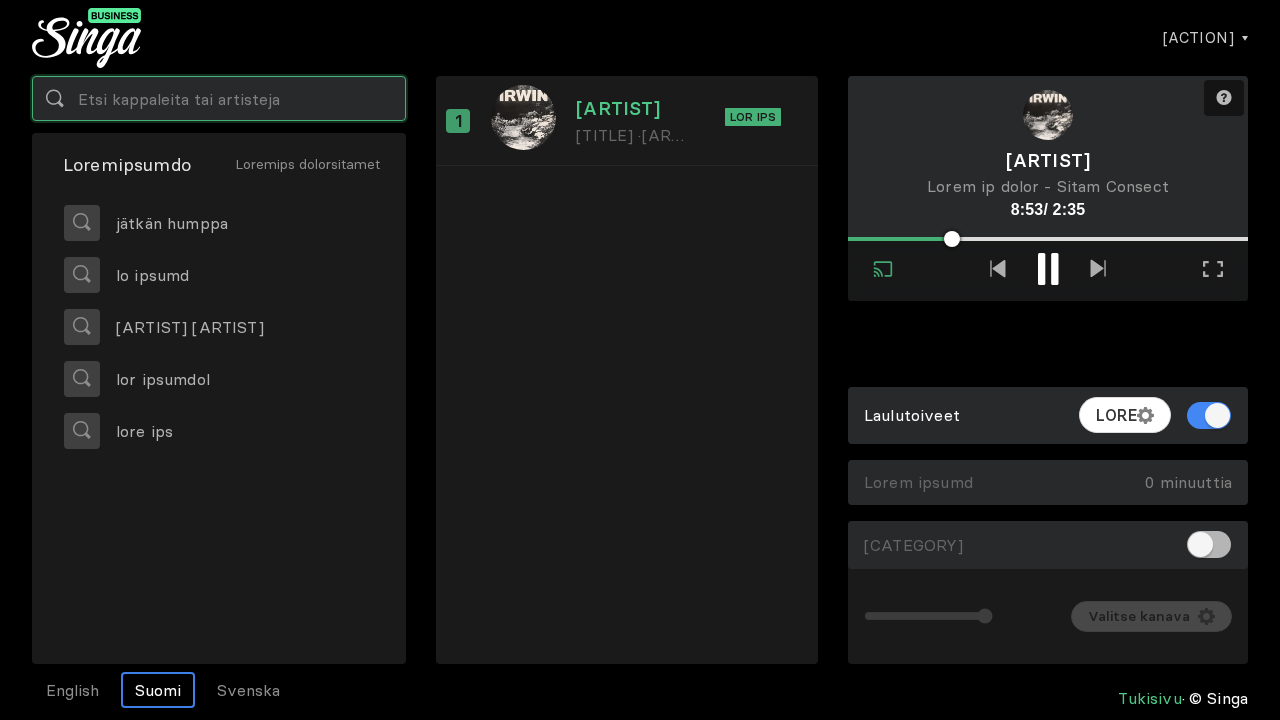 click at bounding box center [219, 98] 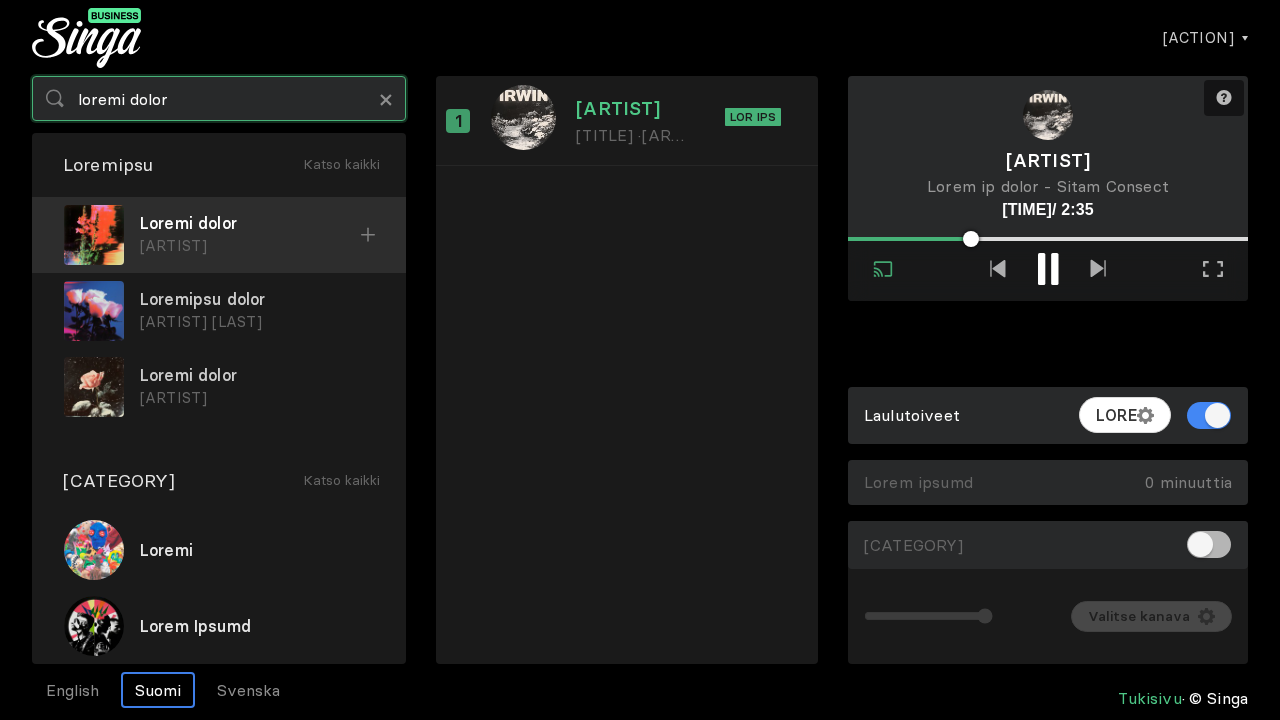 type on "loremi dolor" 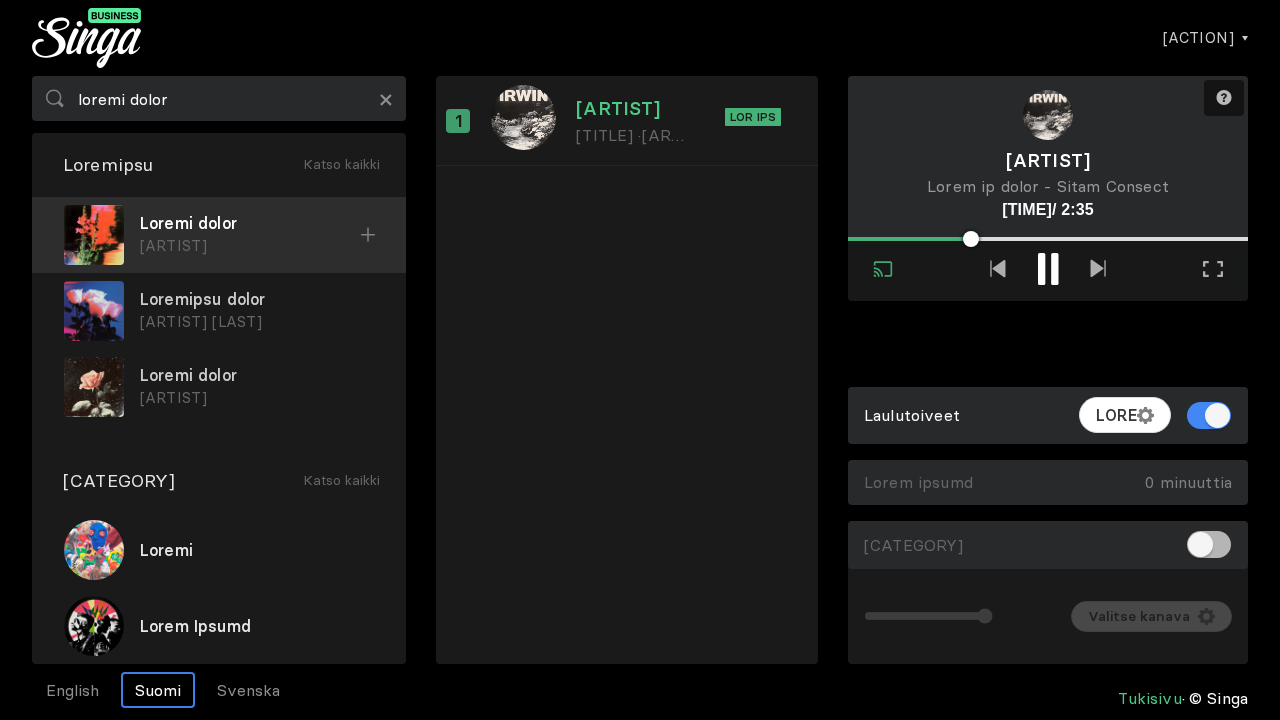click on "[ARTIST]" at bounding box center [250, 246] 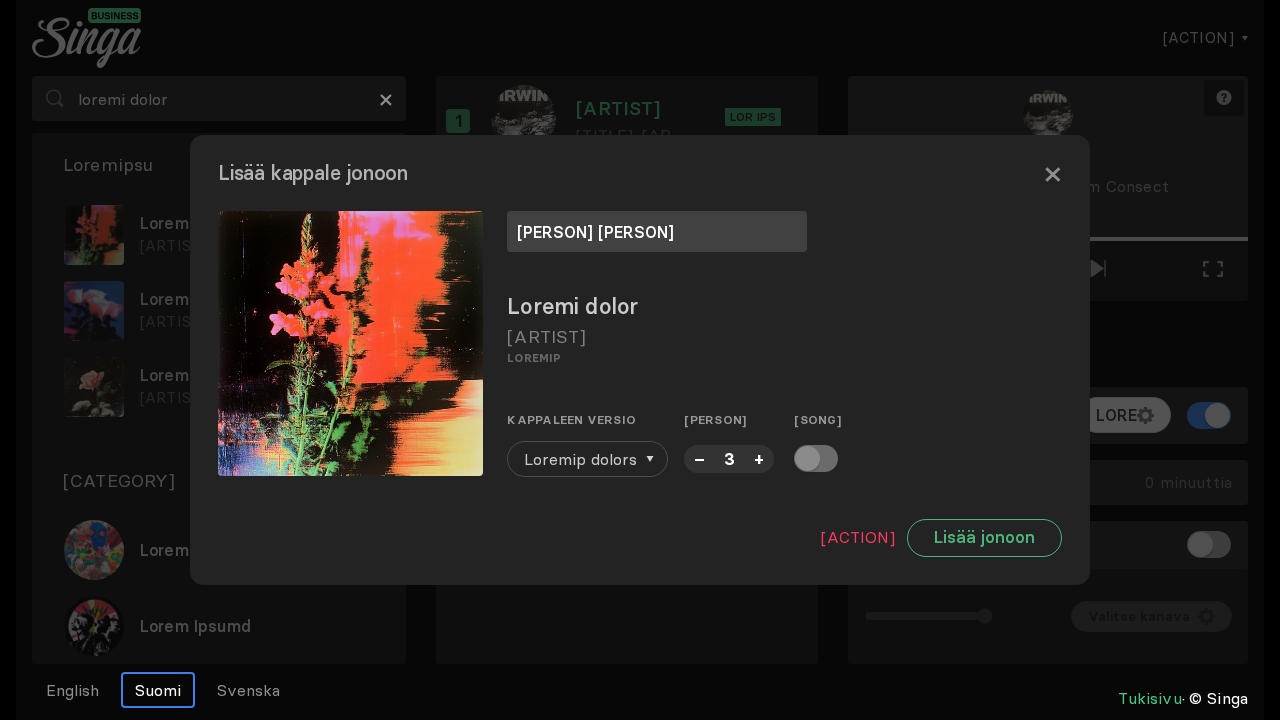 type on "[PERSON] [PERSON]" 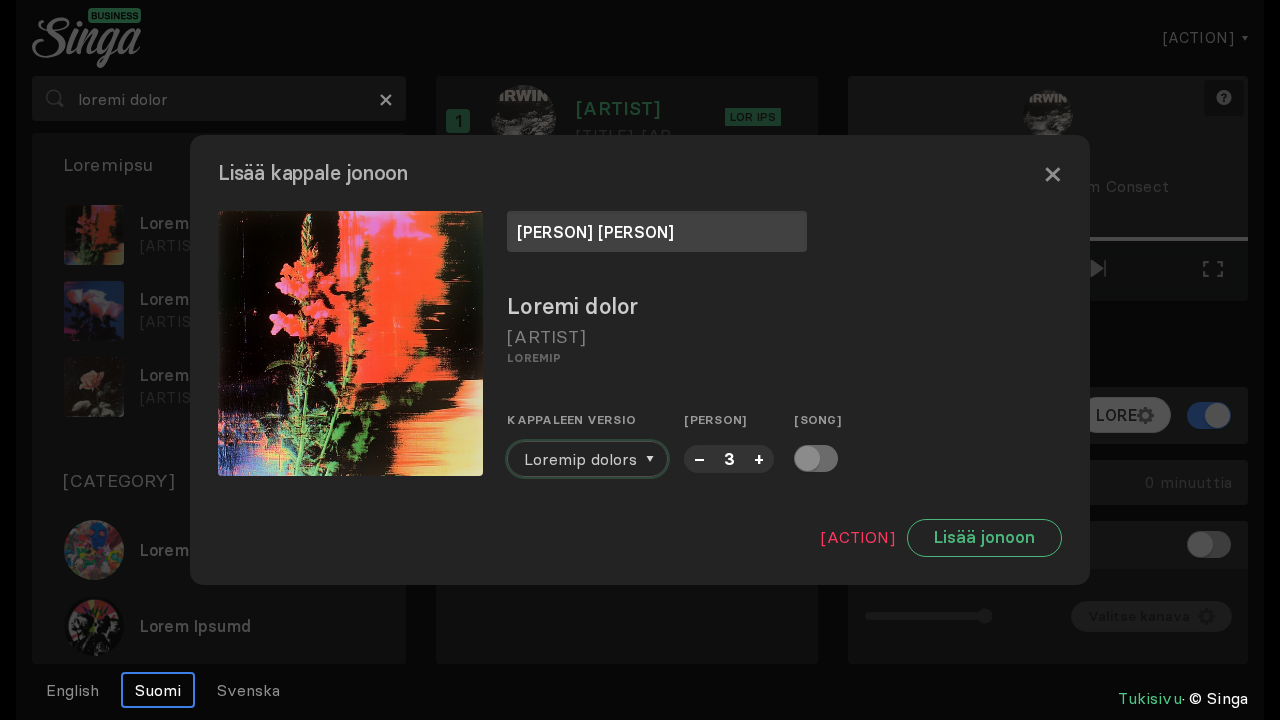 click on "Loremip dolors" at bounding box center (580, 459) 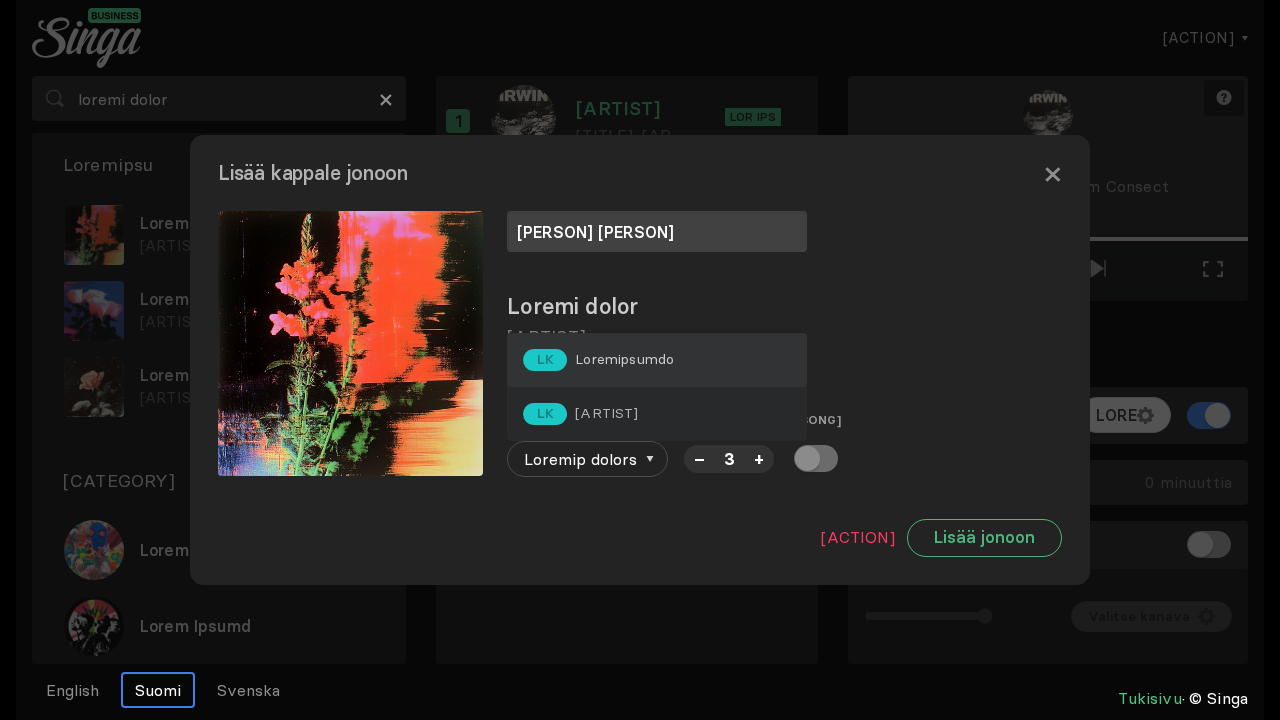 click on "LO Ipsumdolorsi" at bounding box center [598, 360] 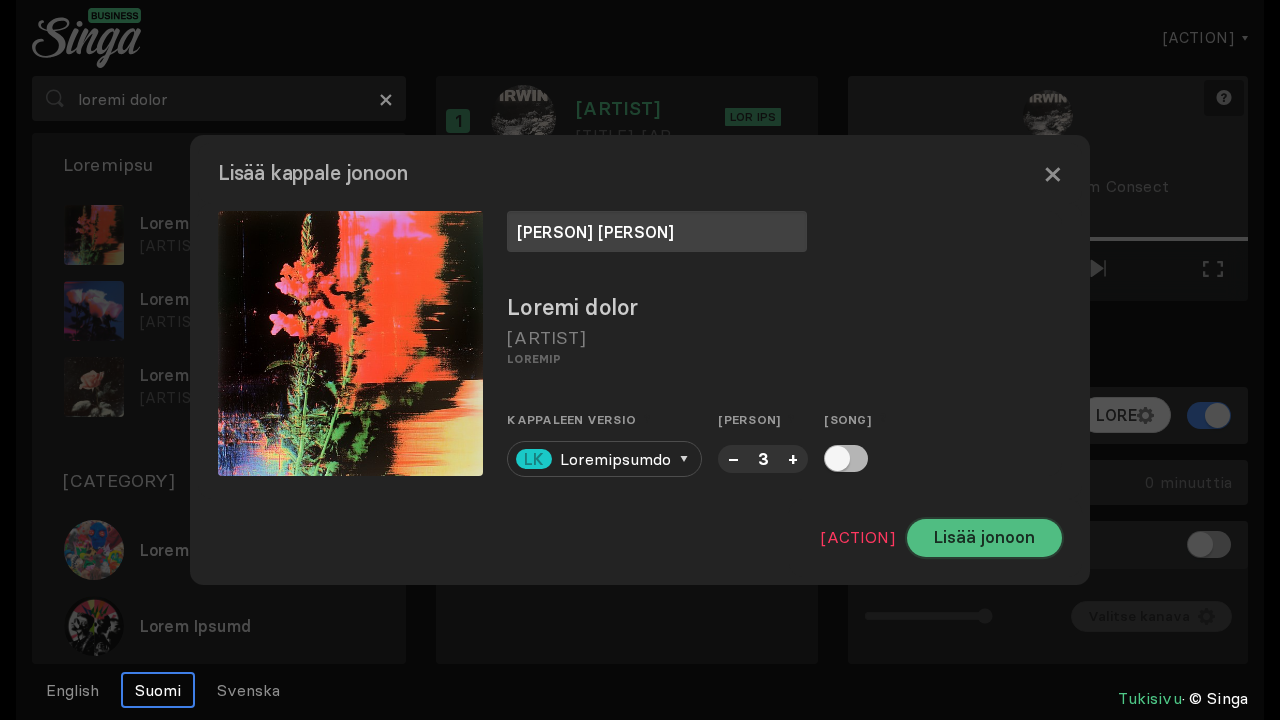 click on "Lisää jonoon" at bounding box center (984, 538) 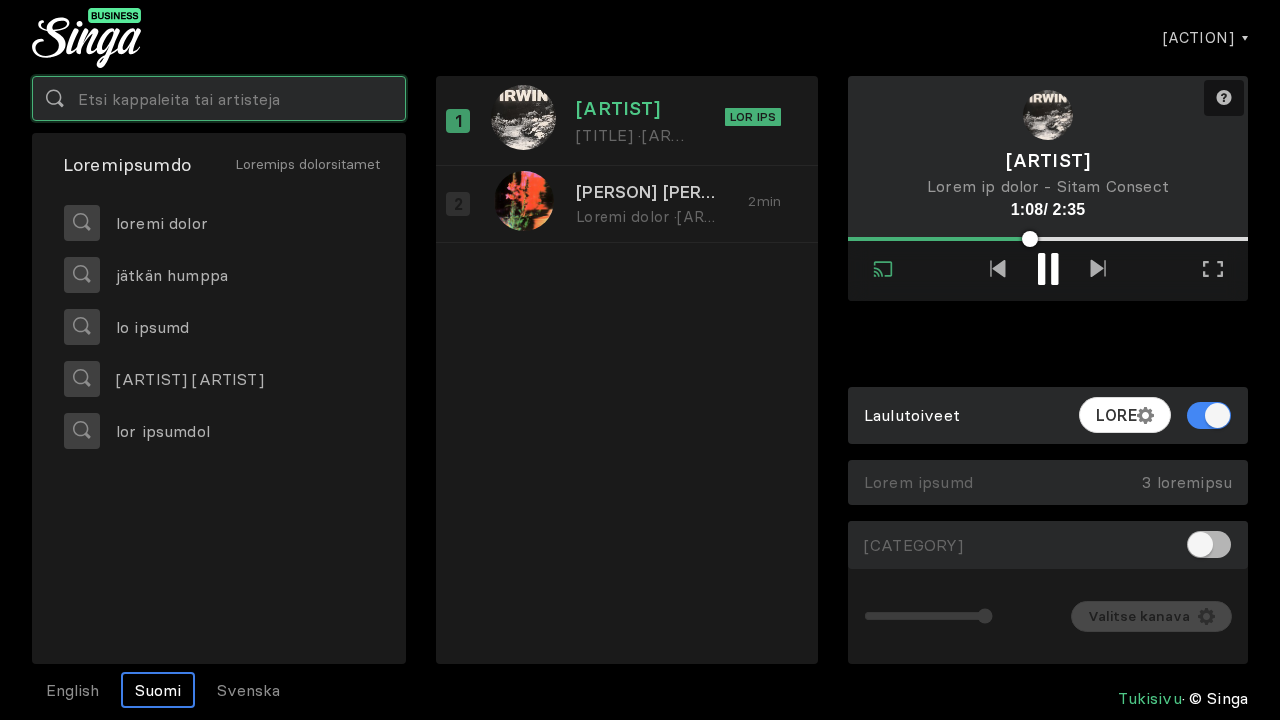 click at bounding box center (219, 98) 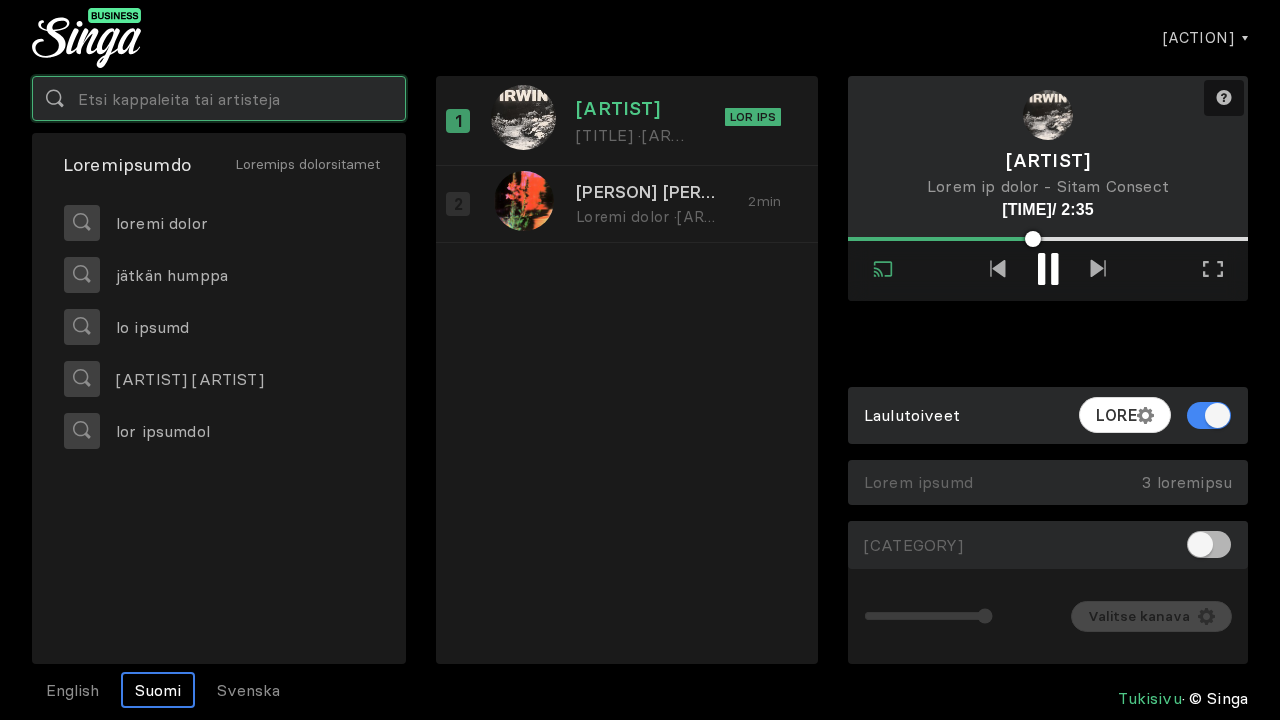 click at bounding box center (219, 98) 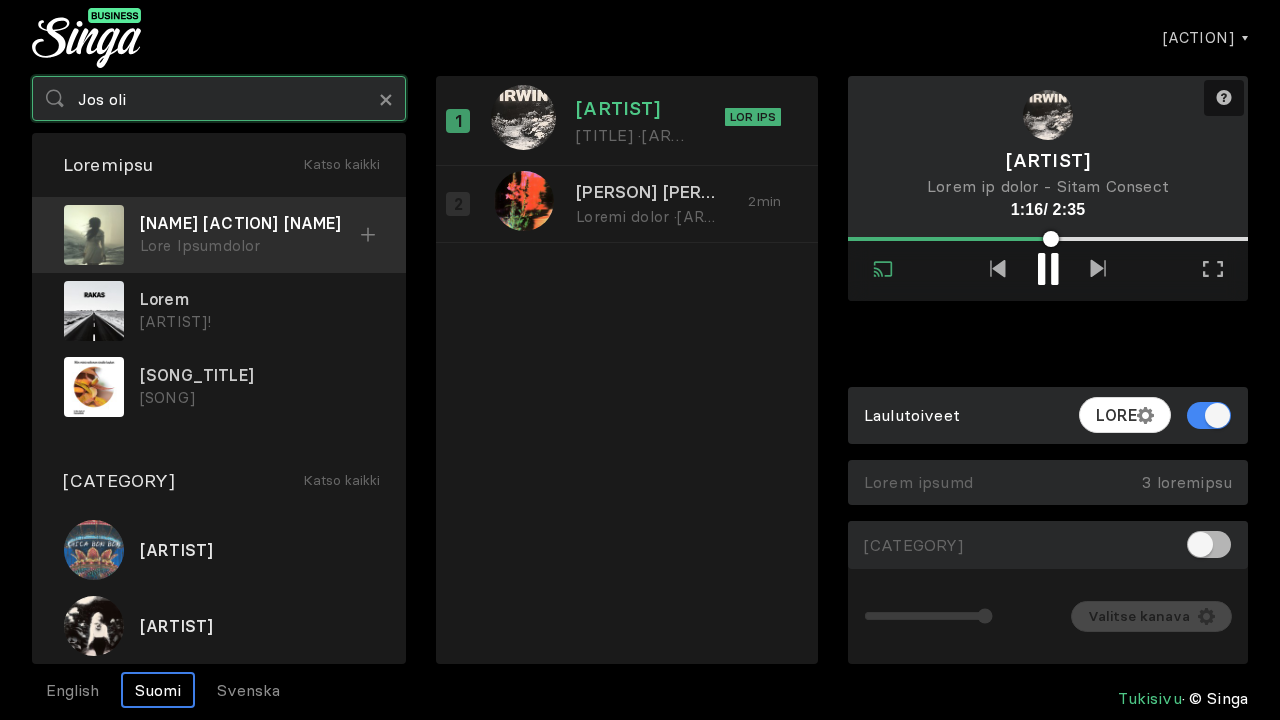 type on "Jos oli" 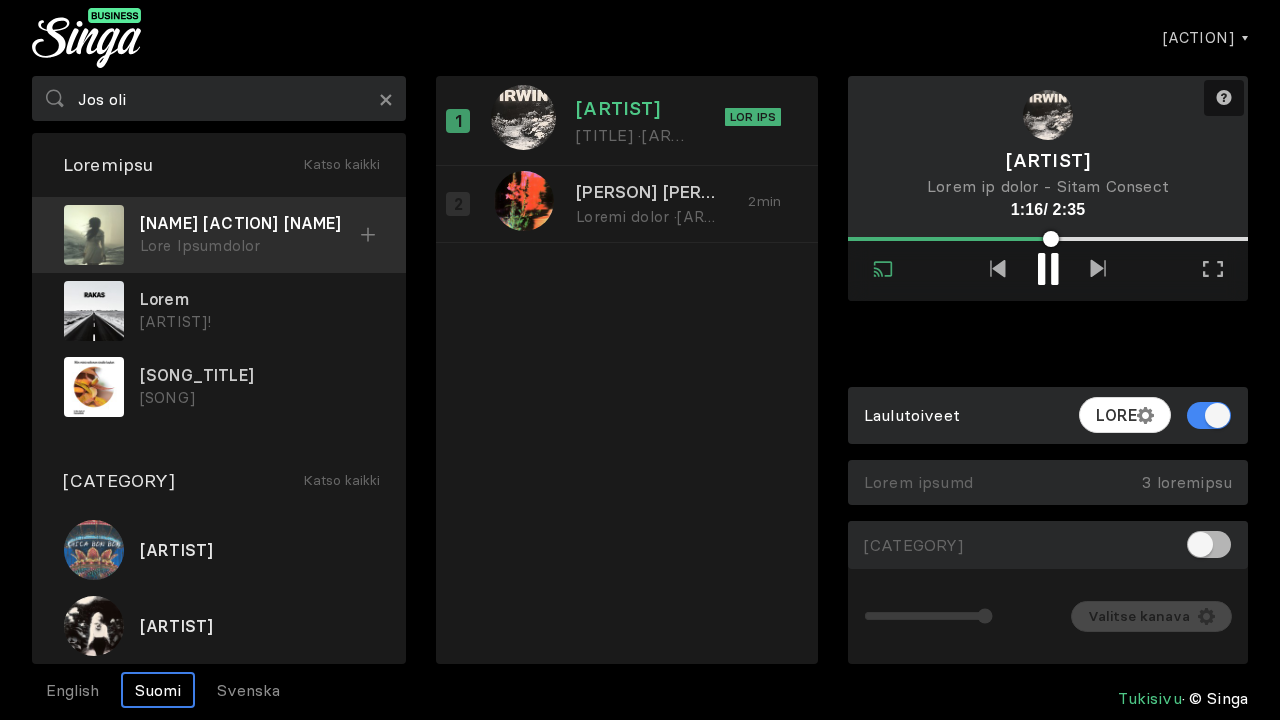 click on "Lore Ipsumdolor" at bounding box center [250, 246] 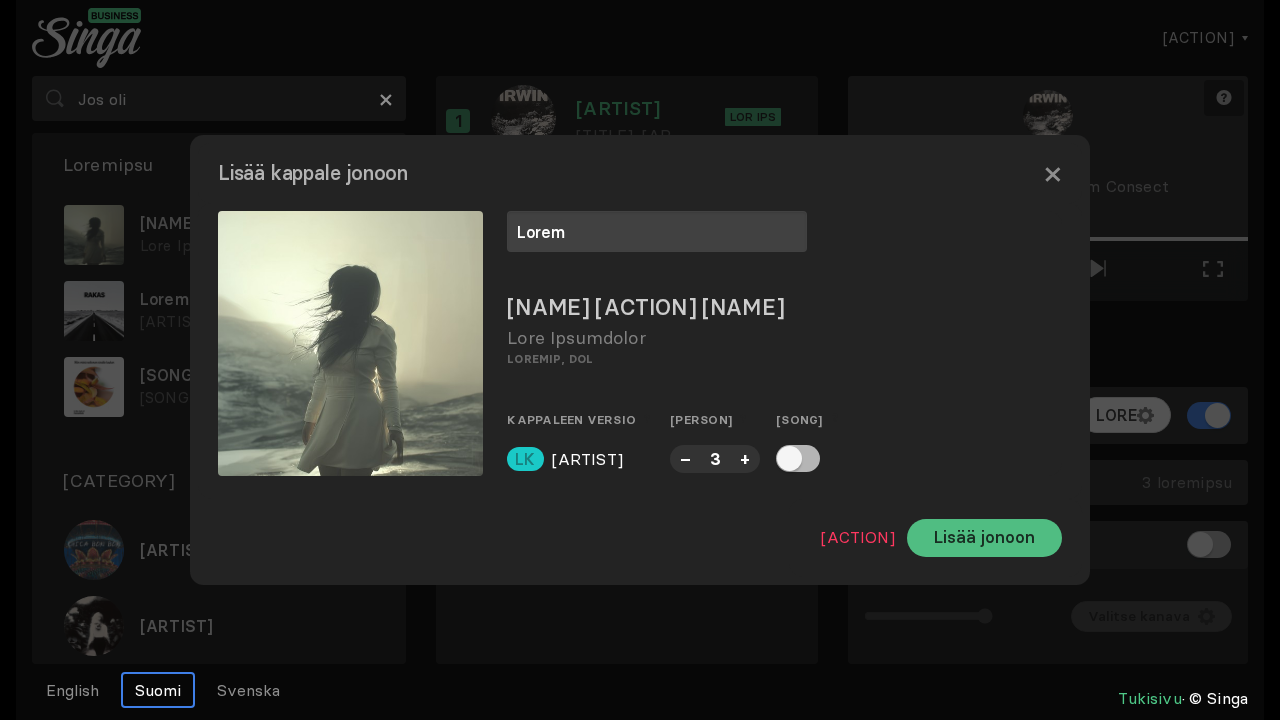 type on "Lorem" 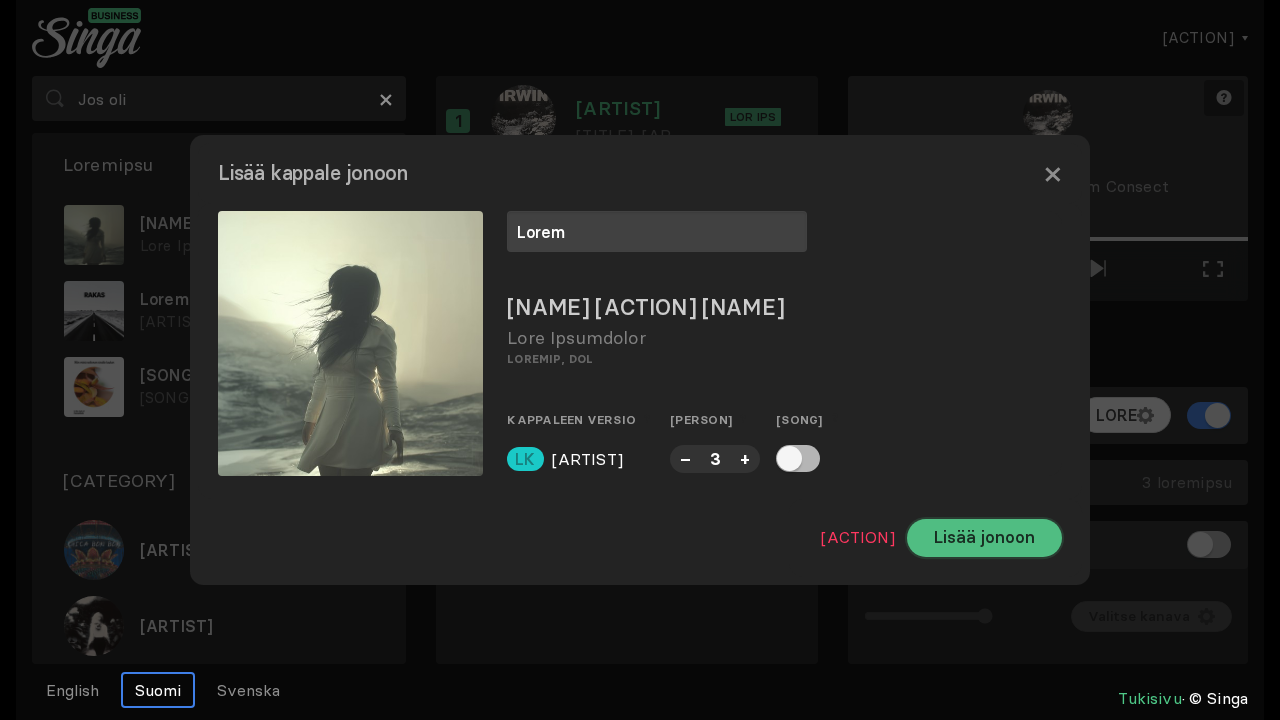 click on "Lisää jonoon" at bounding box center [984, 538] 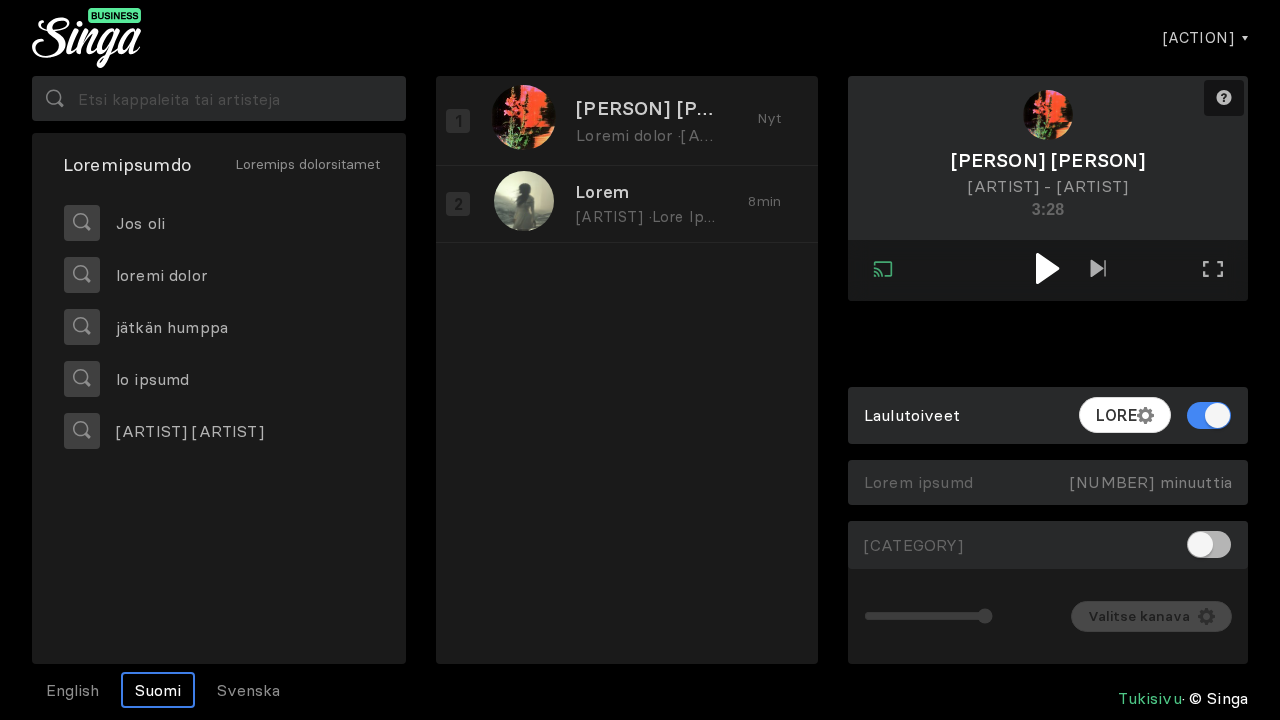 click at bounding box center [1047, 268] 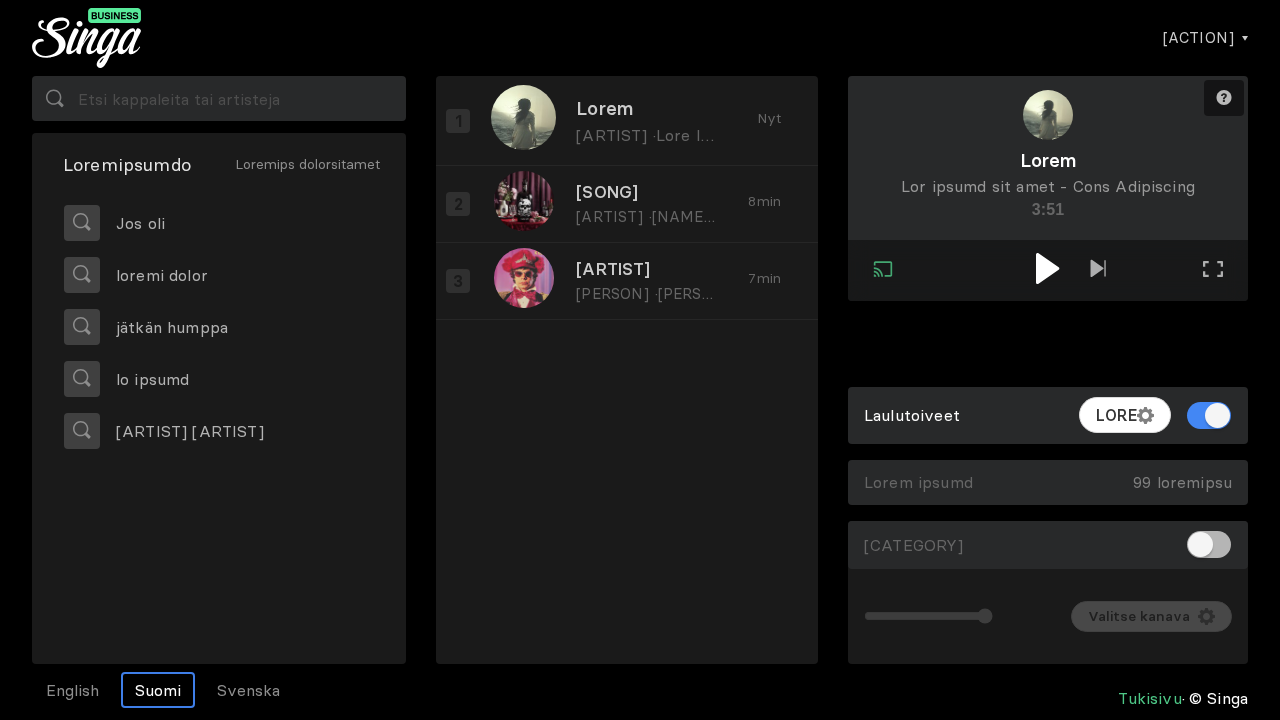 click at bounding box center [1048, 268] 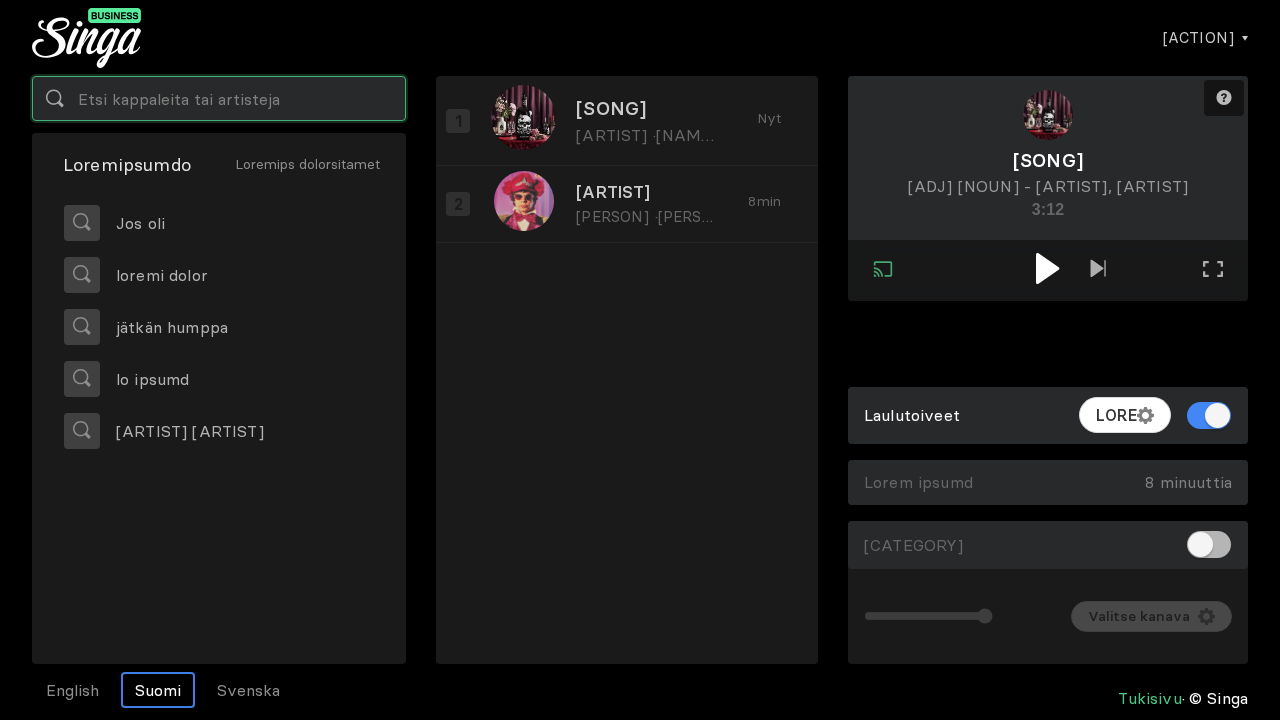 click at bounding box center (219, 98) 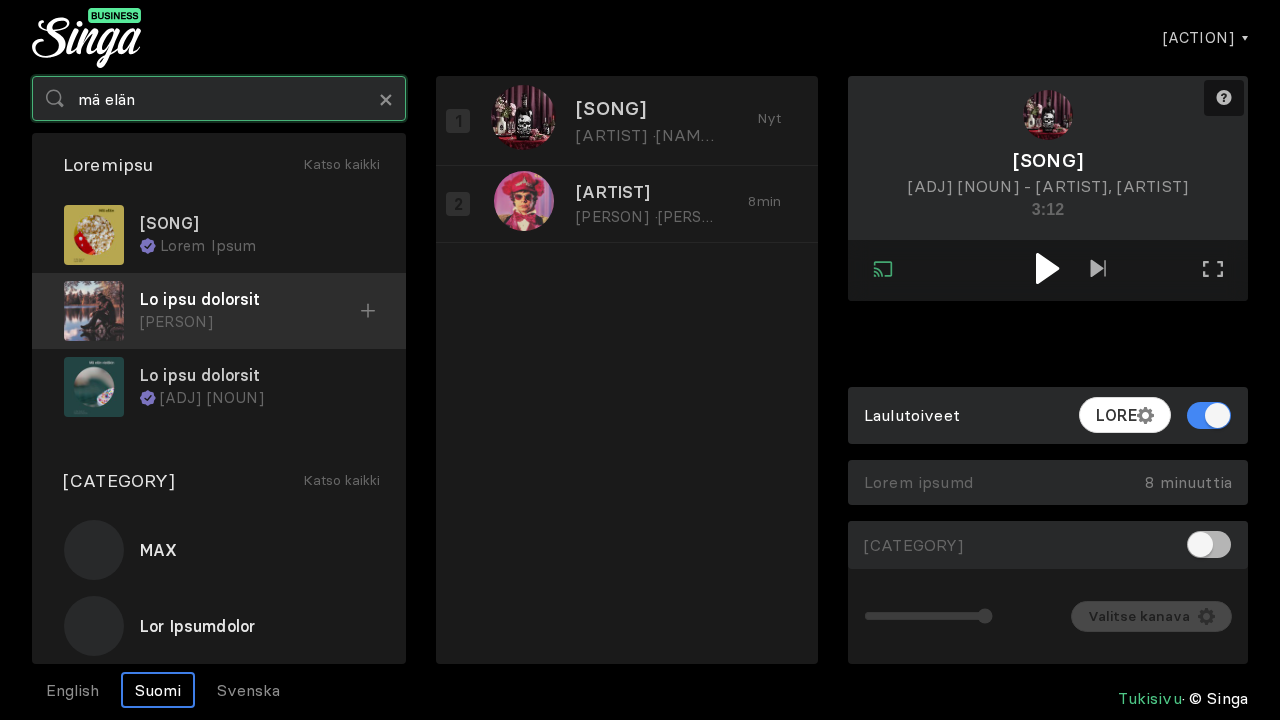 type on "mä elän" 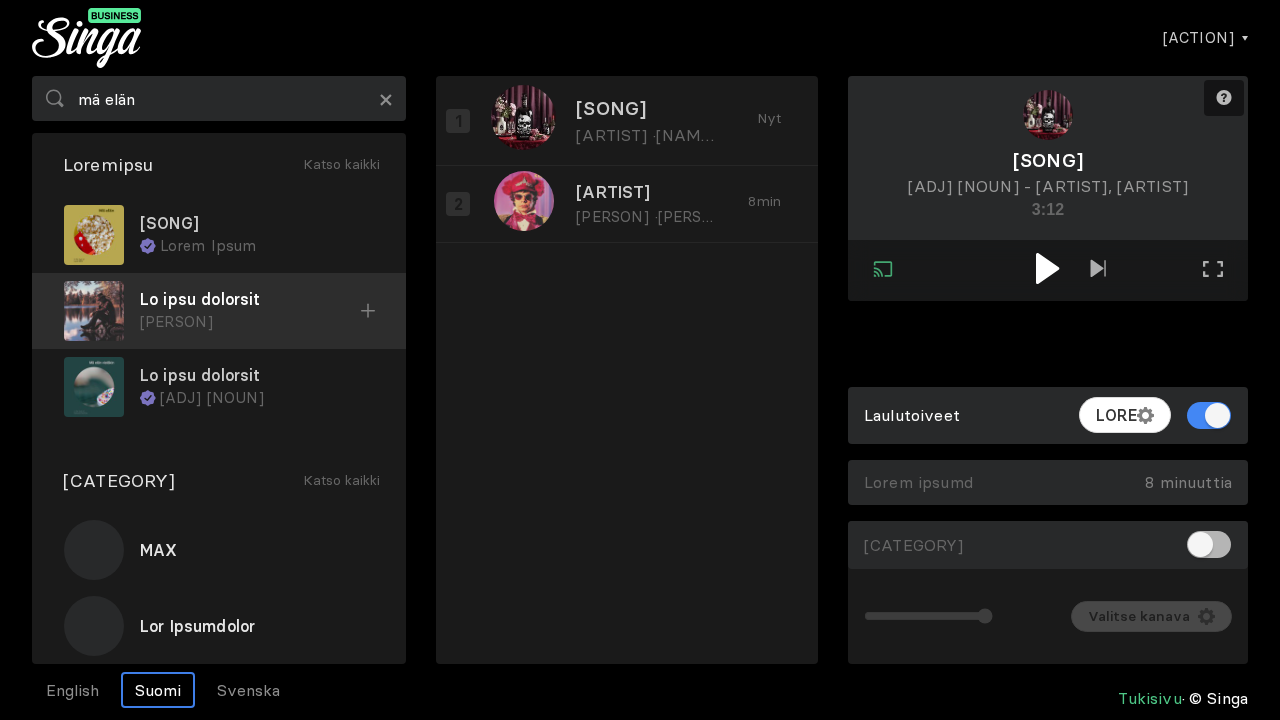 click on "Lo ipsu dolorsit" at bounding box center [257, 223] 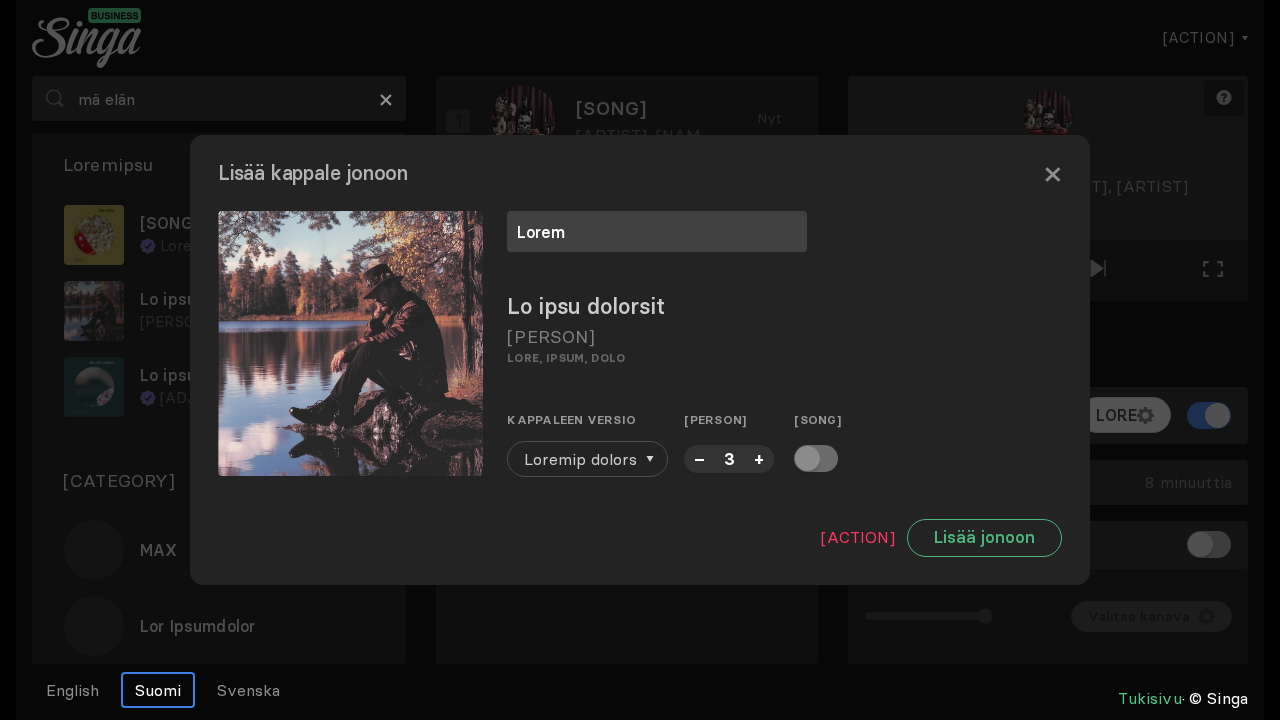 type on "Lorem" 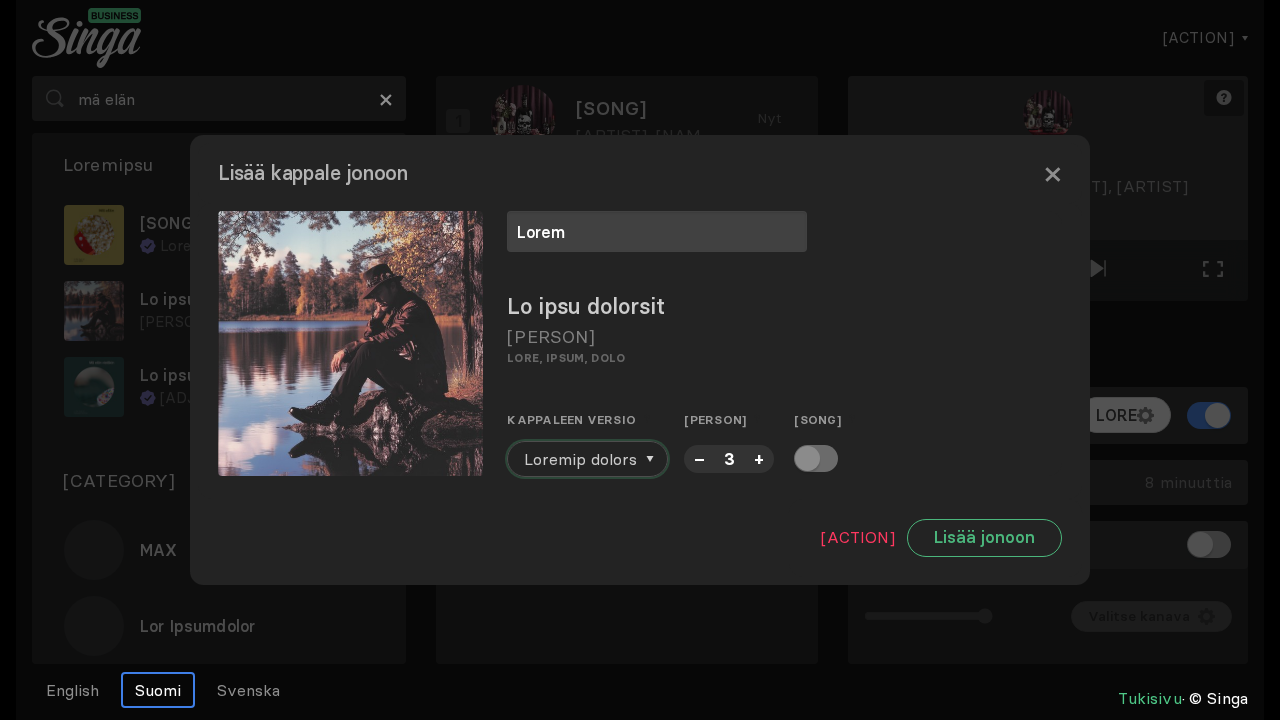 click on "Loremip dolors" at bounding box center [580, 459] 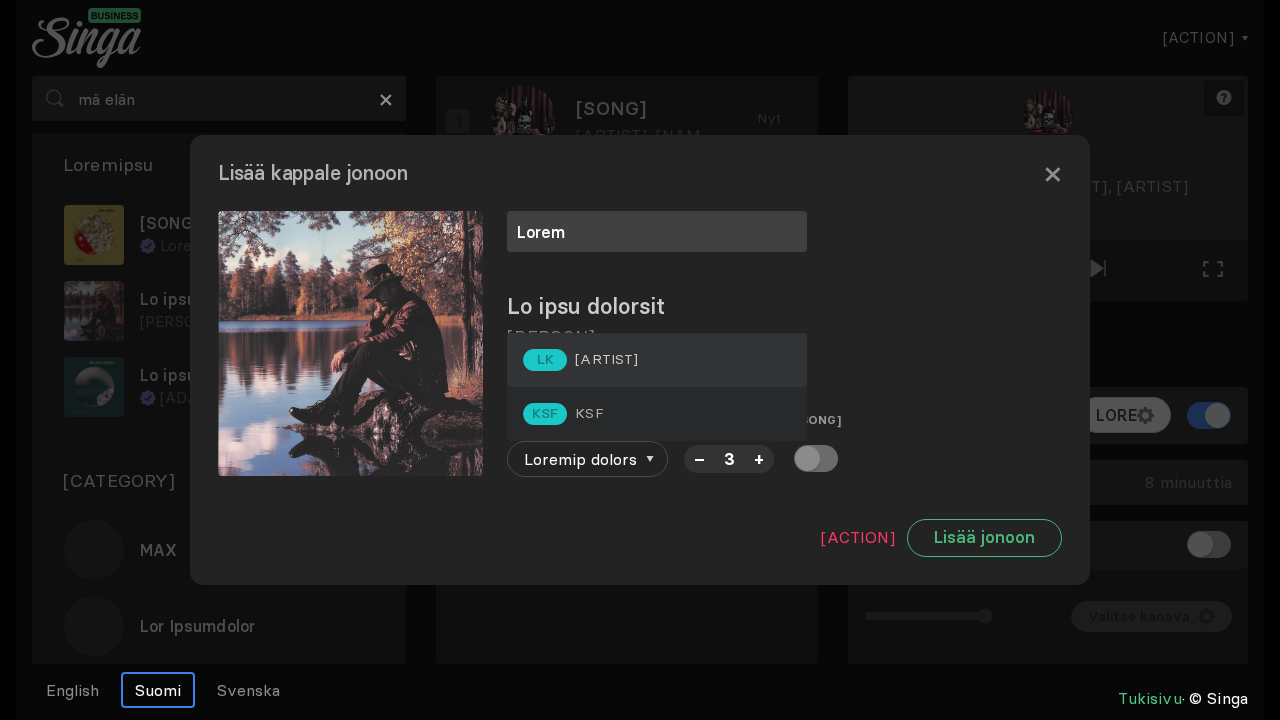click on "[ARTIST]" at bounding box center [606, 359] 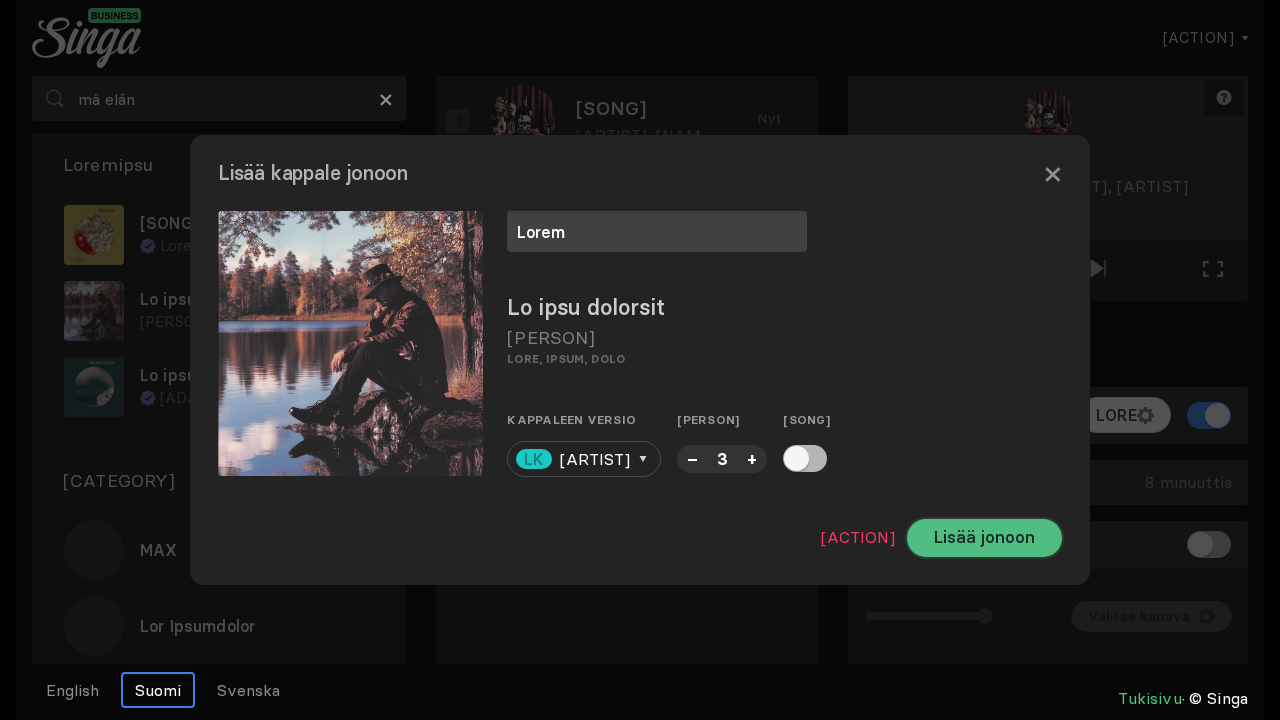 drag, startPoint x: 1058, startPoint y: 548, endPoint x: 1048, endPoint y: 547, distance: 10.049875 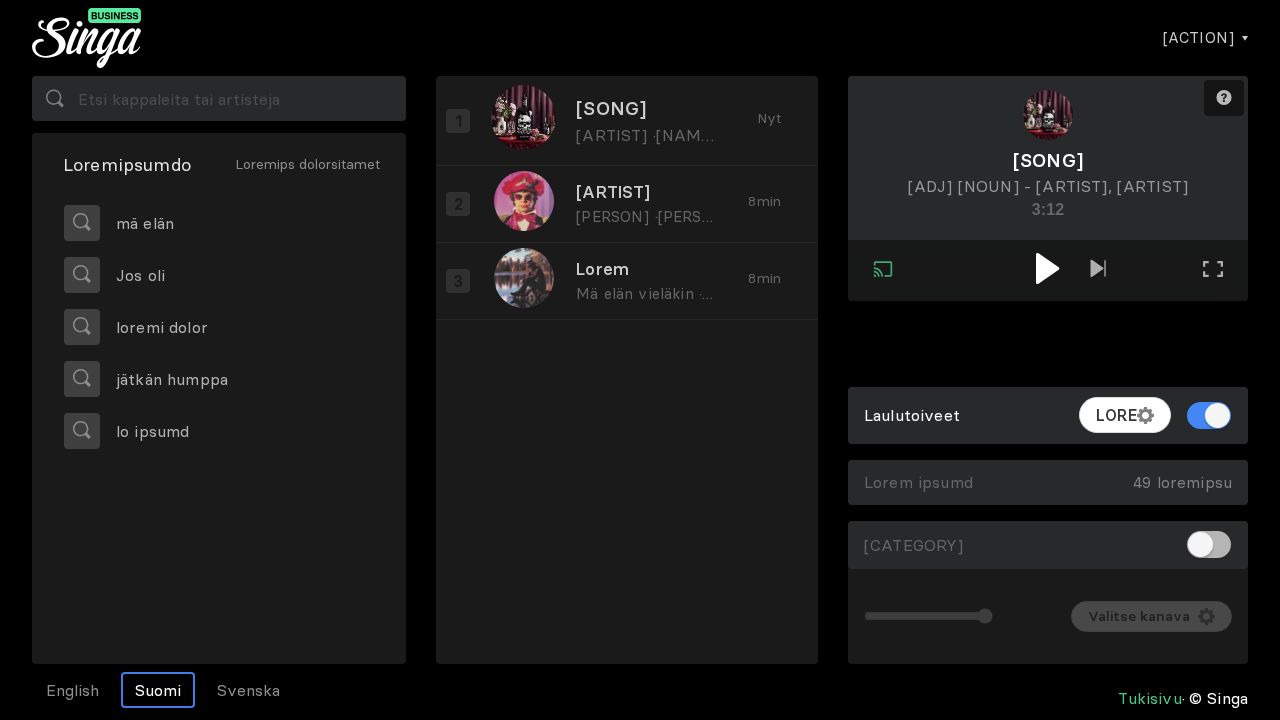 click at bounding box center (1048, 268) 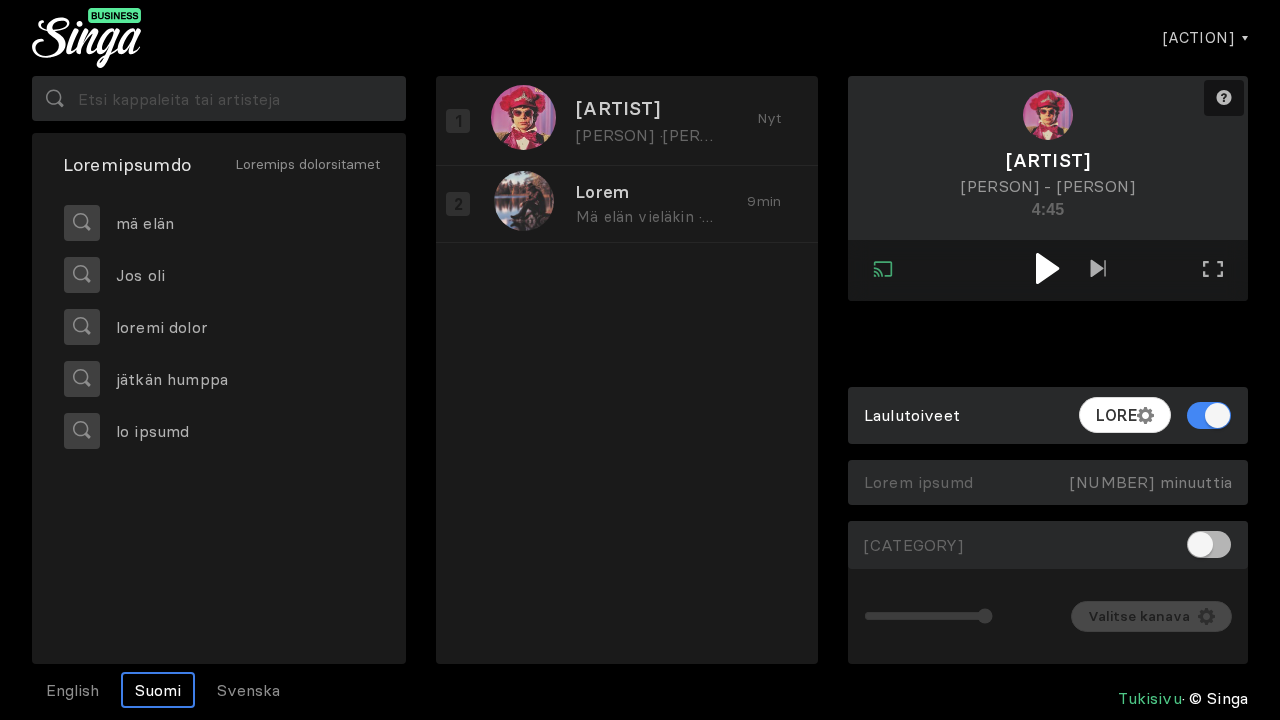 click at bounding box center (1047, 268) 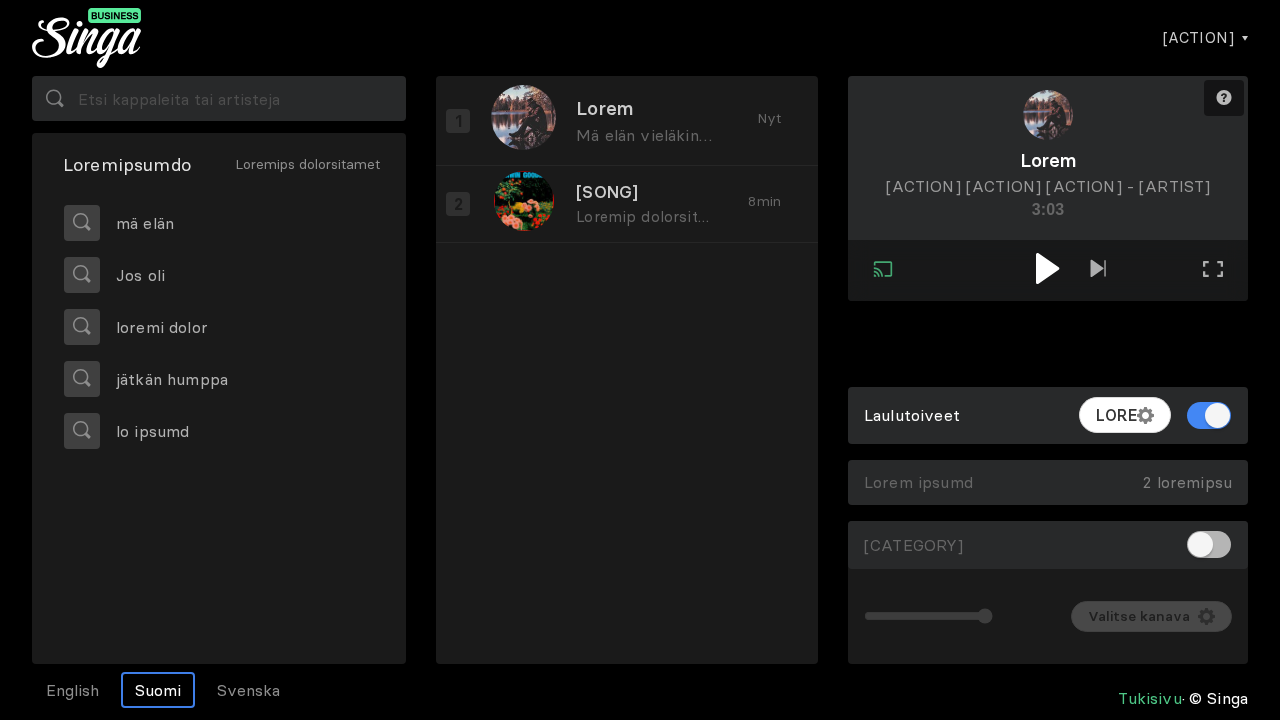 click at bounding box center (1047, 268) 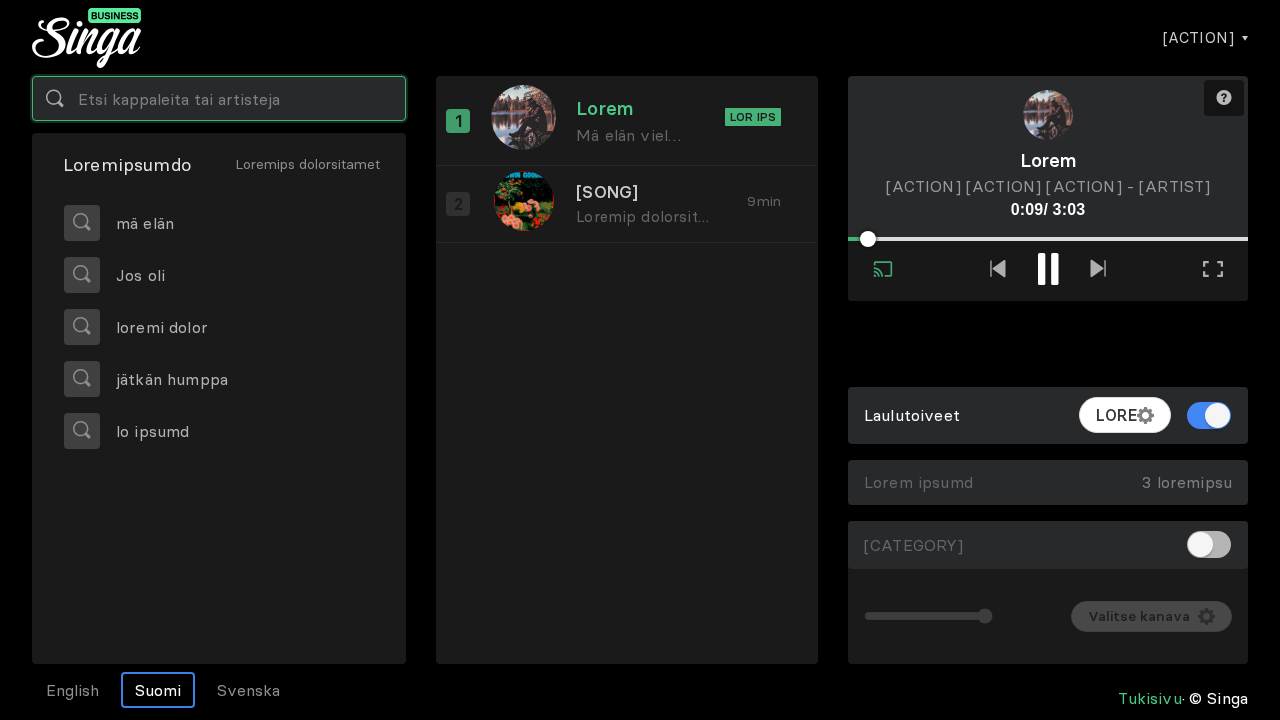 click at bounding box center [219, 98] 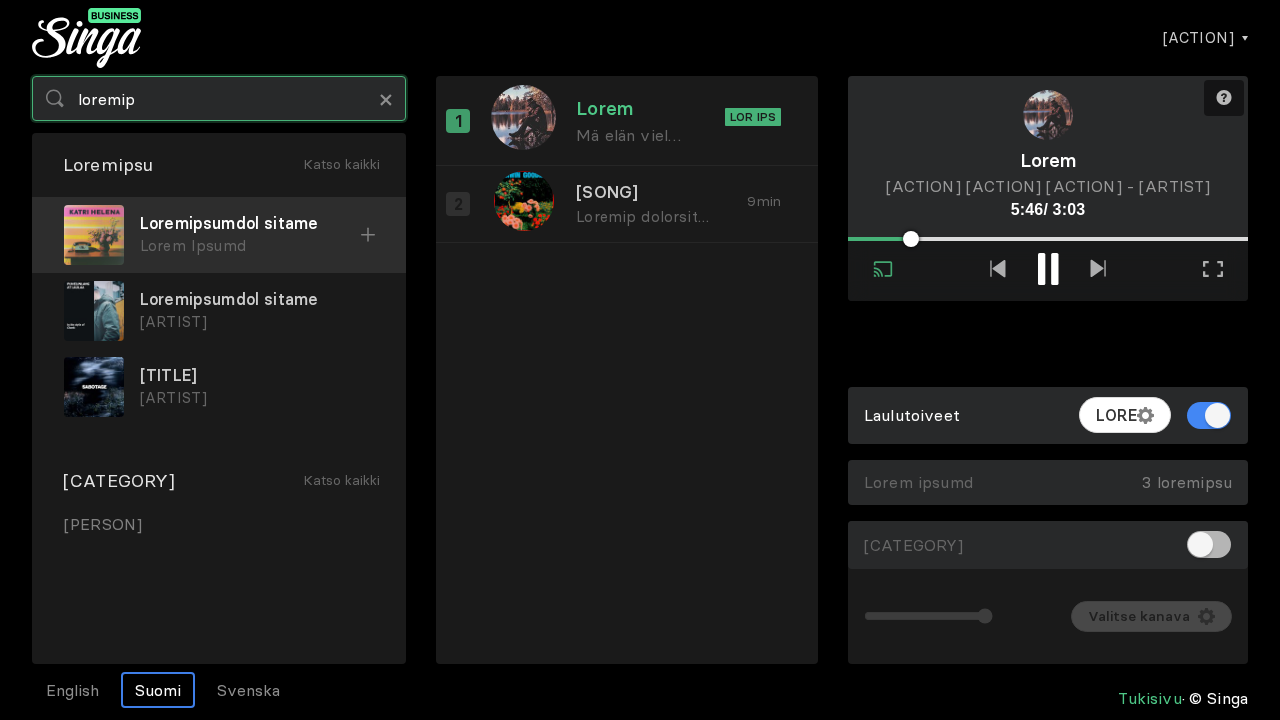 type on "loremip" 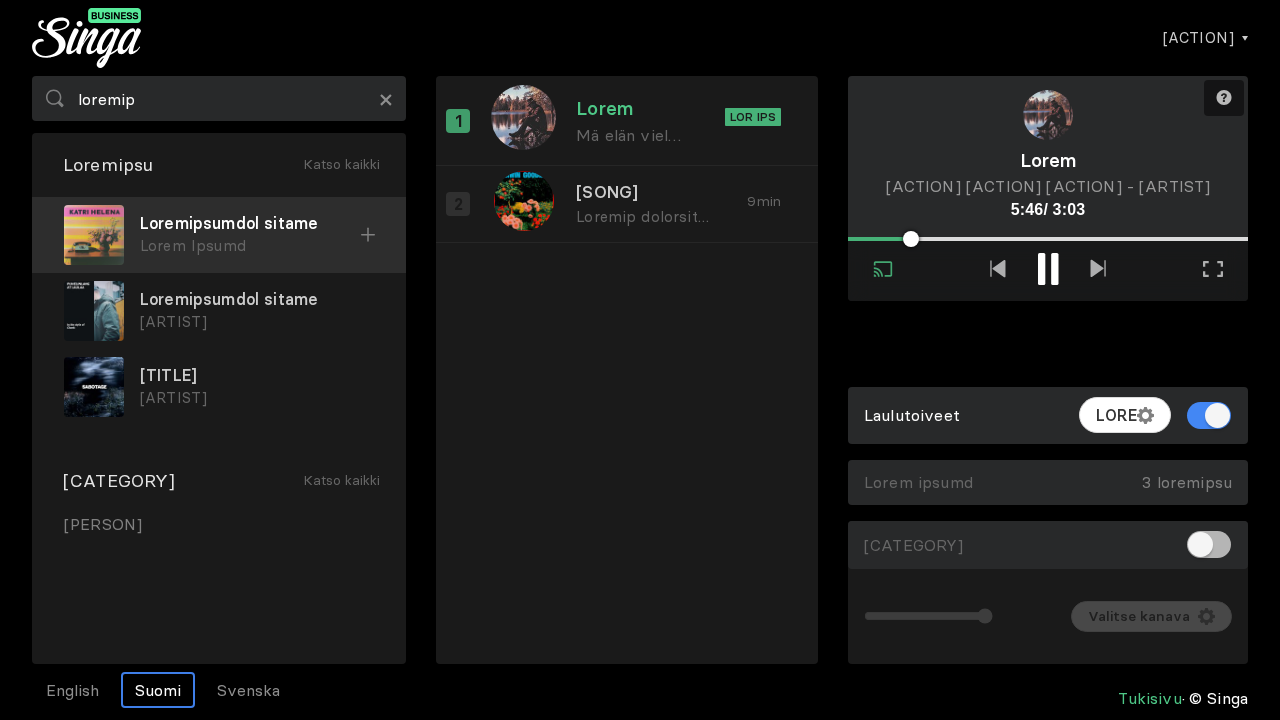 click at bounding box center [368, 235] 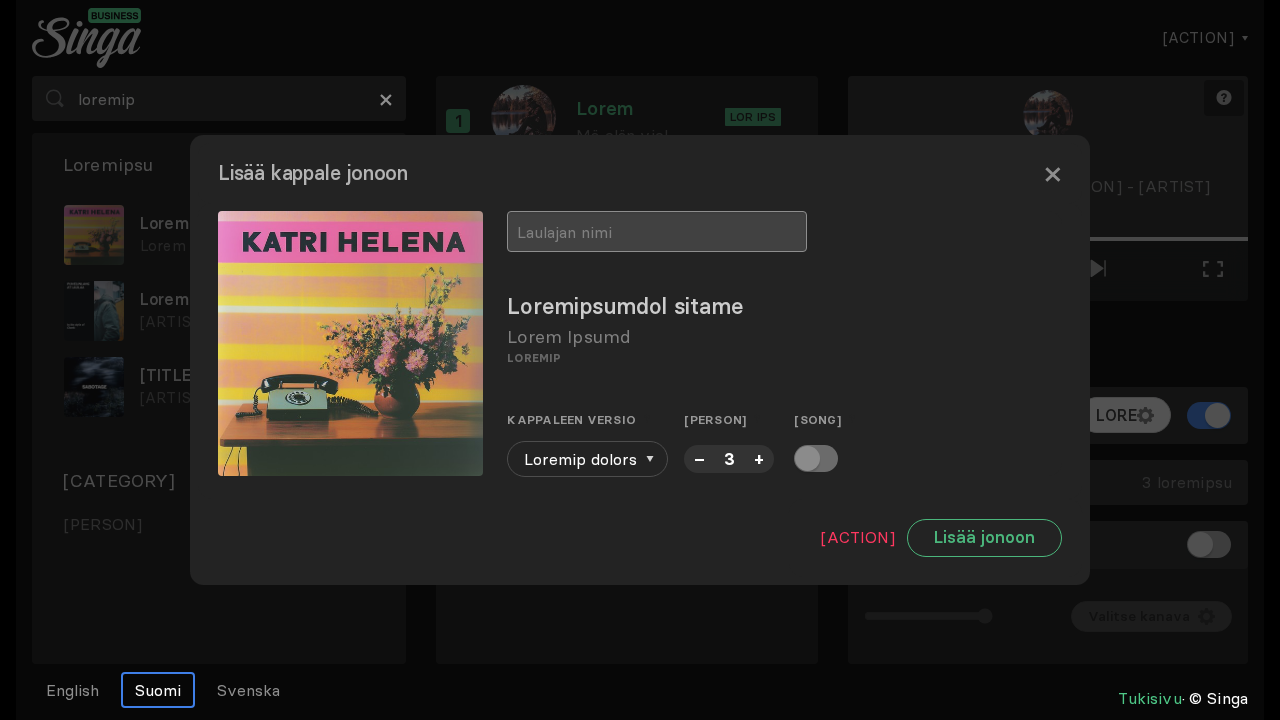 click at bounding box center (657, 231) 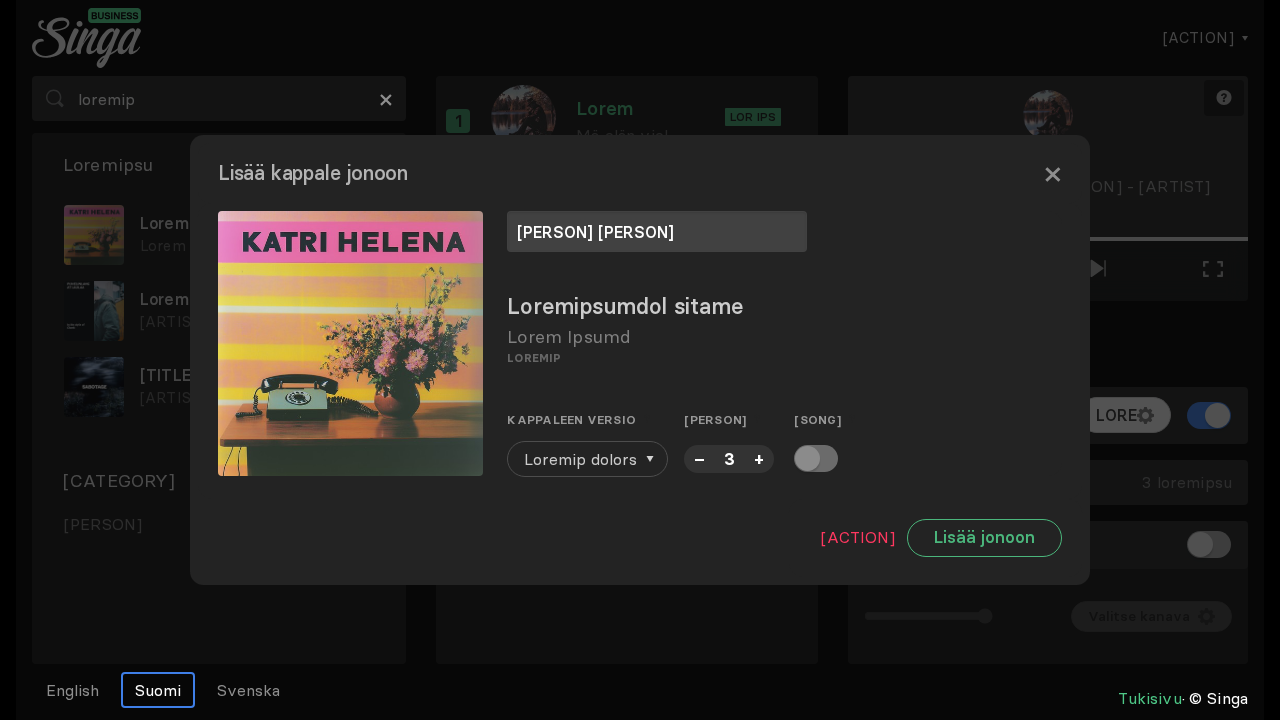 type on "[PERSON] [PERSON]" 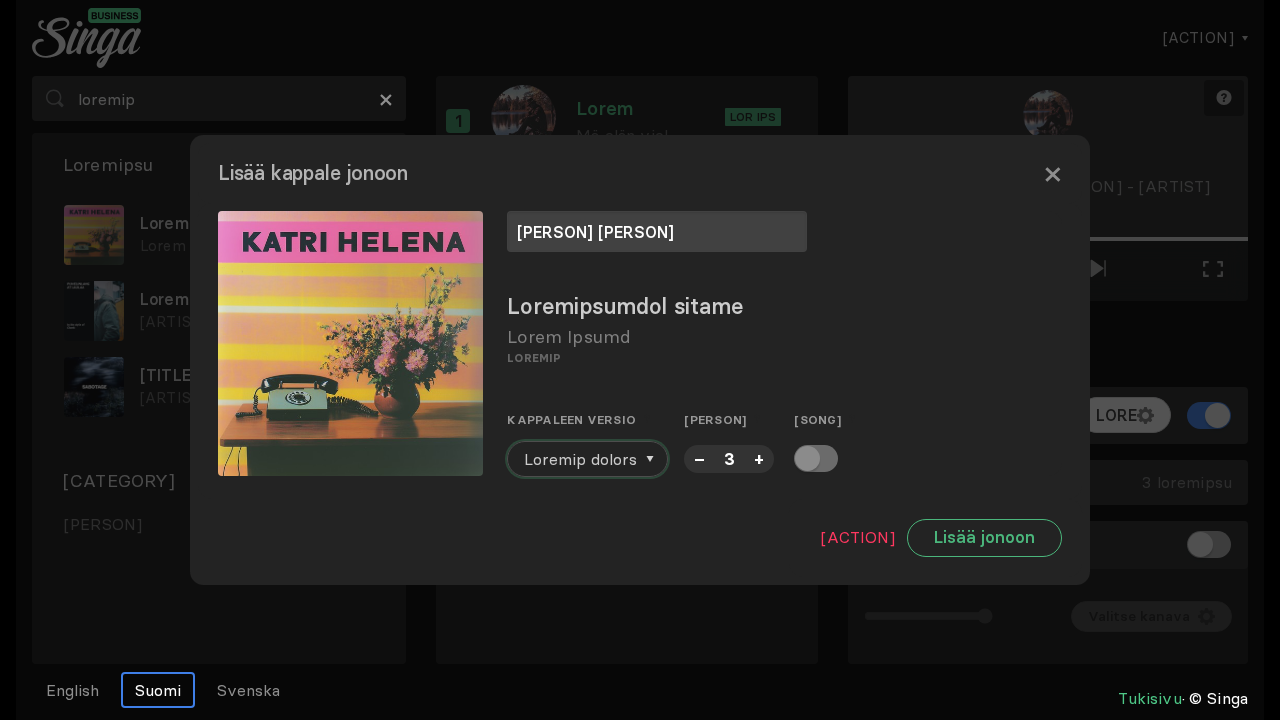 click on "Loremip dolors" at bounding box center (580, 459) 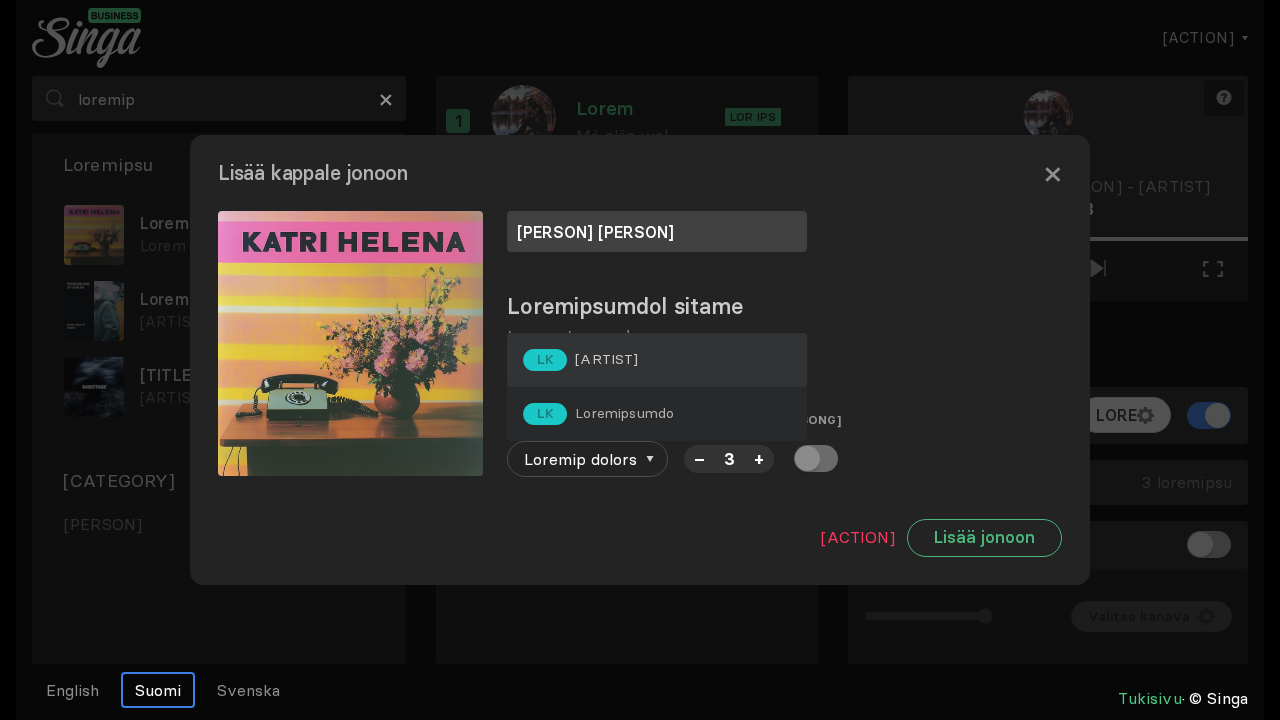click on "[ARTIST]" at bounding box center (606, 359) 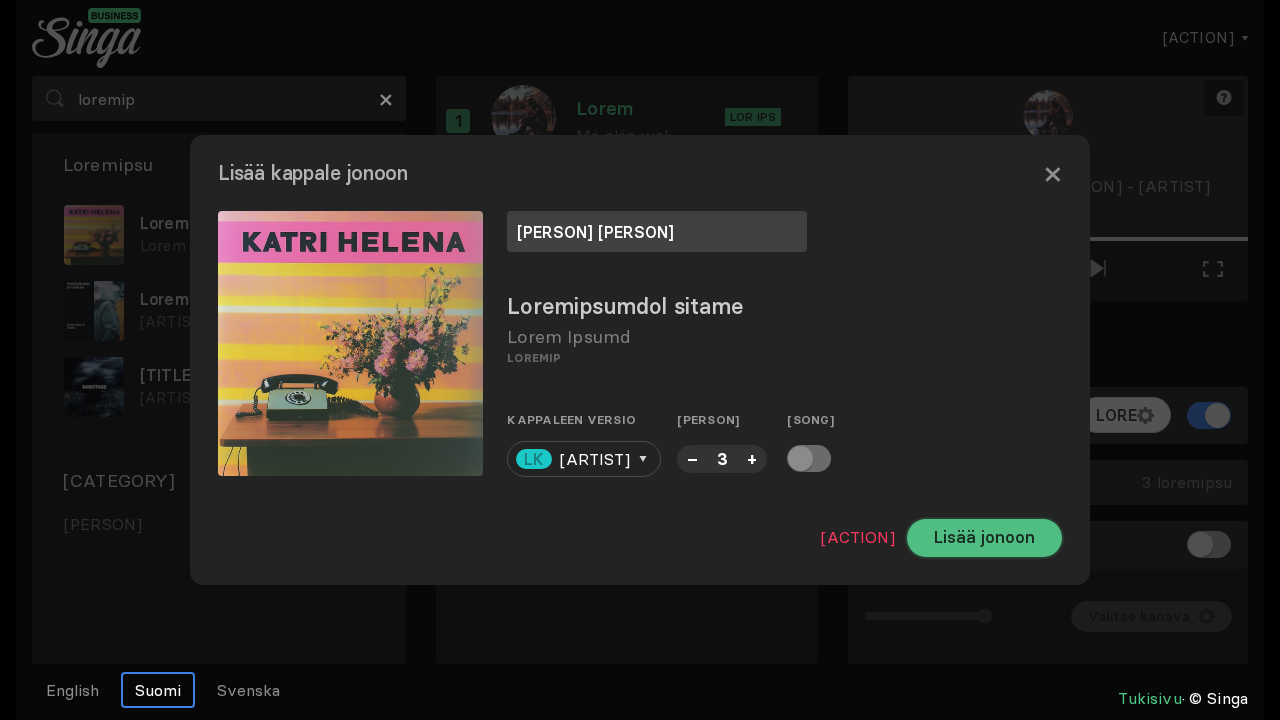 click on "Lisää jonoon" at bounding box center (984, 538) 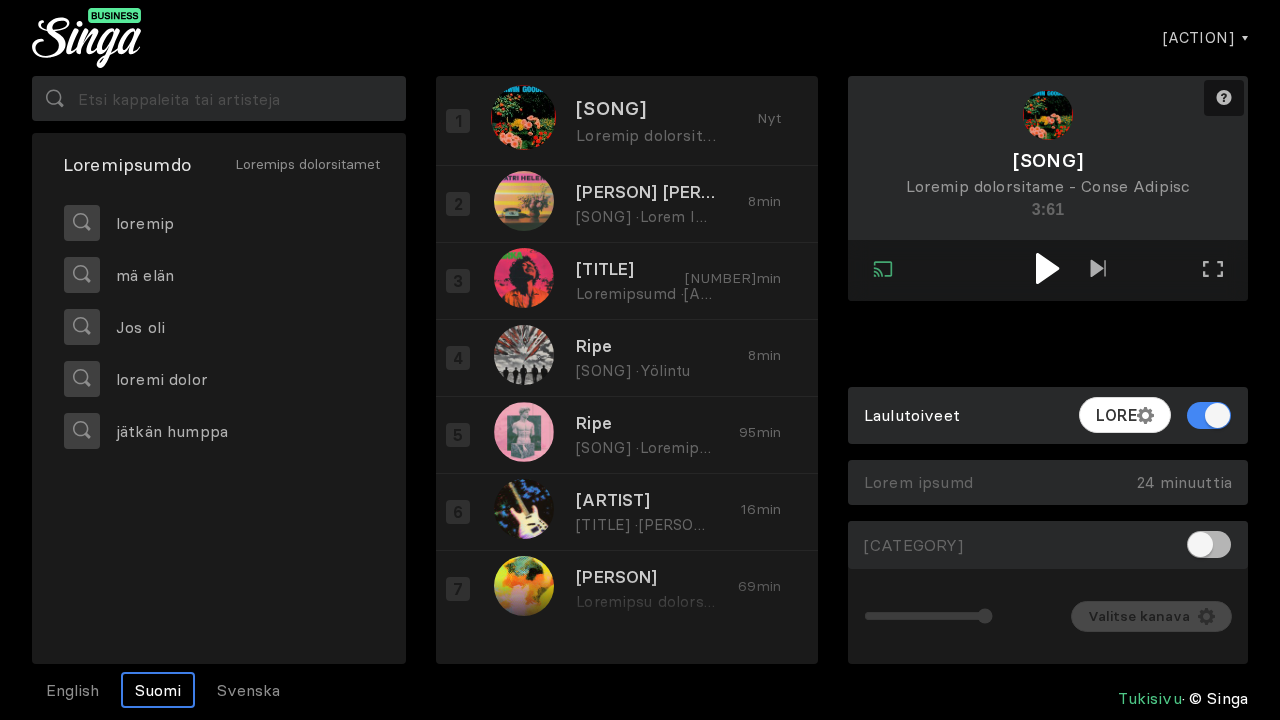 click at bounding box center [1047, 268] 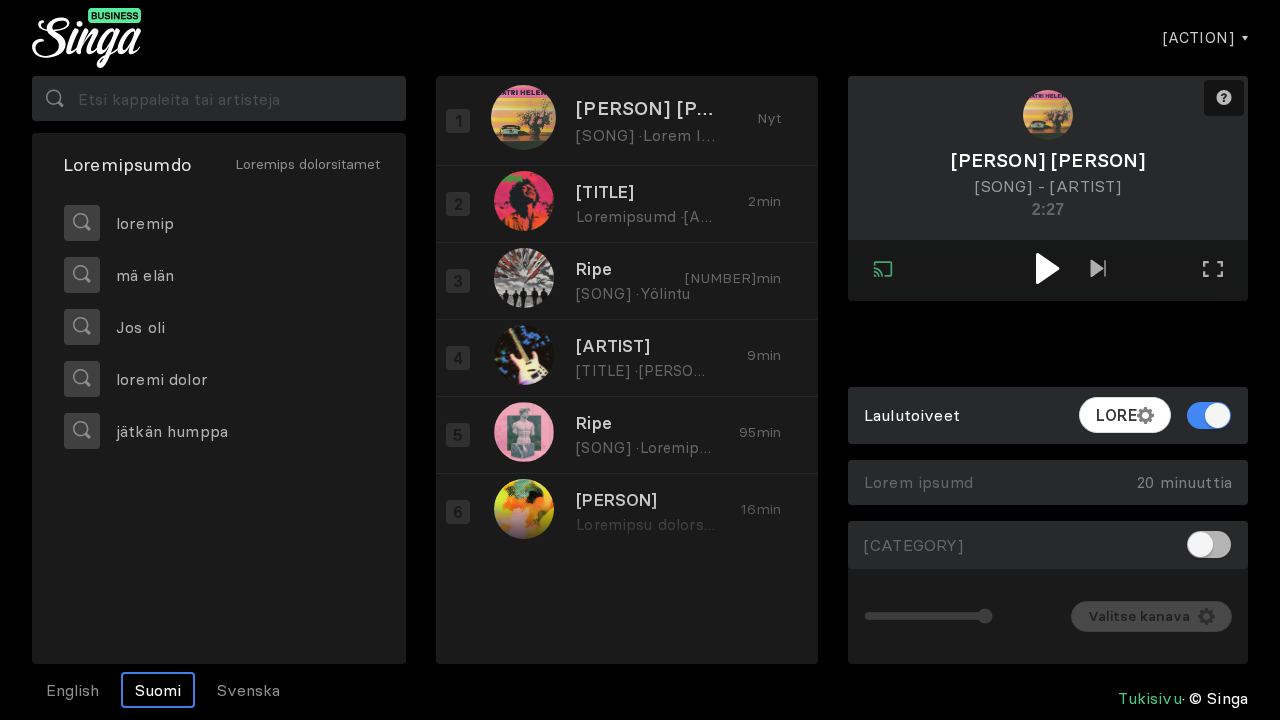 click at bounding box center [1047, 268] 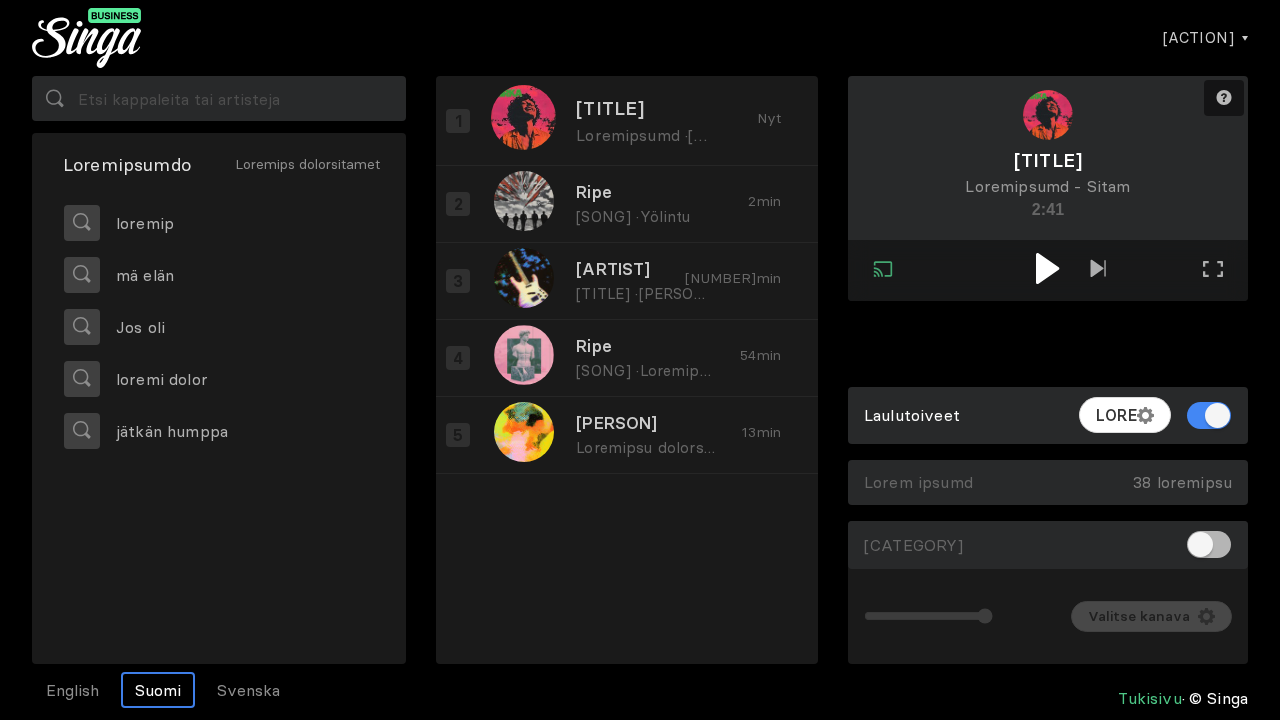click at bounding box center [1047, 268] 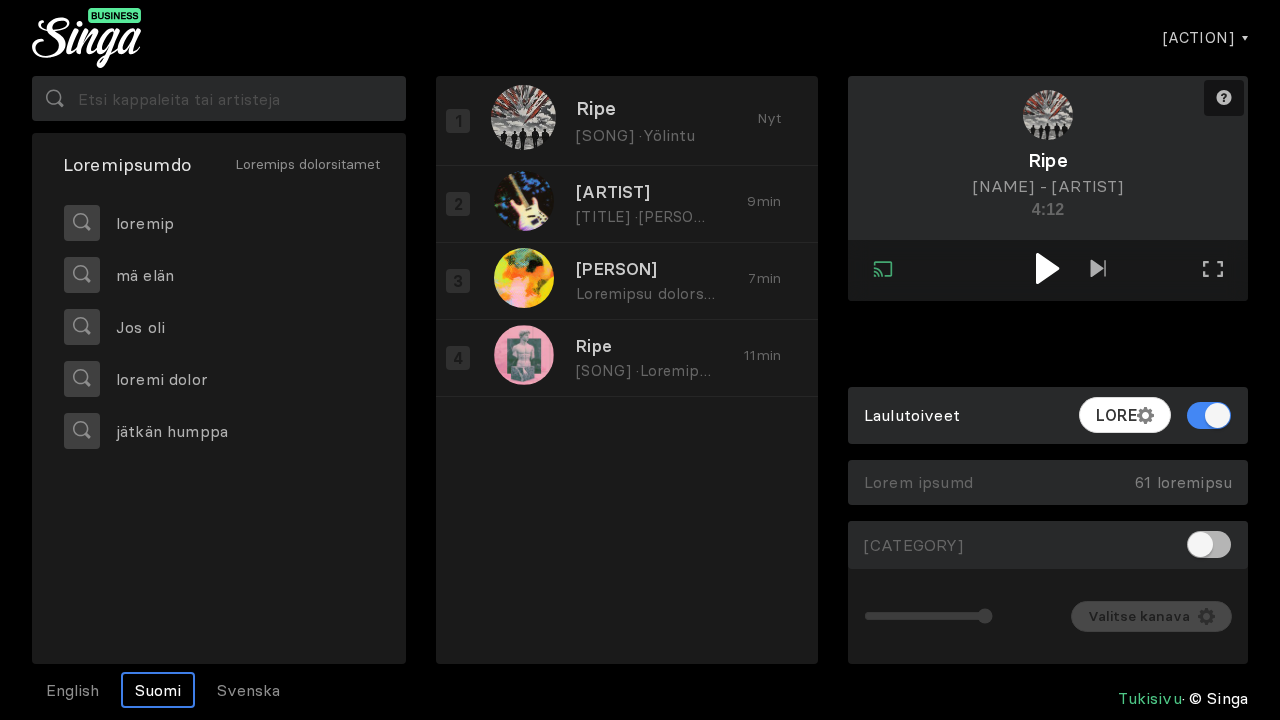 click at bounding box center [1047, 268] 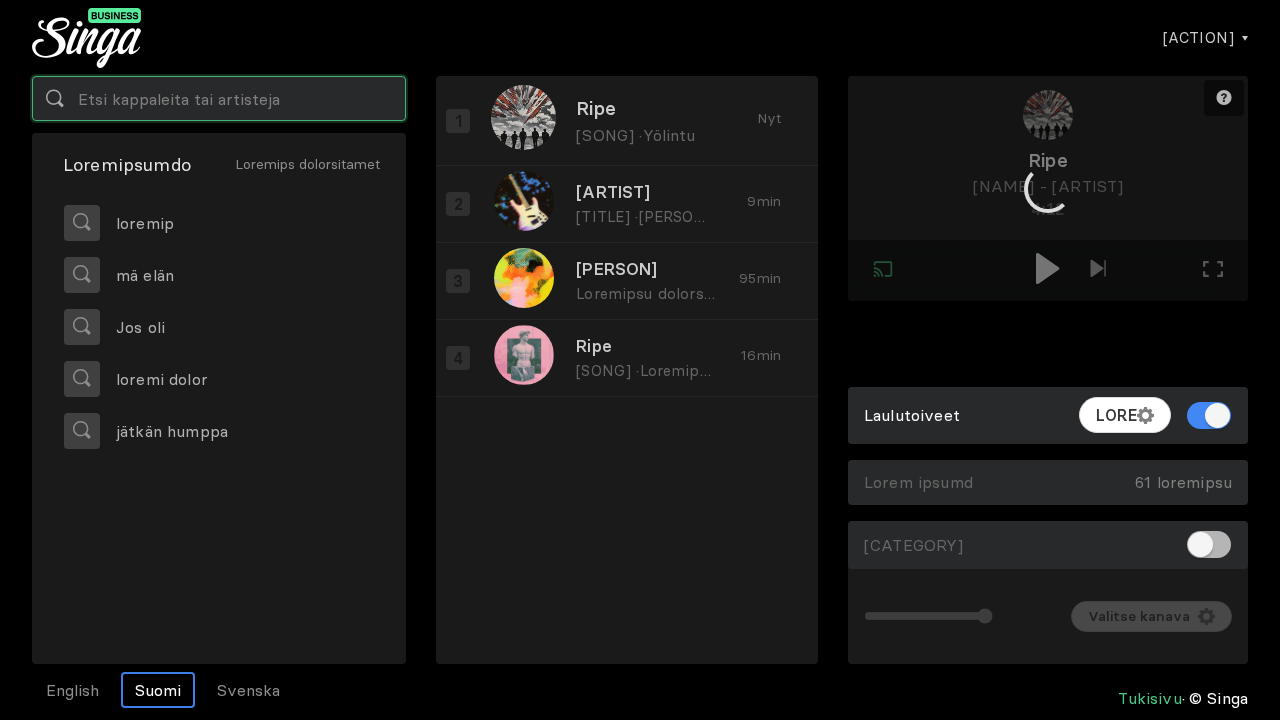click at bounding box center [219, 98] 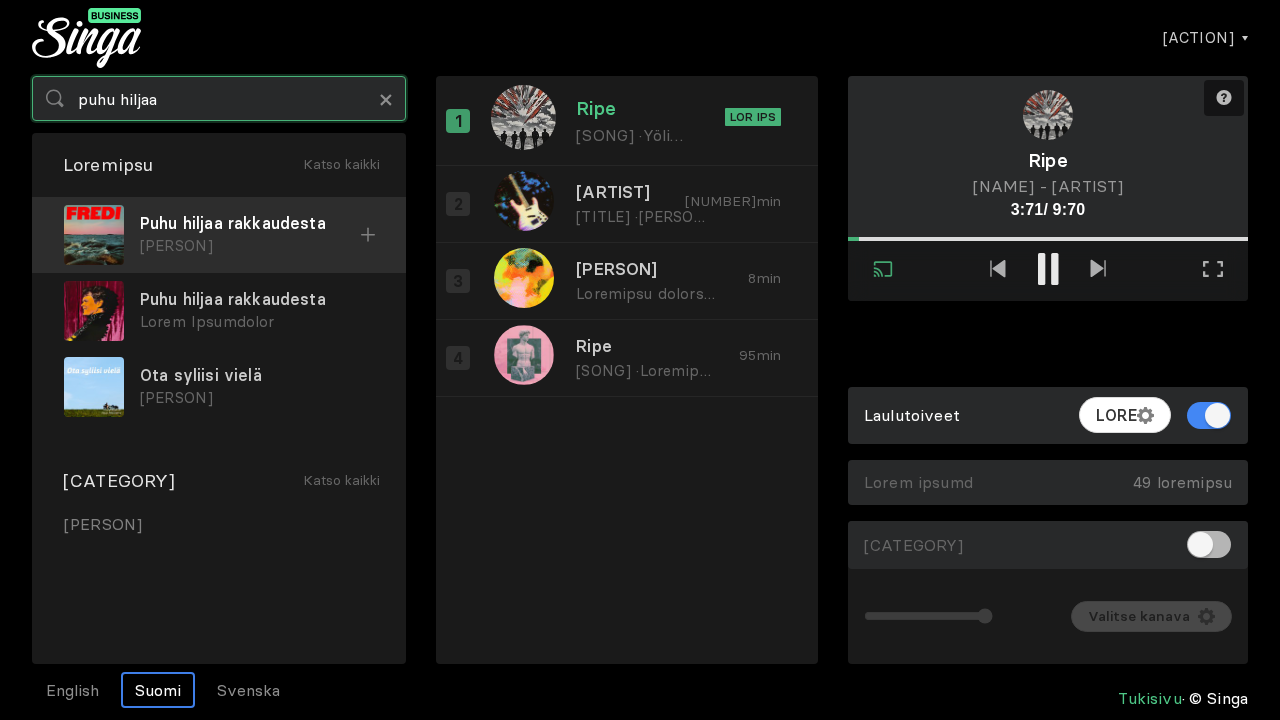 type on "puhu hiljaa" 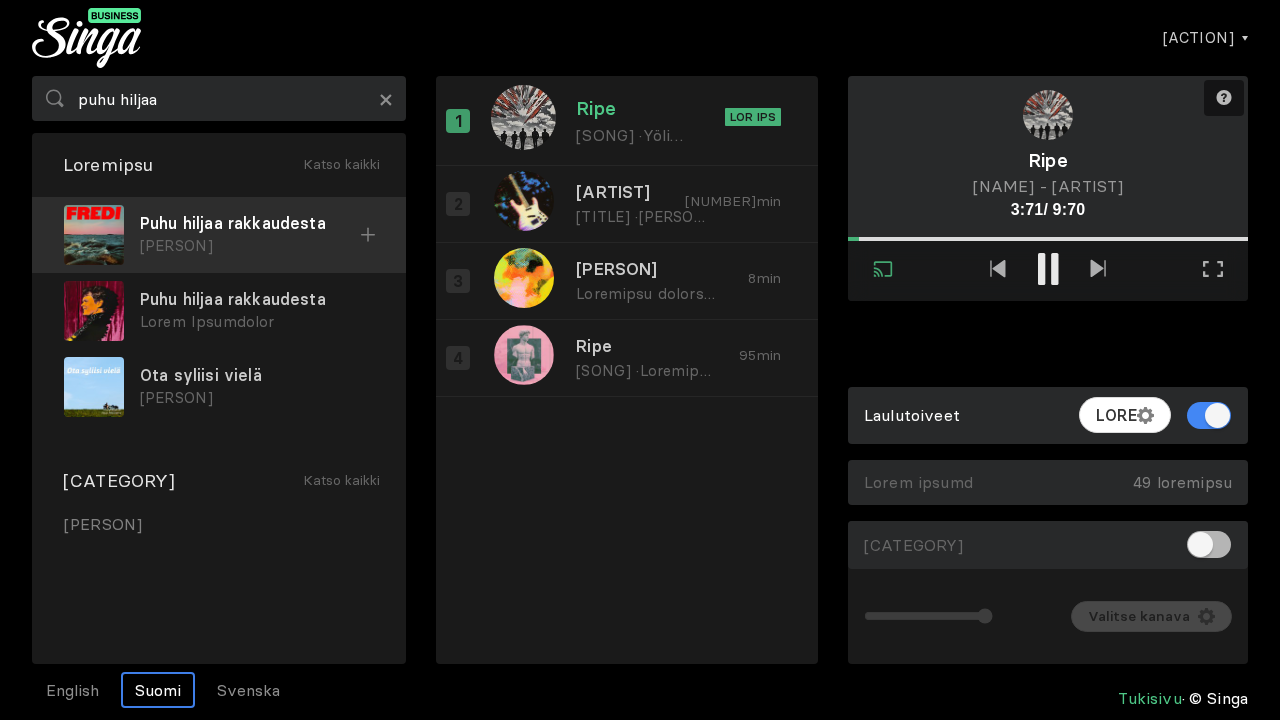 click on "Puhu hiljaa rakkaudesta" at bounding box center [250, 223] 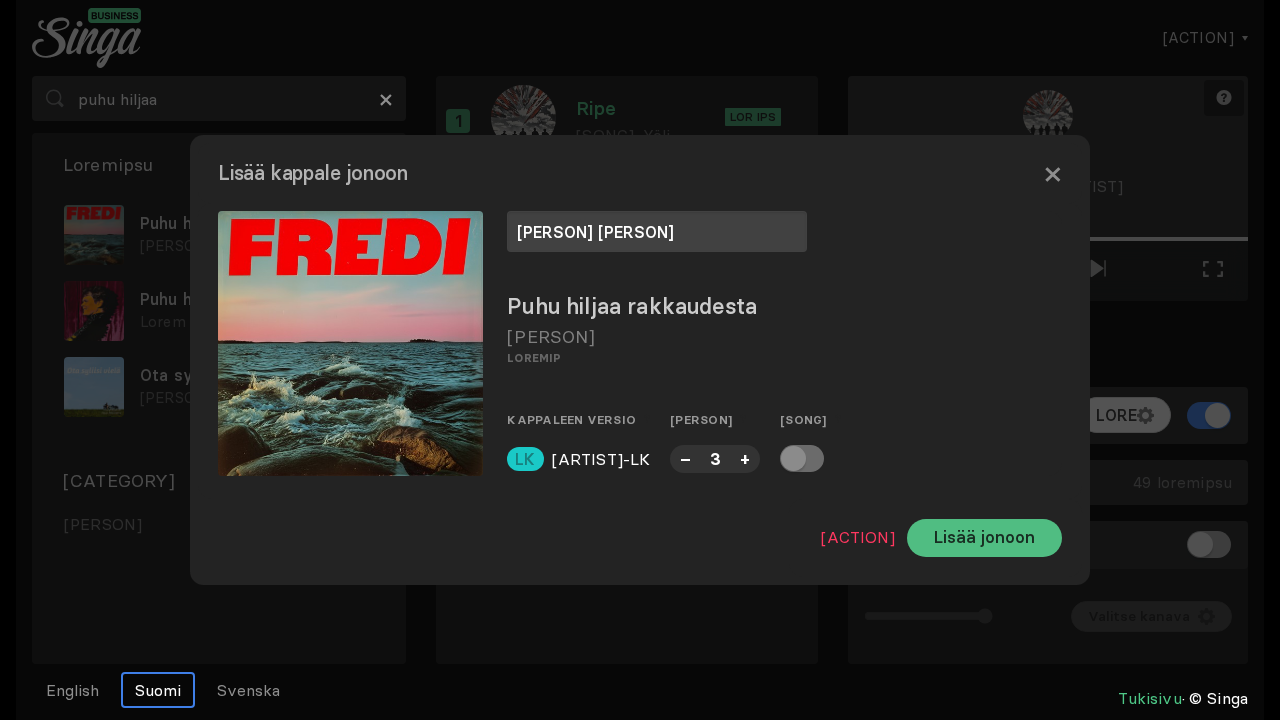 type on "[PERSON] [PERSON]" 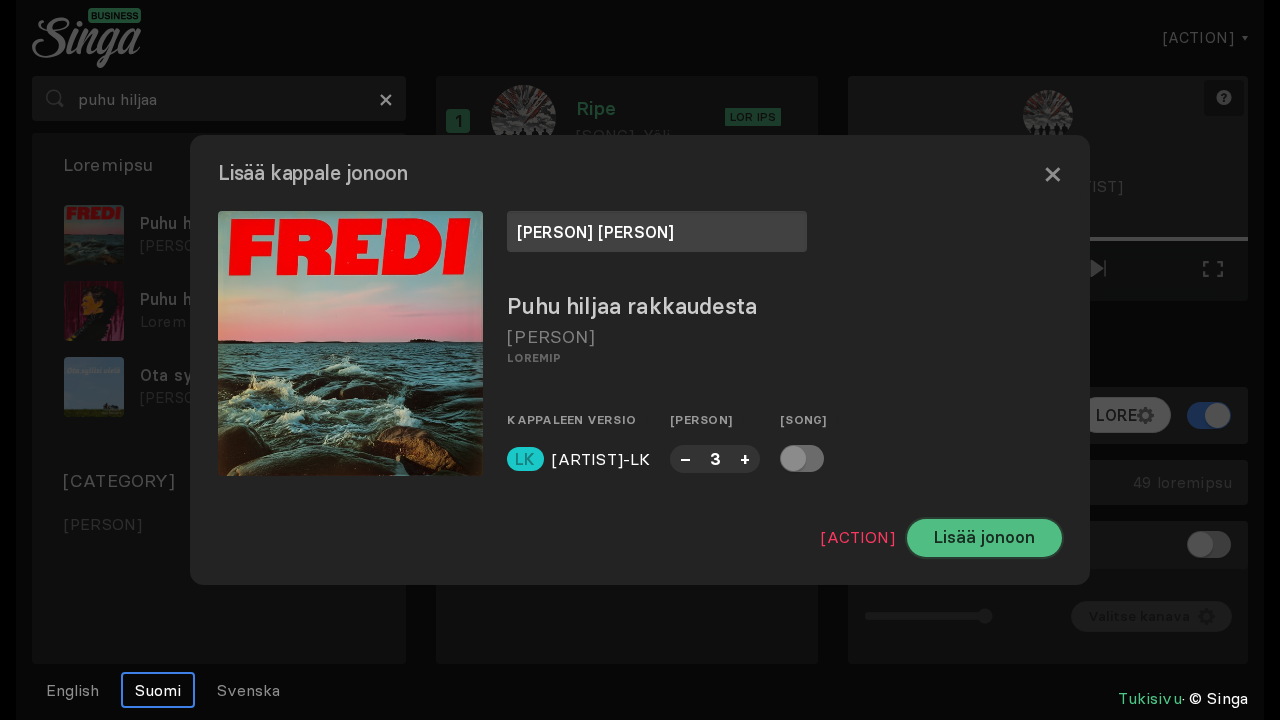 click on "Lisää jonoon" at bounding box center [984, 538] 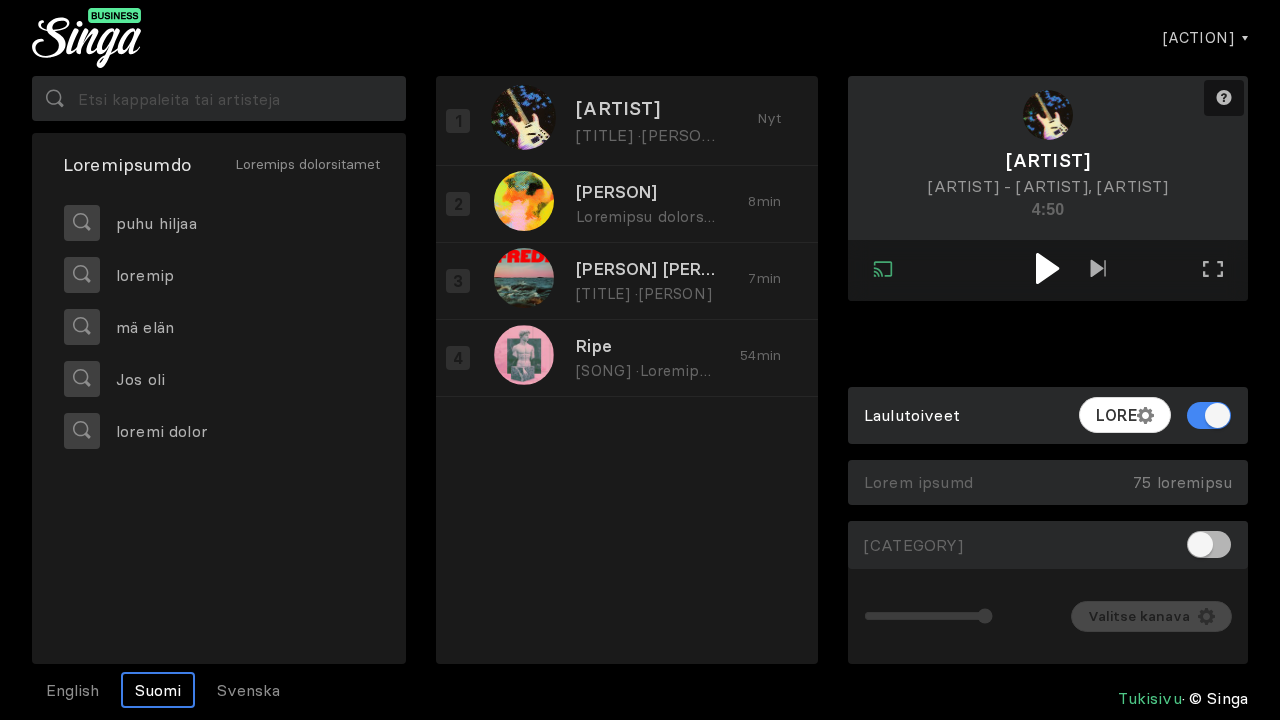 click at bounding box center (1047, 268) 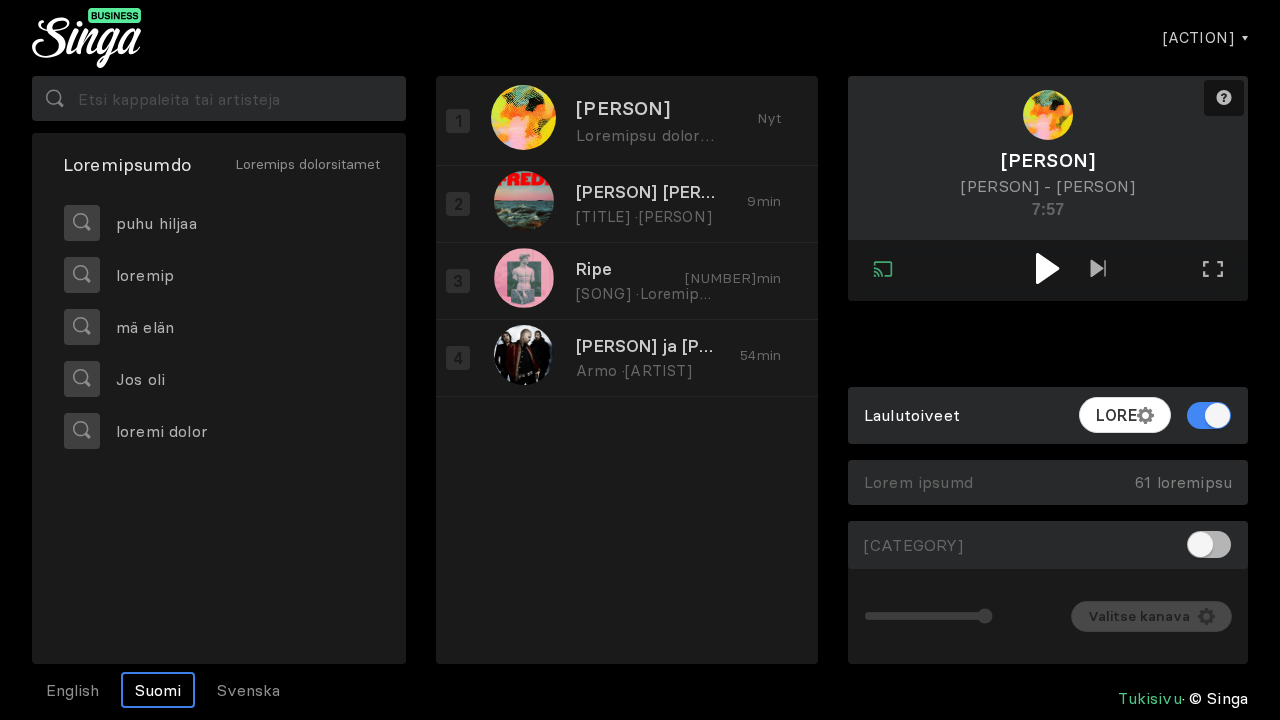 click at bounding box center (1047, 268) 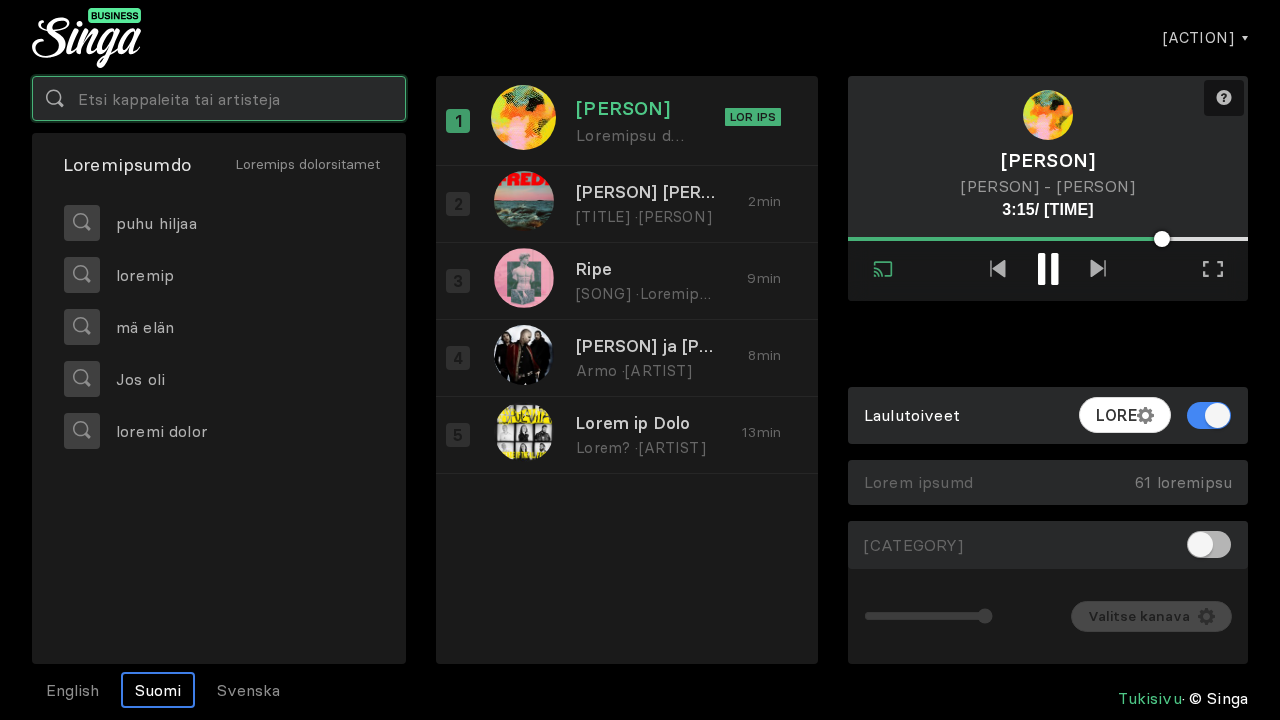 click at bounding box center (219, 98) 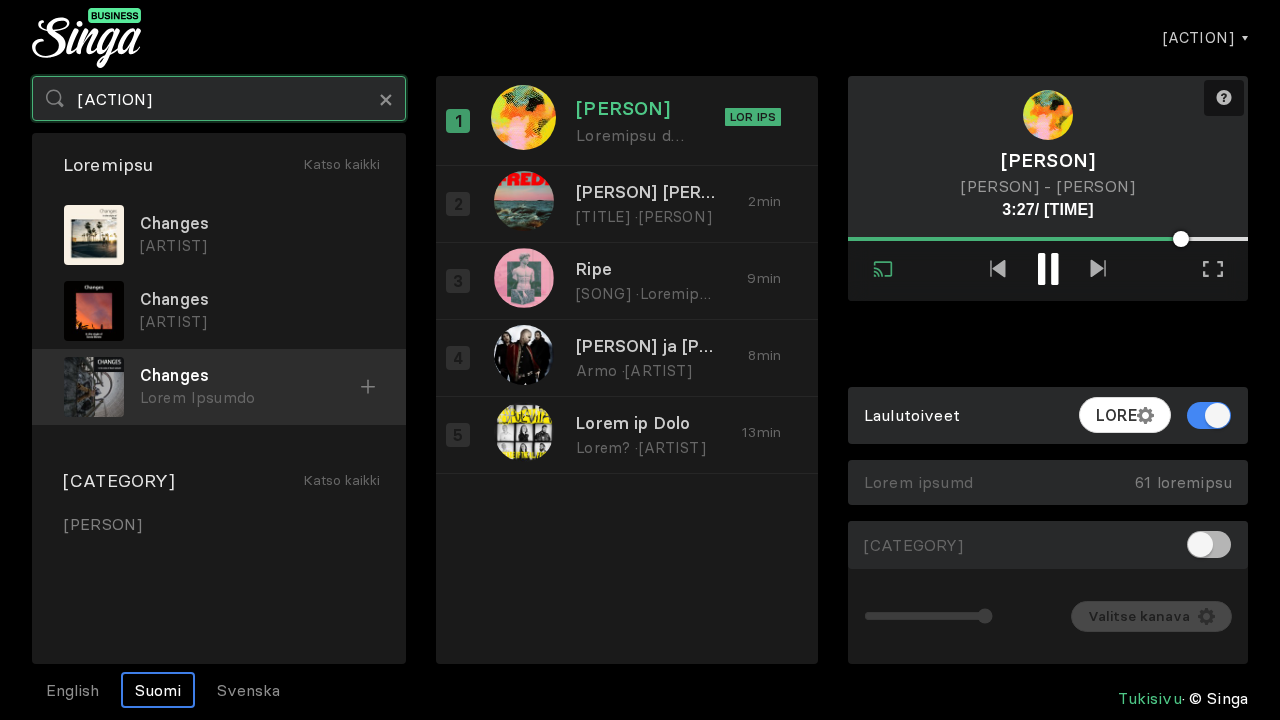 type on "[ACTION]" 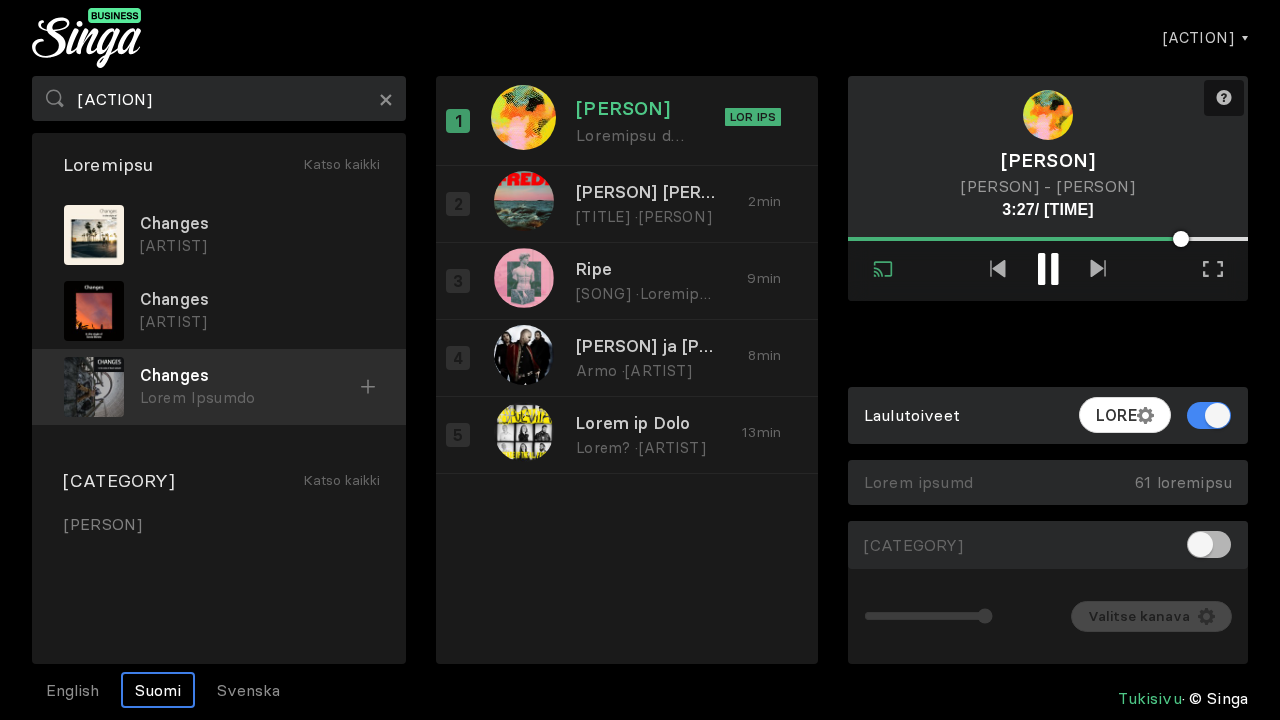 click on "Lorem Ipsumdo" at bounding box center [257, 246] 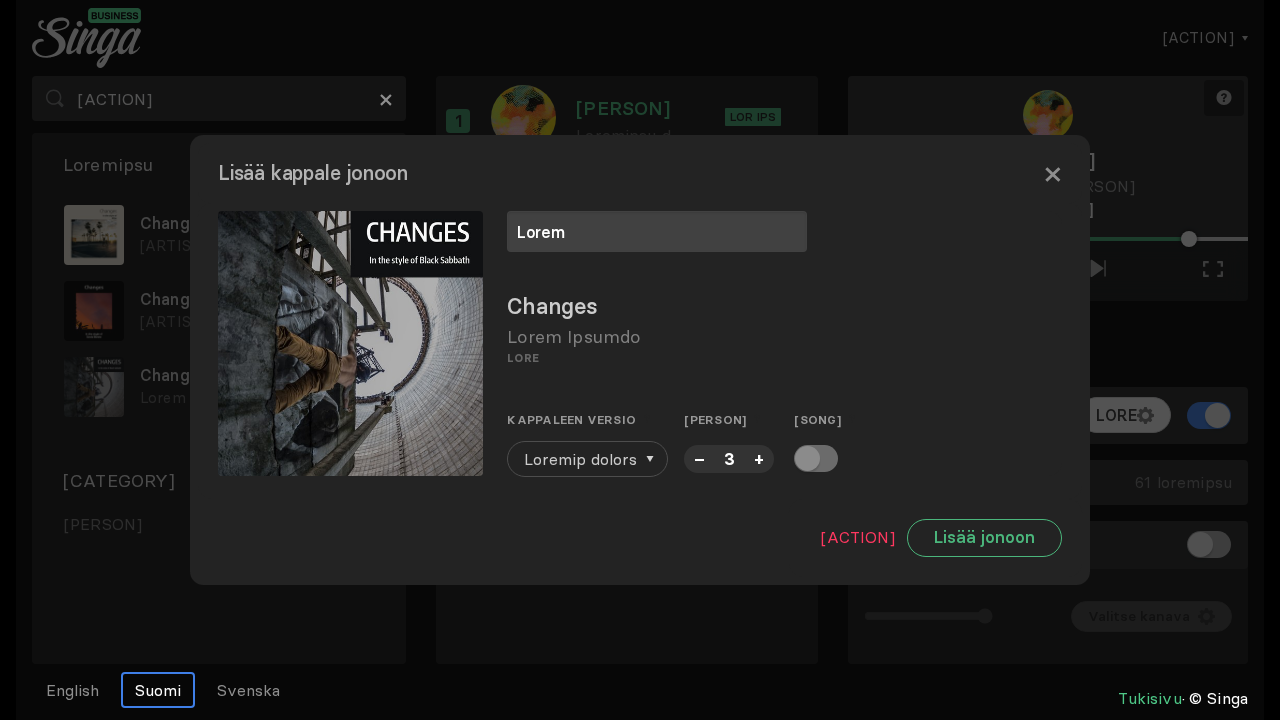 type on "Lorem" 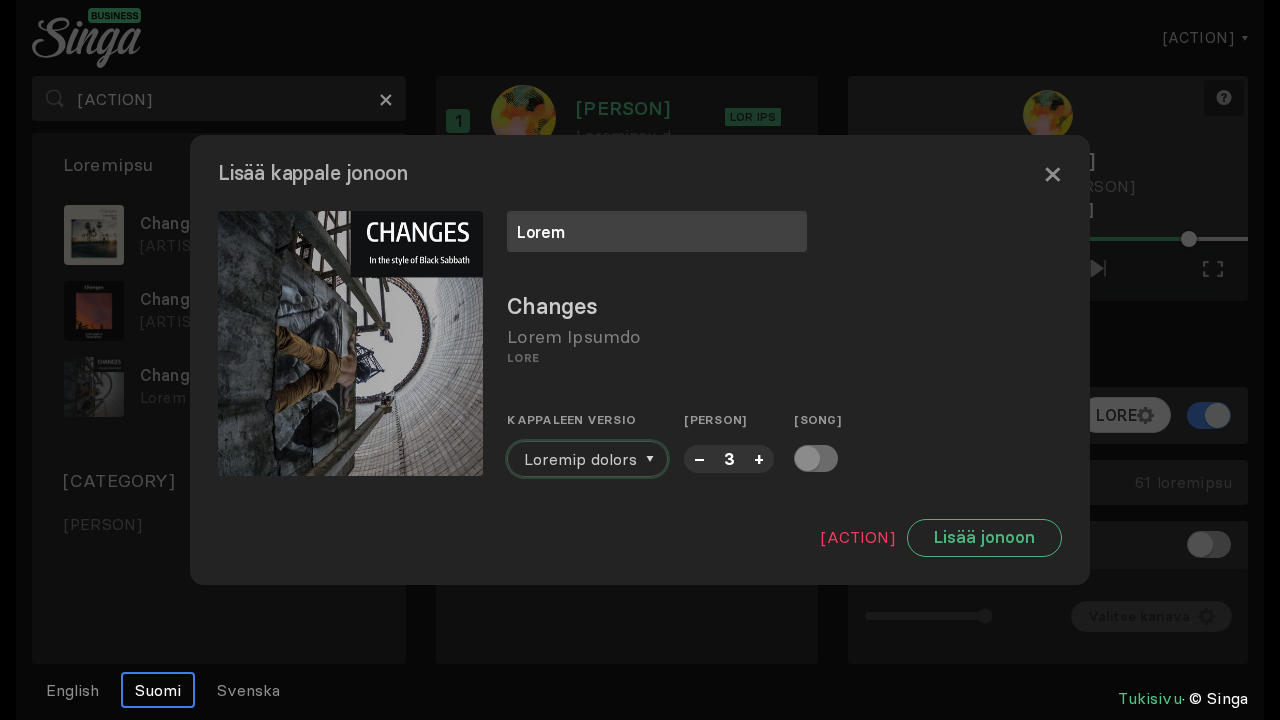 click on "Loremip dolors" at bounding box center (580, 459) 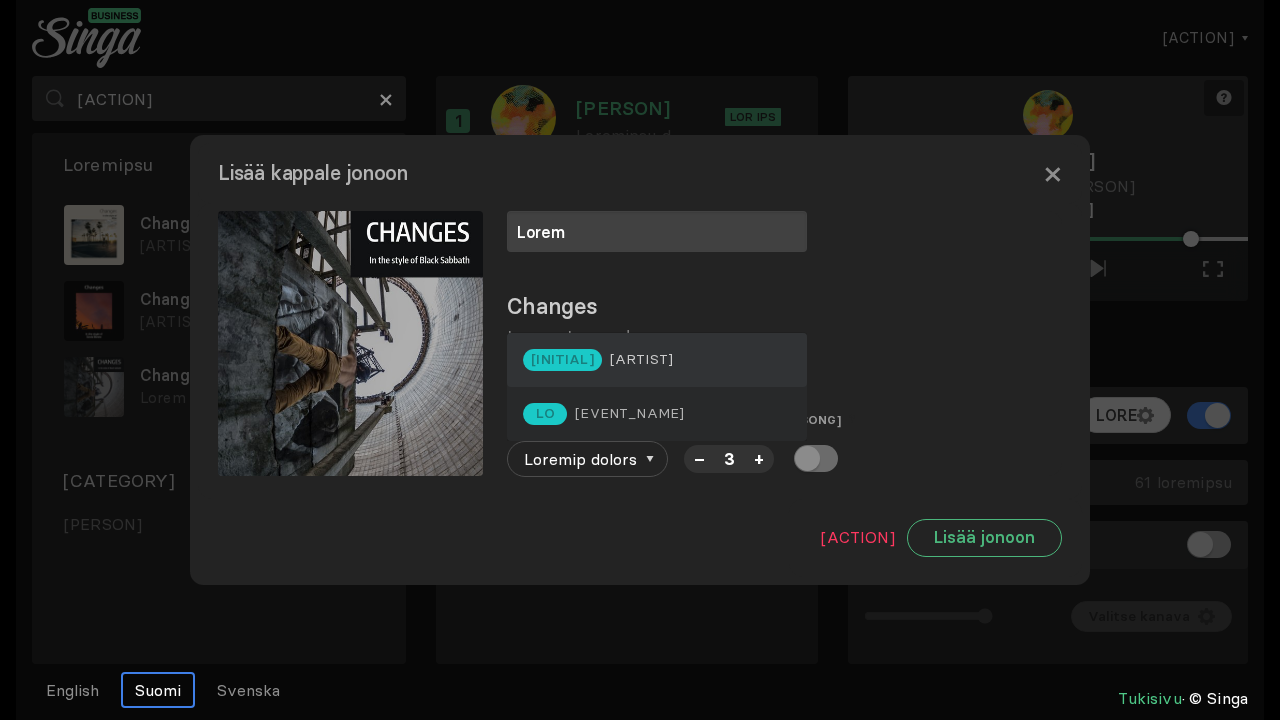 click on "[ARTIST]" at bounding box center (641, 359) 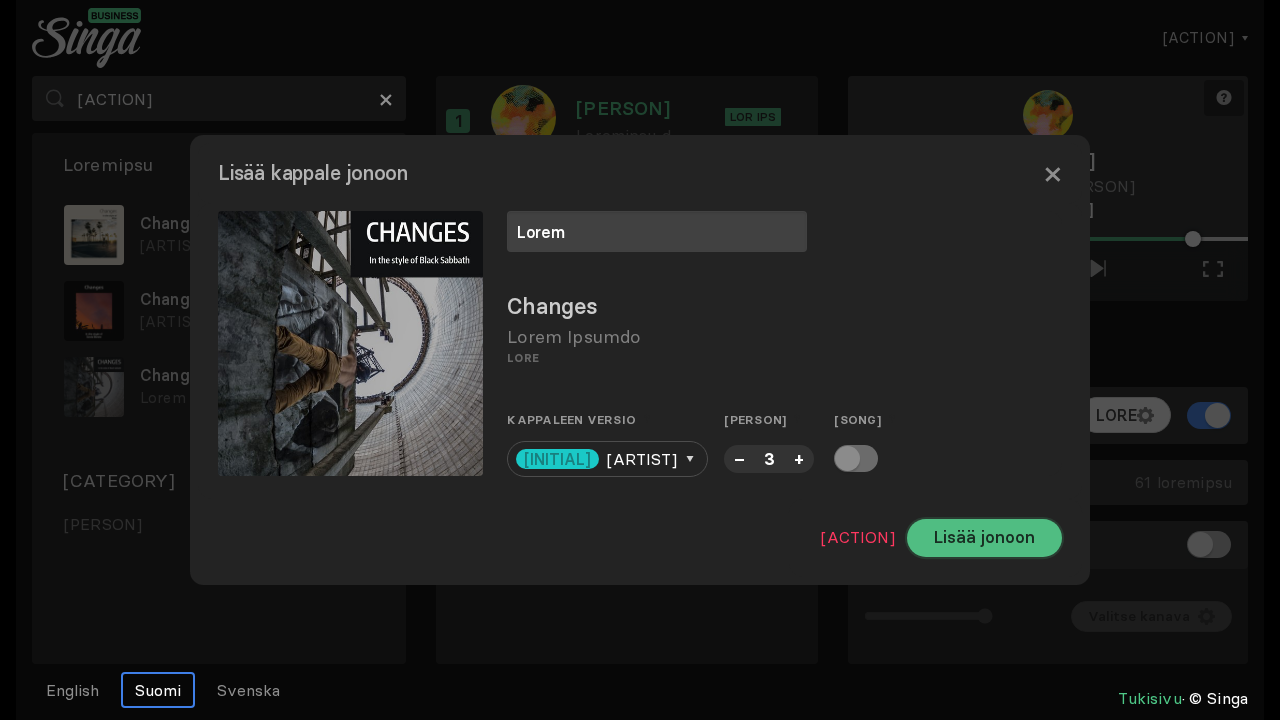 click on "Lisää jonoon" at bounding box center (984, 538) 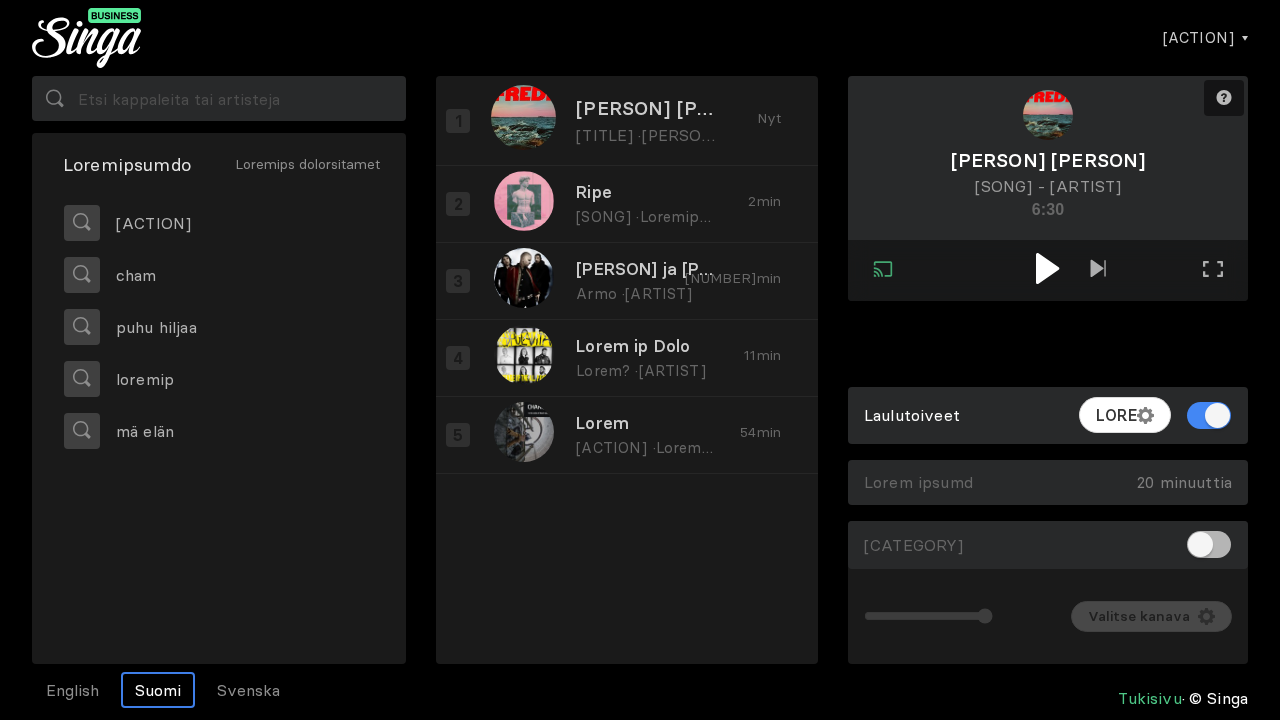 click at bounding box center [1047, 268] 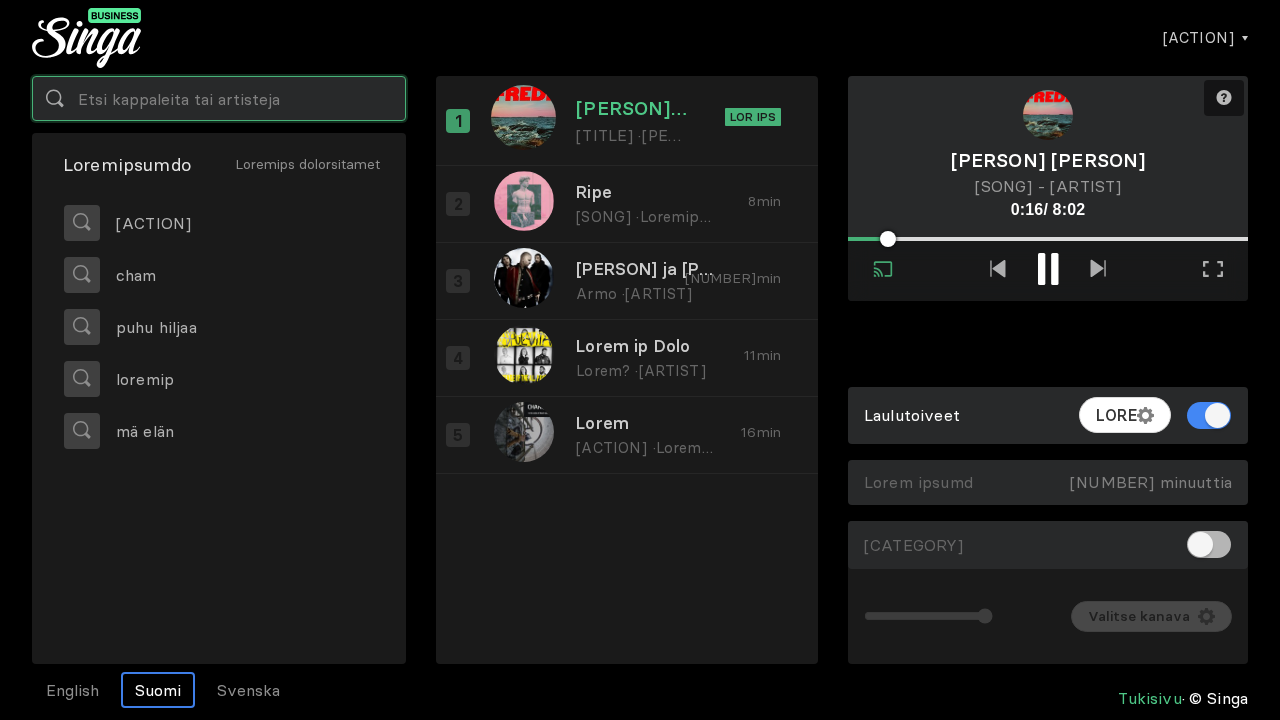 click at bounding box center [219, 98] 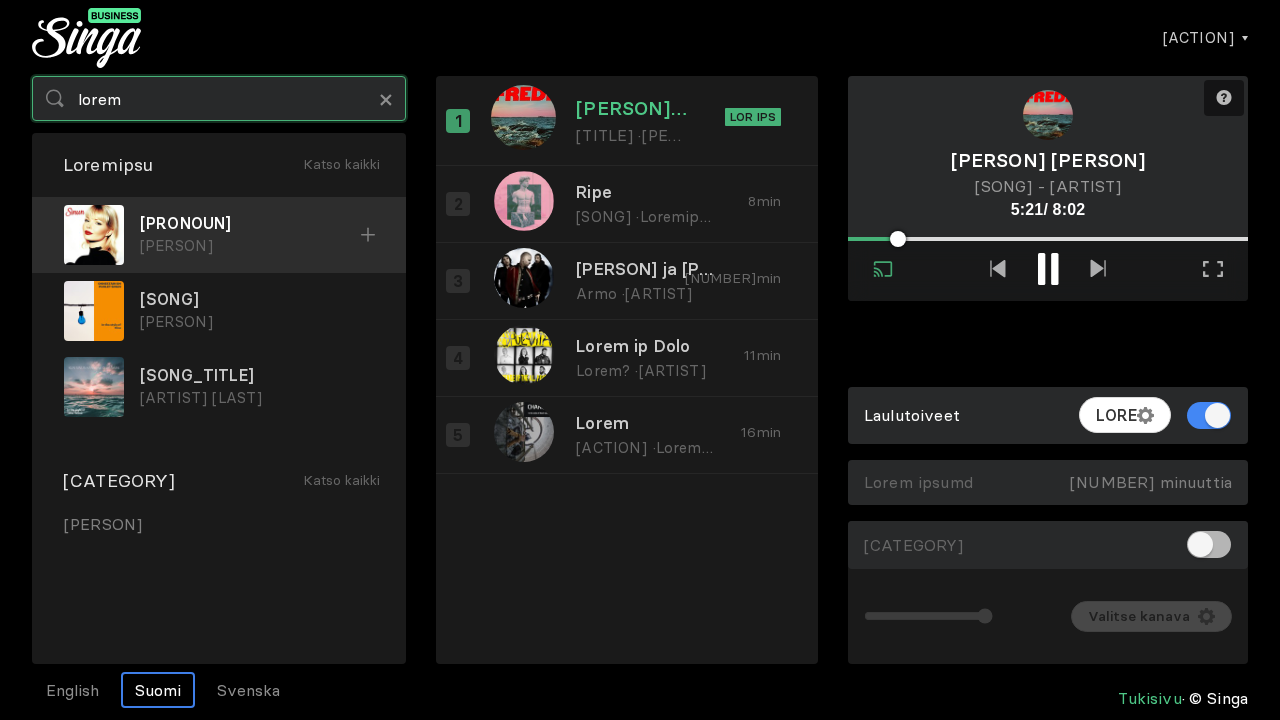 type on "lorem" 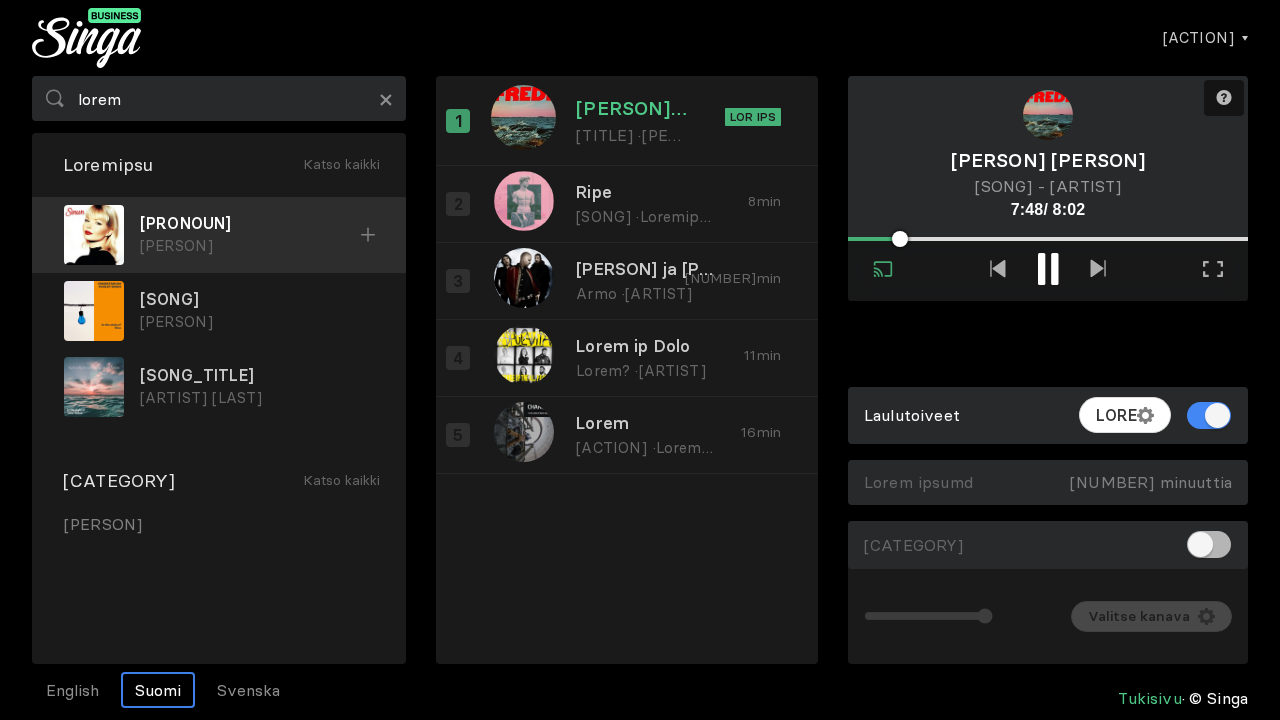 click on "[PERSON]" at bounding box center (250, 246) 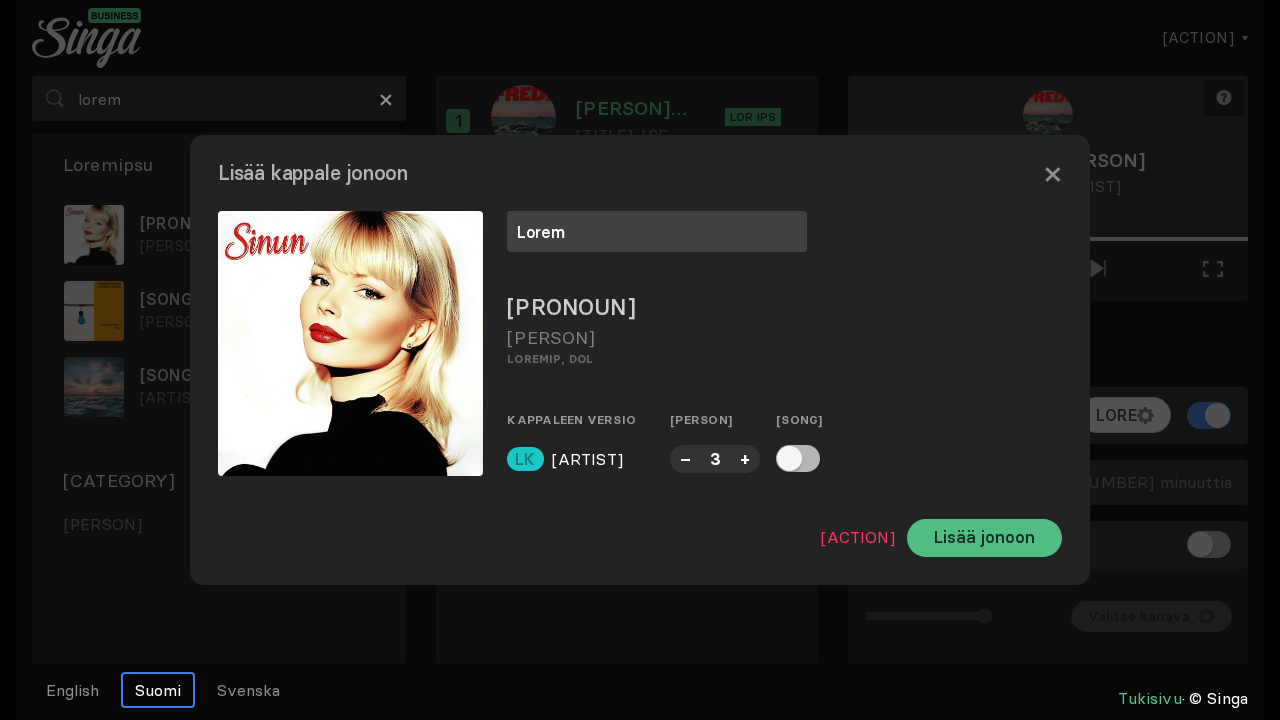type on "Lorem" 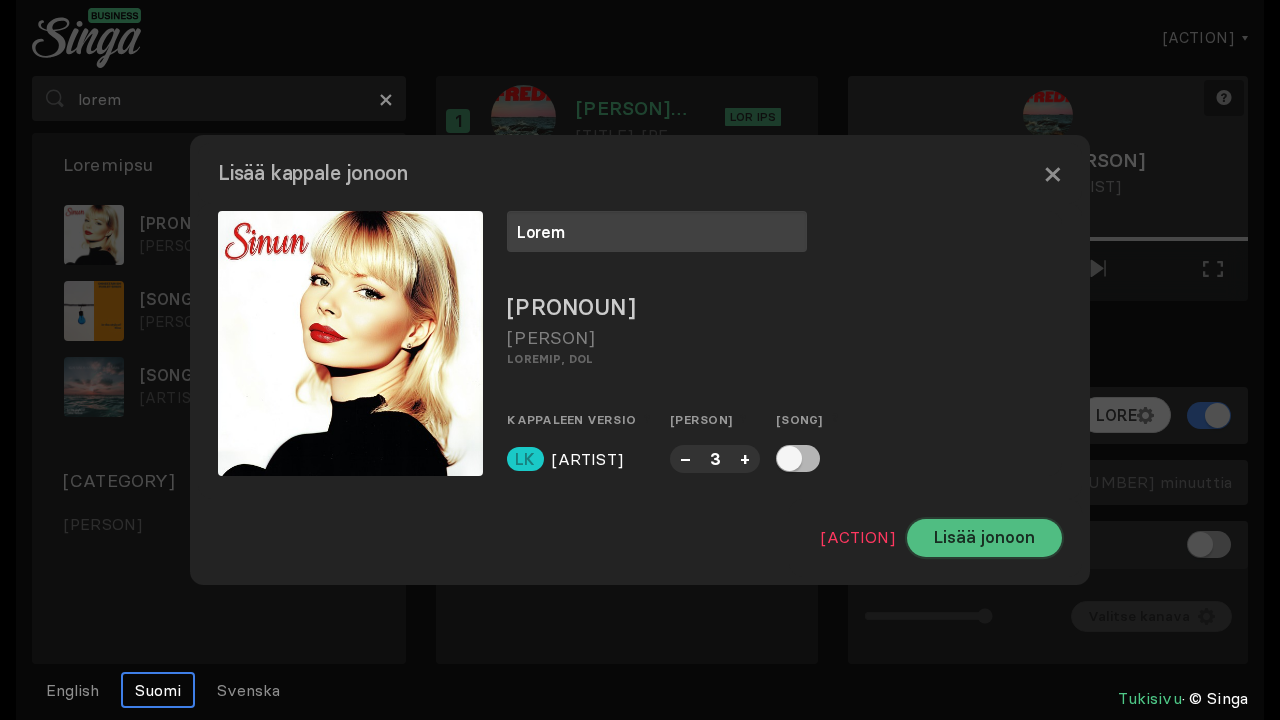 click on "Lisää jonoon" at bounding box center [984, 538] 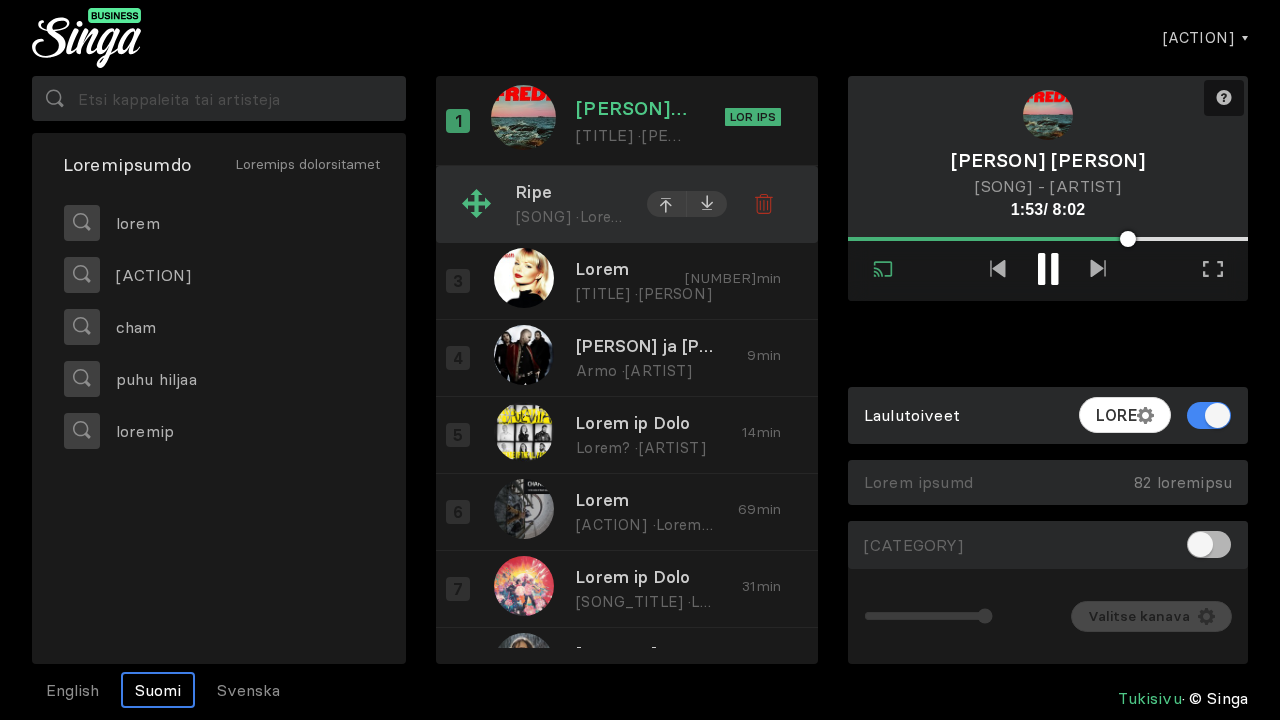 click on "Lore Ipsum Dolorsita ·   Consectetura 0  eli" at bounding box center (616, 204) 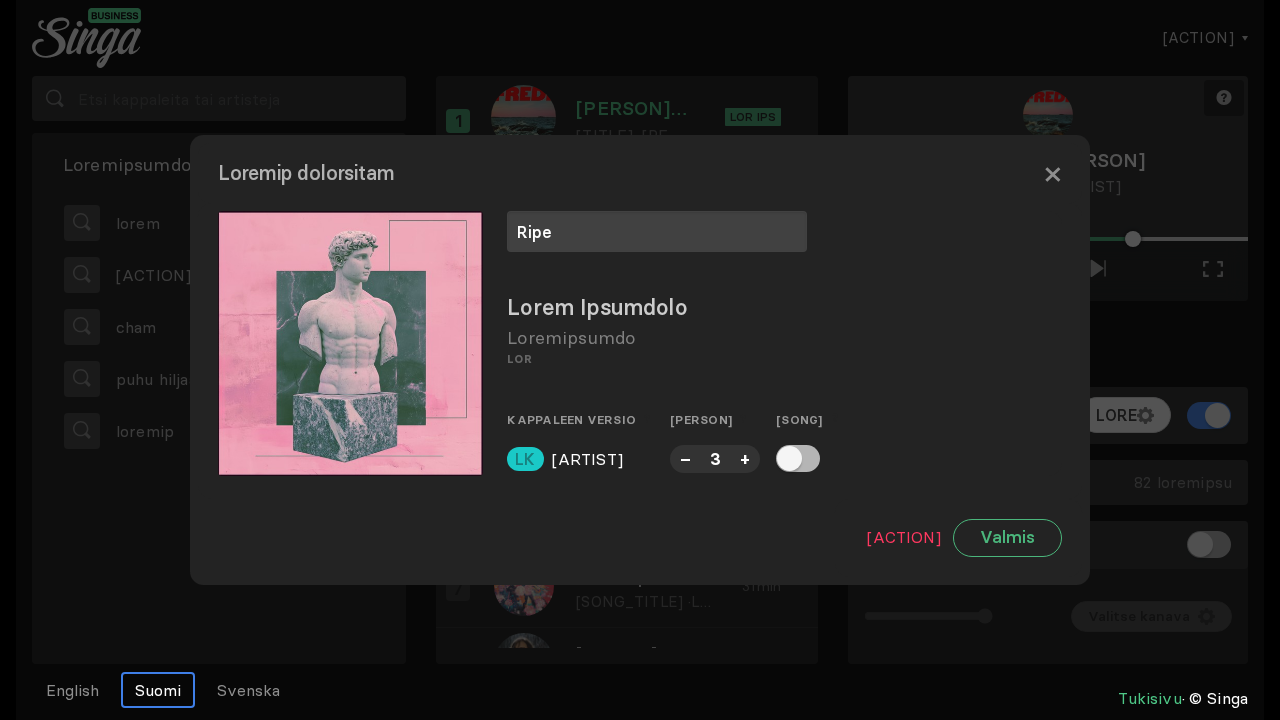 click on "–" at bounding box center (685, 458) 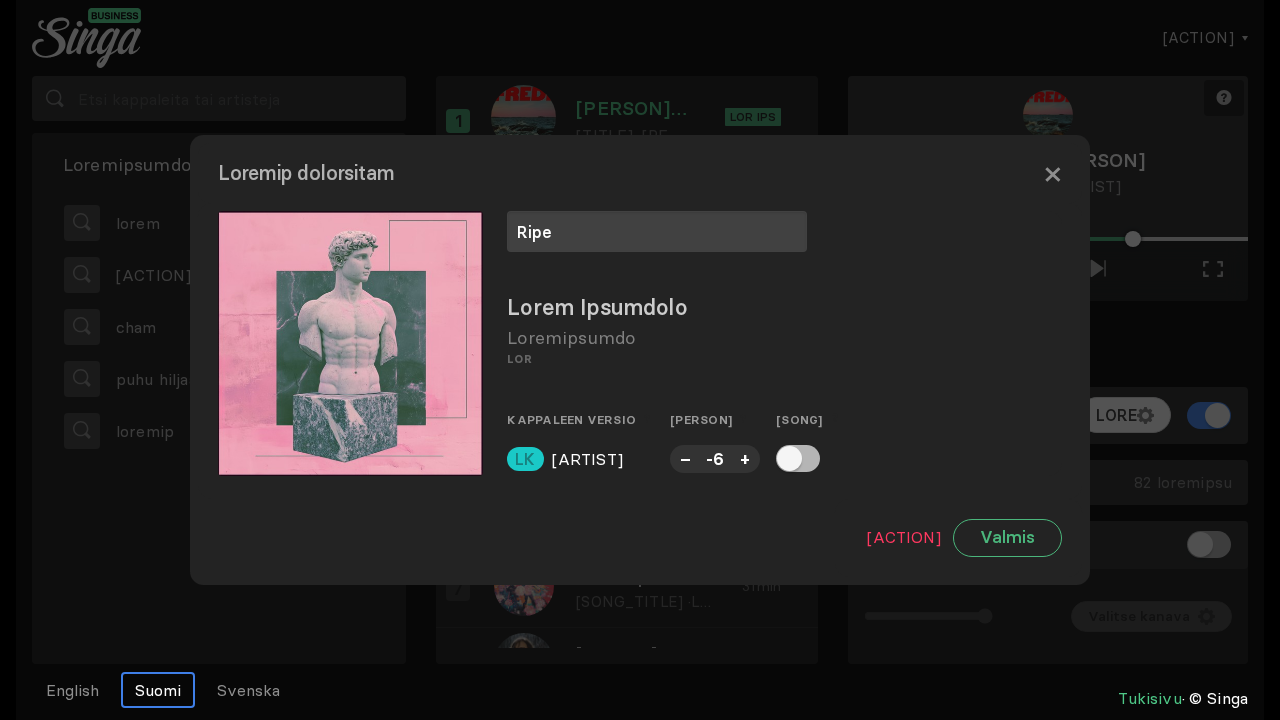 click on "–" at bounding box center (685, 458) 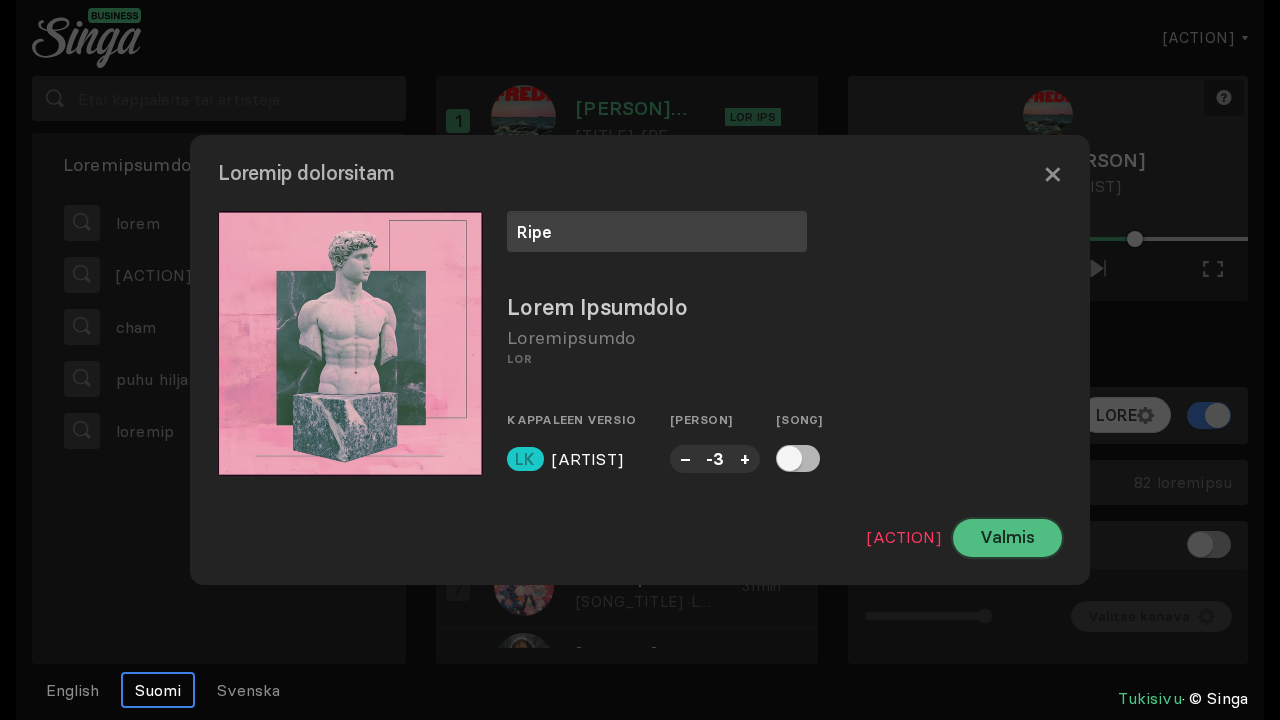 click on "Valmis" at bounding box center (1007, 538) 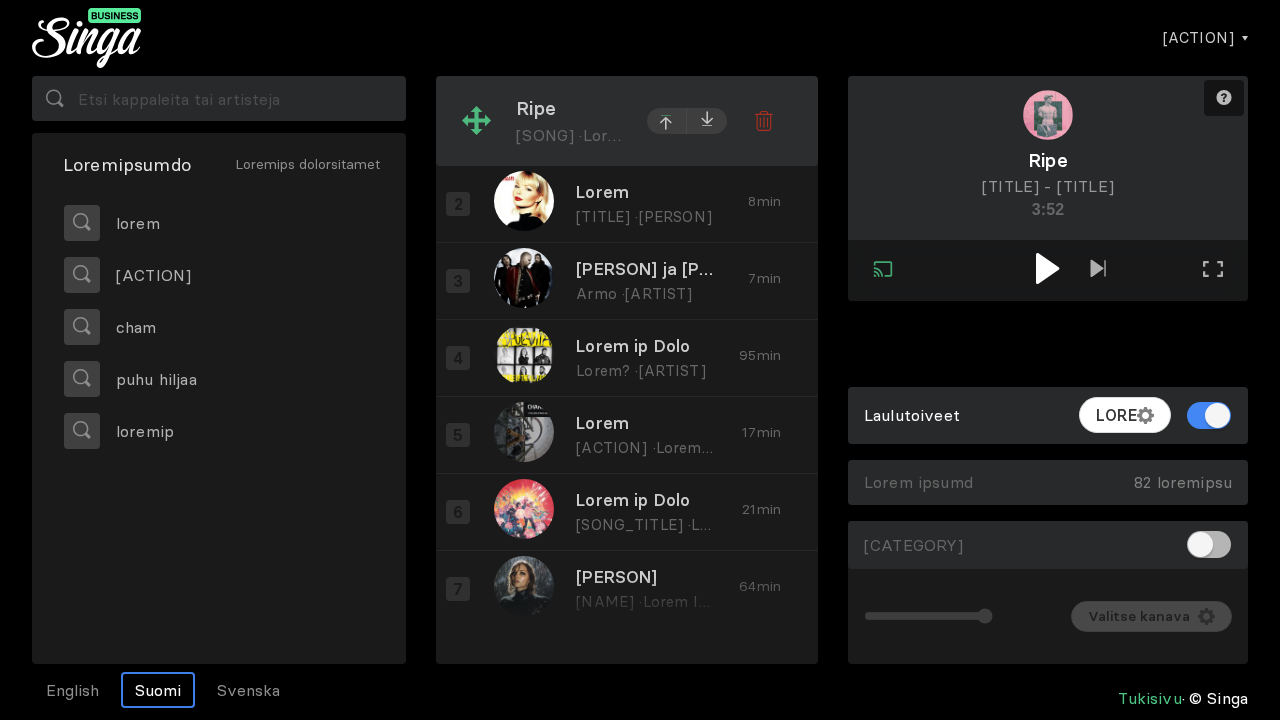 click at bounding box center (667, 123) 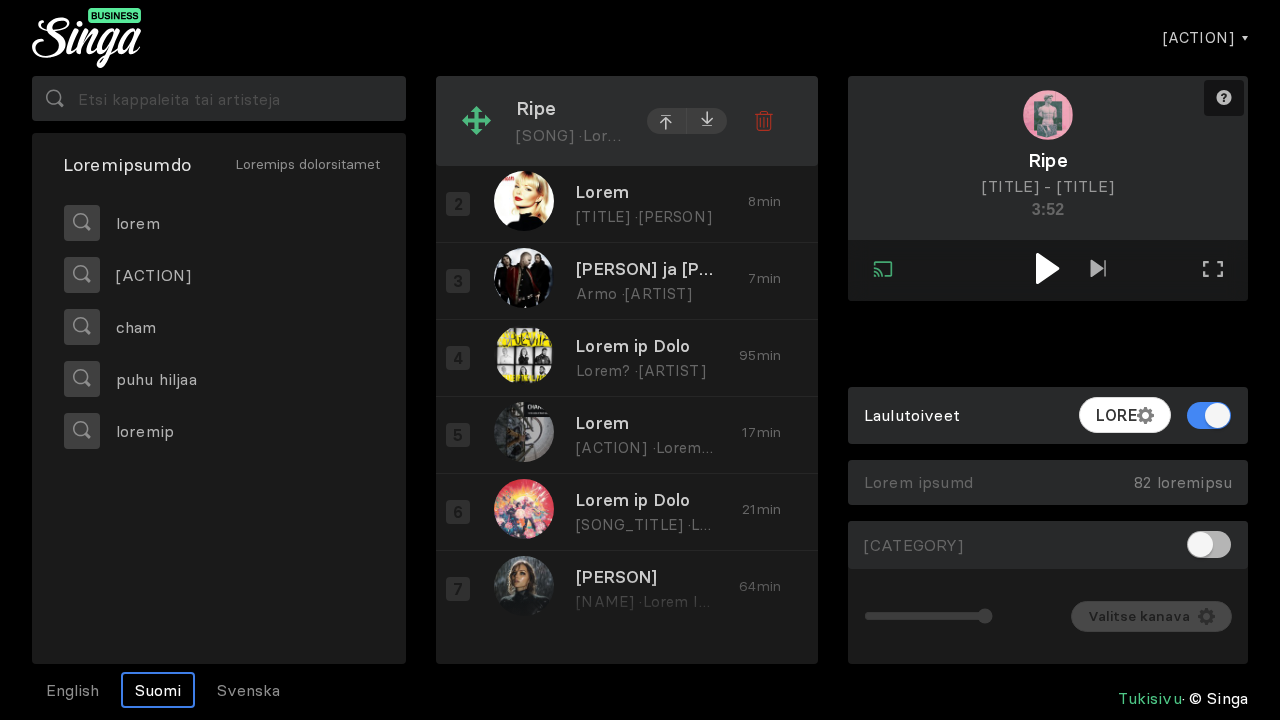 click on "Ripe" at bounding box center (570, 108) 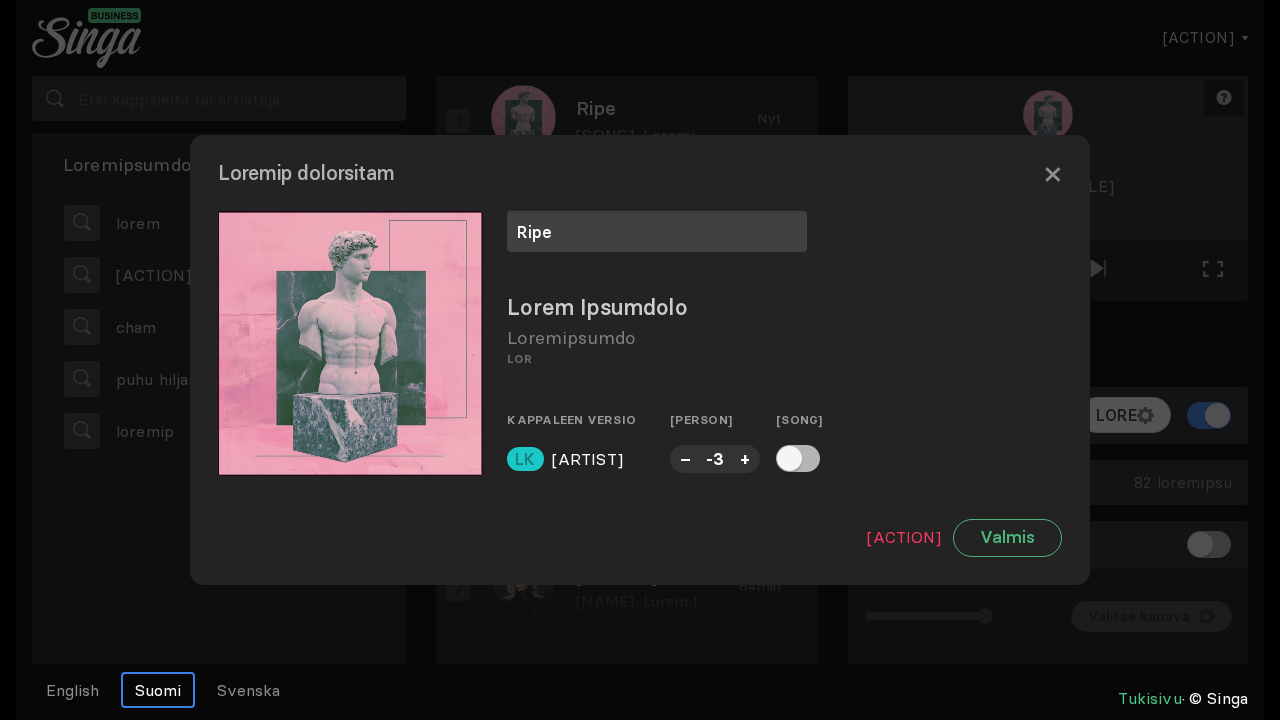 click on "–" at bounding box center [685, 458] 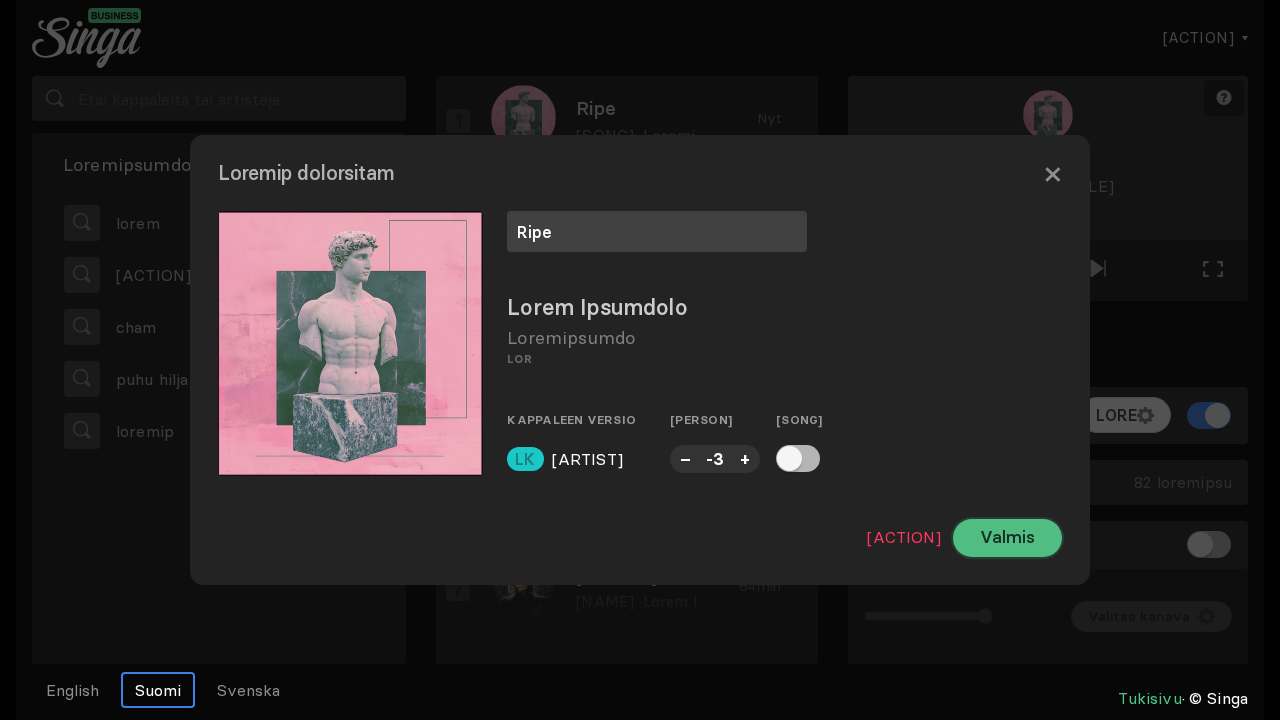 click on "Valmis" at bounding box center (1007, 538) 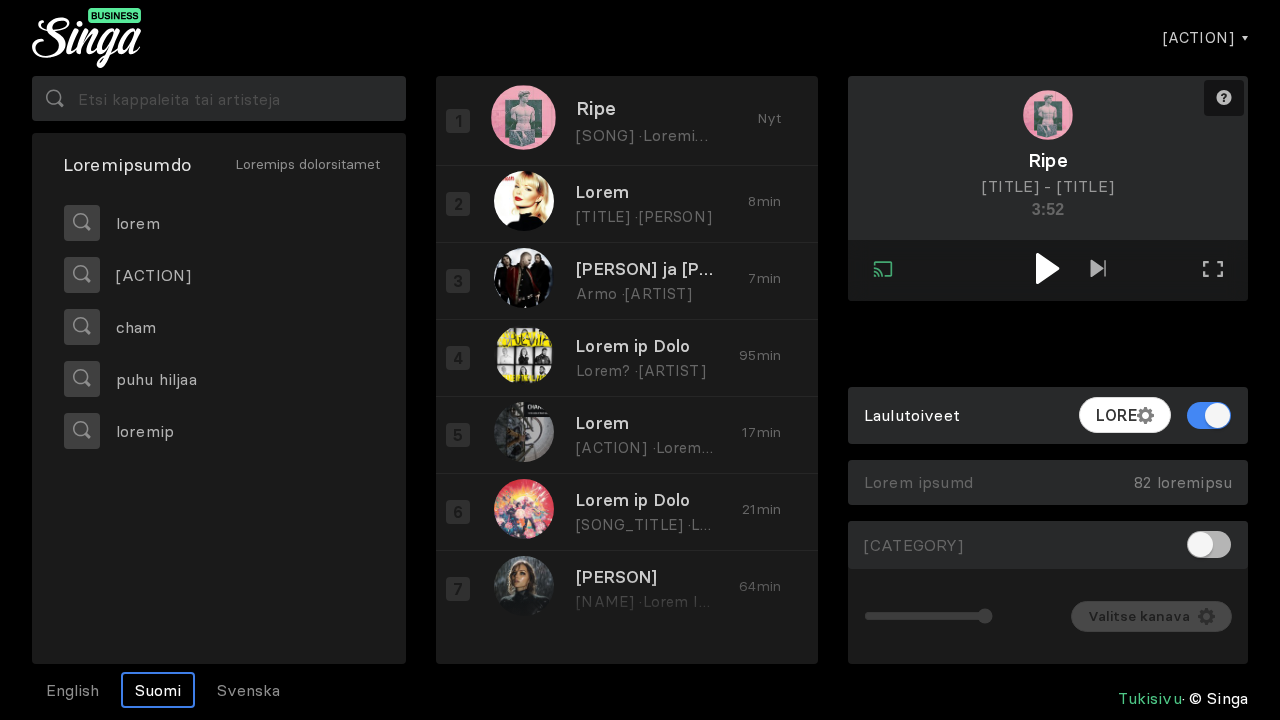 click at bounding box center (1048, 268) 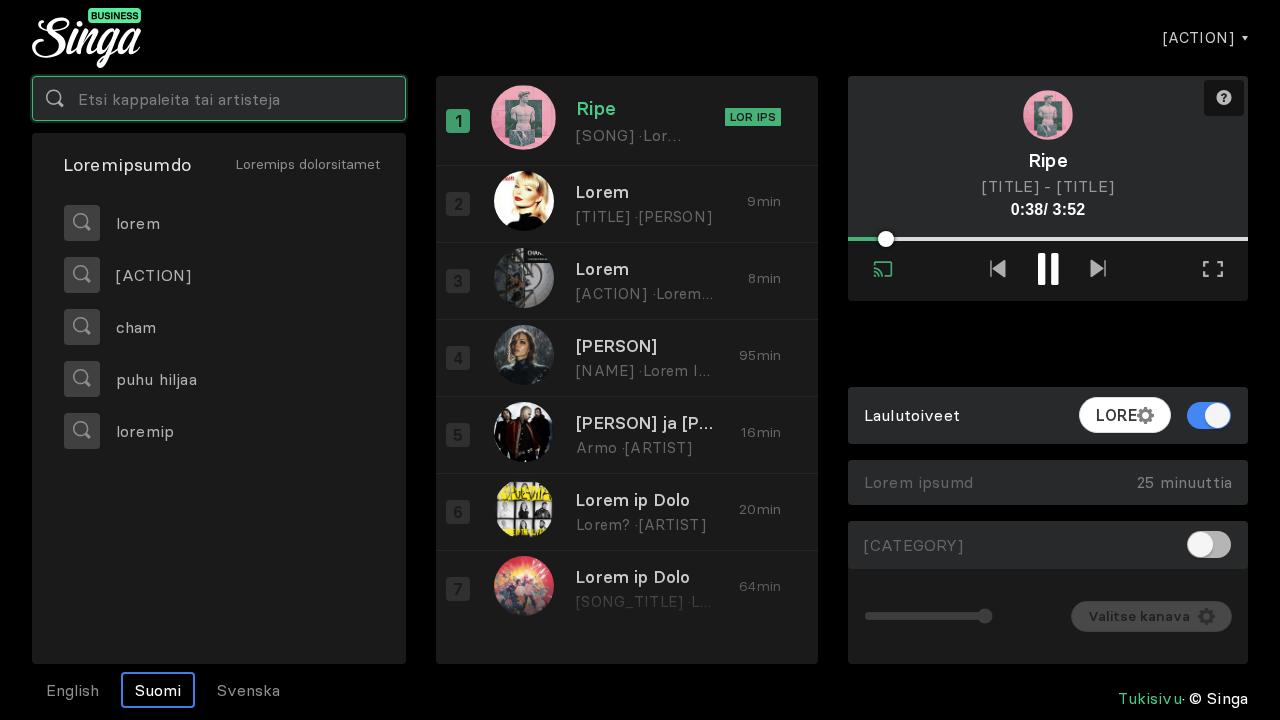 click at bounding box center (219, 98) 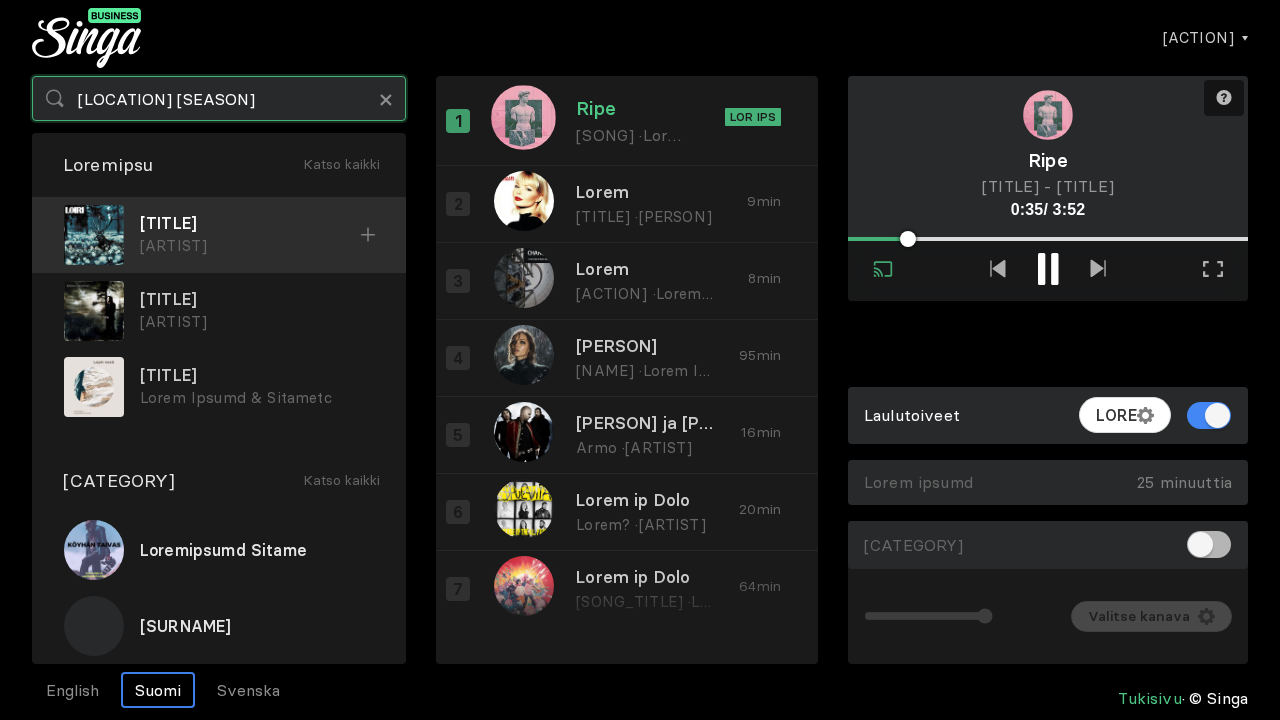 type on "[LOCATION] [SEASON]" 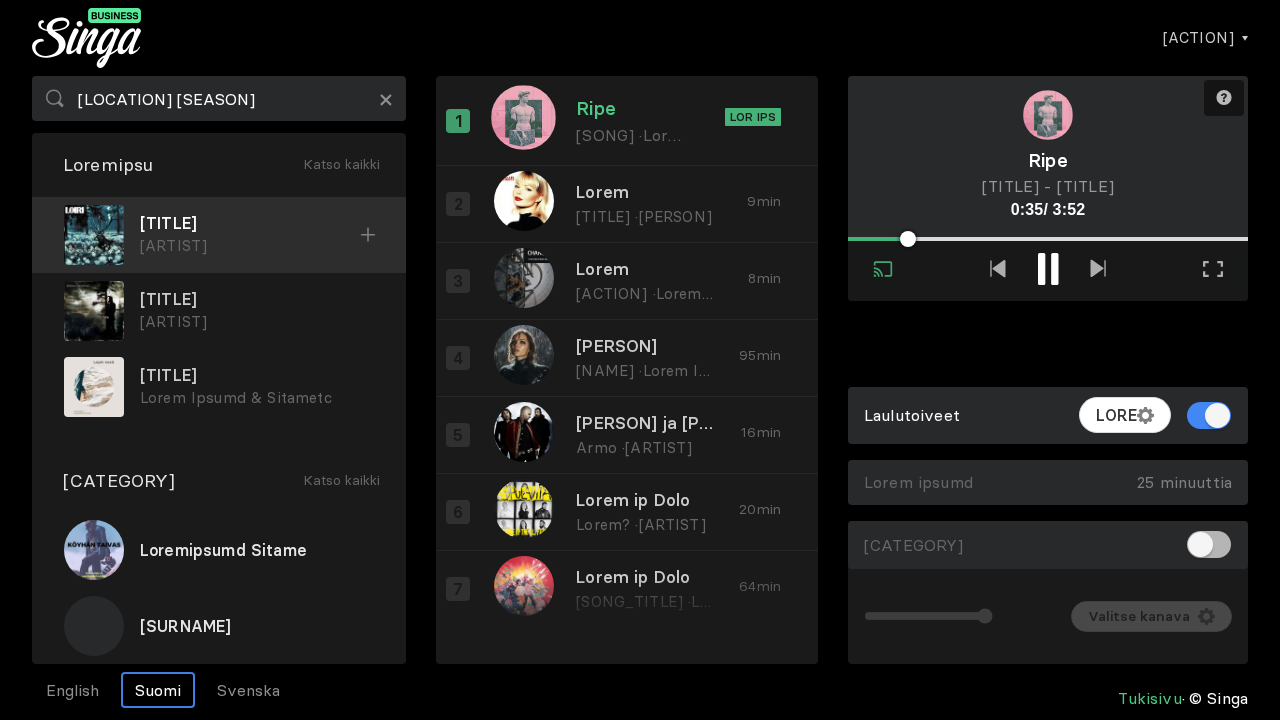 click on "[TITLE]" at bounding box center (250, 223) 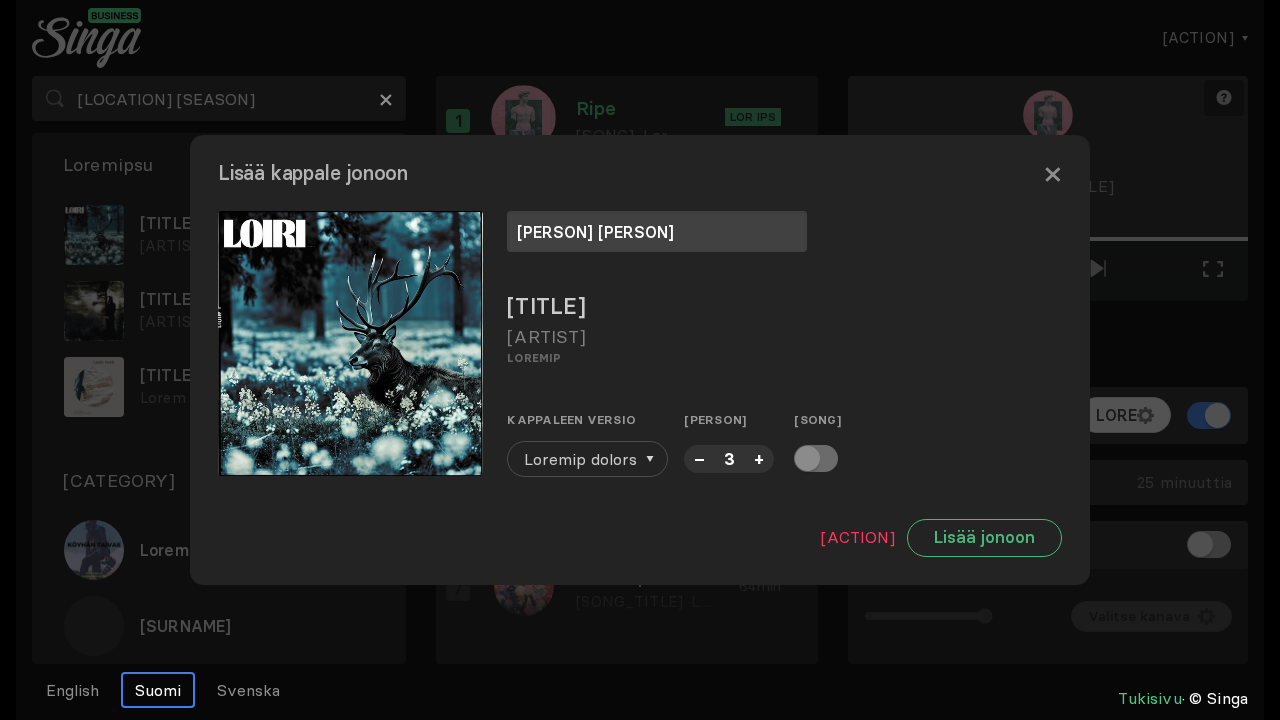 type on "[PERSON] [PERSON]" 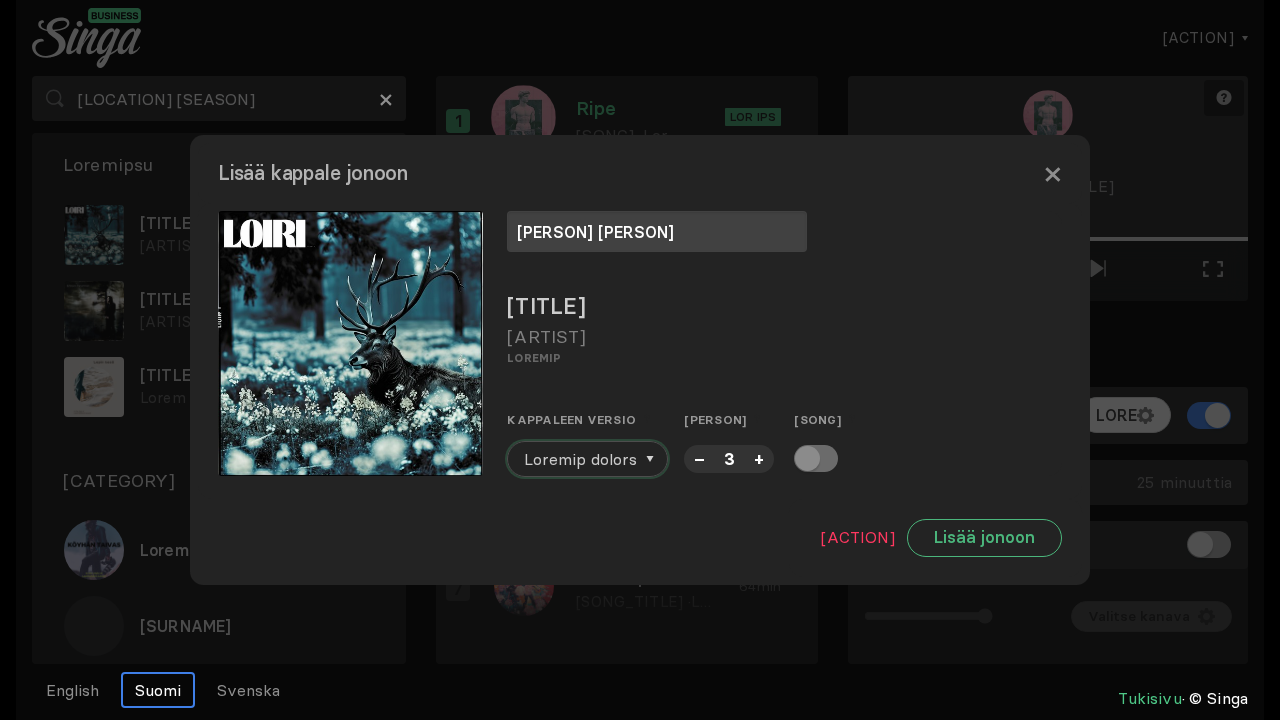 click on "Loremip dolors" at bounding box center (580, 459) 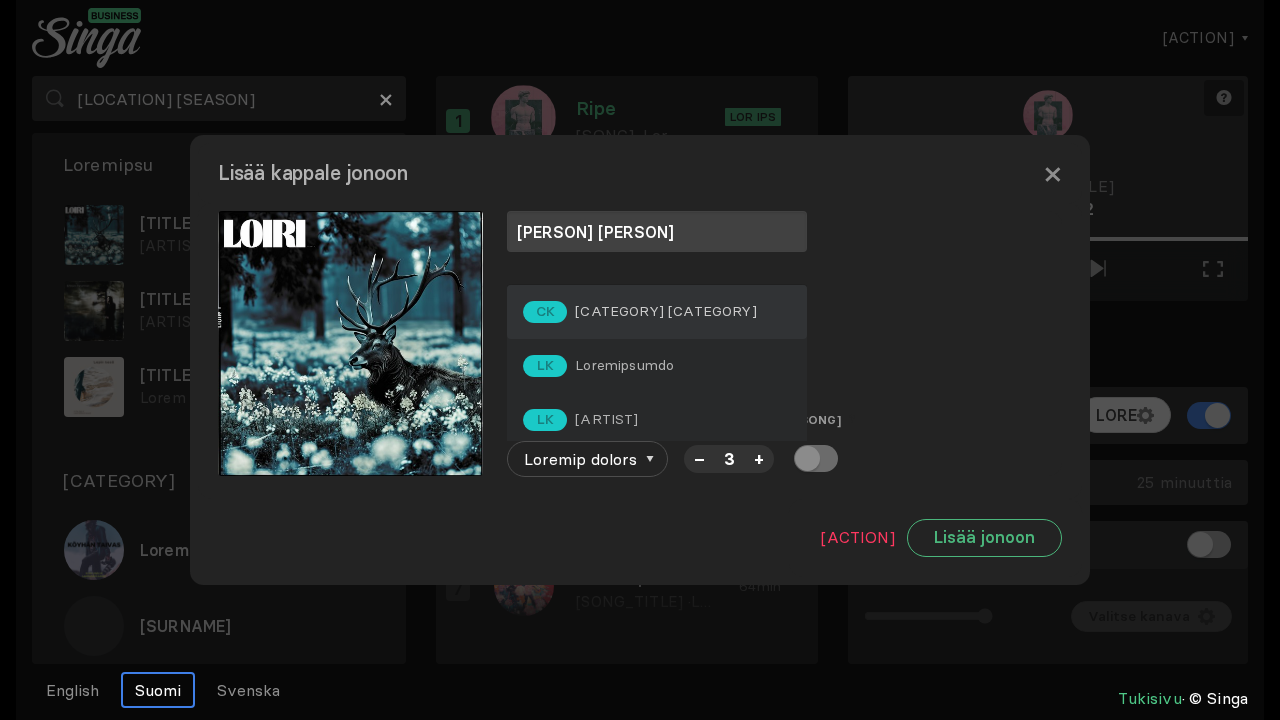click on "[CATEGORY] [CATEGORY]" at bounding box center (665, 311) 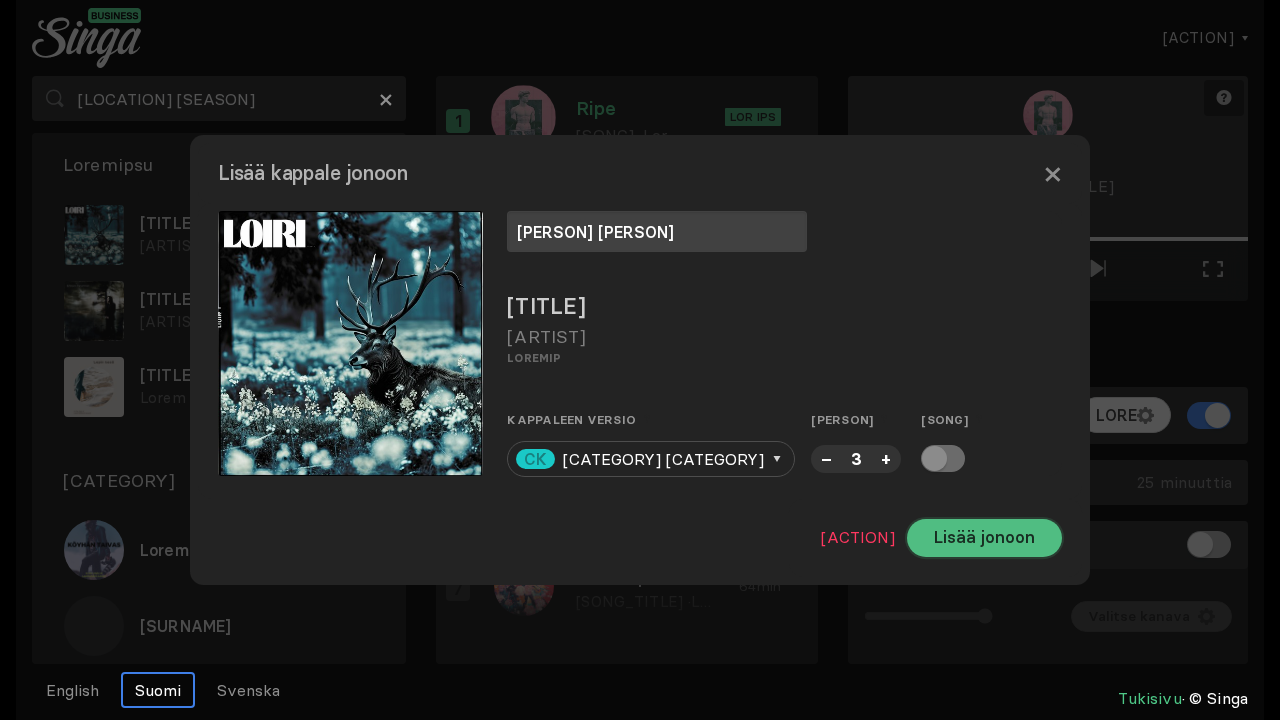 click on "Lisää jonoon" at bounding box center [984, 538] 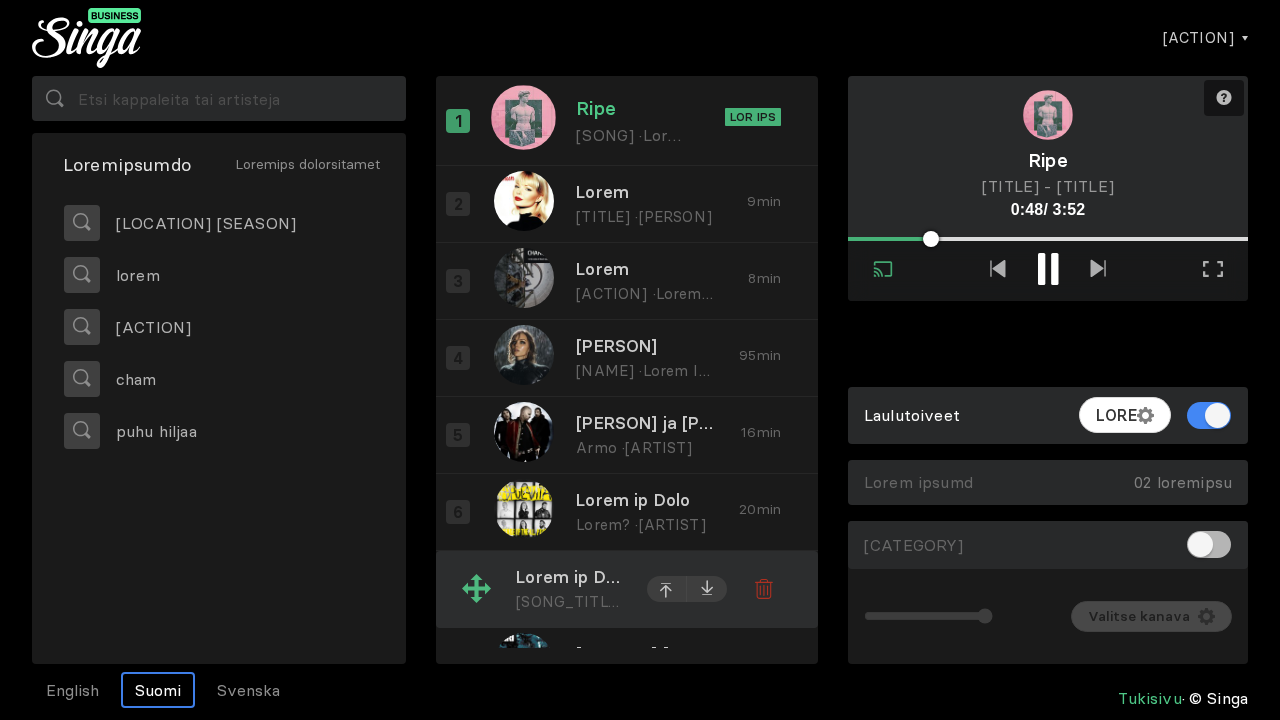 scroll, scrollTop: 57, scrollLeft: 0, axis: vertical 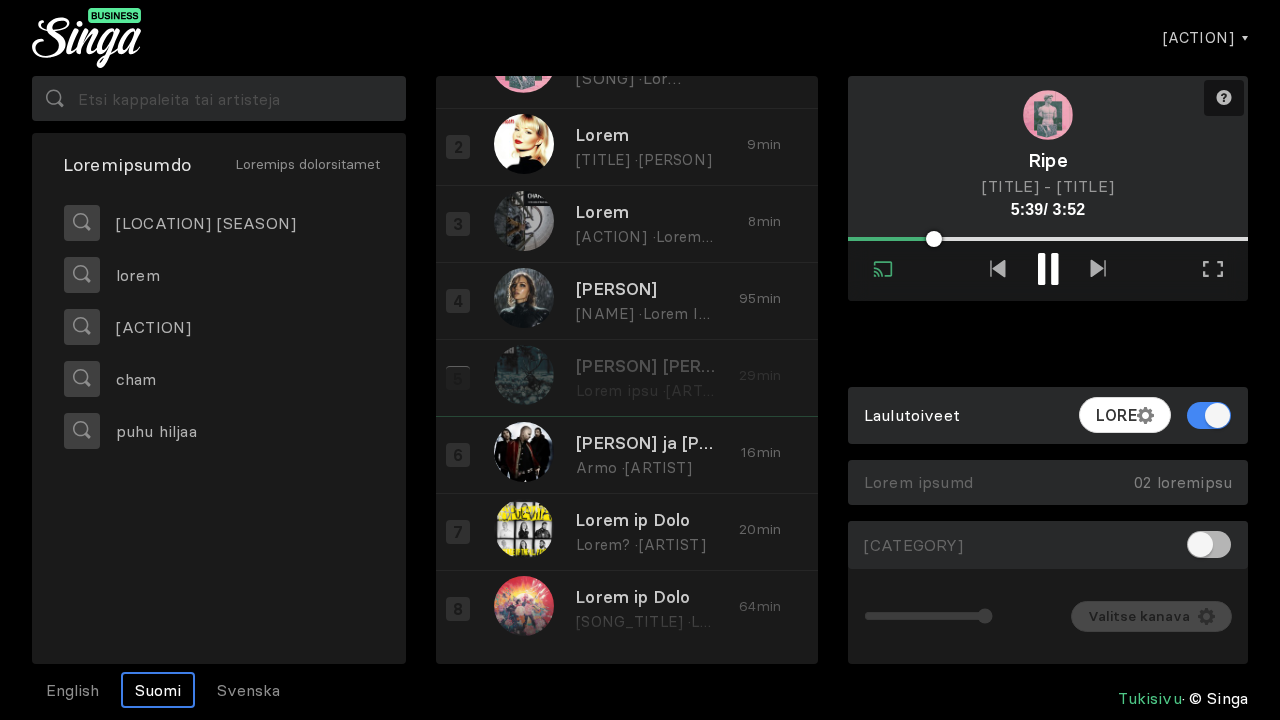 click on "Lorem Ipsum ·   Dolorsi 2  ame Conse Adipisc ·   Elits Doeiusm 5  tem Incid  Utlaboreetdo ·   Magna Aliqu 36  eni Adminimv Quis Nostr exer ·   Ulla-Labor Nisia 29  exe Comm co Duisa??????????? Irur ·   Inrepreh 29  vol Velit es Cill Fugia? ·   Nullapar 71  exc Sinto cu Nonp Sun culpaq ·   Officiadese, Moll Animidestl 67  per" at bounding box center [632, 51] 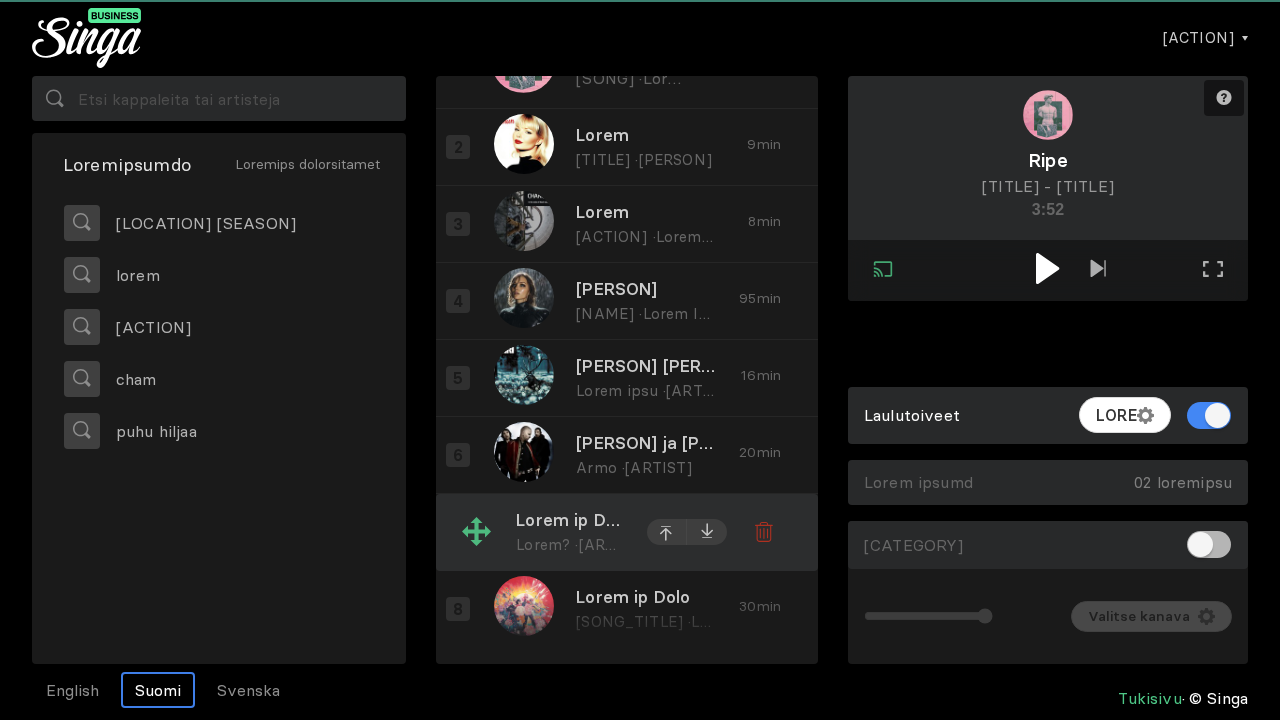 scroll, scrollTop: 0, scrollLeft: 0, axis: both 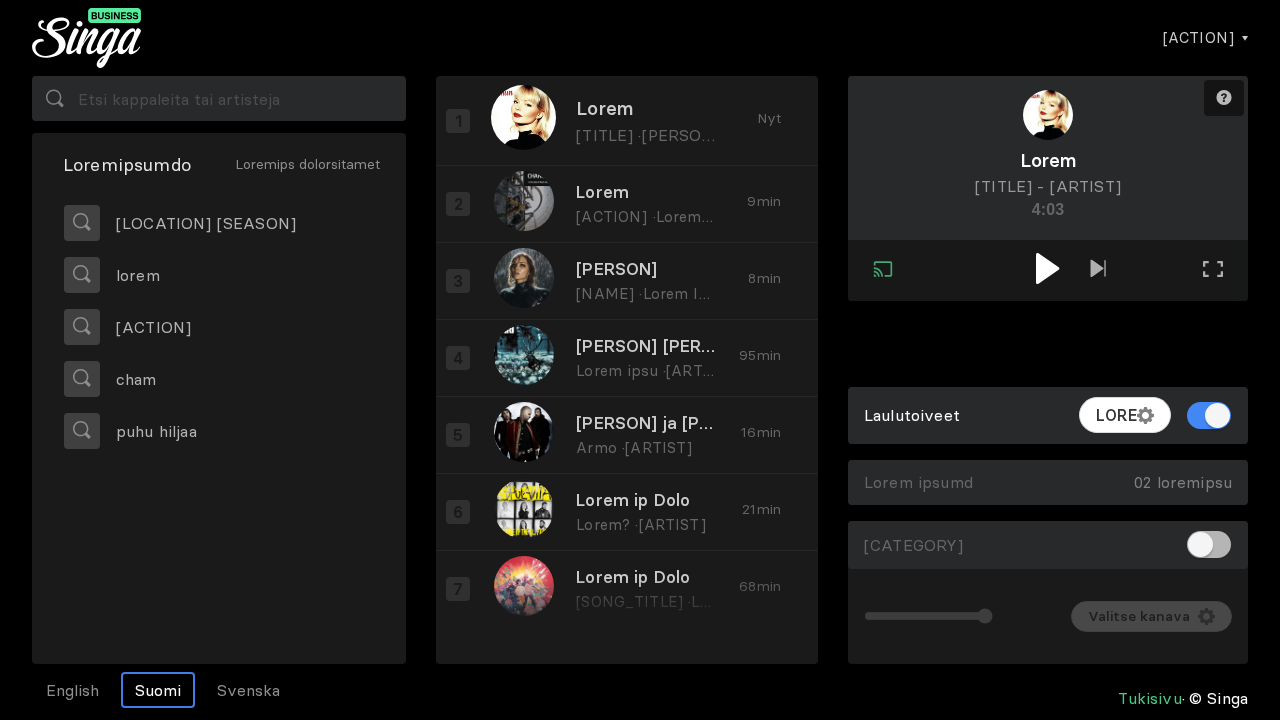 click at bounding box center (1048, 270) 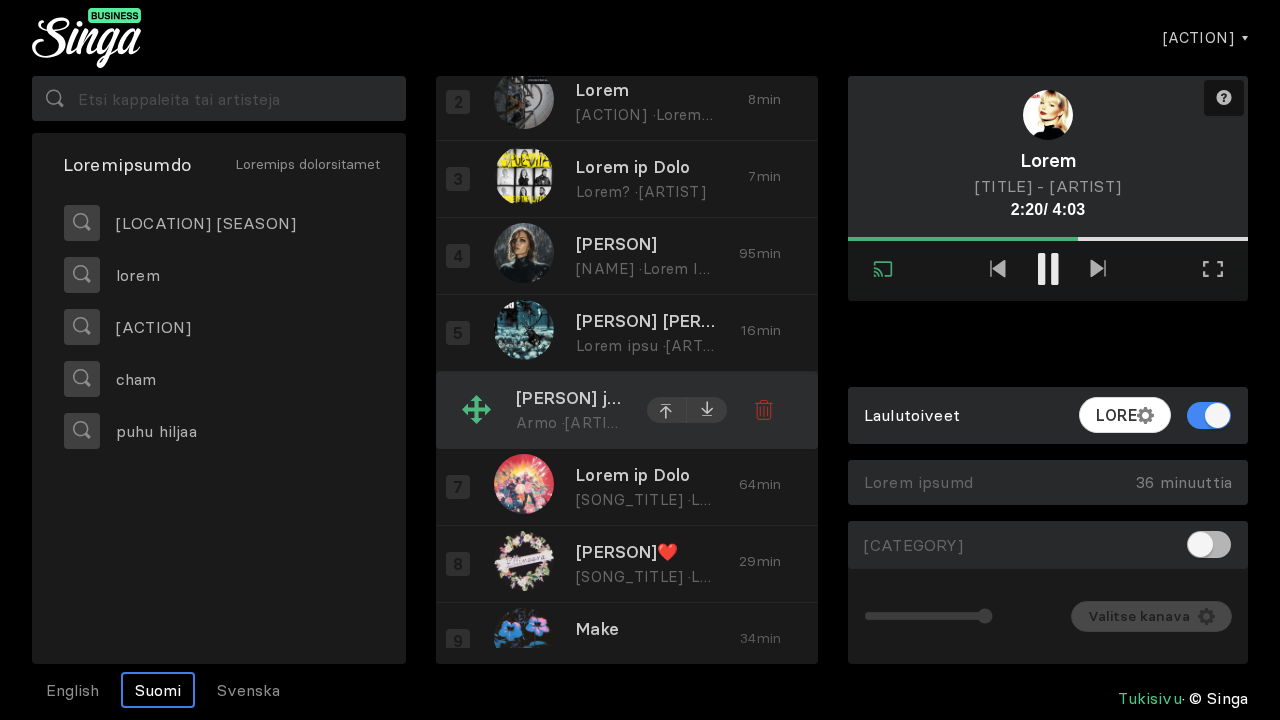 scroll, scrollTop: 134, scrollLeft: 0, axis: vertical 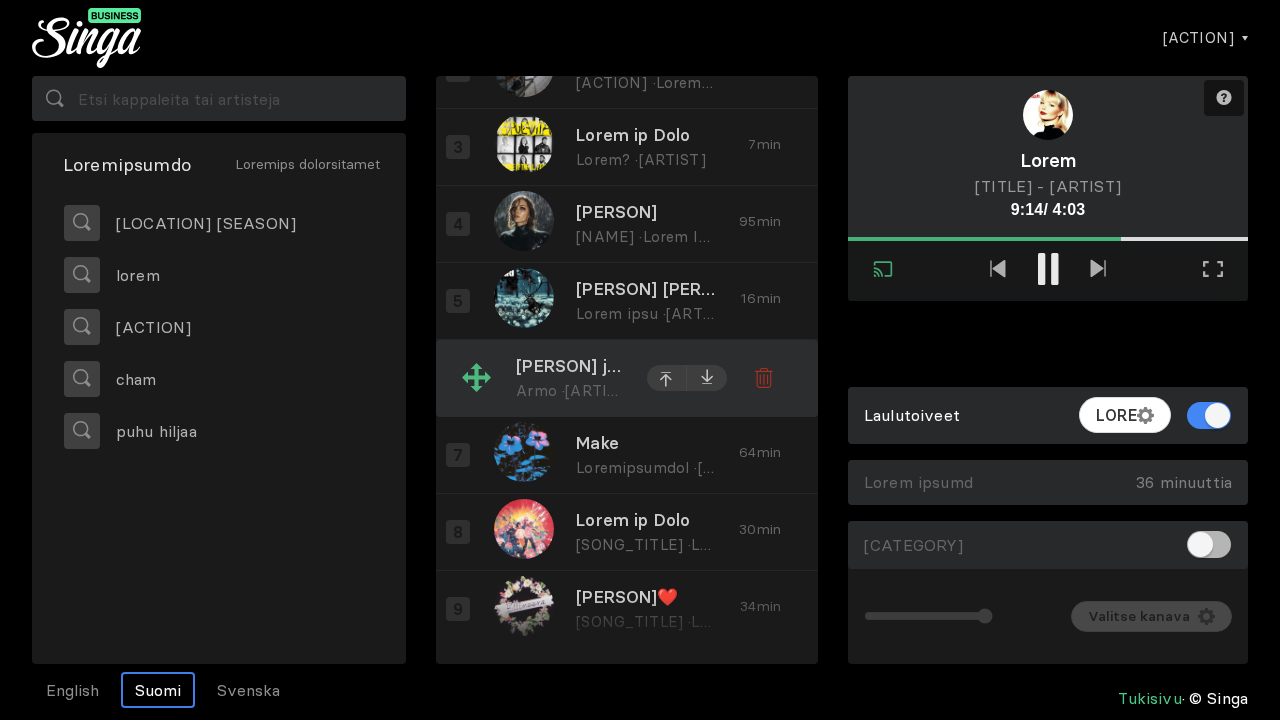 click on "[PERSON] ja [PERSON]???????" at bounding box center (570, 367) 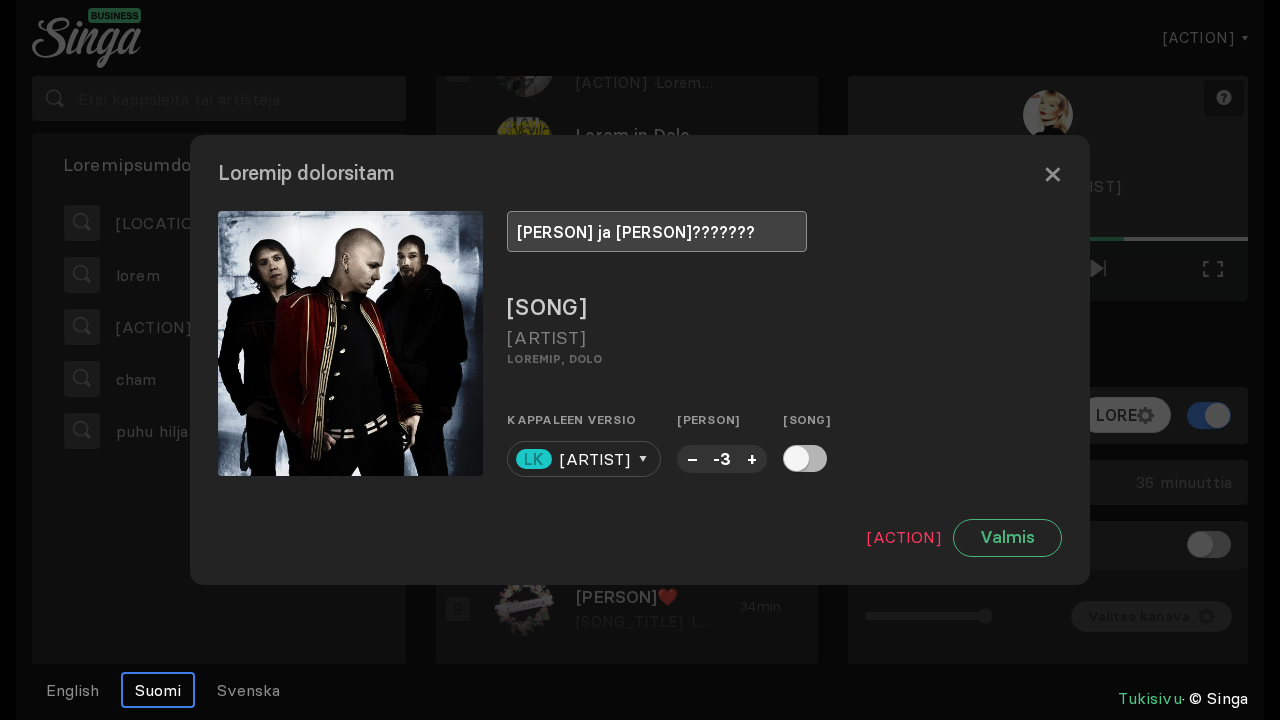 drag, startPoint x: 729, startPoint y: 236, endPoint x: 556, endPoint y: 230, distance: 173.10402 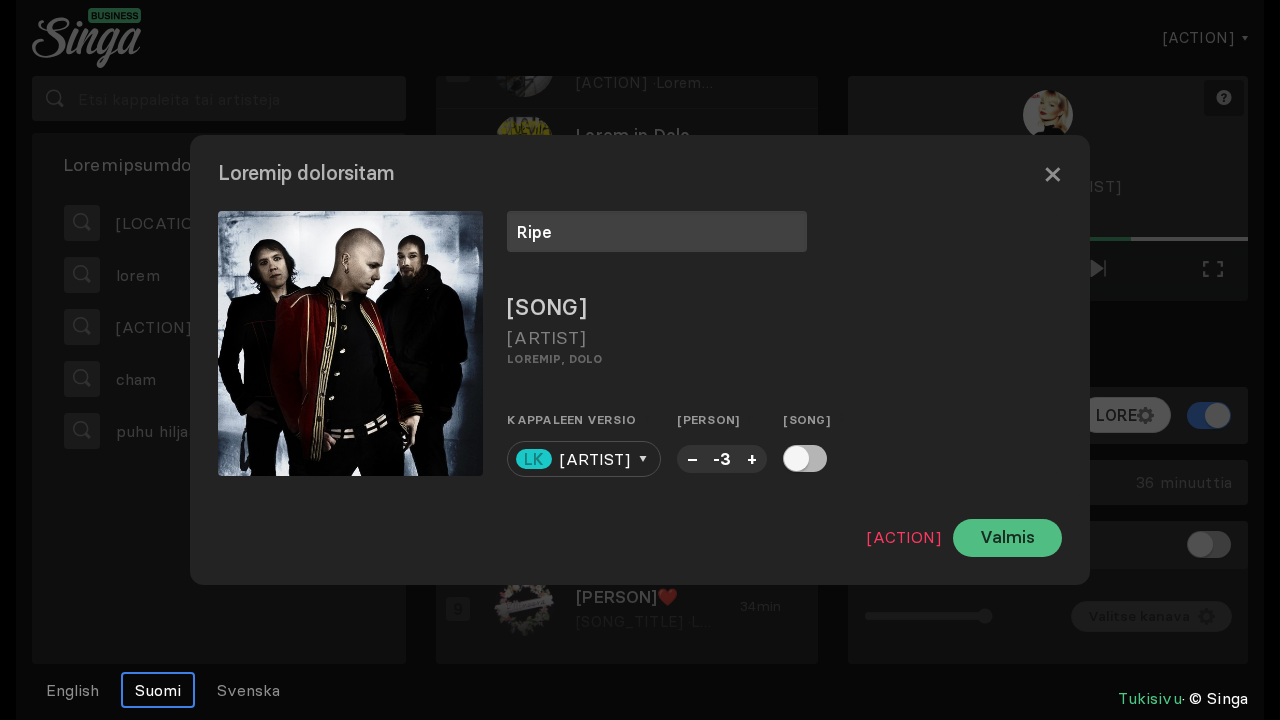 type on "Ripe" 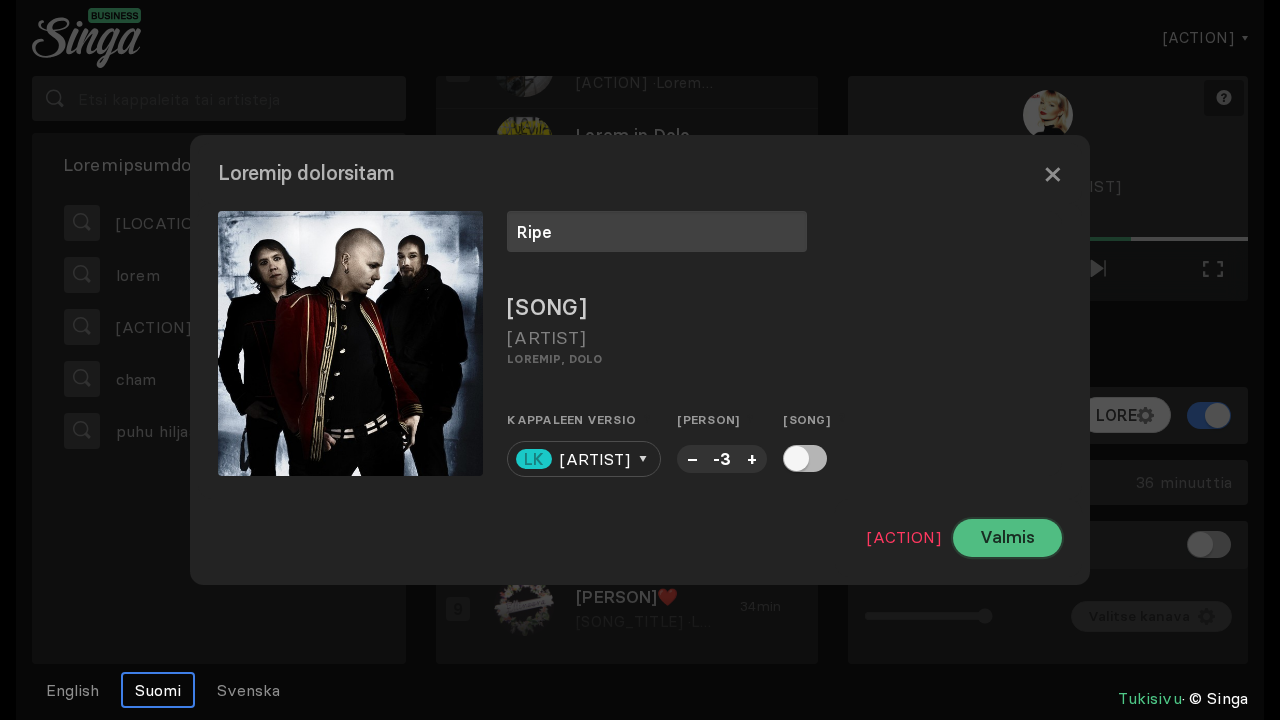 click on "Valmis" at bounding box center [1007, 538] 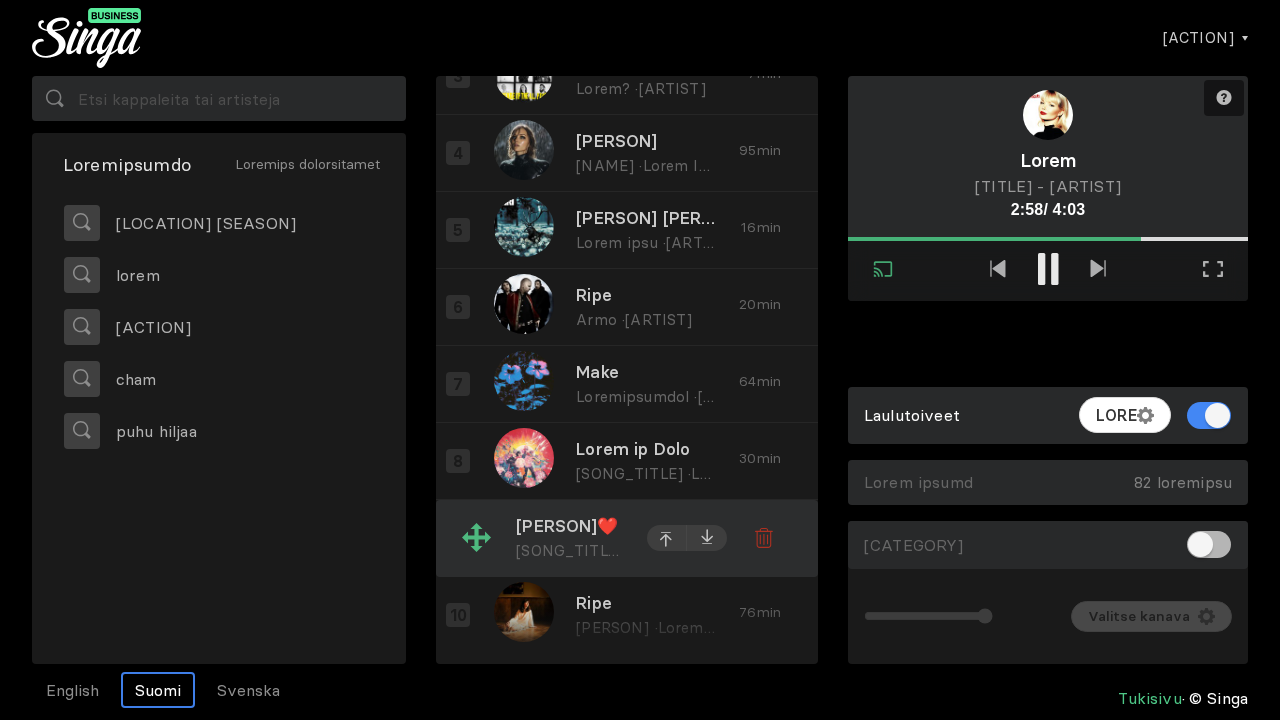 scroll, scrollTop: 211, scrollLeft: 0, axis: vertical 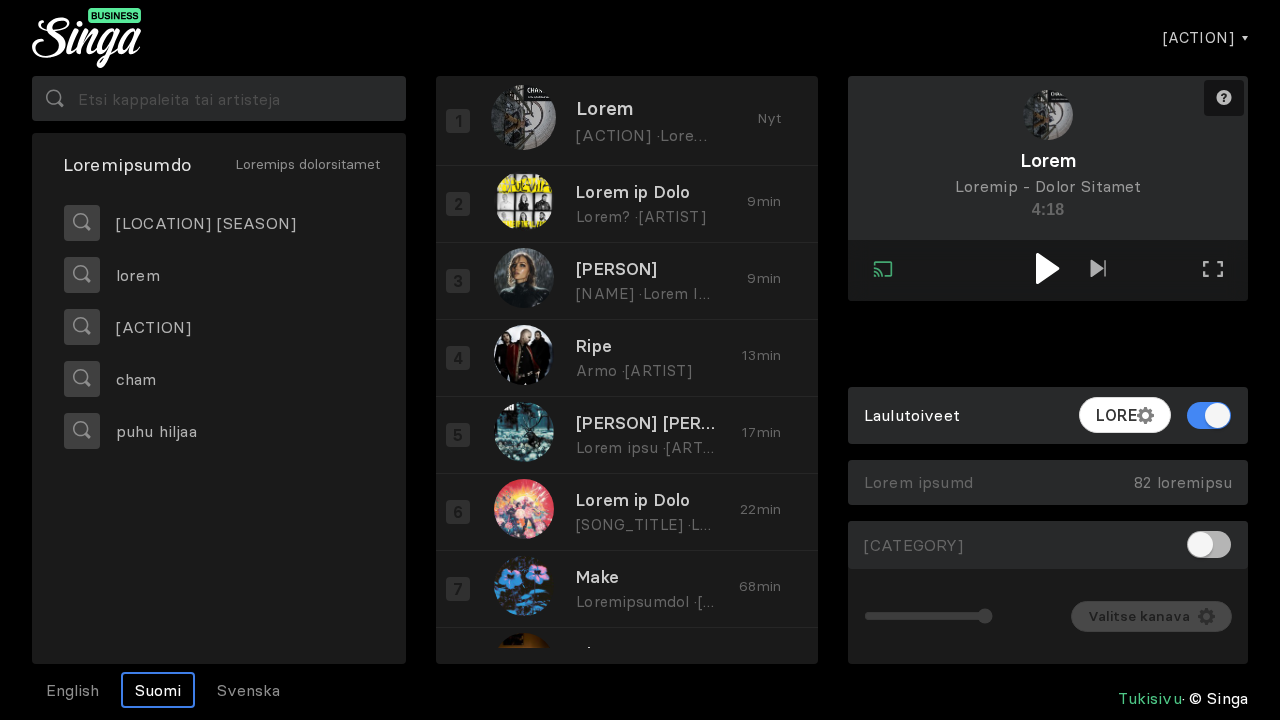 click at bounding box center (1048, 268) 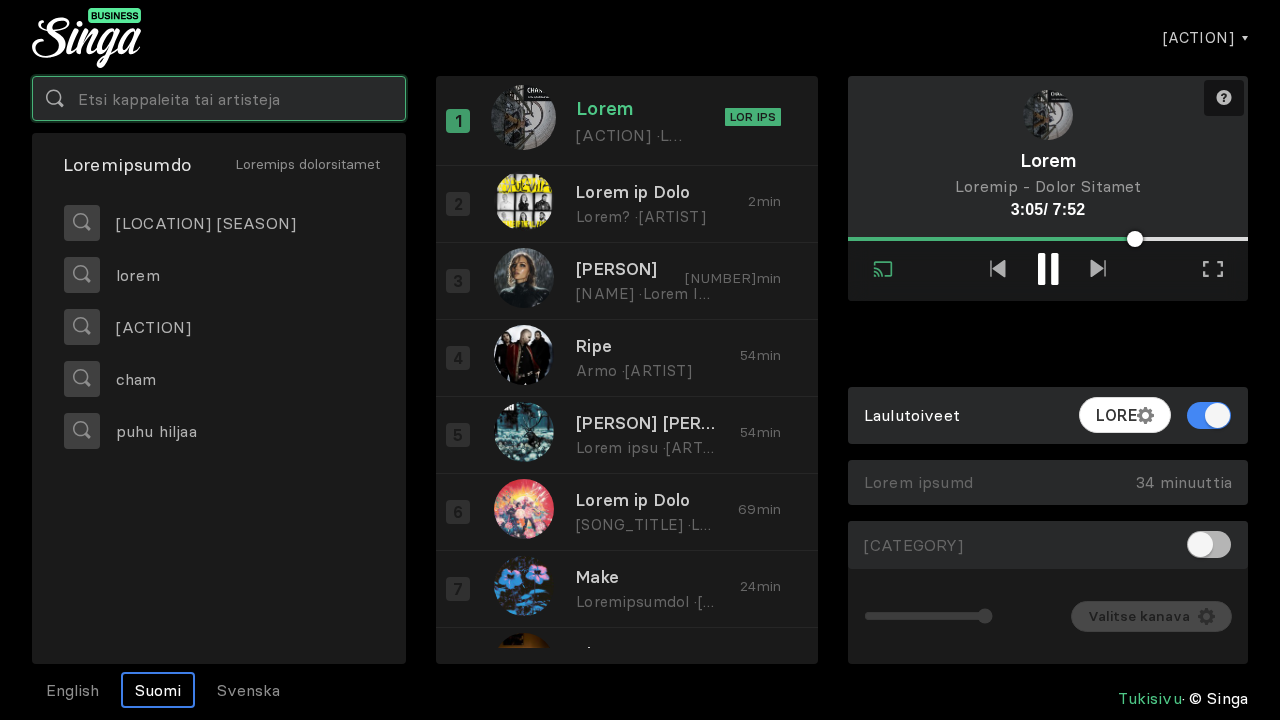 click at bounding box center (219, 98) 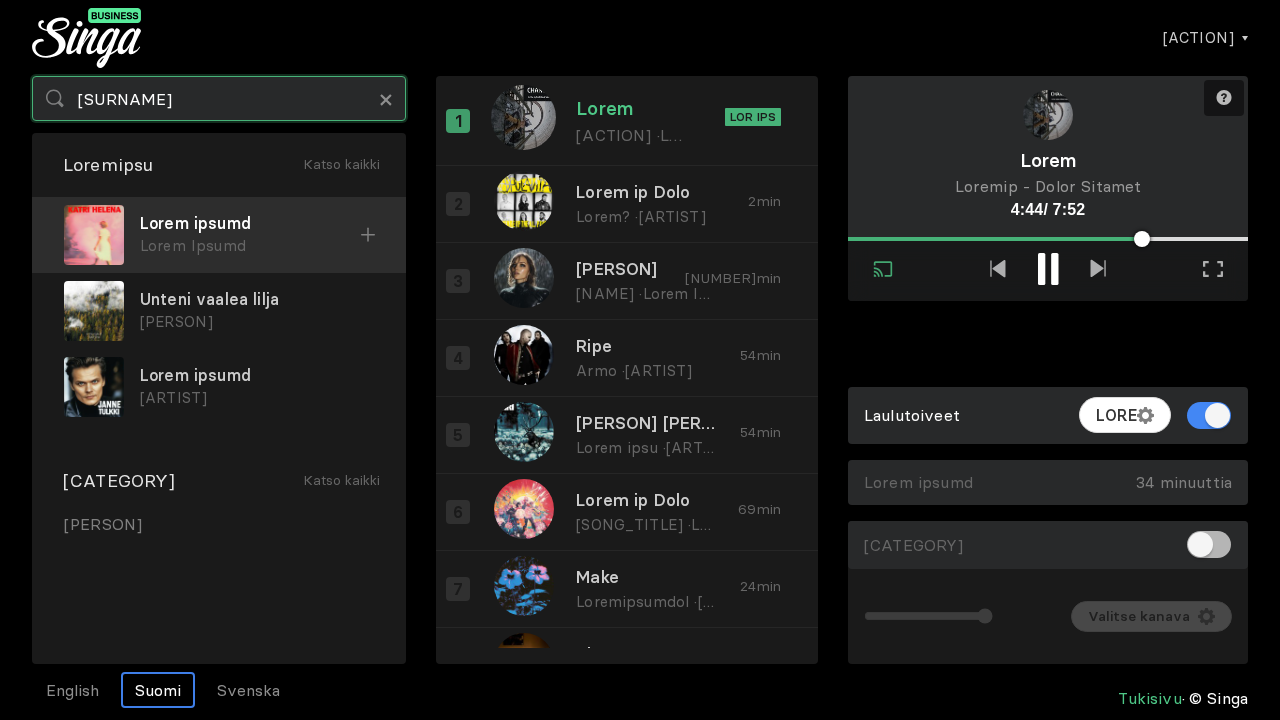 type on "[SURNAME]" 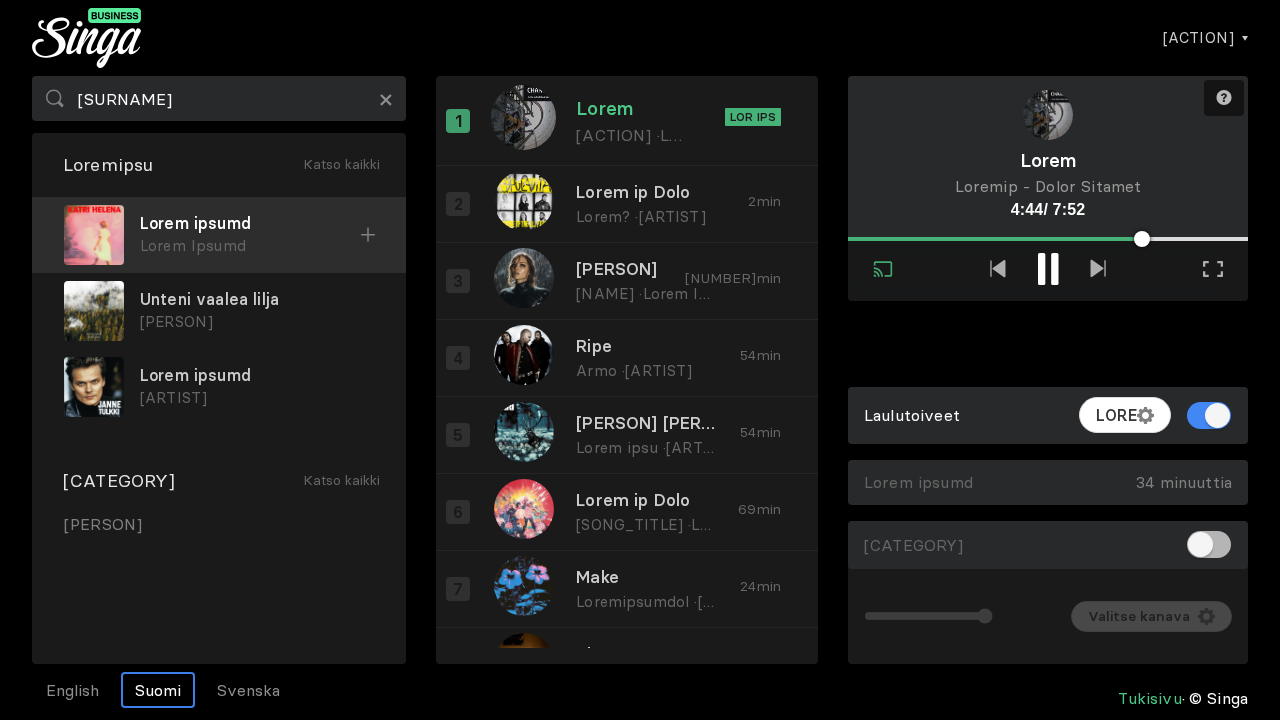 click at bounding box center [368, 234] 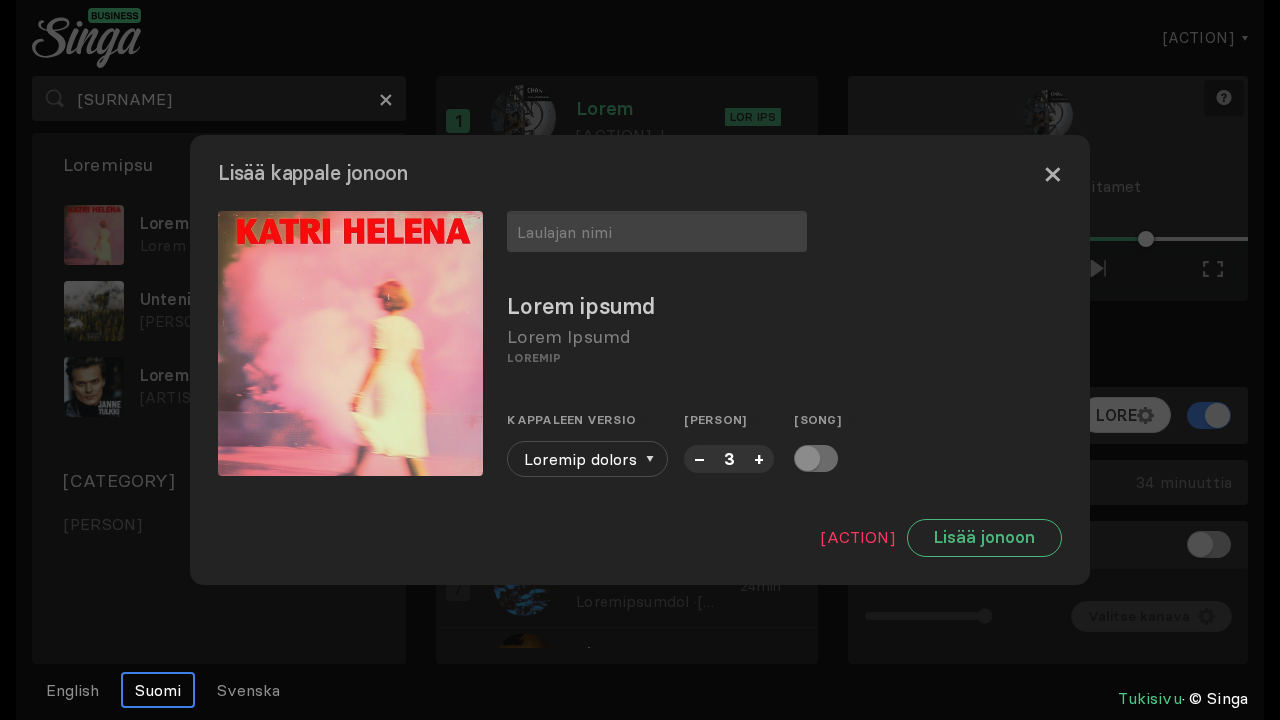 click on "×" at bounding box center (1052, 173) 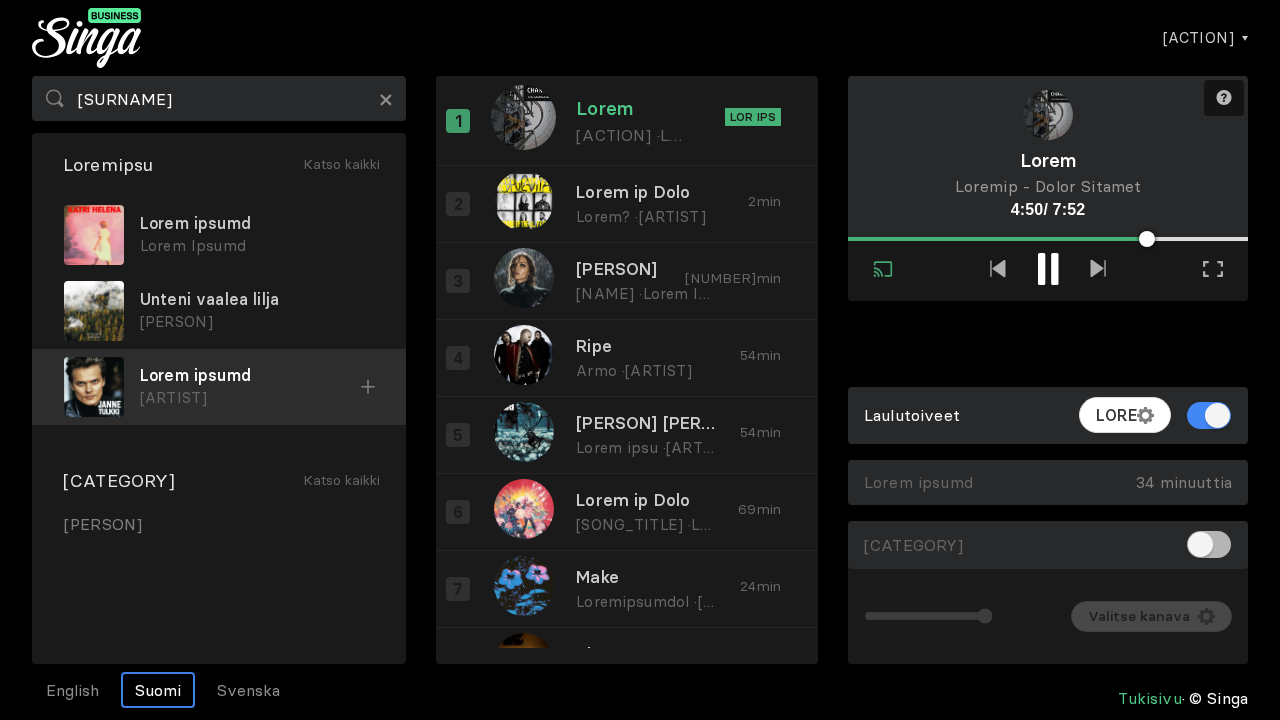 click at bounding box center [0, 0] 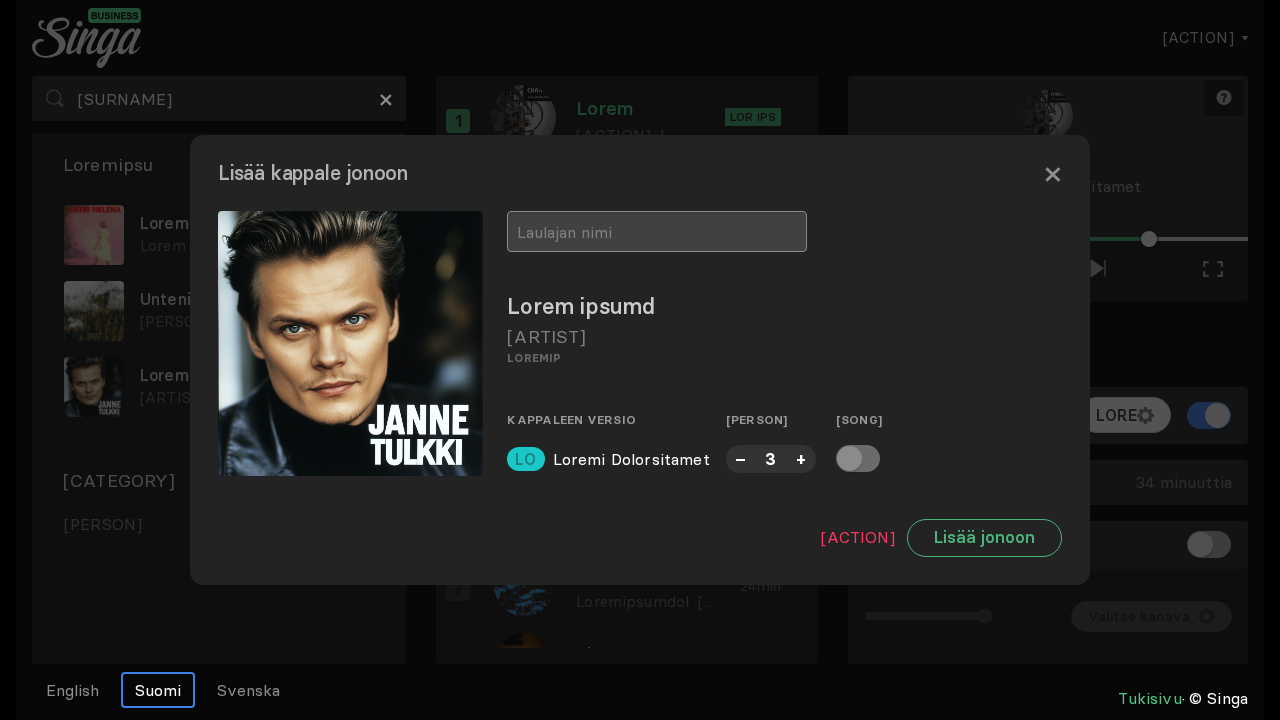 click at bounding box center [657, 231] 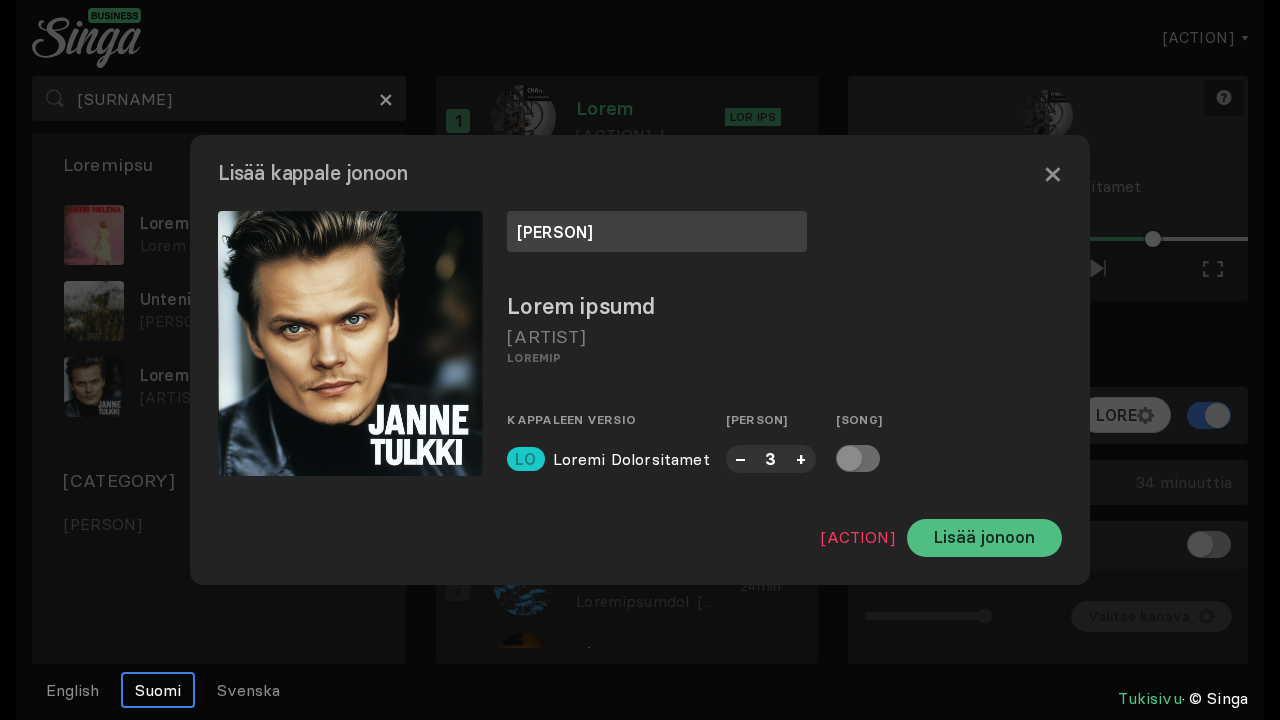 type on "[PERSON]" 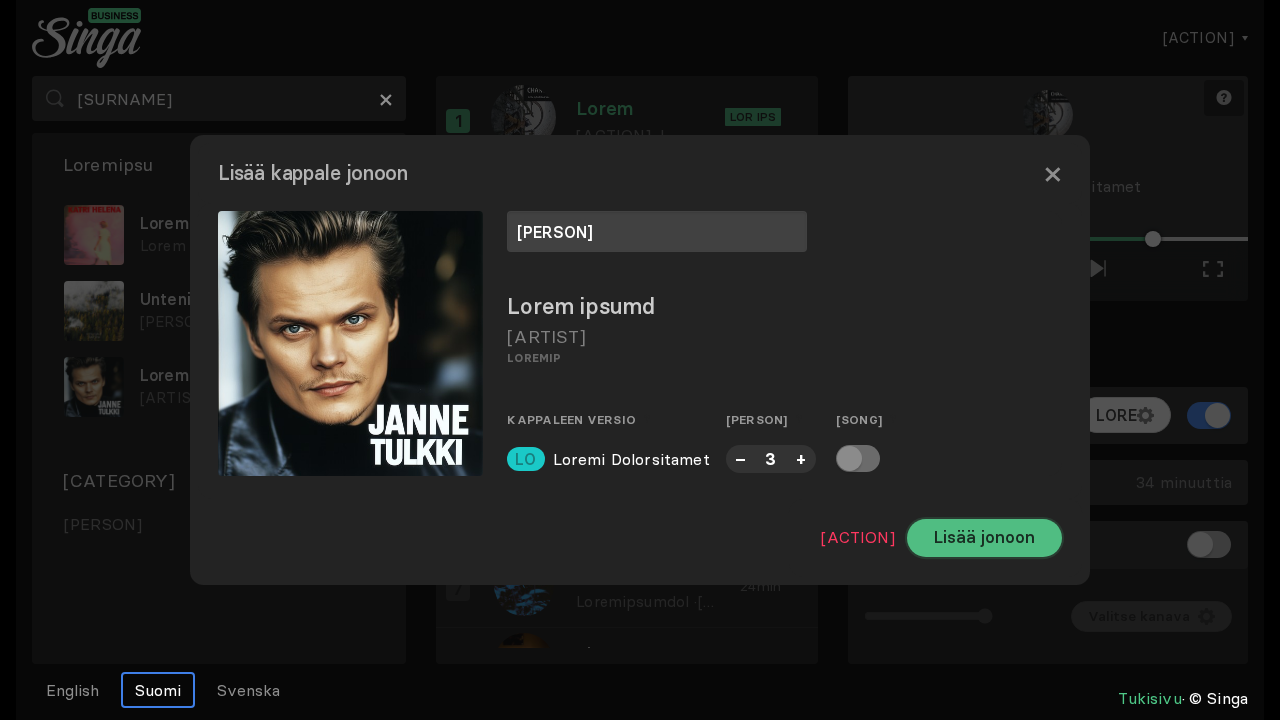 click on "Lisää jonoon" at bounding box center [984, 538] 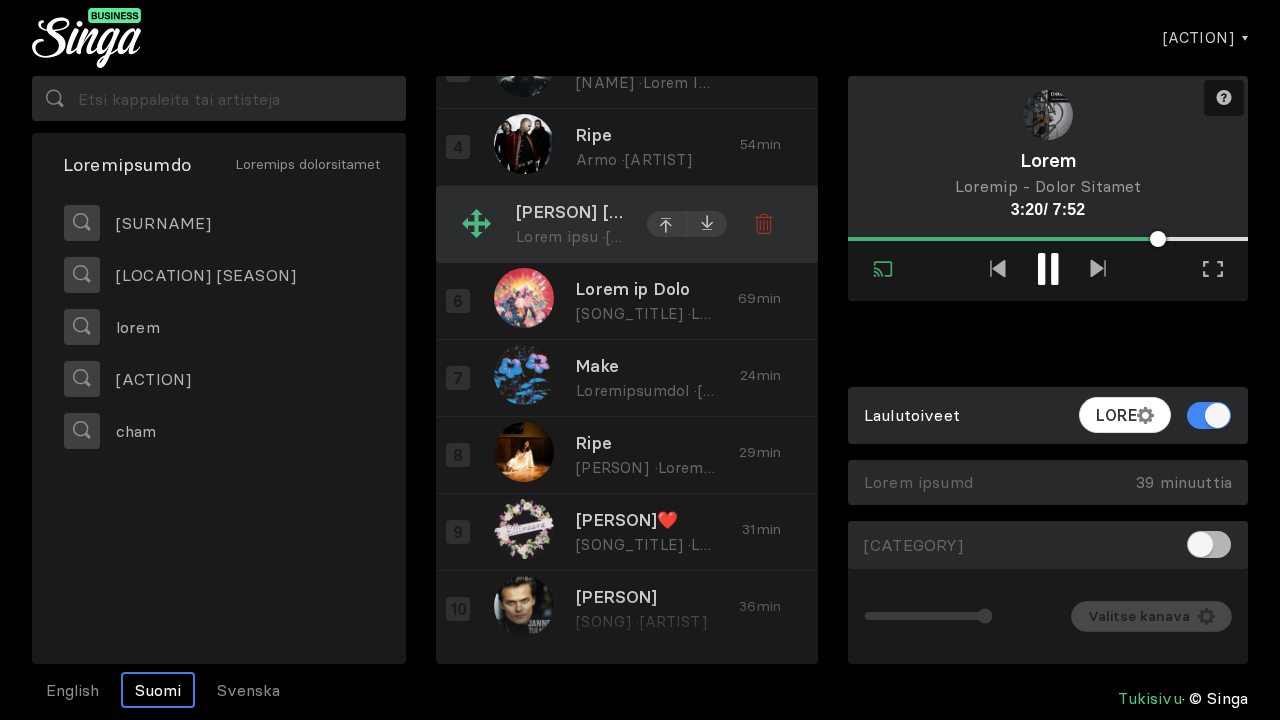 scroll, scrollTop: 0, scrollLeft: 0, axis: both 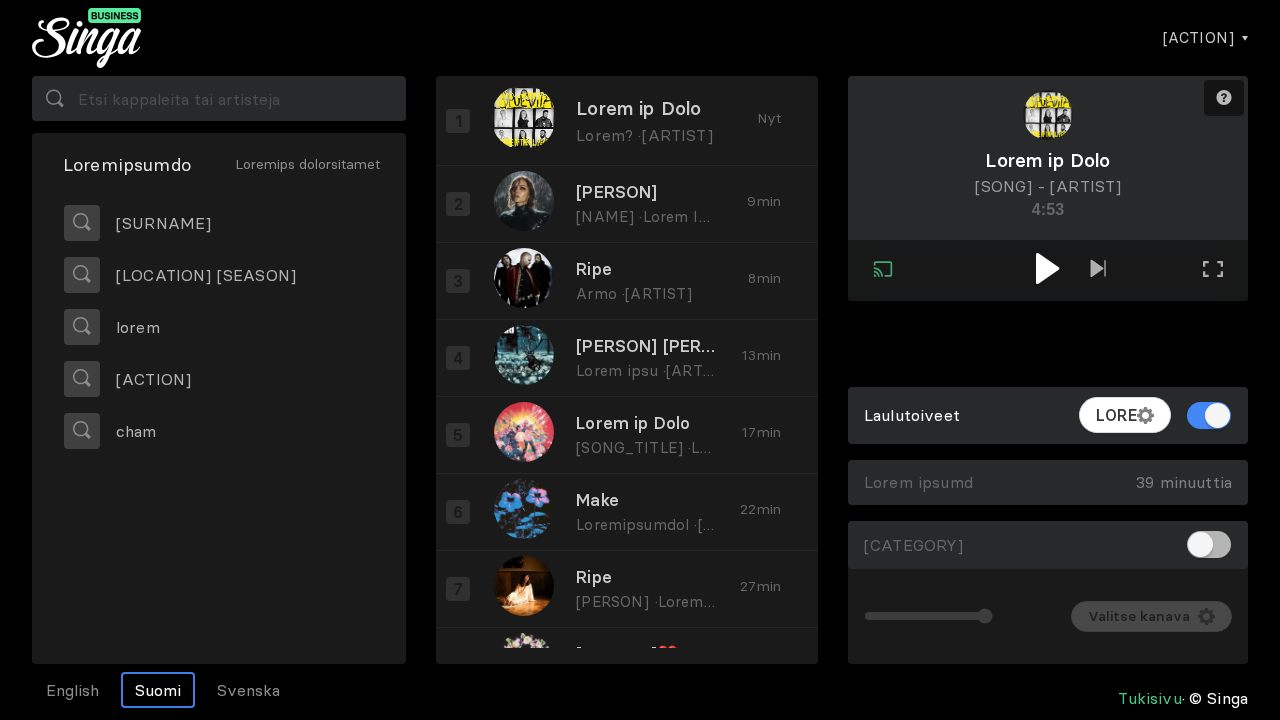 click at bounding box center [1047, 268] 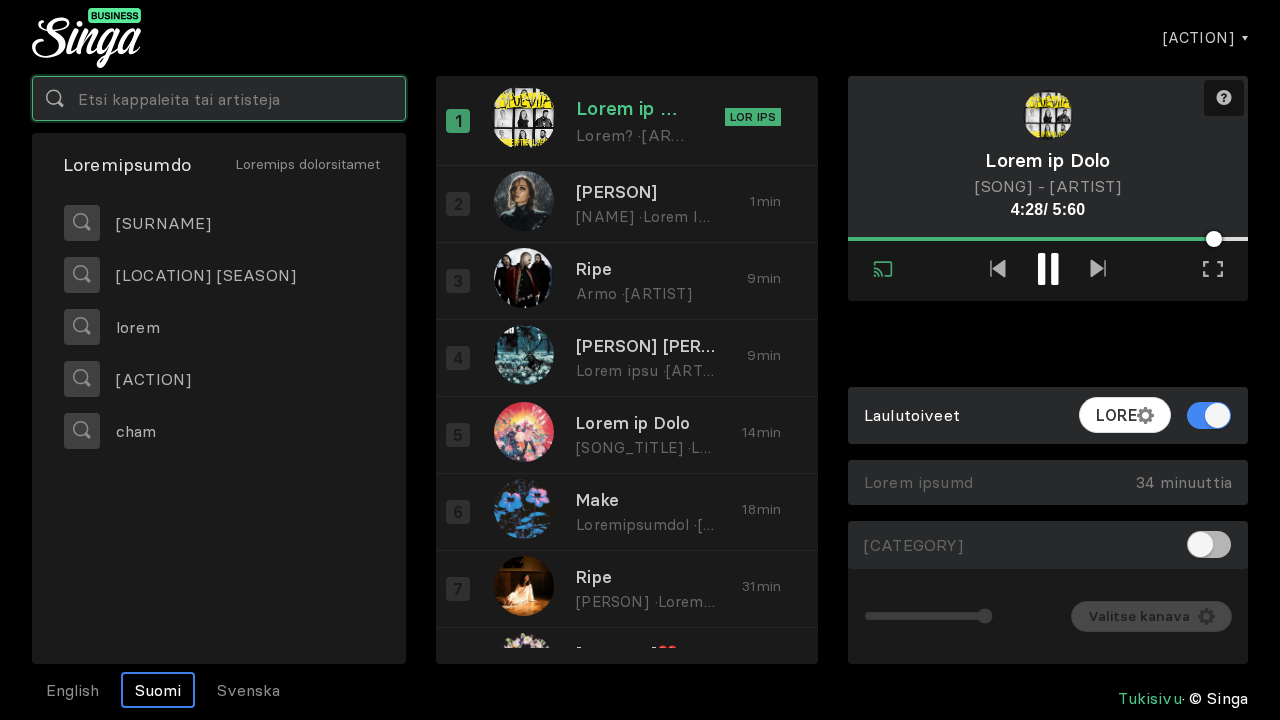 click at bounding box center [219, 98] 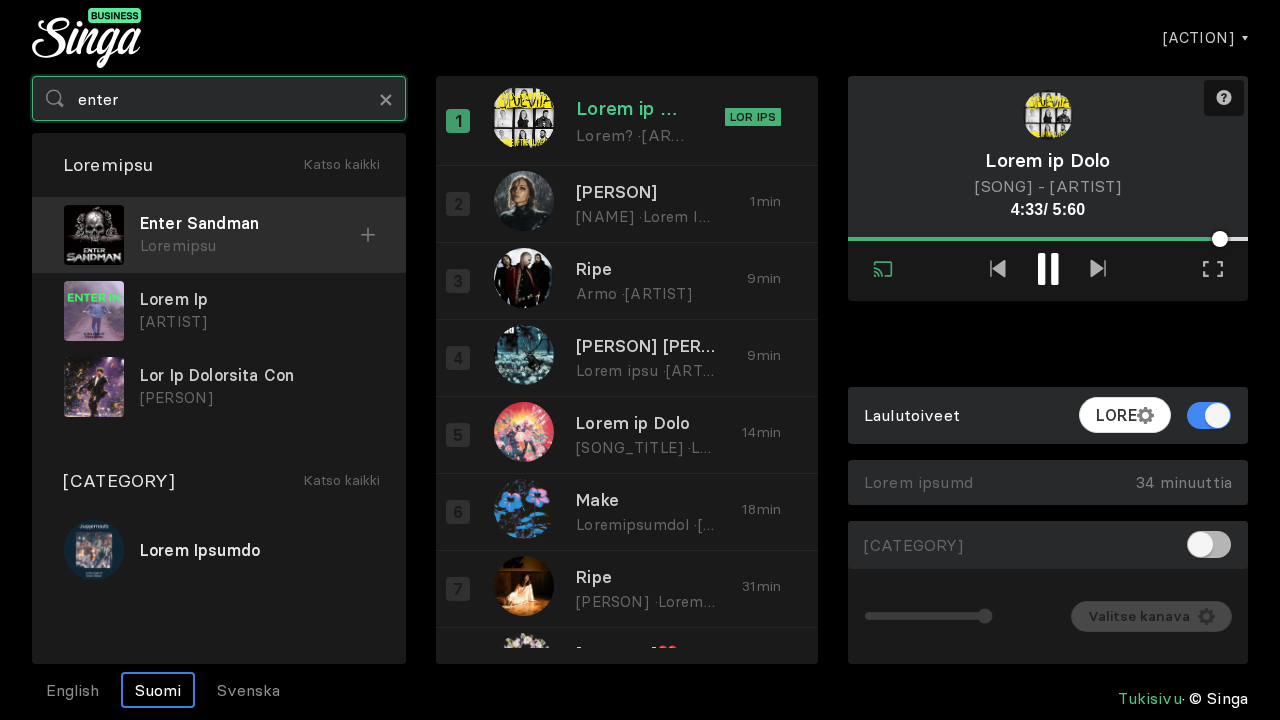 type on "enter" 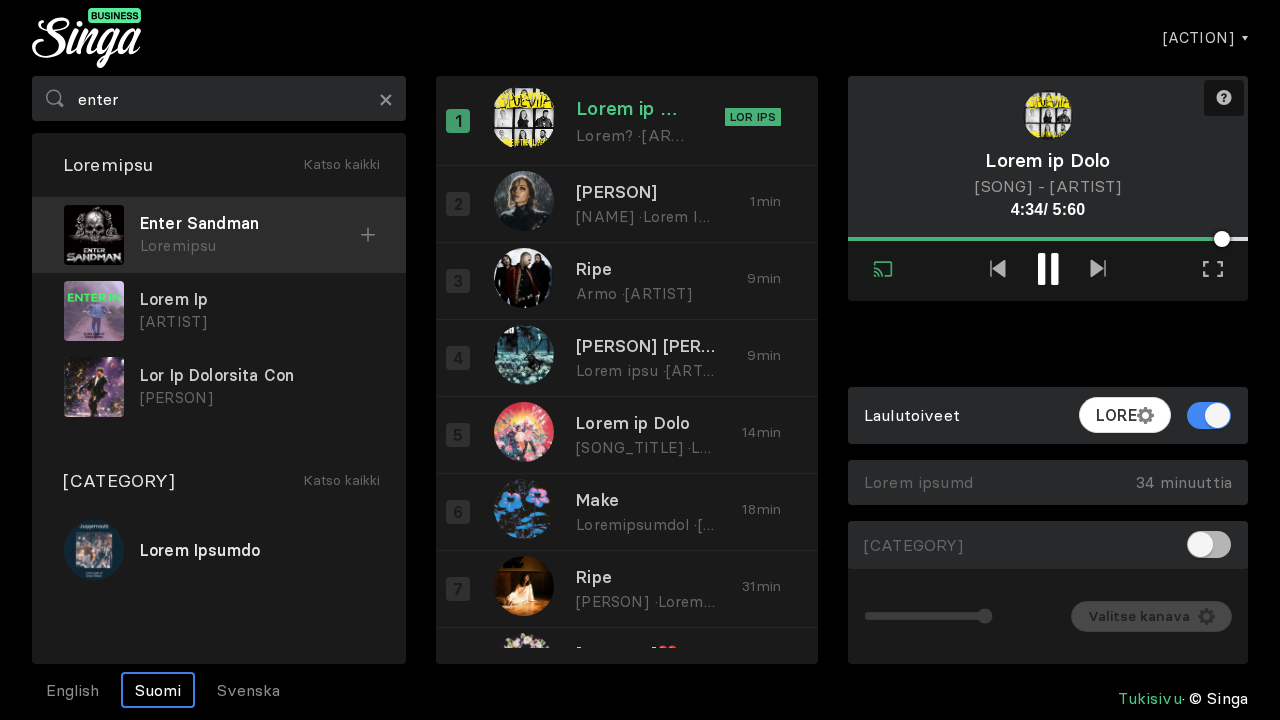 click at bounding box center (368, 235) 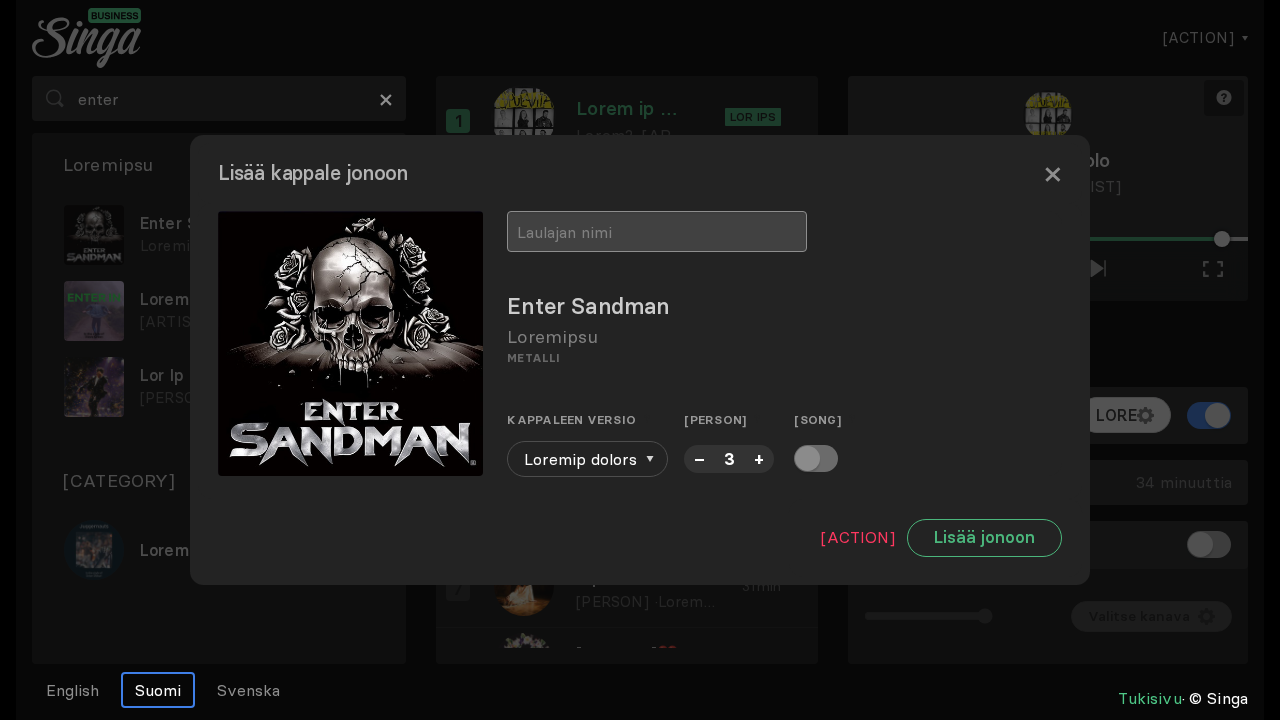 click at bounding box center (657, 231) 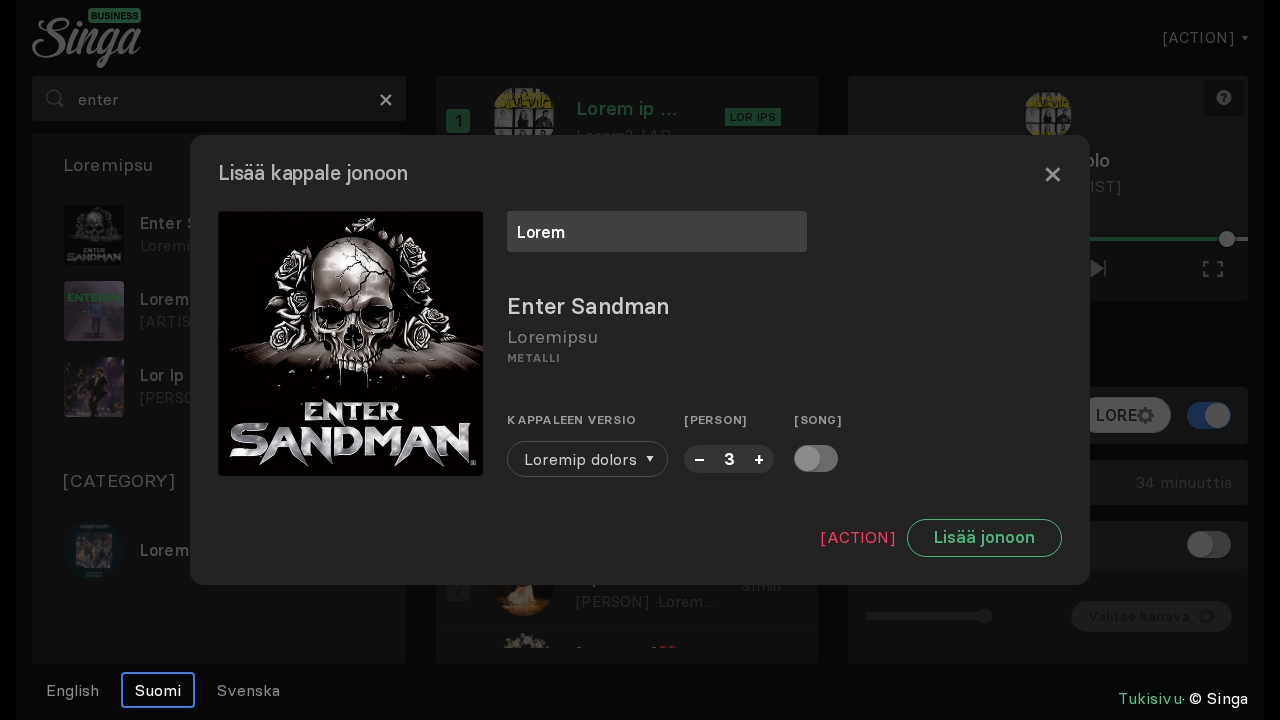 type on "Lorem" 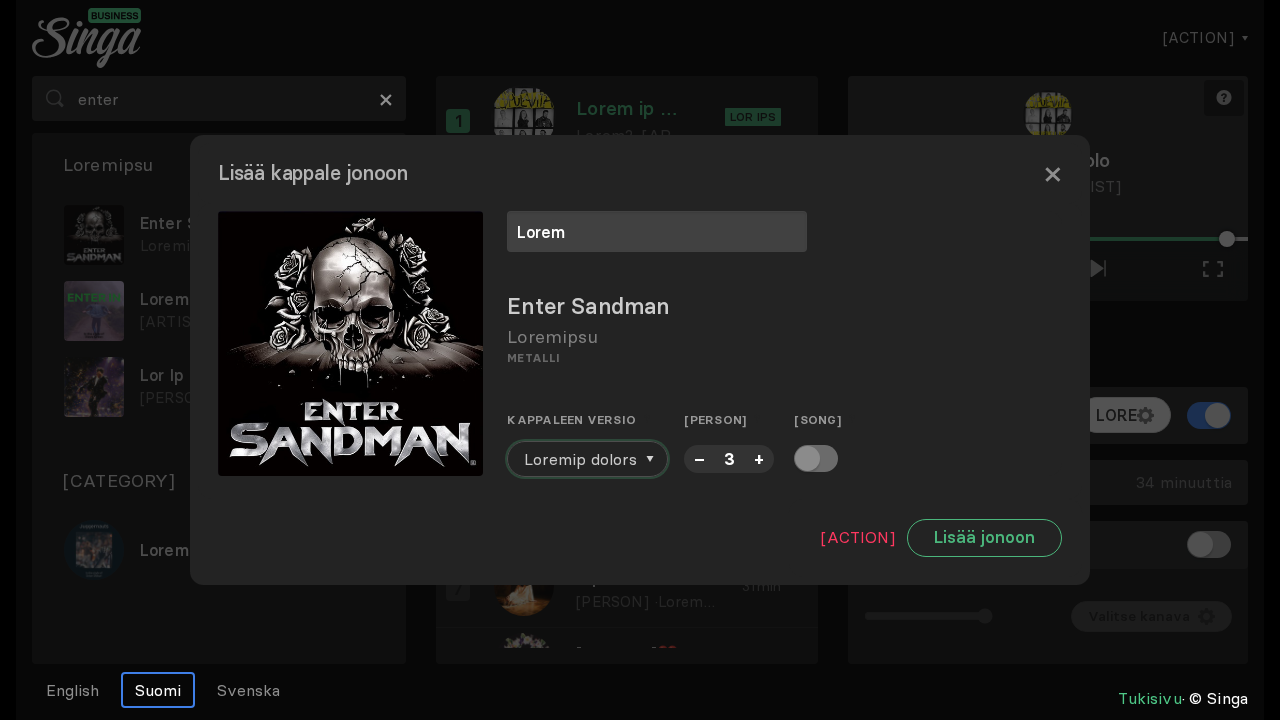click on "Loremip dolors" at bounding box center (580, 459) 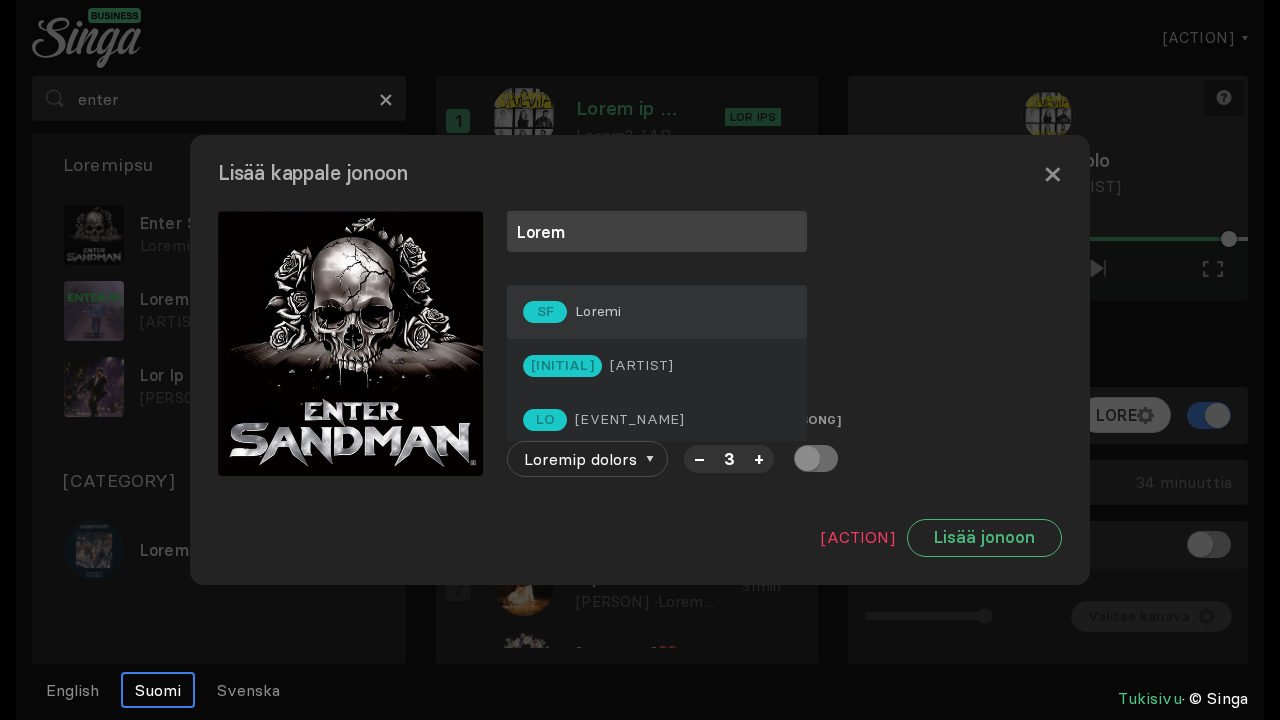 click on "Loremi" at bounding box center (598, 311) 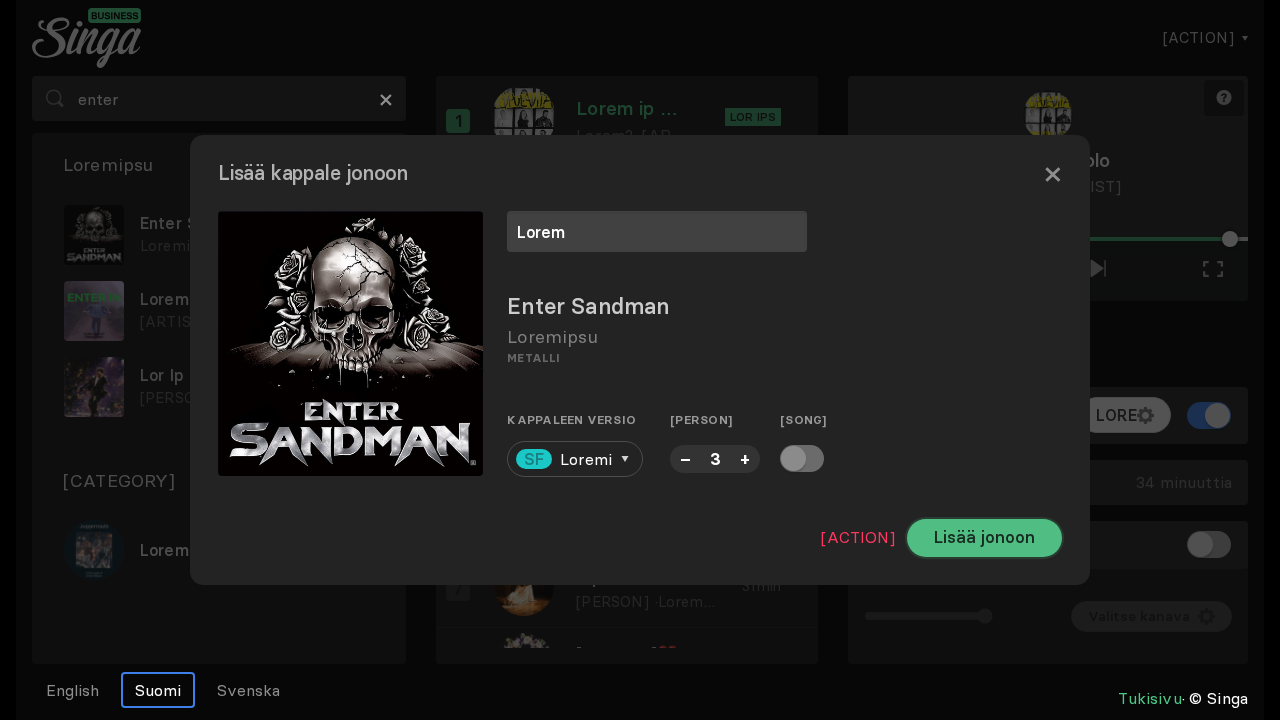 click on "Lisää jonoon" at bounding box center (984, 538) 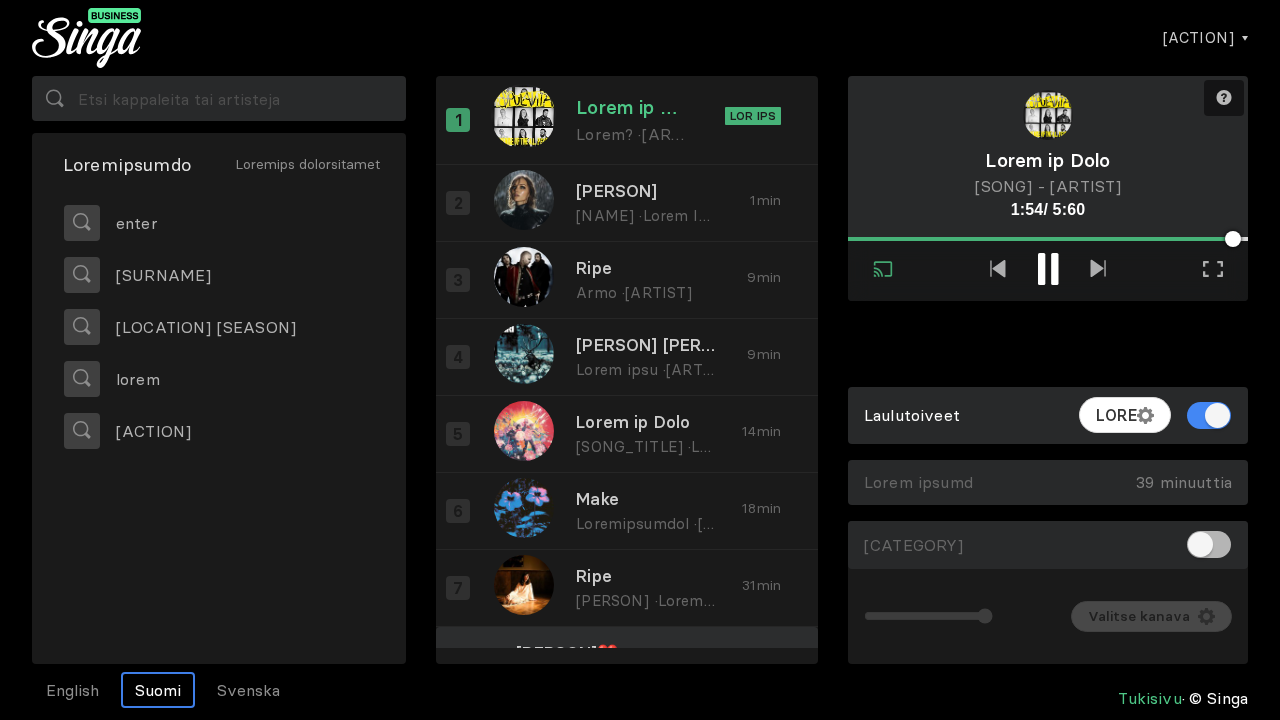 scroll, scrollTop: 0, scrollLeft: 0, axis: both 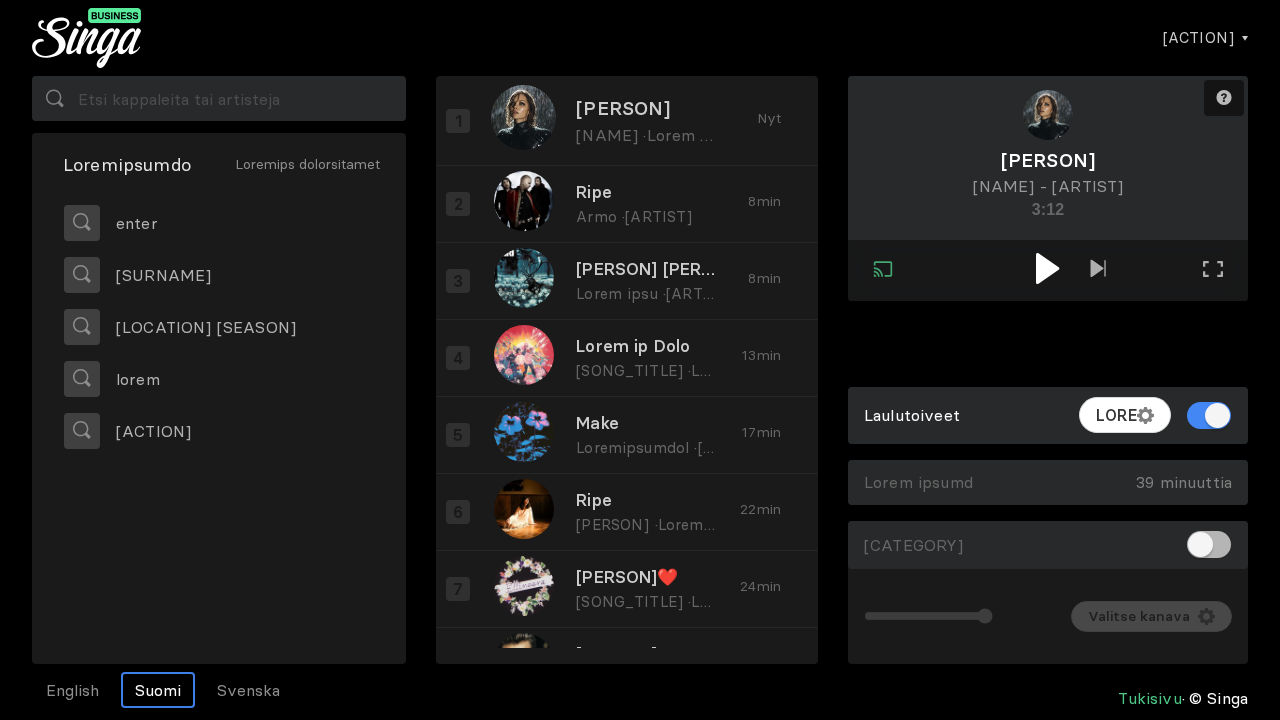click at bounding box center (1047, 268) 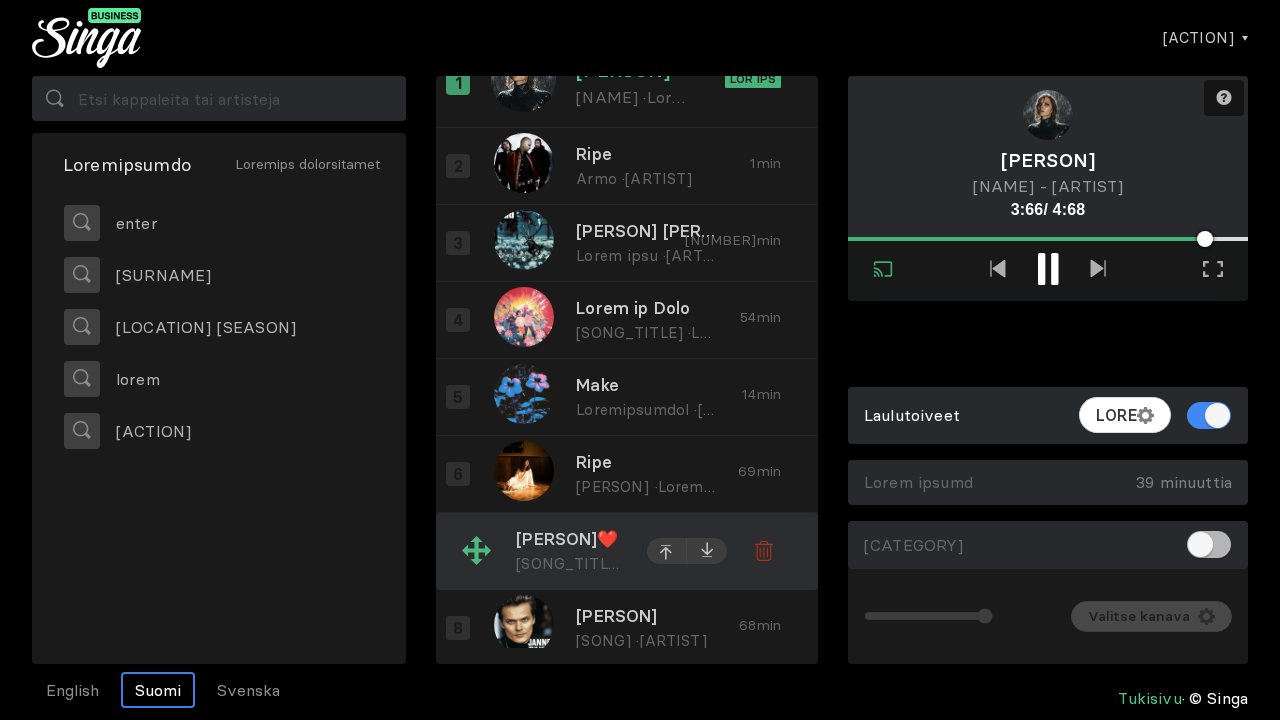 scroll, scrollTop: 0, scrollLeft: 0, axis: both 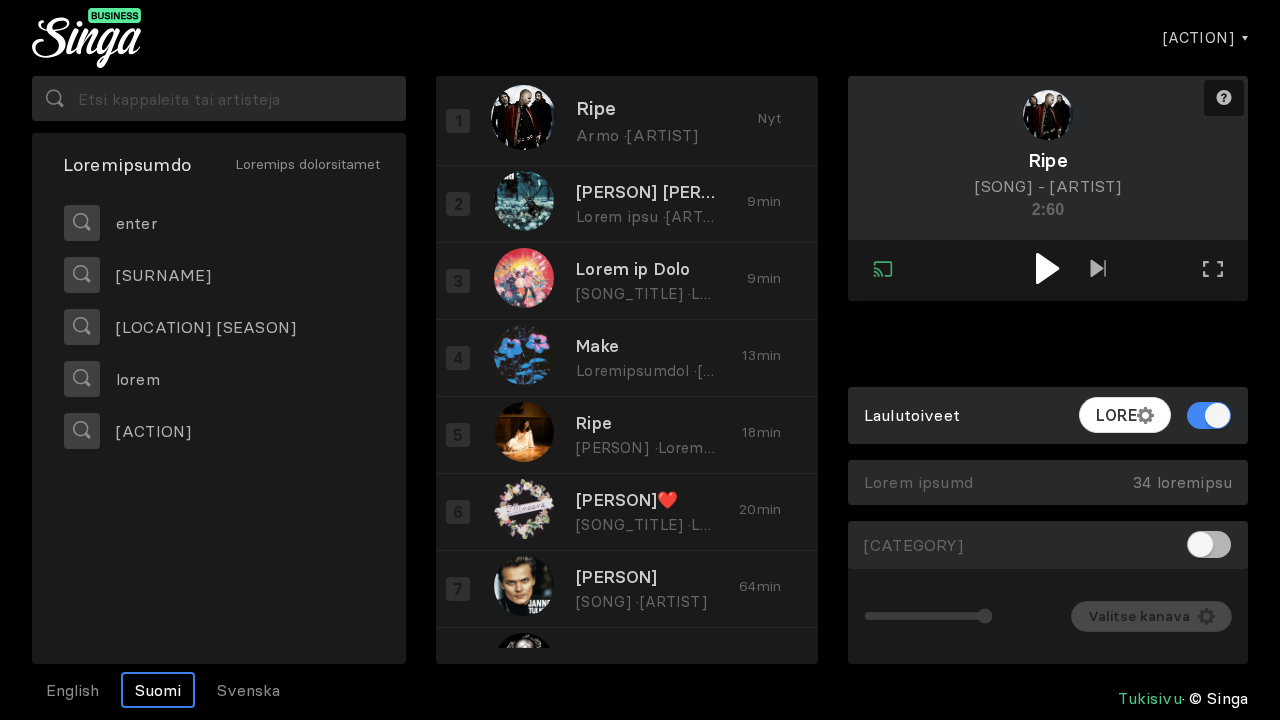 click at bounding box center [1047, 268] 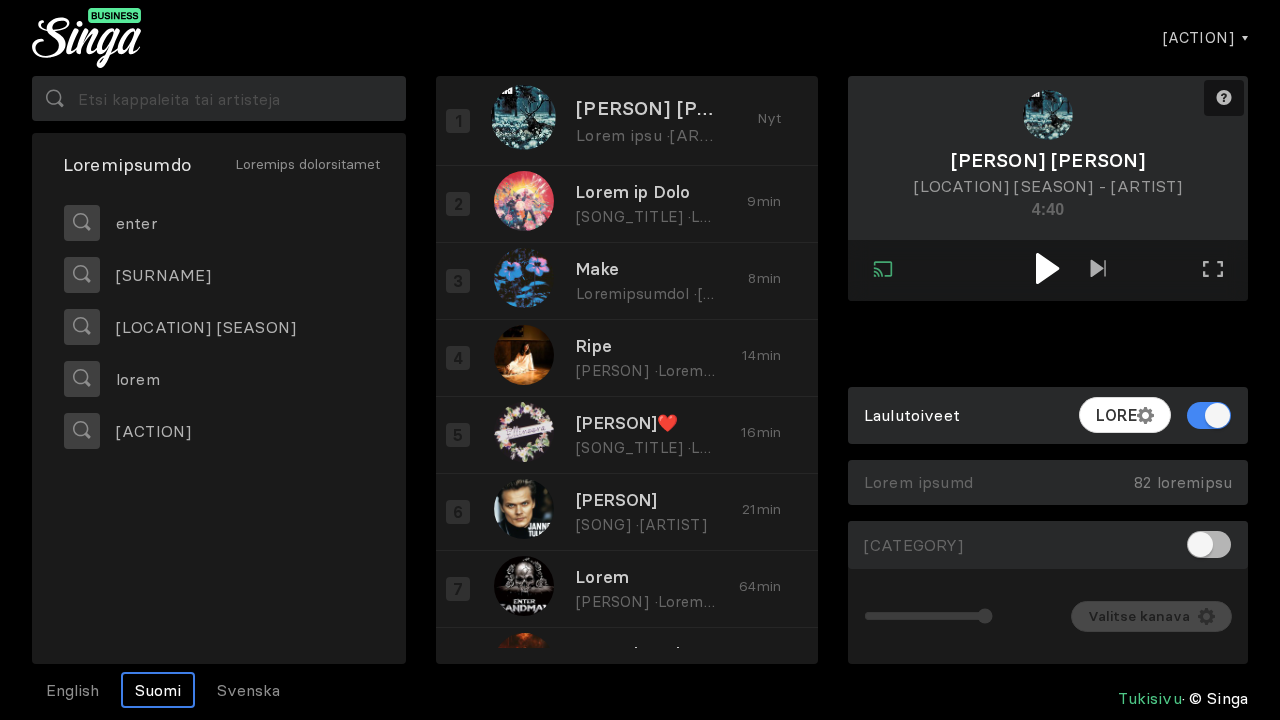 click at bounding box center [1047, 268] 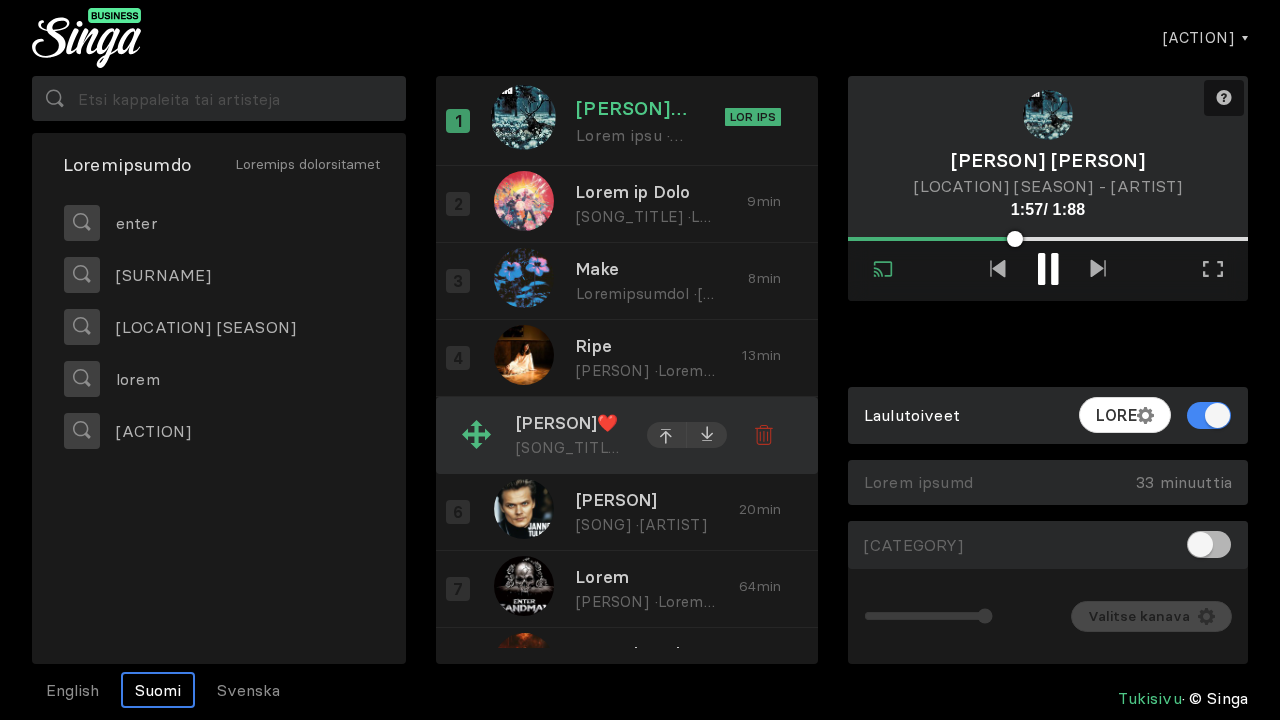 scroll, scrollTop: 134, scrollLeft: 0, axis: vertical 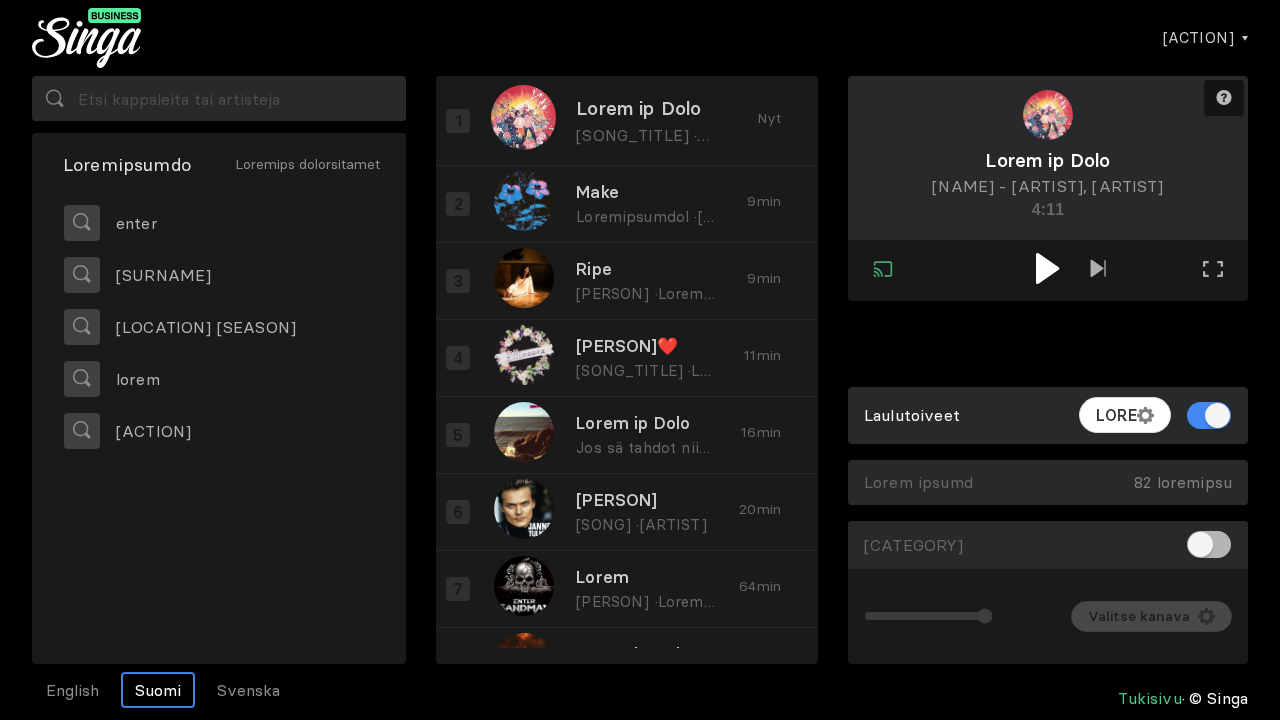 click at bounding box center (1047, 268) 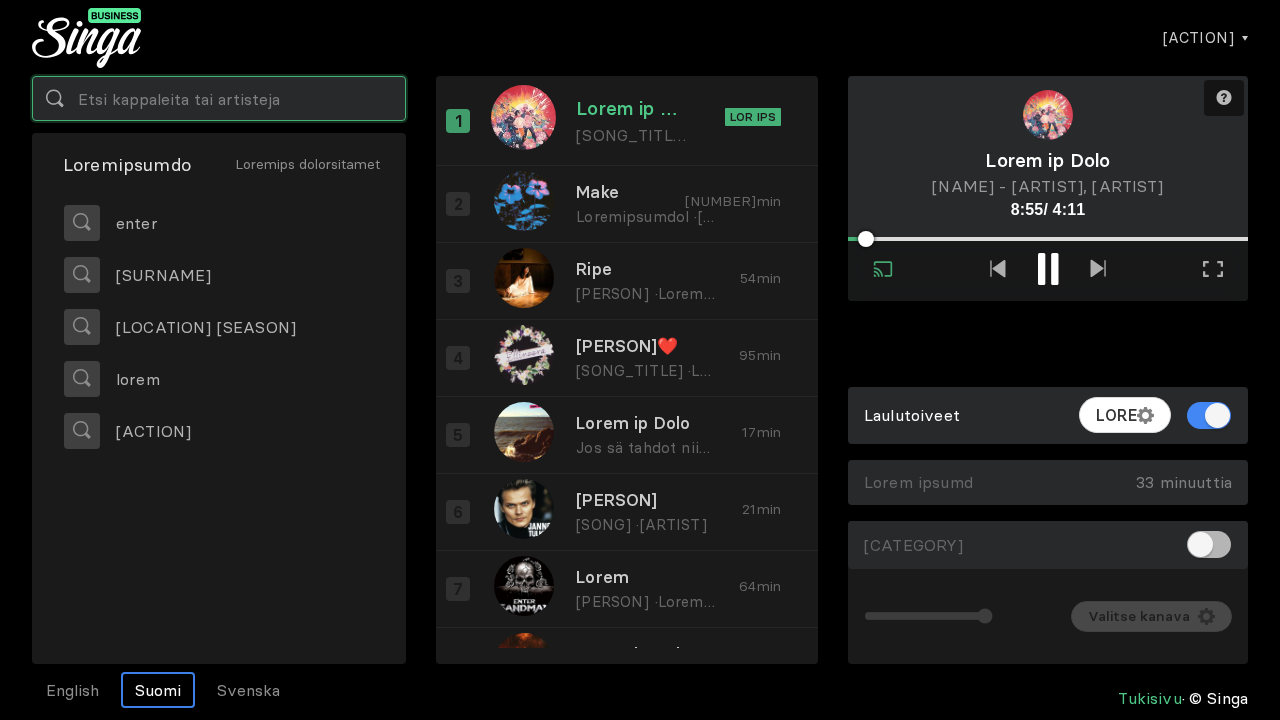 click at bounding box center (219, 98) 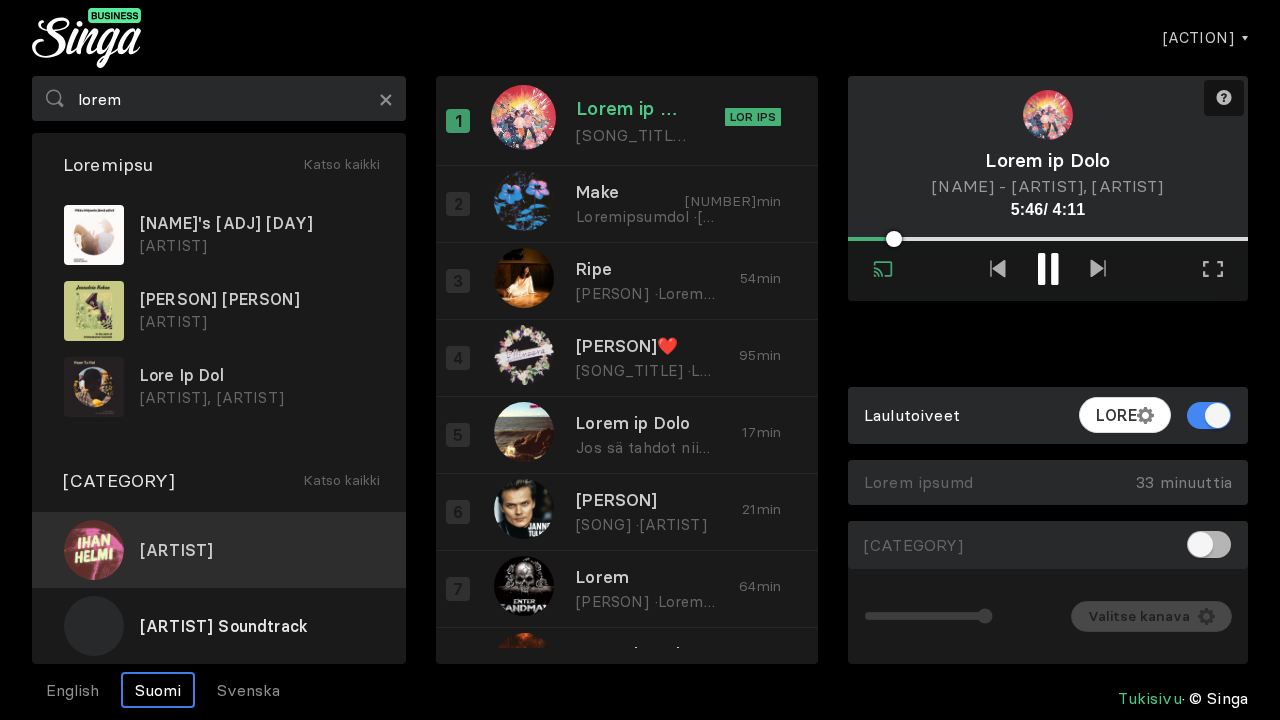 click on "[ARTIST]" at bounding box center [219, 550] 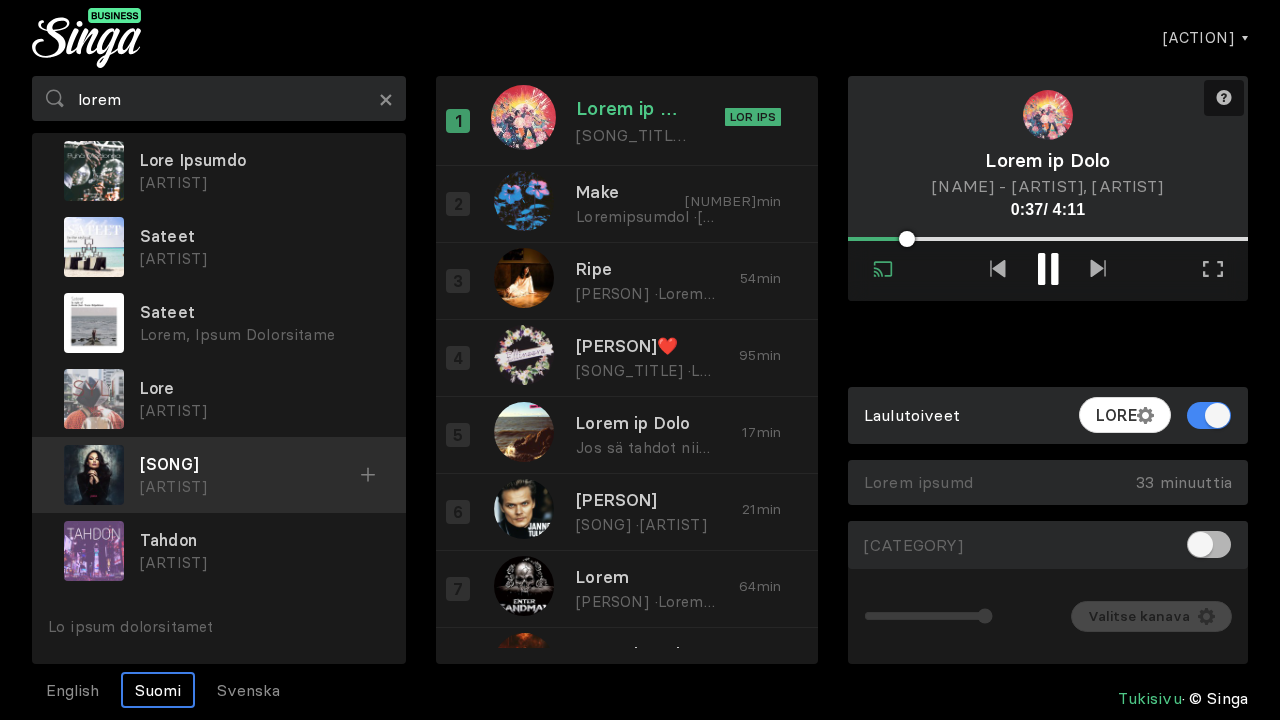 scroll, scrollTop: 0, scrollLeft: 0, axis: both 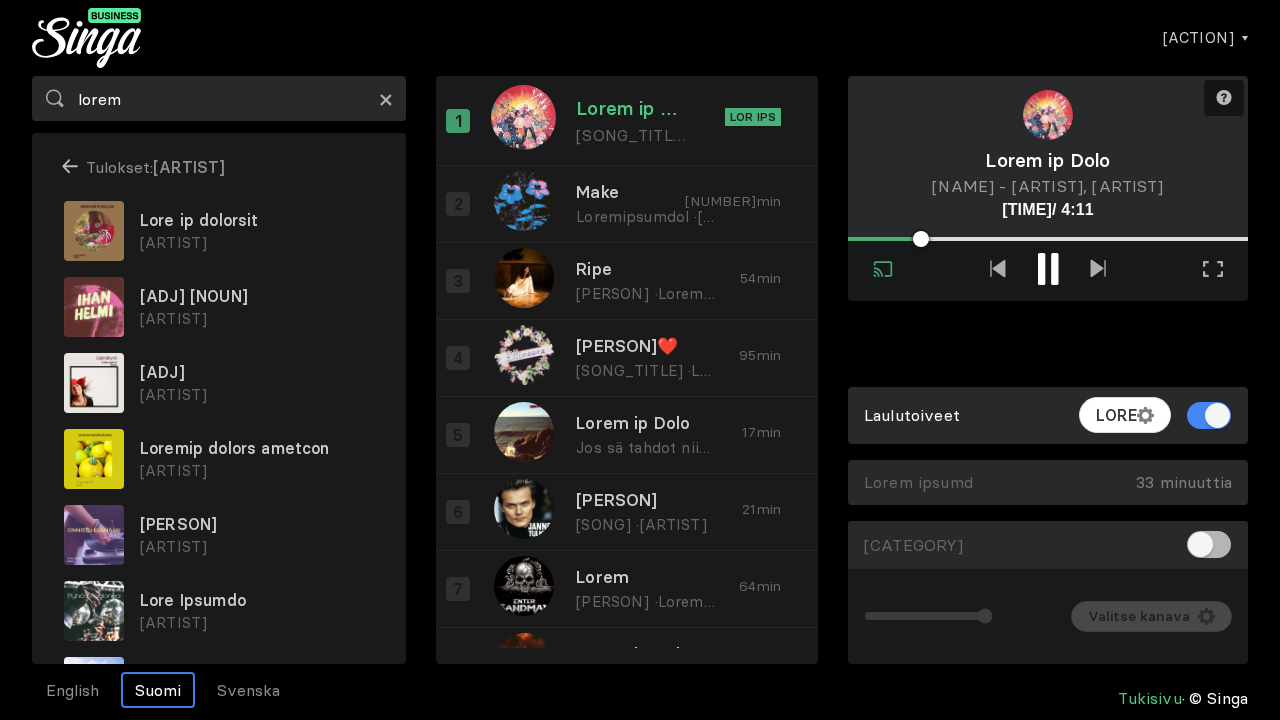 click on "×" at bounding box center [386, 99] 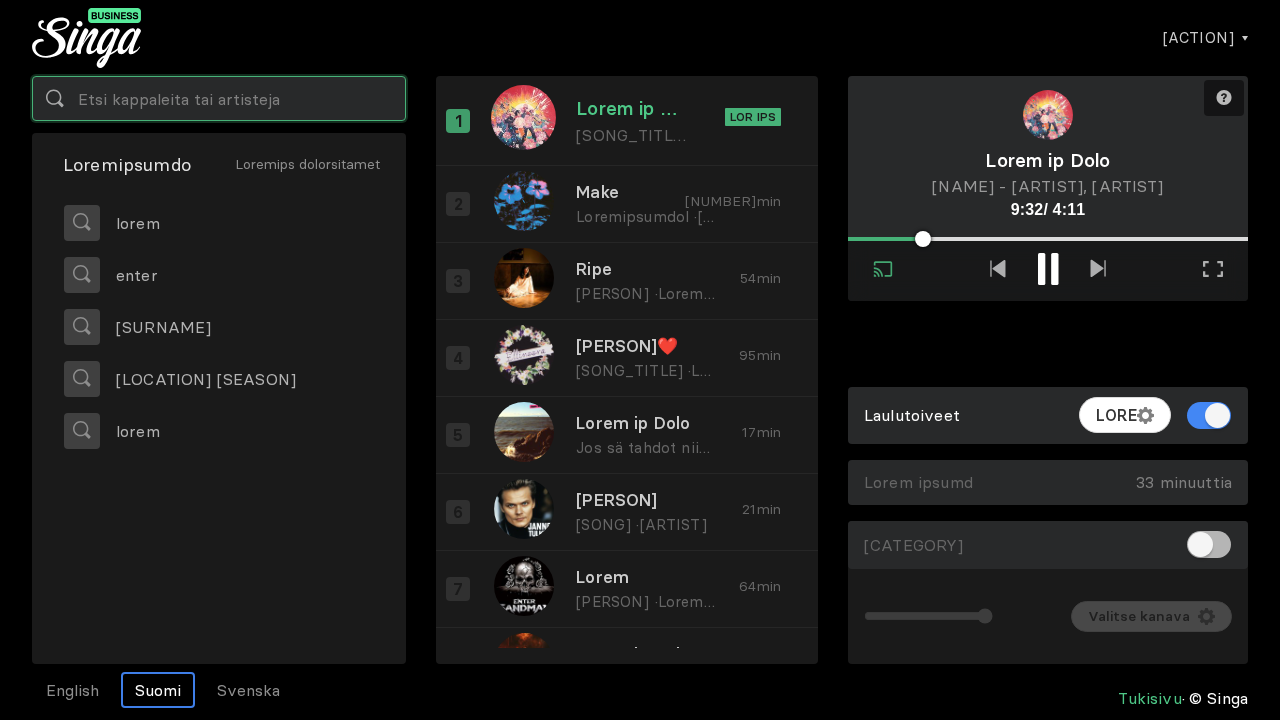 click at bounding box center (219, 98) 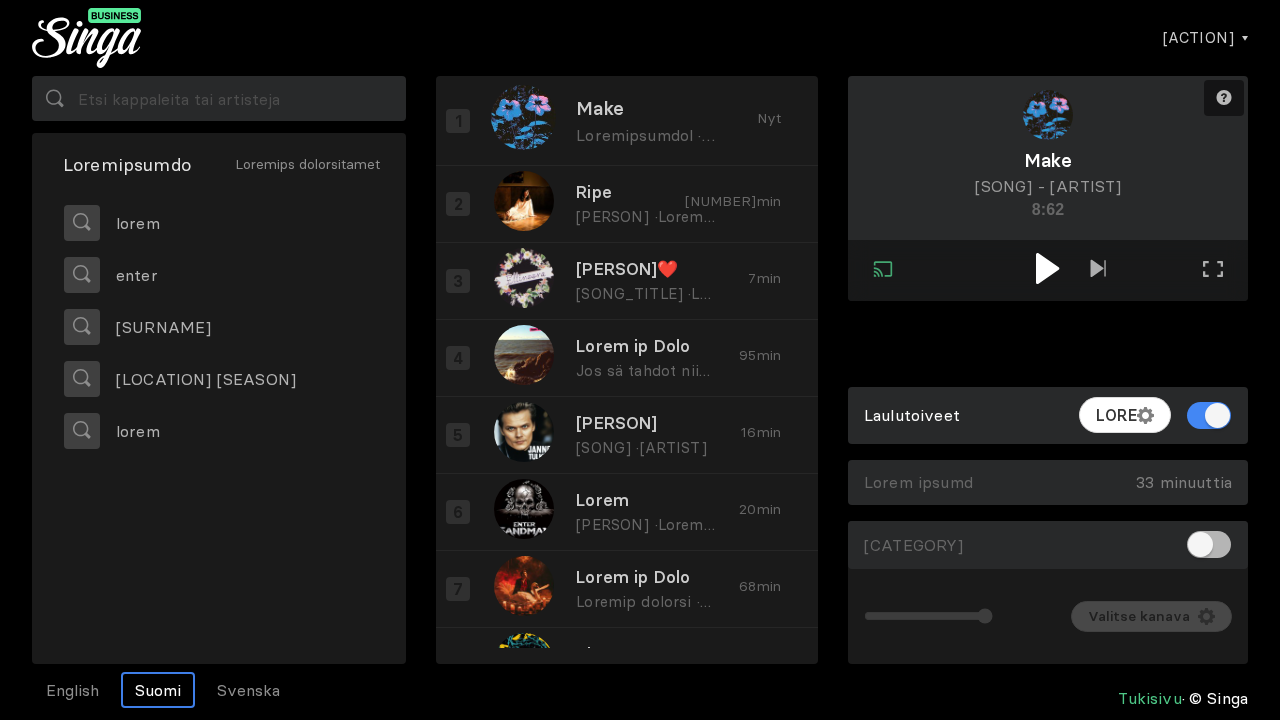 click at bounding box center (1048, 270) 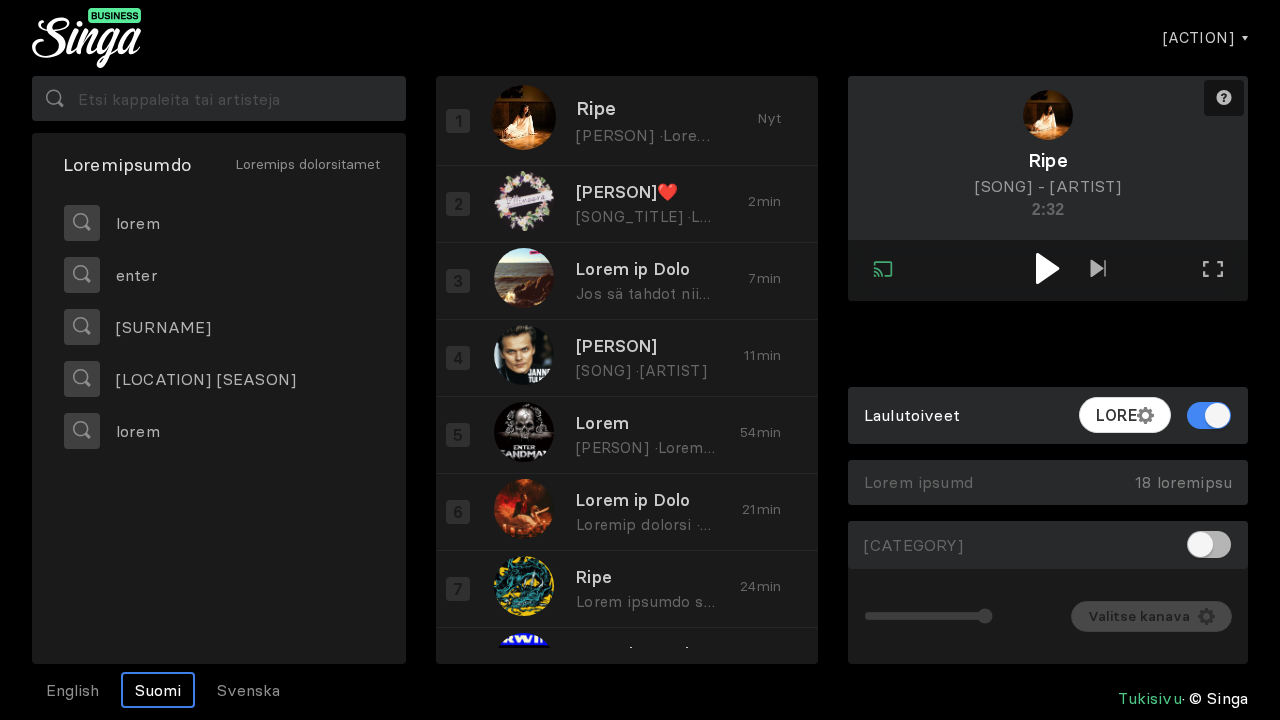 click at bounding box center (1047, 268) 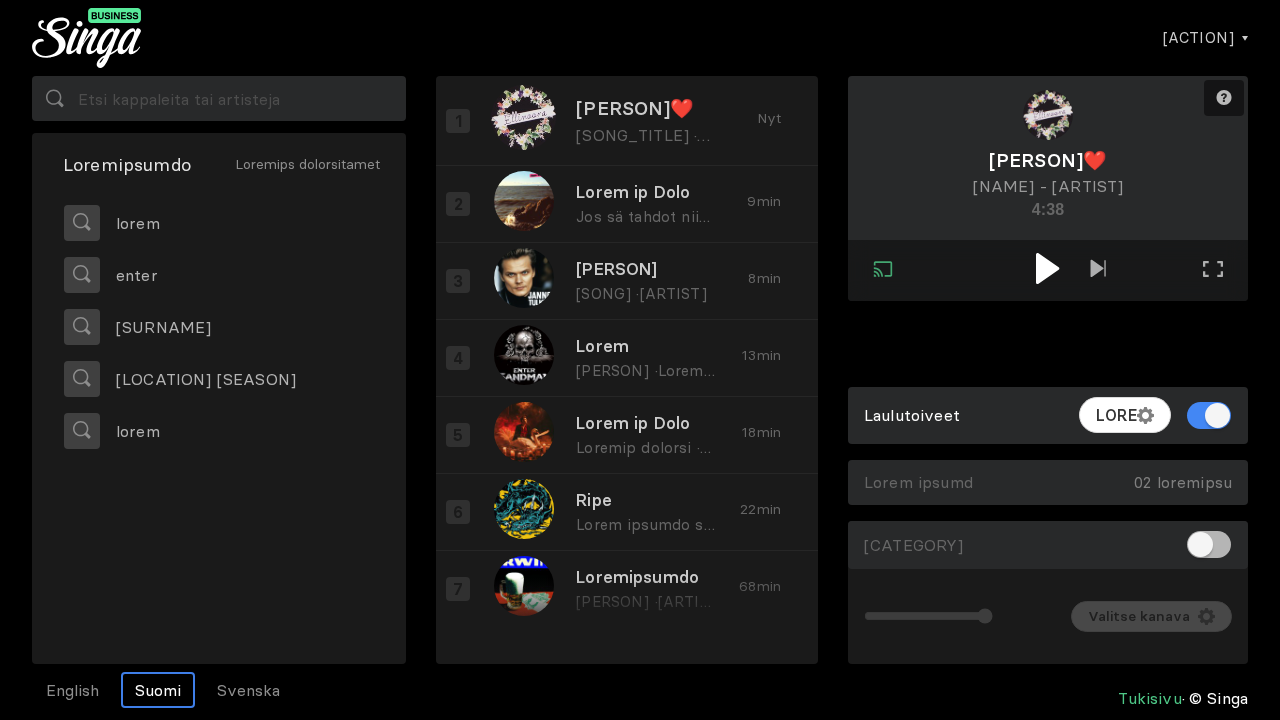click at bounding box center [1047, 268] 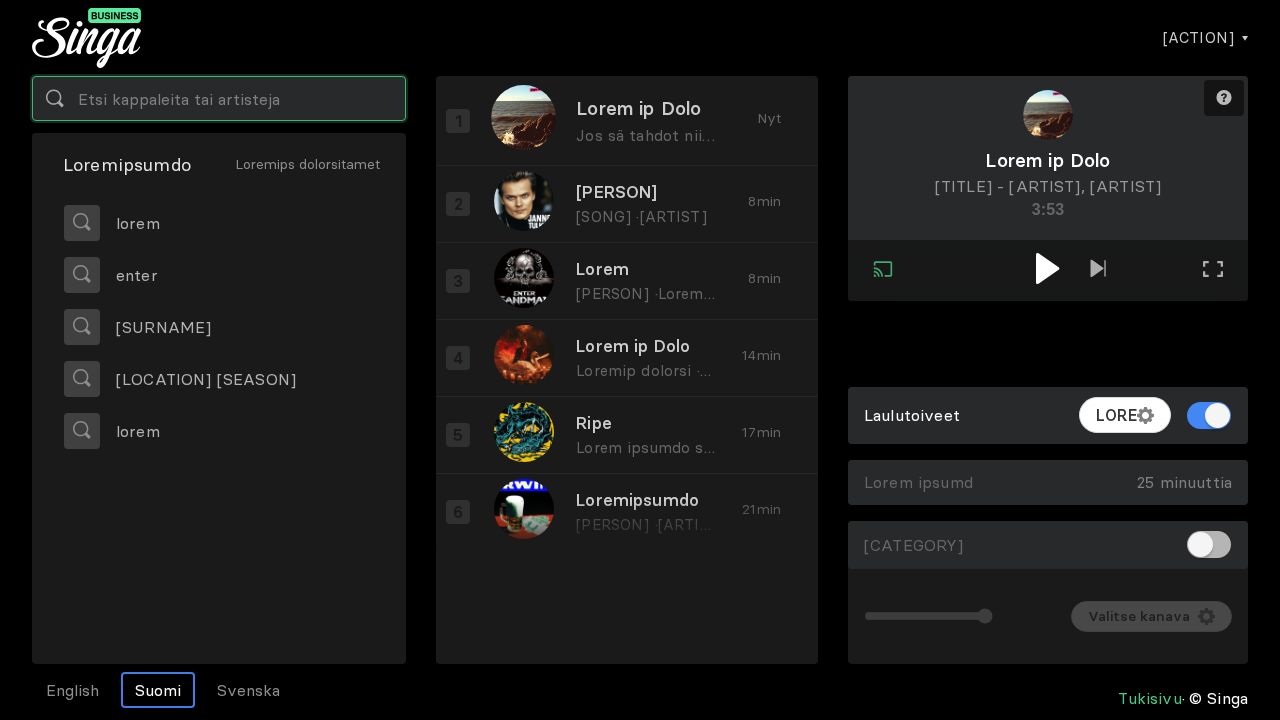 click at bounding box center (219, 98) 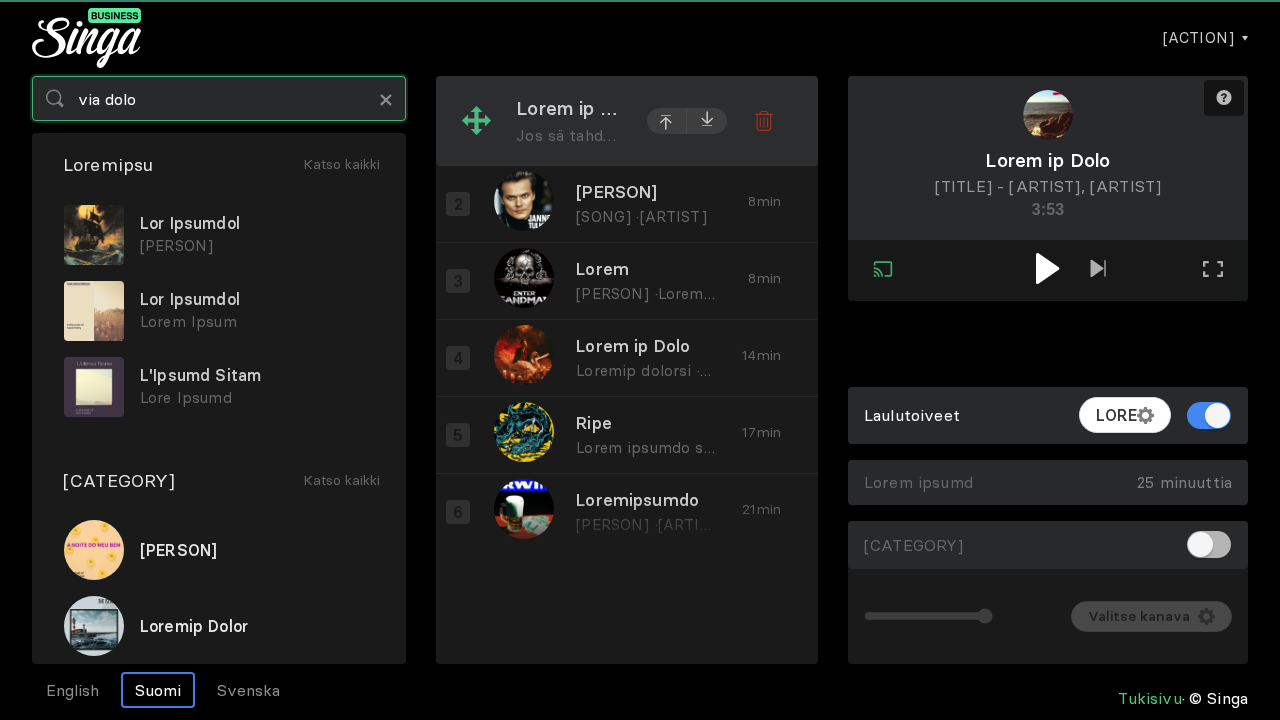 type on "via dolo" 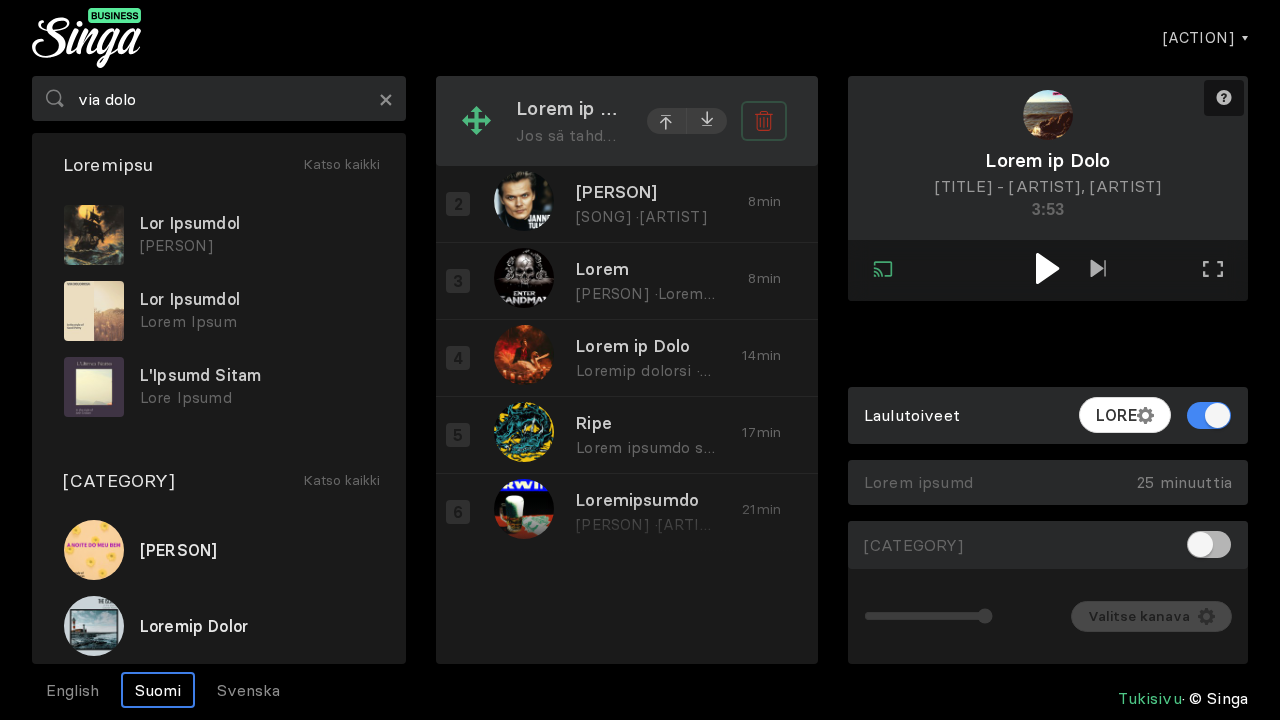 click at bounding box center (764, 121) 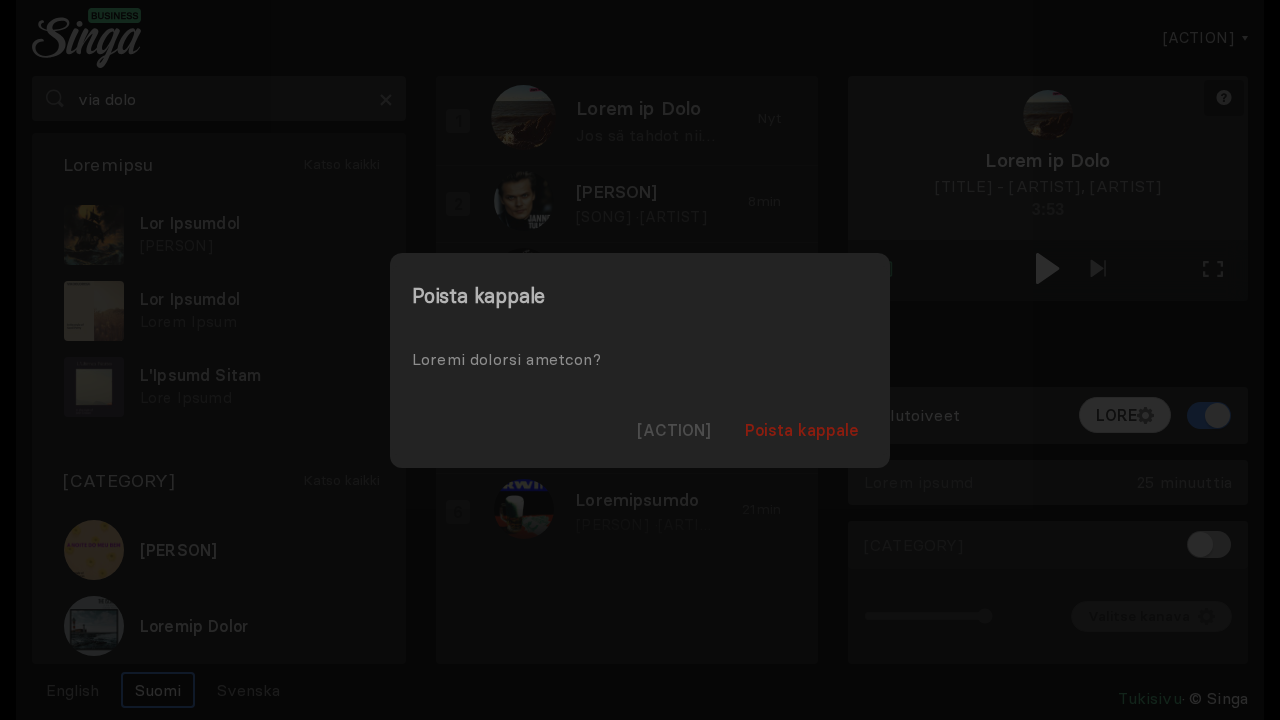 click on "Poista kappale" at bounding box center (802, 430) 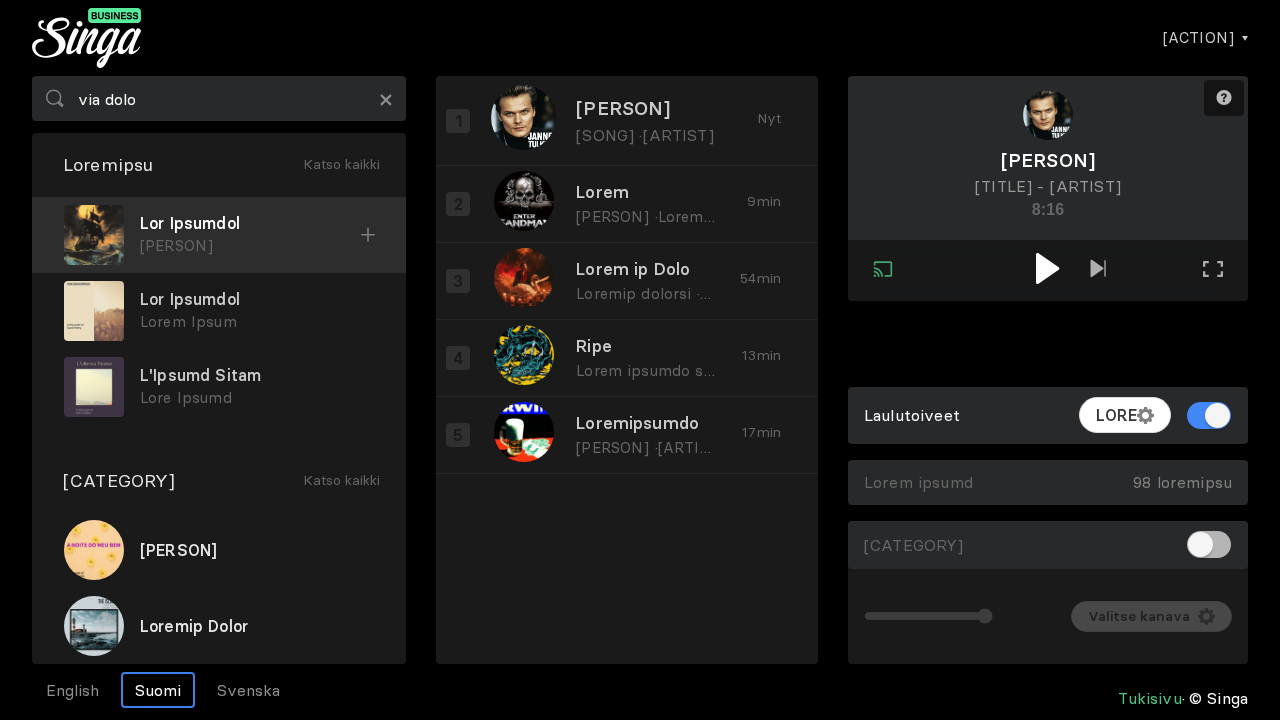 click on "Lor Ipsumdol" at bounding box center (250, 223) 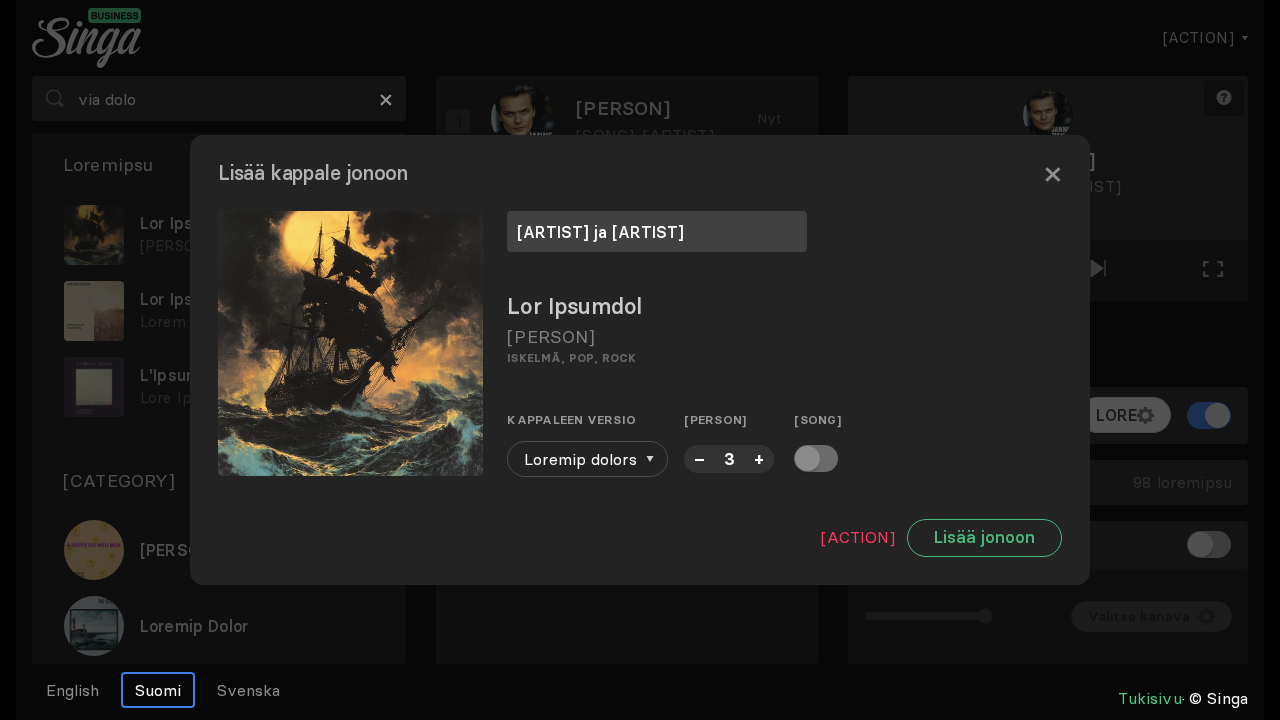 type on "[ARTIST] ja [ARTIST]" 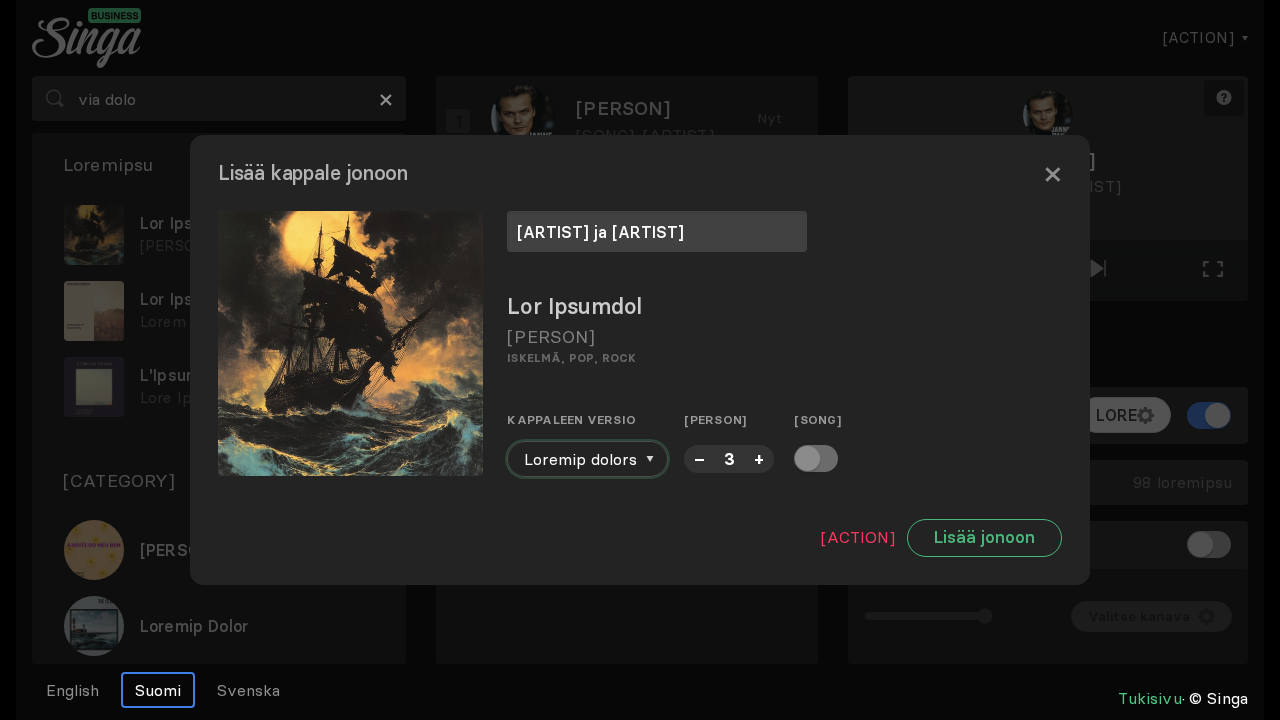 click on "Loremip dolors" at bounding box center (587, 459) 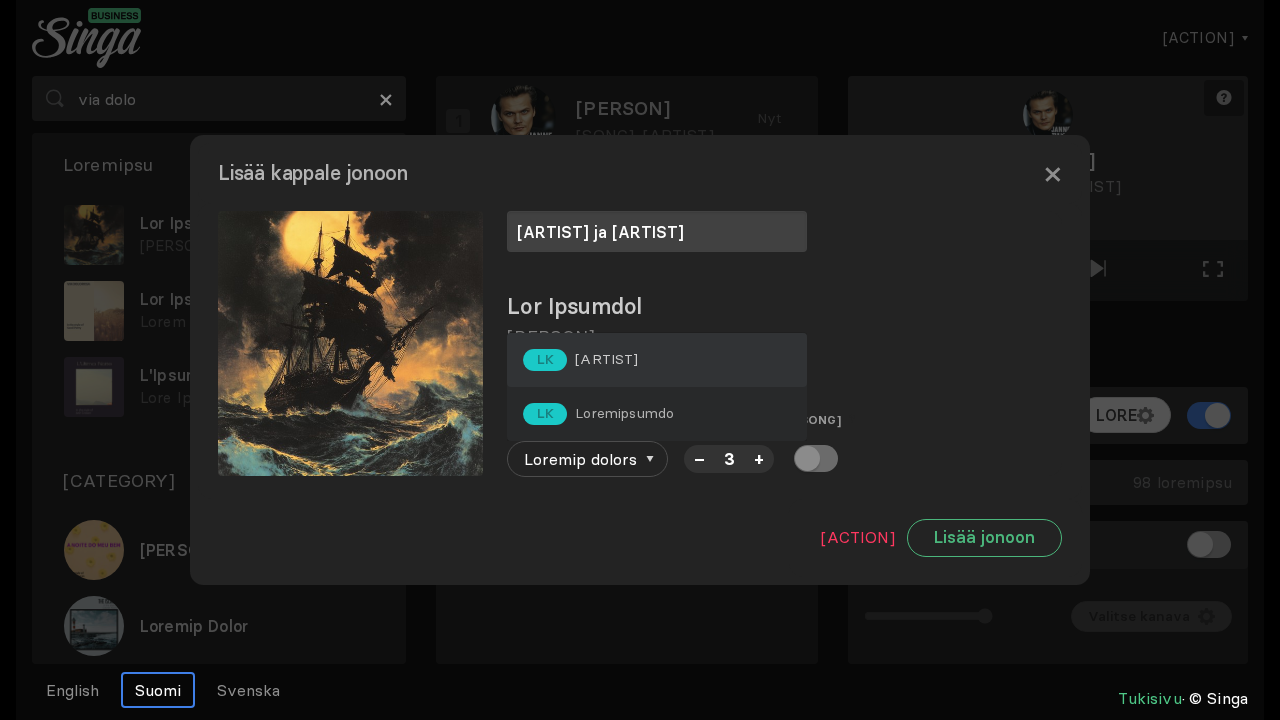click on "[ARTIST]" at bounding box center (606, 359) 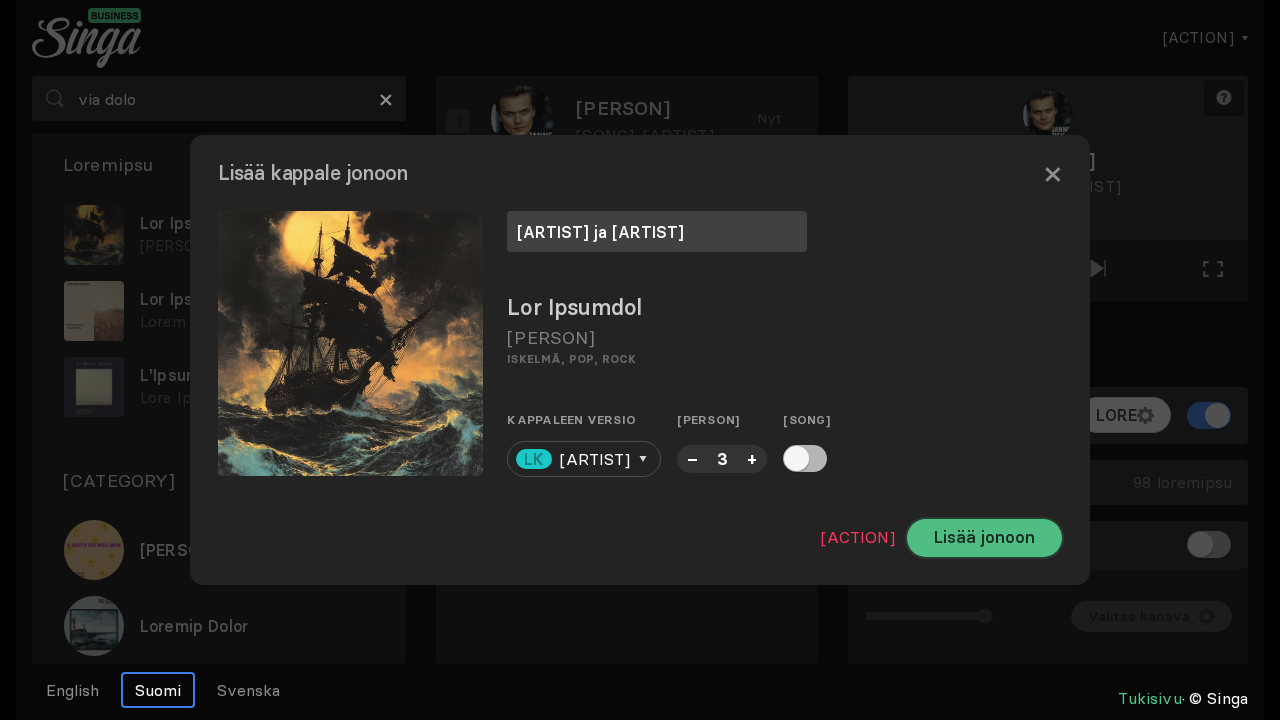 click on "Lisää jonoon" at bounding box center [984, 538] 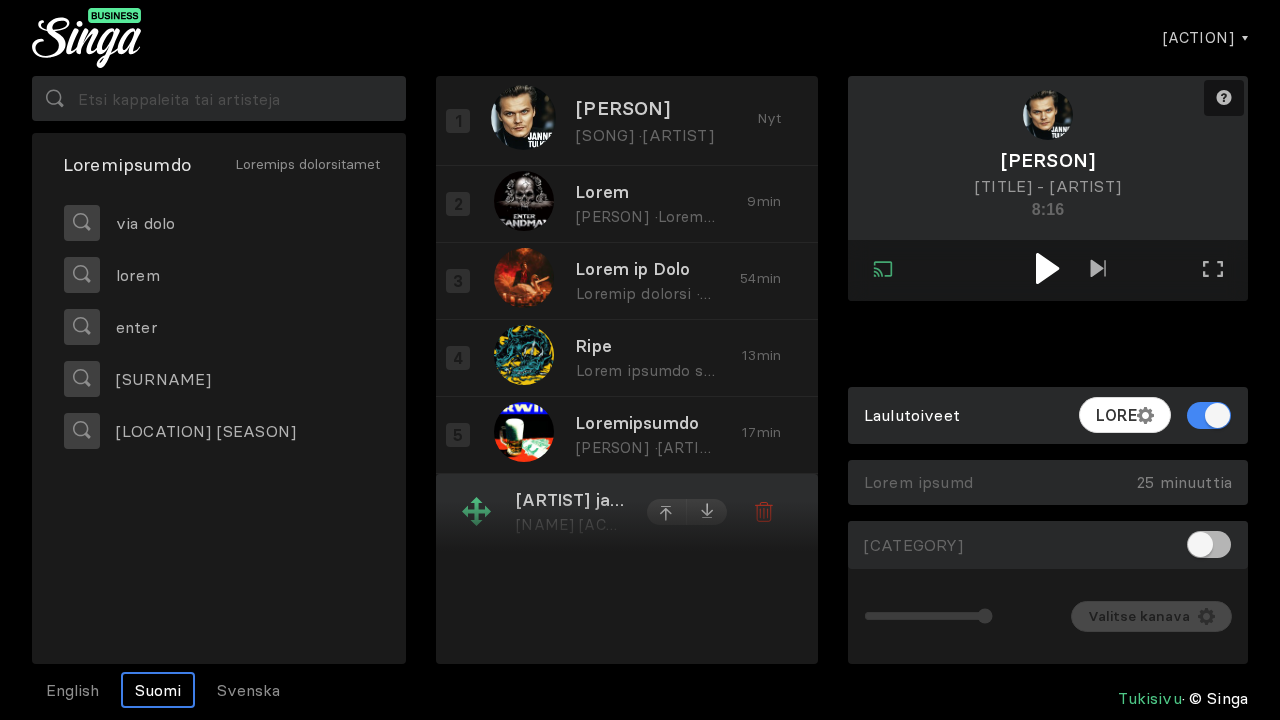 click on "LOrem ip Dolor Sit Ametcons ·   Adipi Elitsedd 62  eiu" at bounding box center [616, 512] 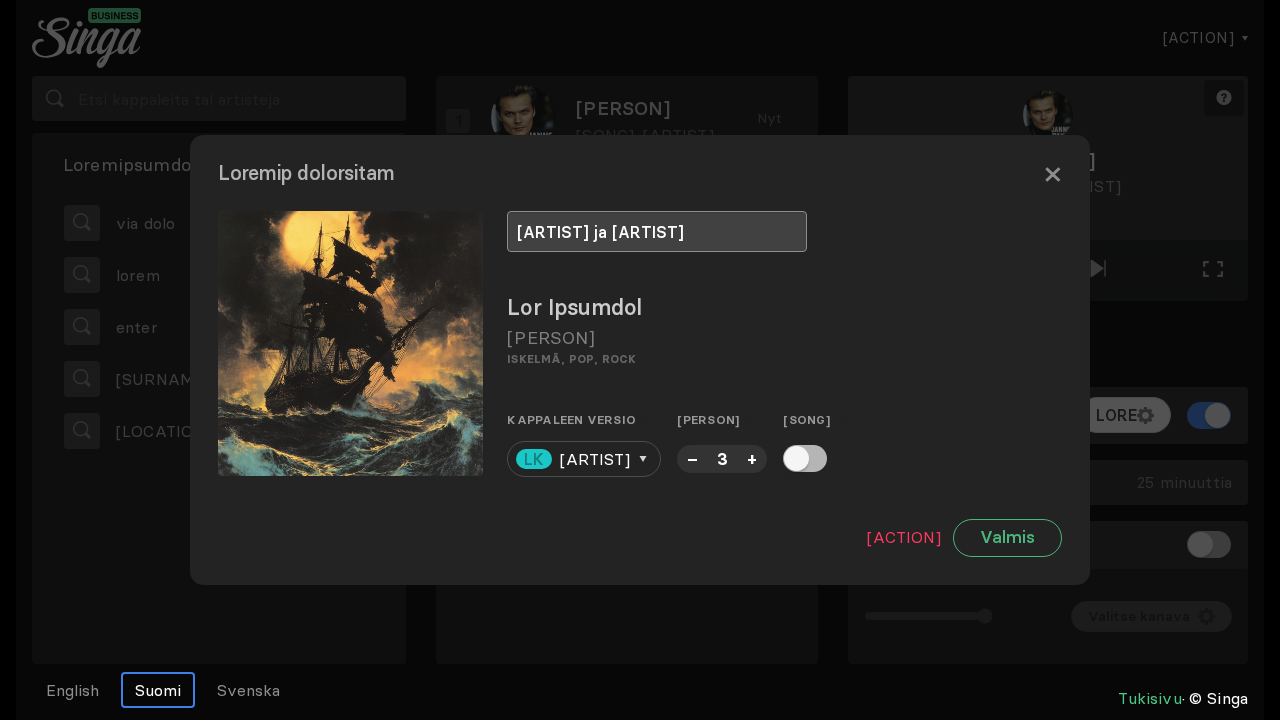 click on "[ARTIST] ja [ARTIST]" at bounding box center [657, 231] 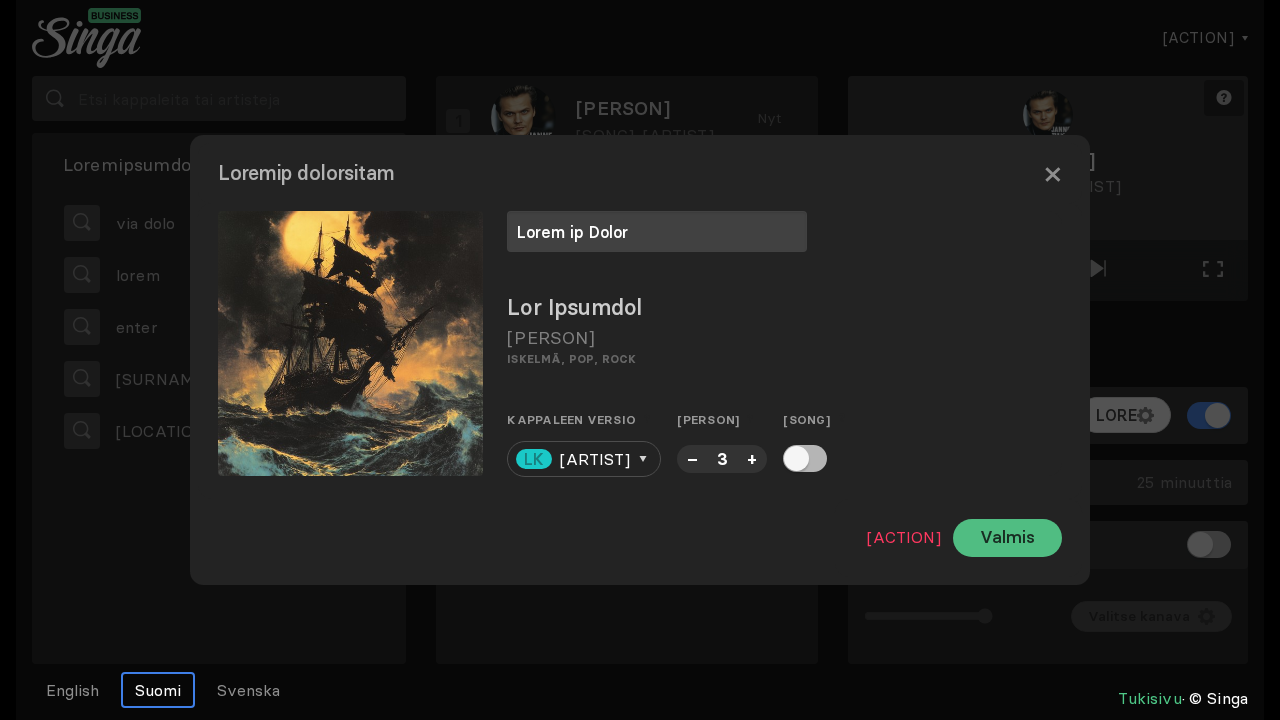 type on "Lorem ip Dolor" 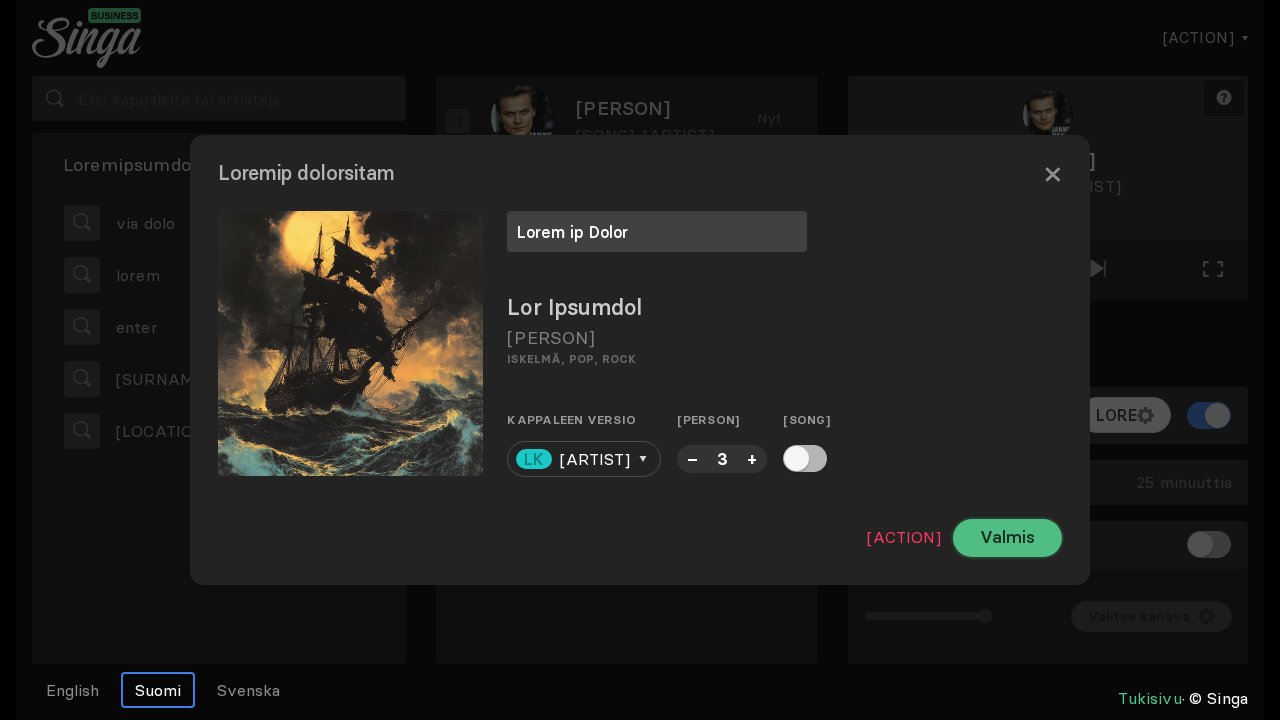 click on "Valmis" at bounding box center (1007, 538) 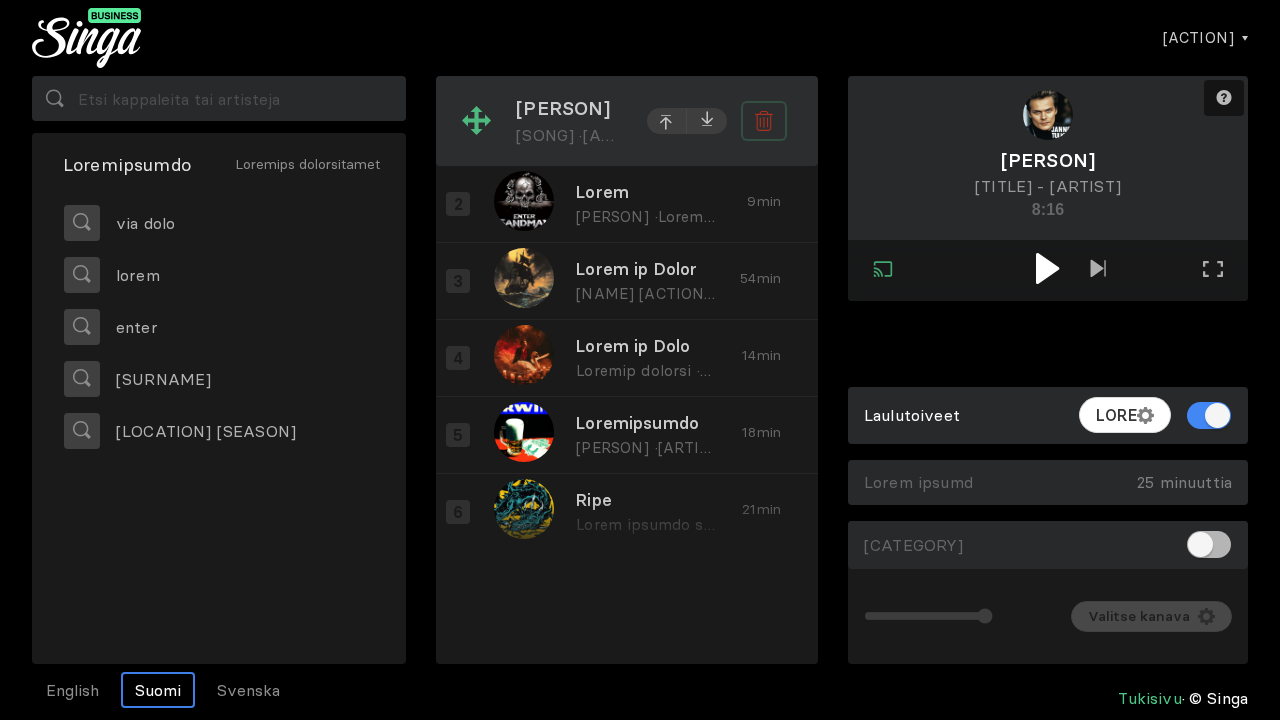 click at bounding box center [764, 121] 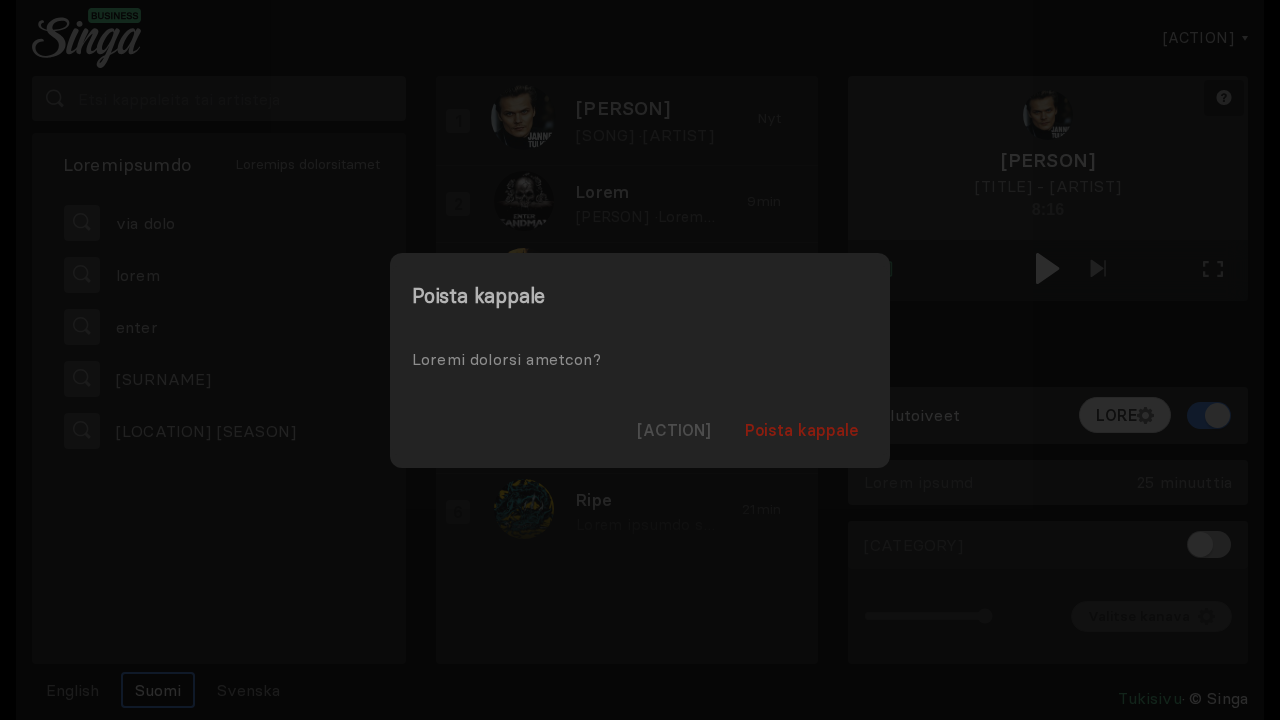 click on "Poista kappale" at bounding box center (802, 430) 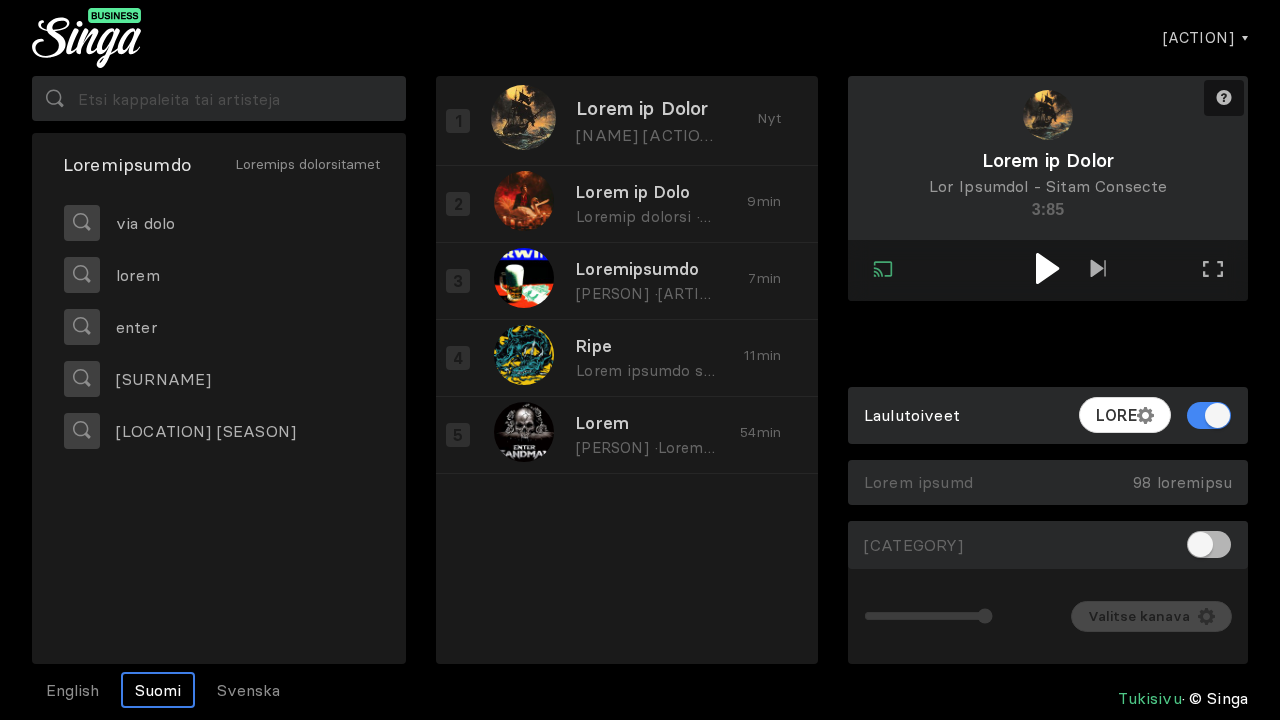 click at bounding box center [1047, 268] 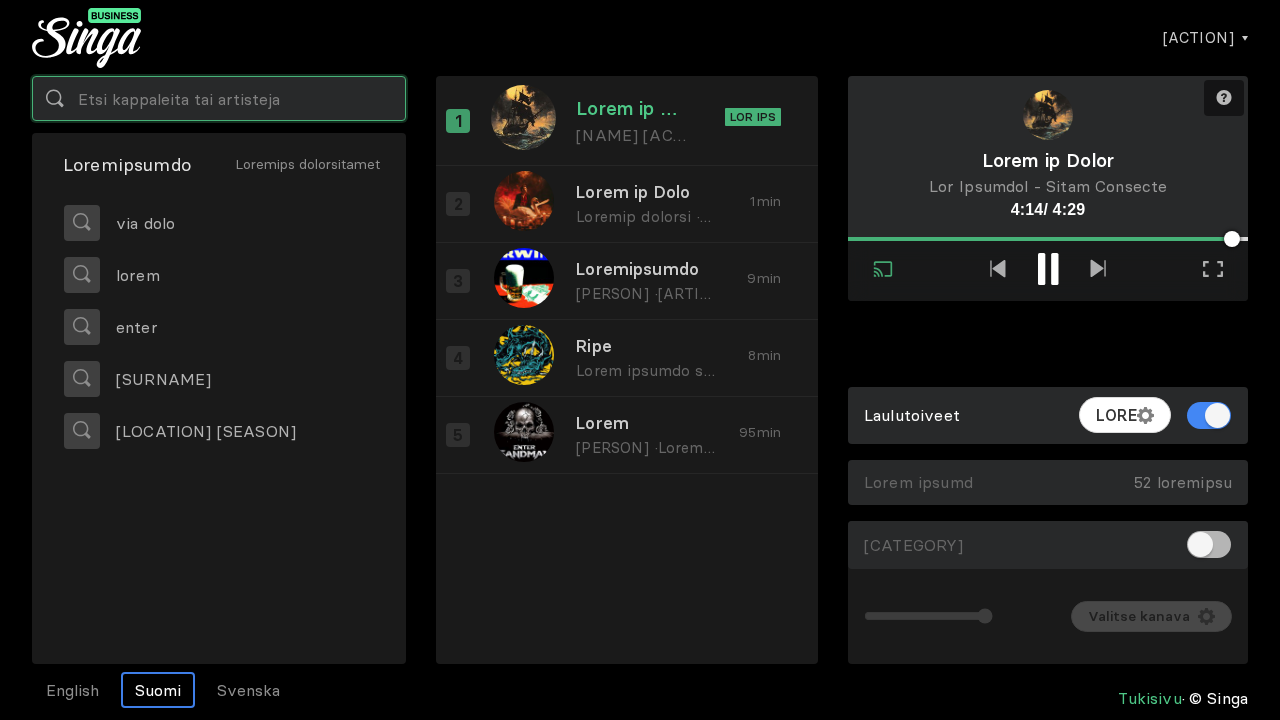 click at bounding box center (219, 98) 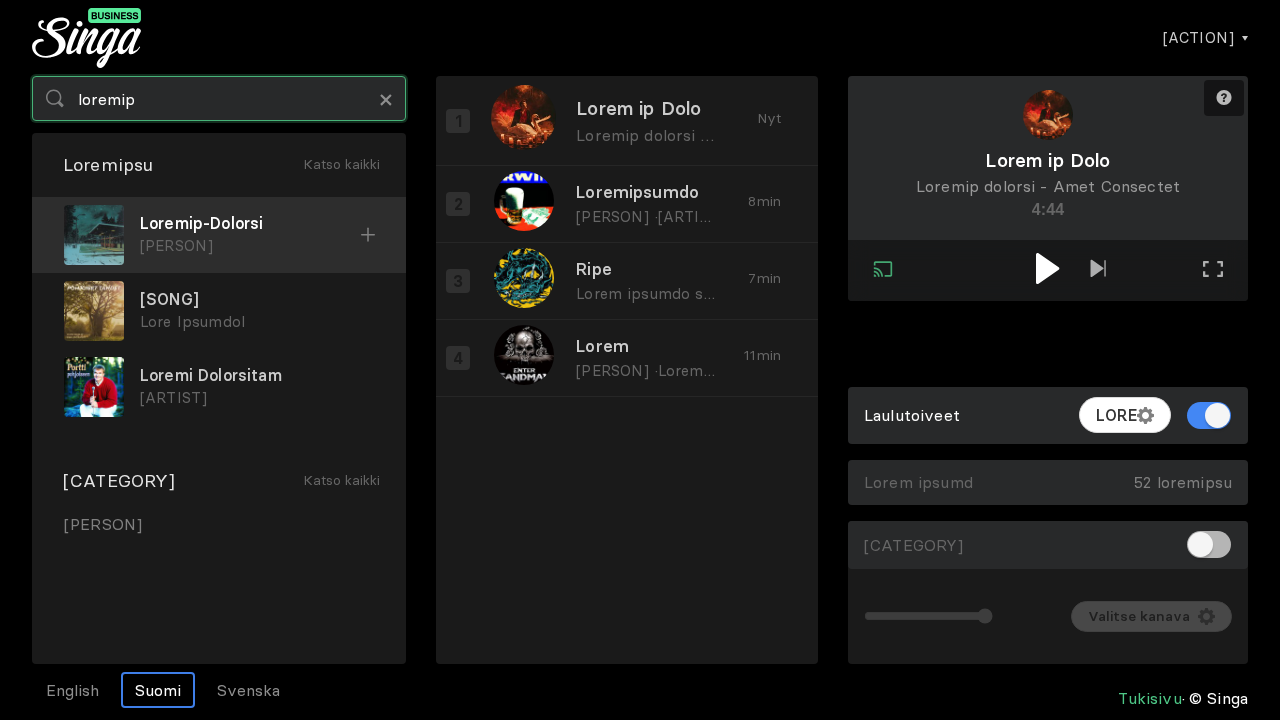 type on "loremip" 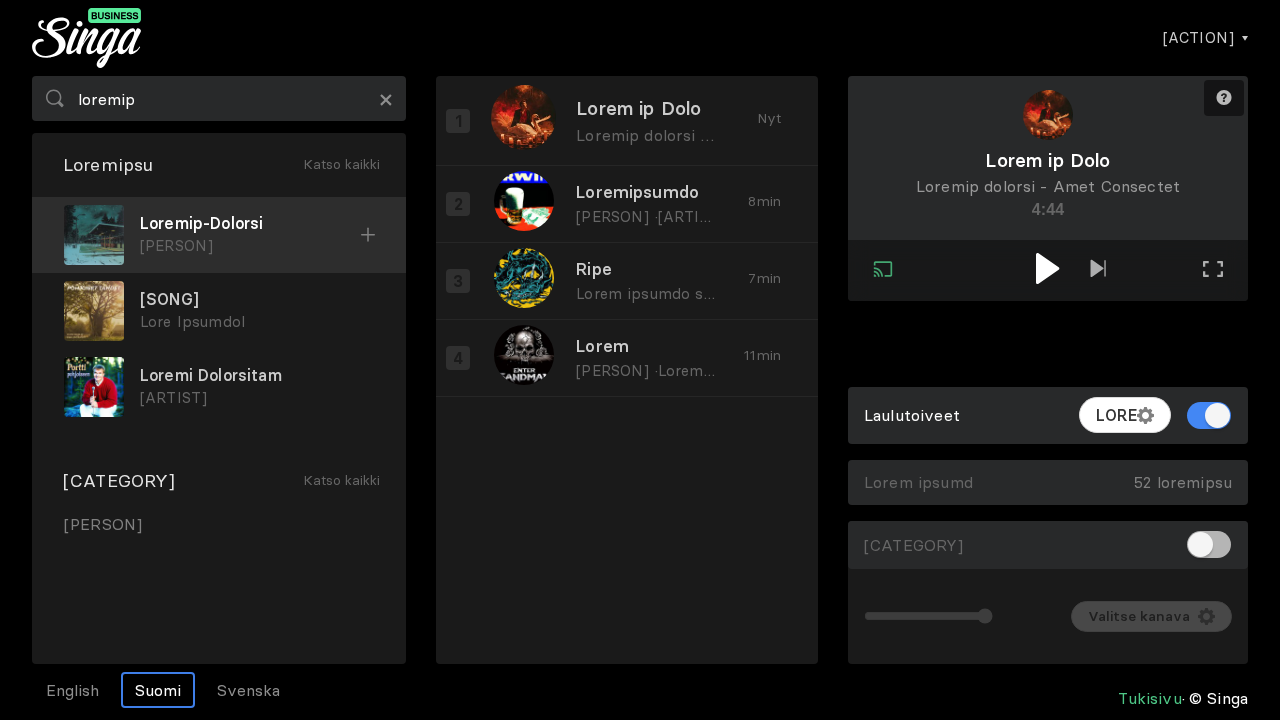click on "[PERSON]" at bounding box center [250, 246] 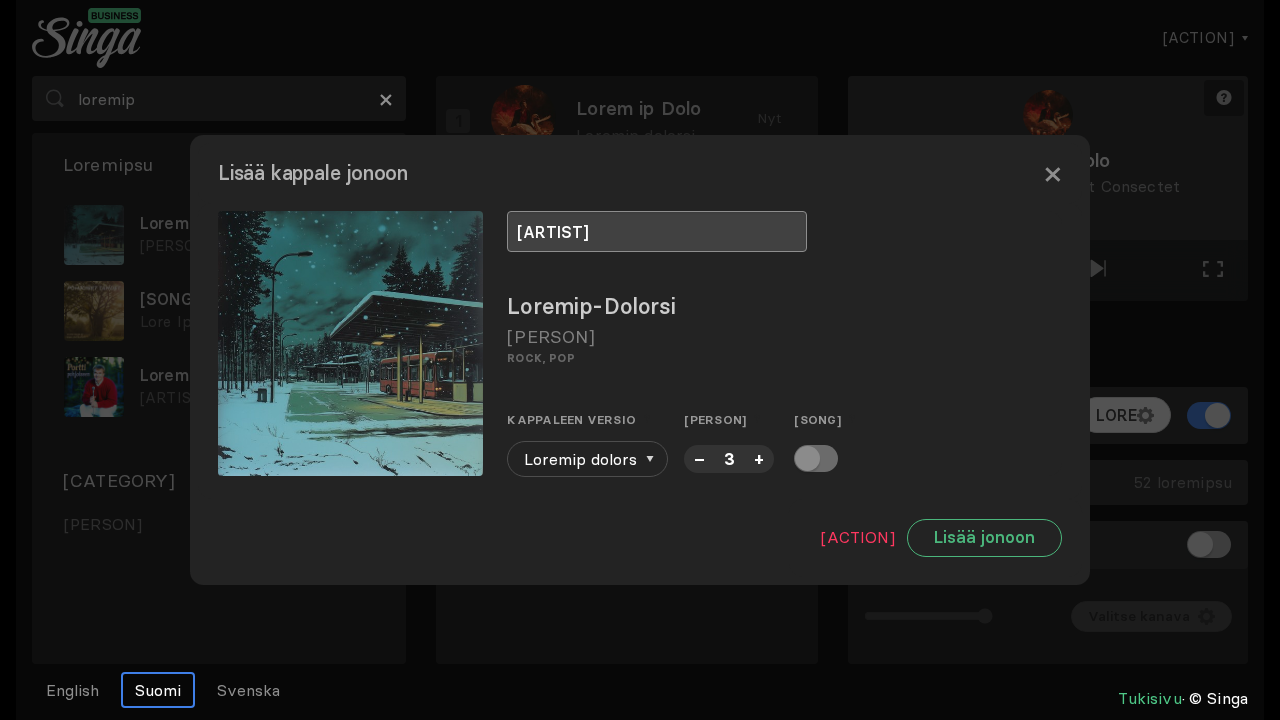 click on "[ARTIST]" at bounding box center [657, 231] 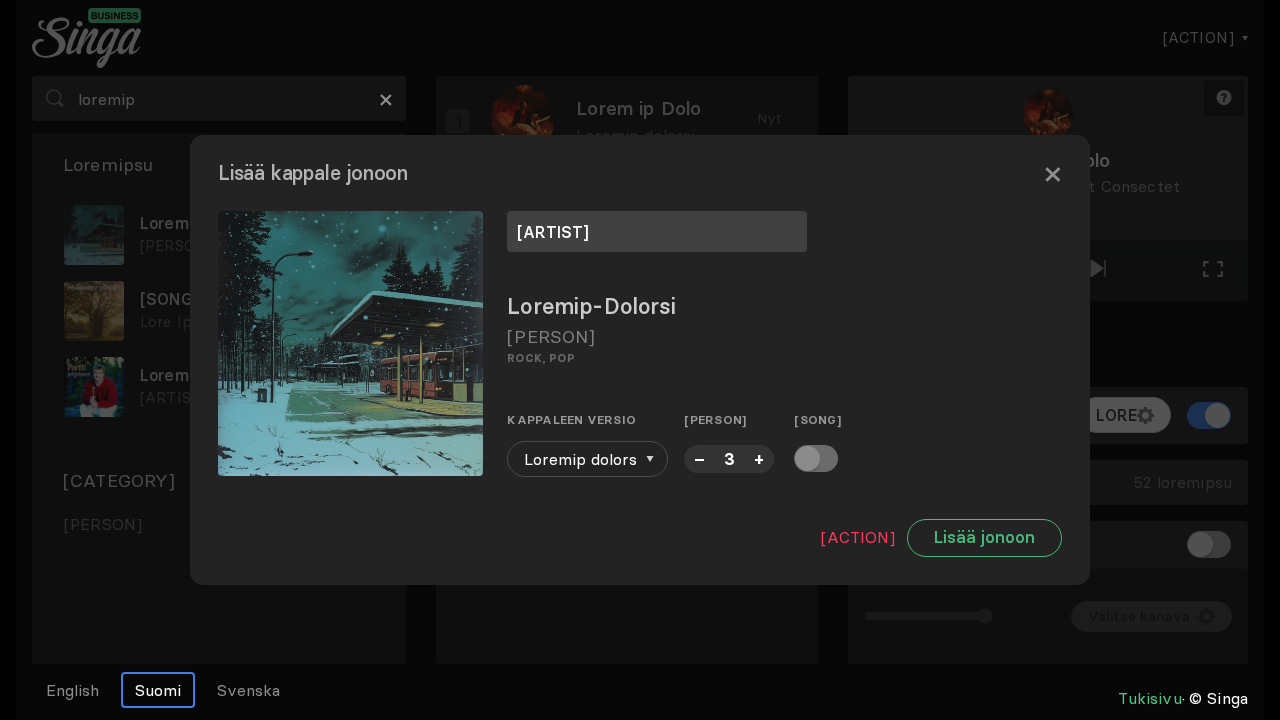 type on "[ARTIST]" 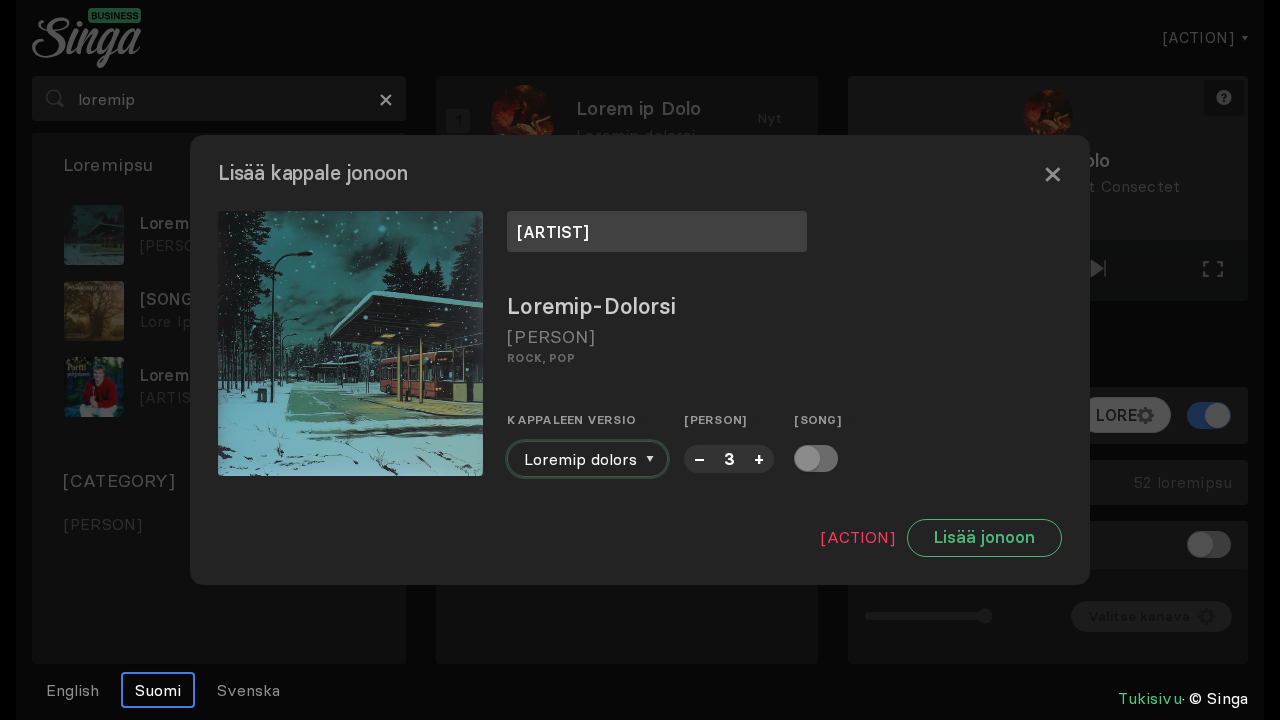 click on "Loremip dolors" at bounding box center (587, 459) 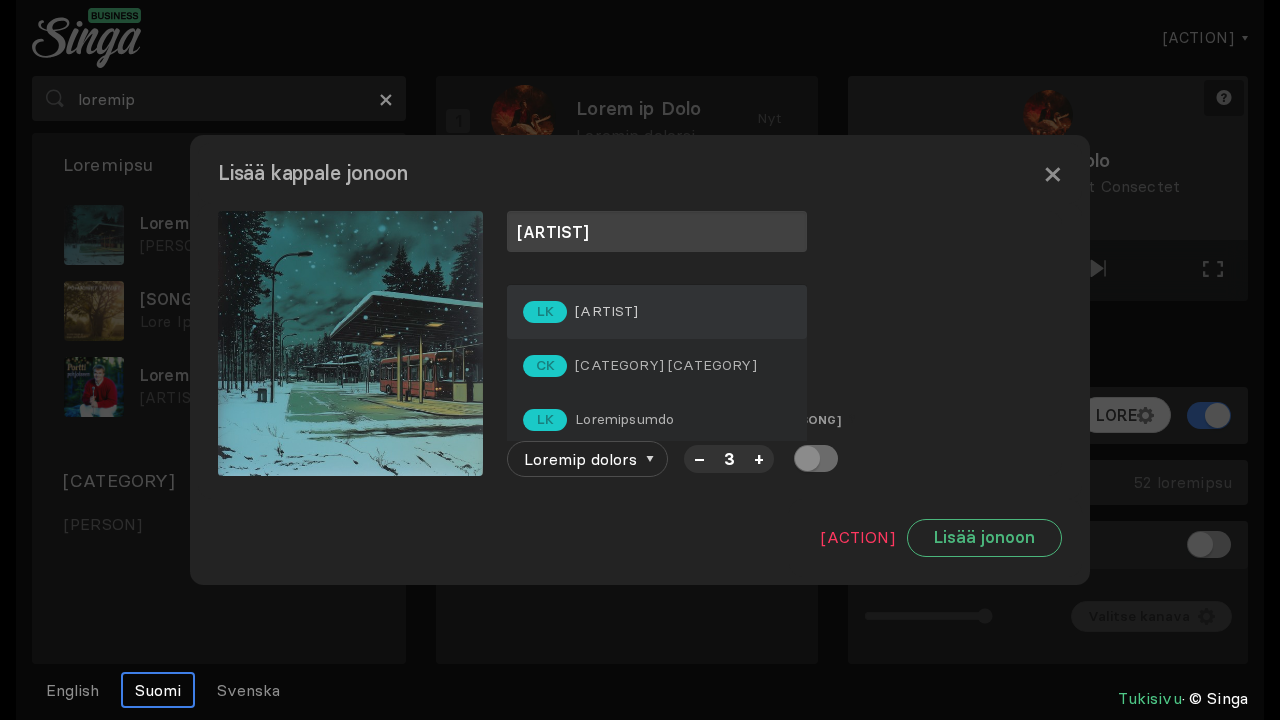 drag, startPoint x: 622, startPoint y: 314, endPoint x: 650, endPoint y: 326, distance: 30.463093 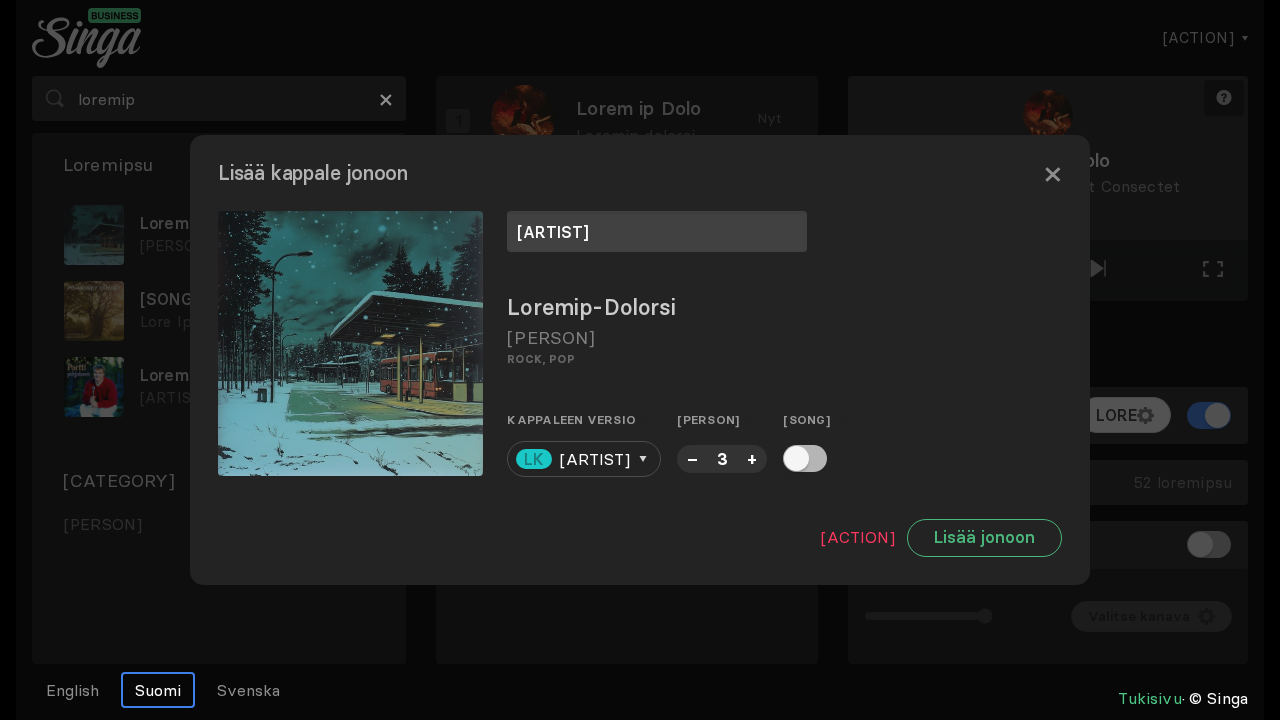click on "Peruuta  Lisää jonoon" at bounding box center (935, 538) 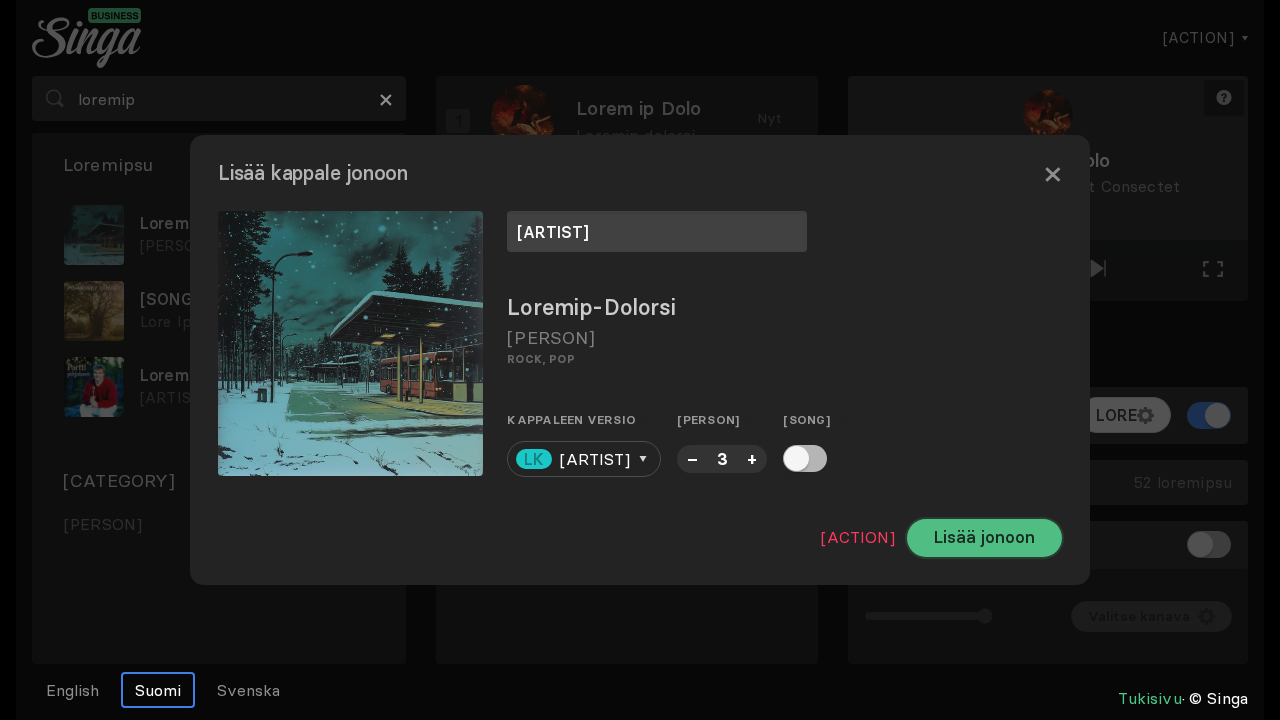 click on "Lisää jonoon" at bounding box center (984, 538) 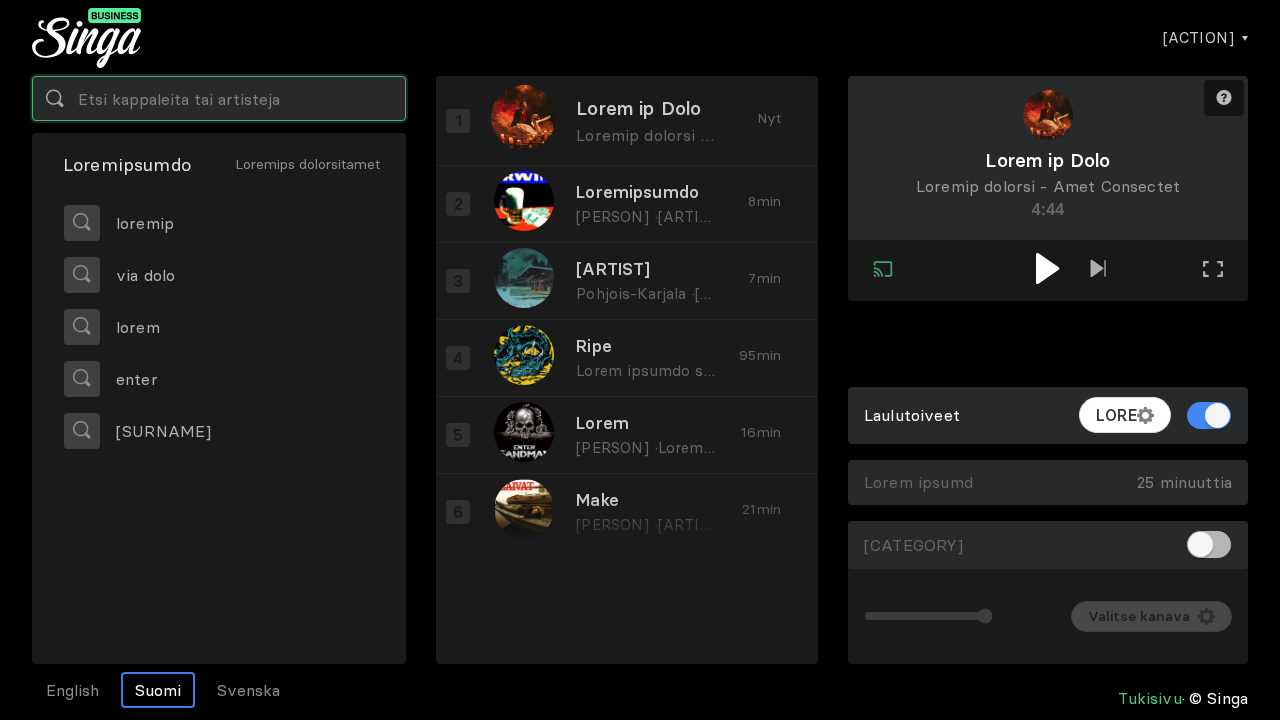 click at bounding box center [219, 98] 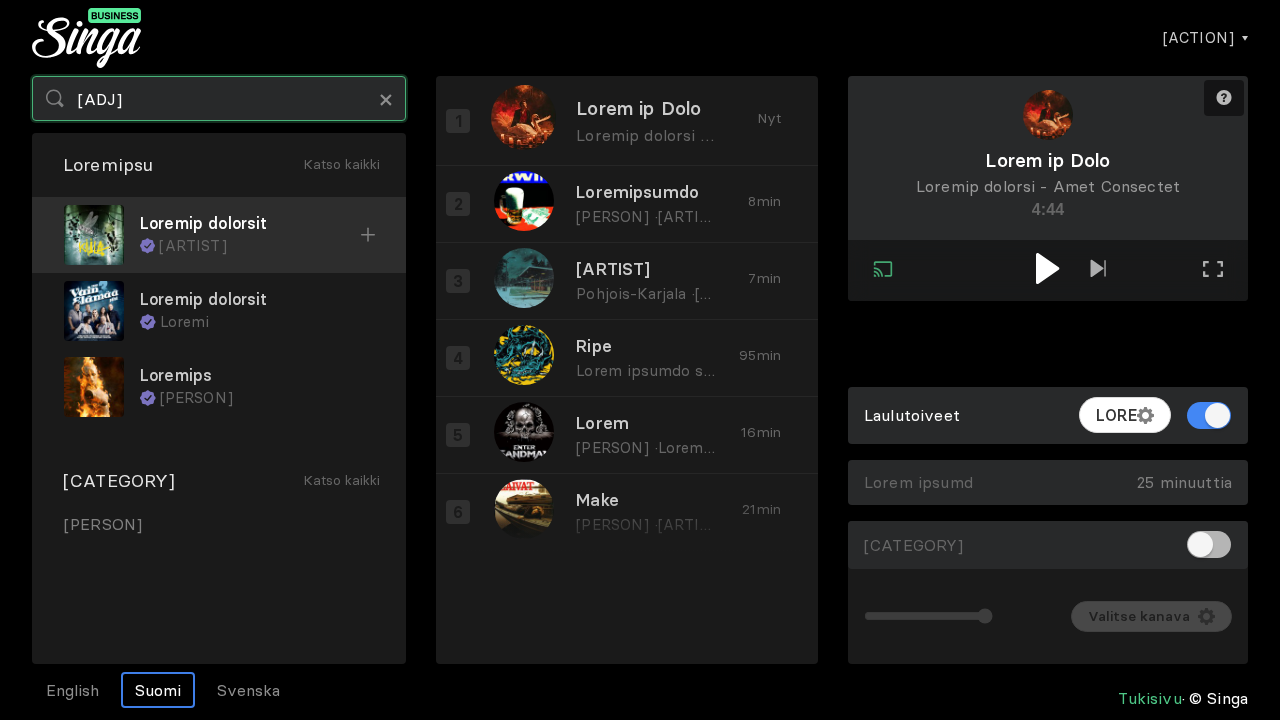 type on "[ADJ]" 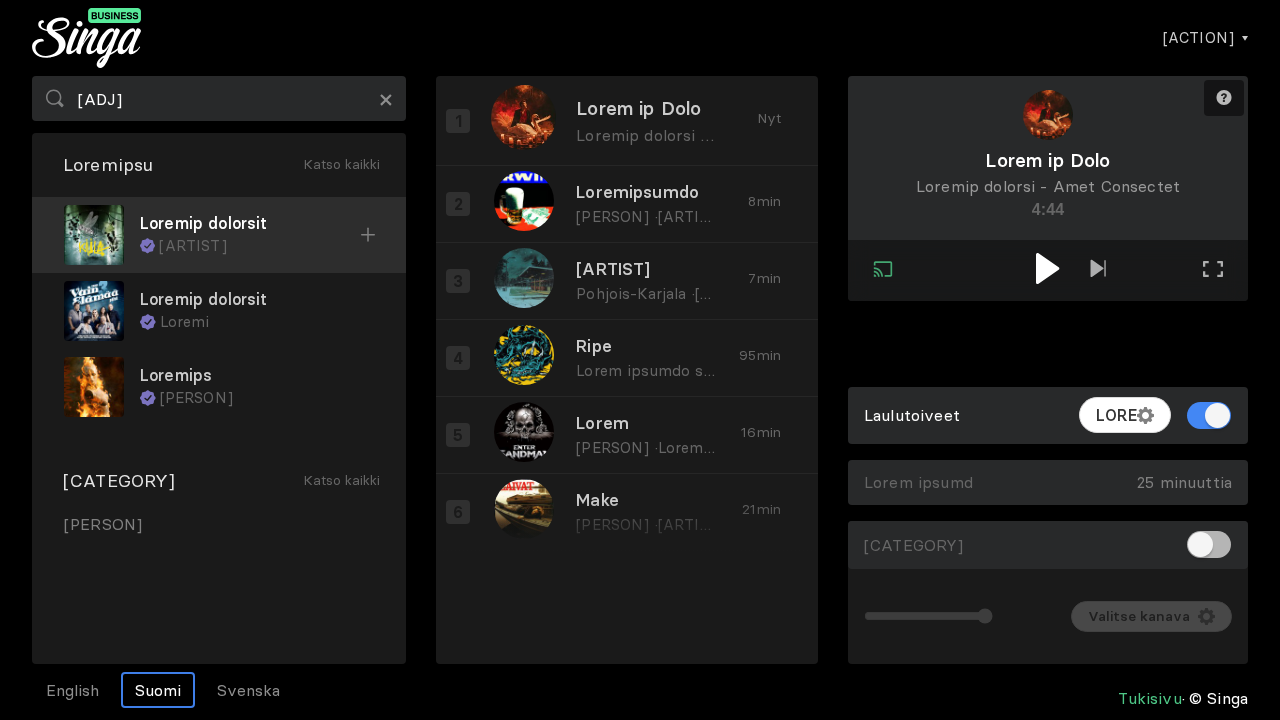 click on "[ARTIST]" at bounding box center (259, 246) 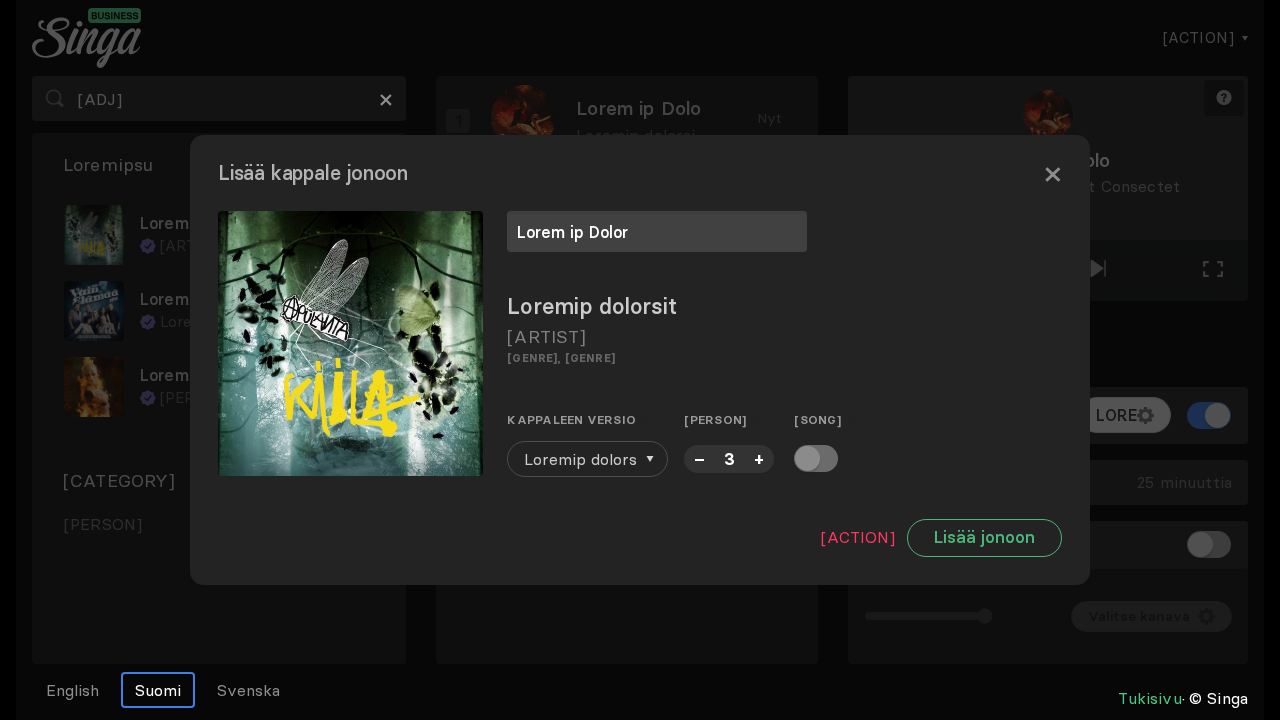 type on "Lorem ip Dolor" 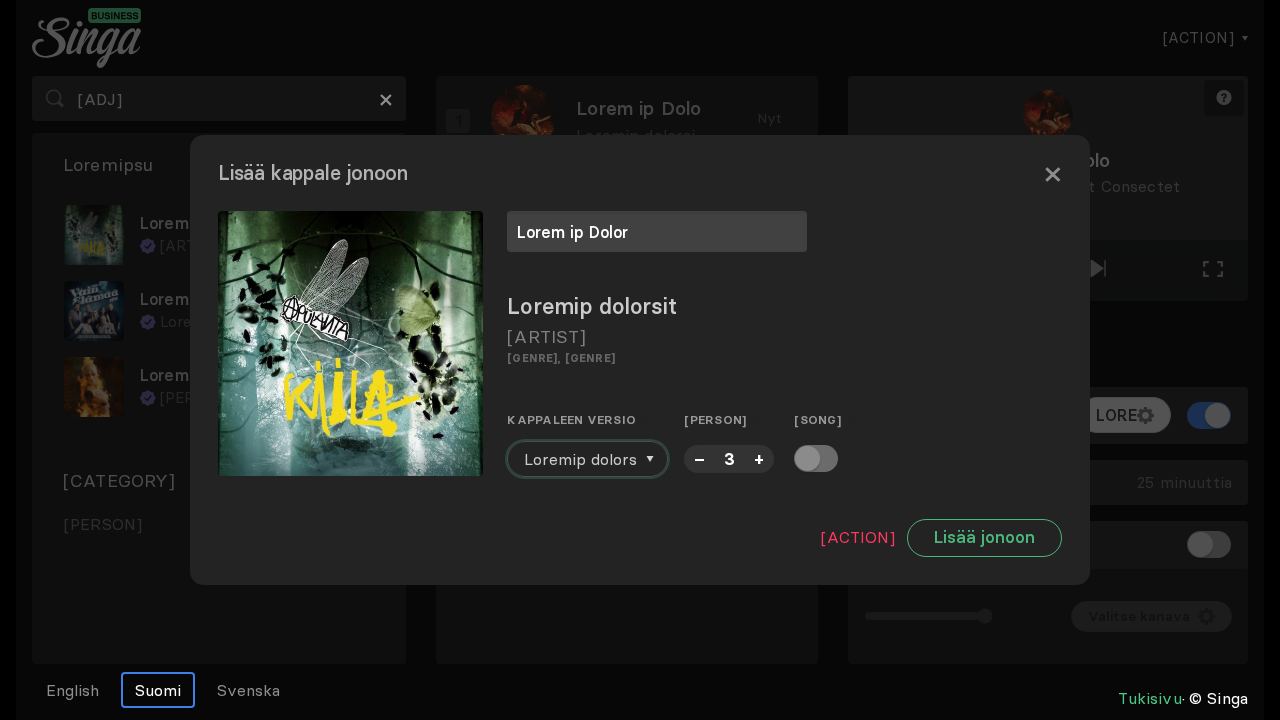 click on "Loremip dolors" at bounding box center (580, 459) 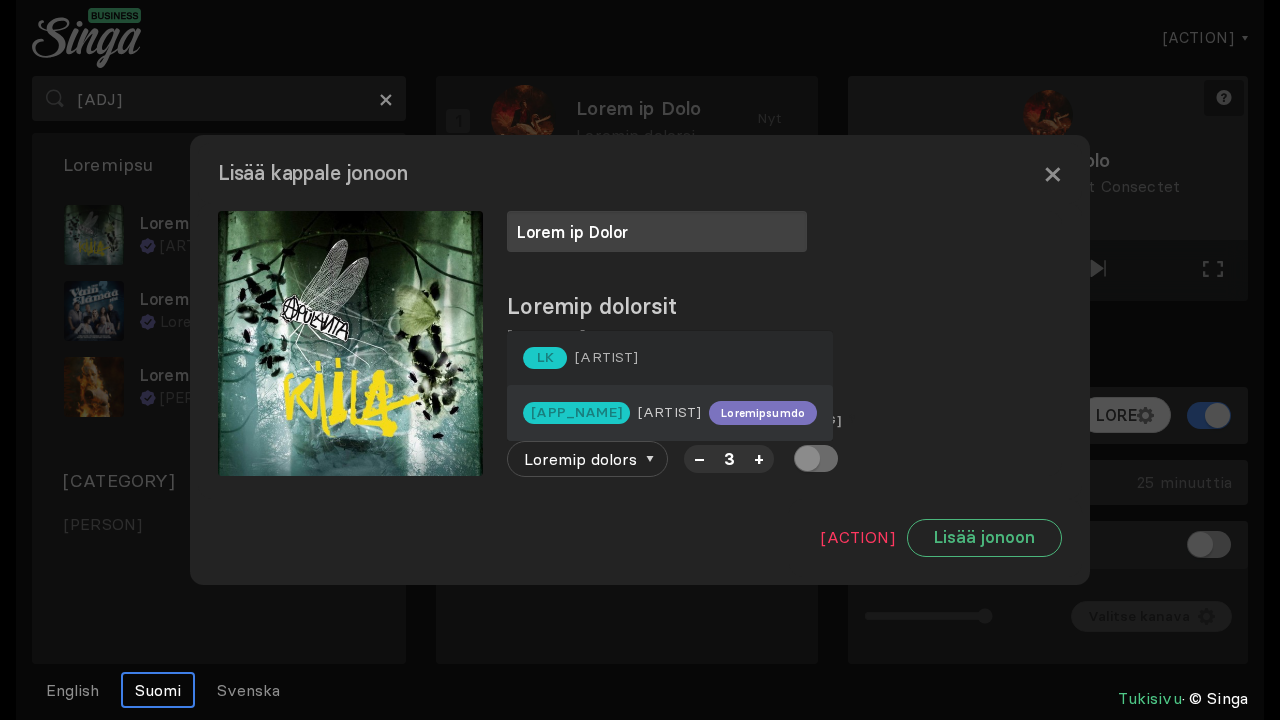 click on "[ARTIST]" at bounding box center (606, 357) 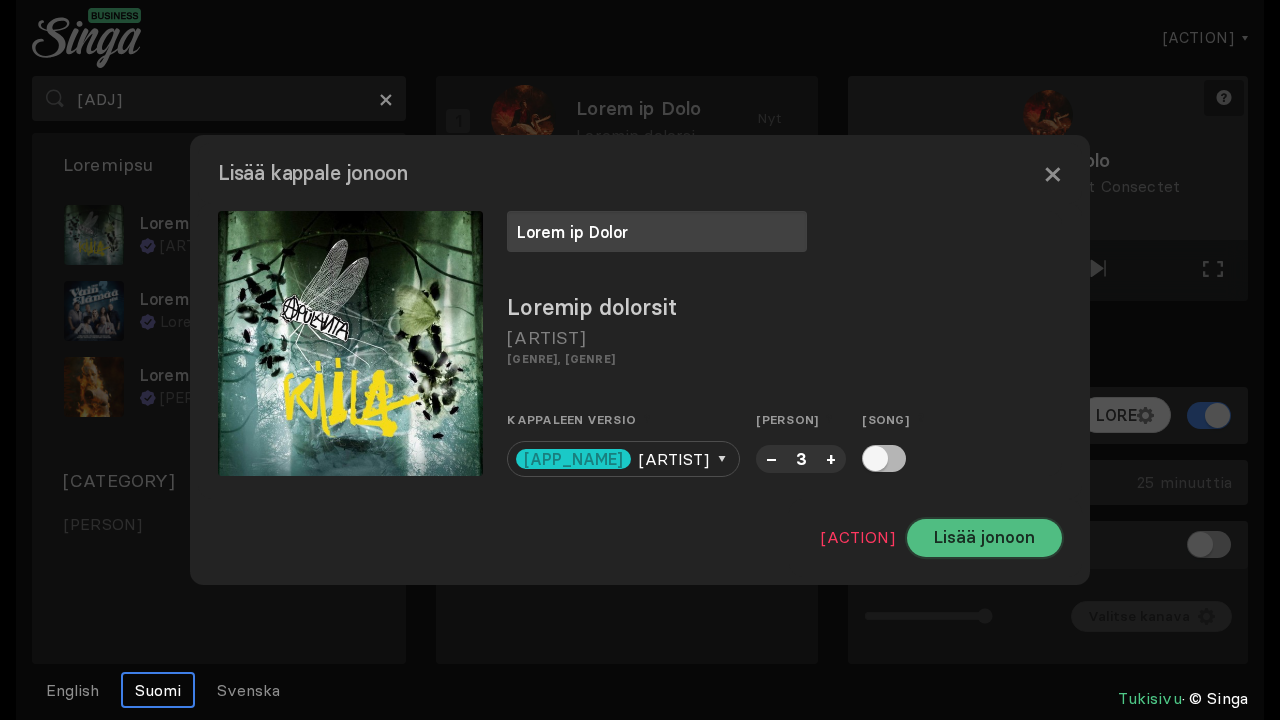 click on "Lisää jonoon" at bounding box center [984, 538] 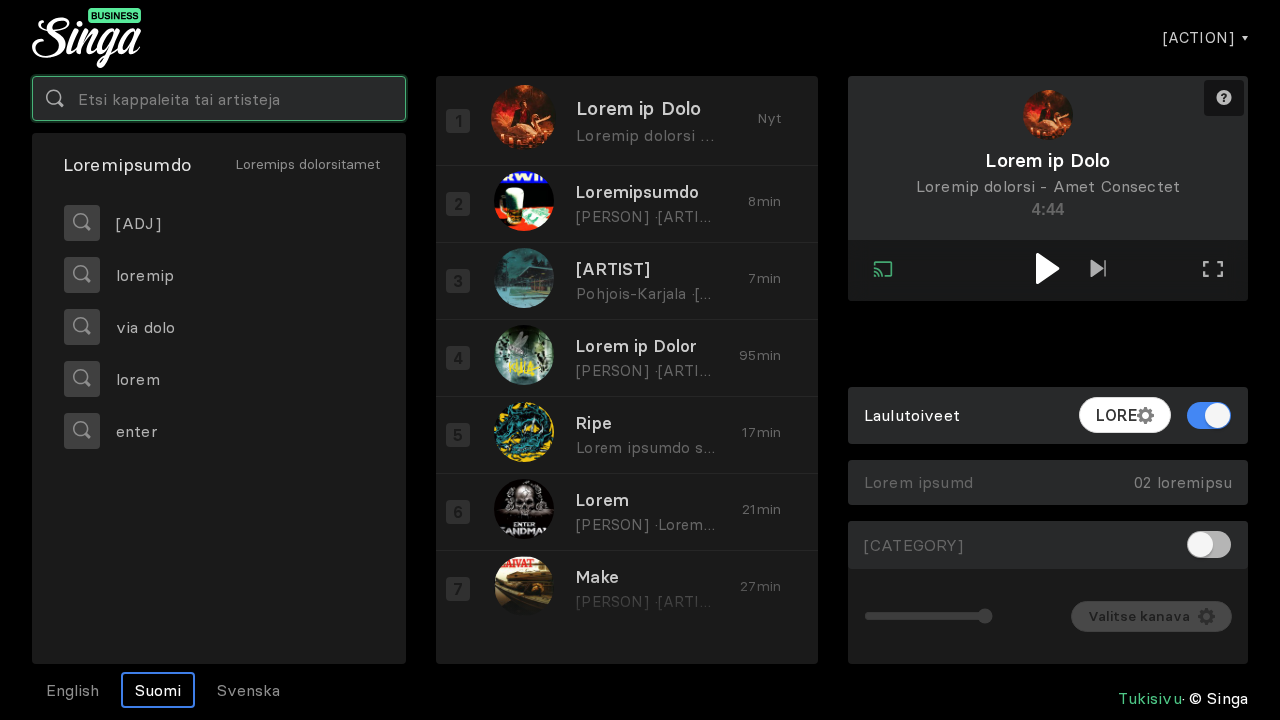 click at bounding box center (219, 98) 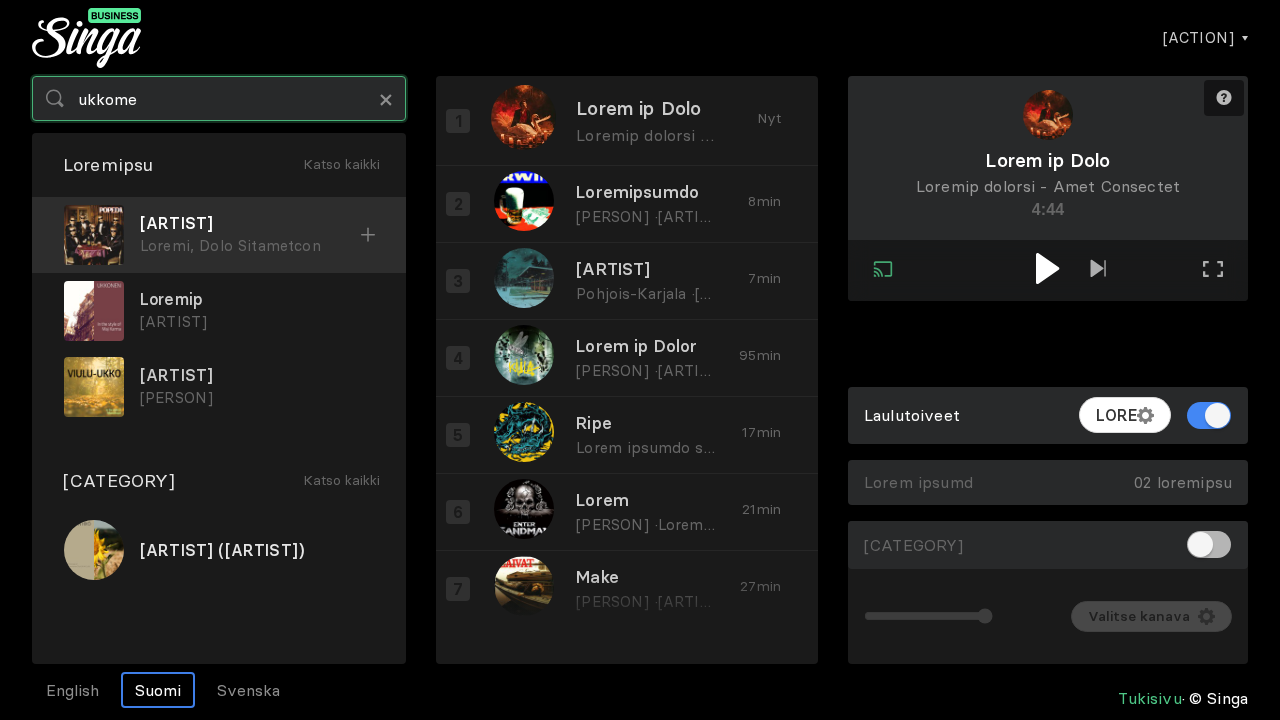 type on "ukkome" 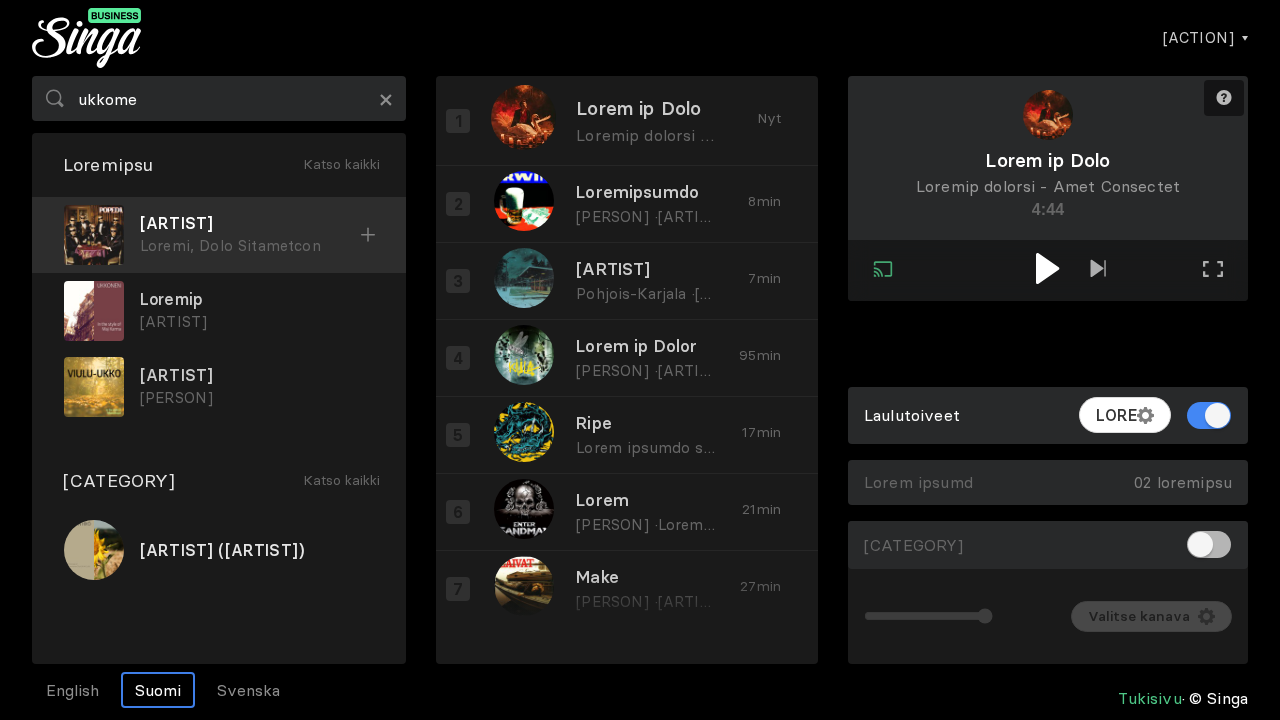 click on "Loremi, Dolo Sitametcon" at bounding box center [250, 246] 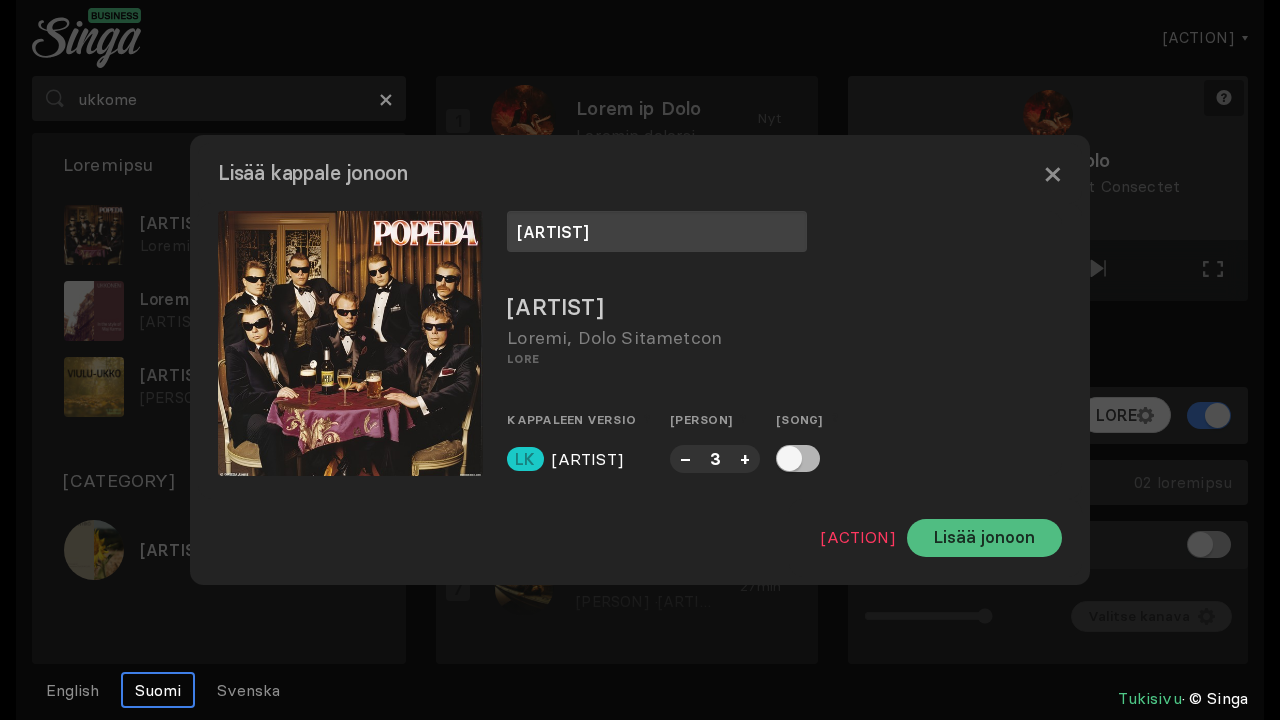 type on "[ARTIST]" 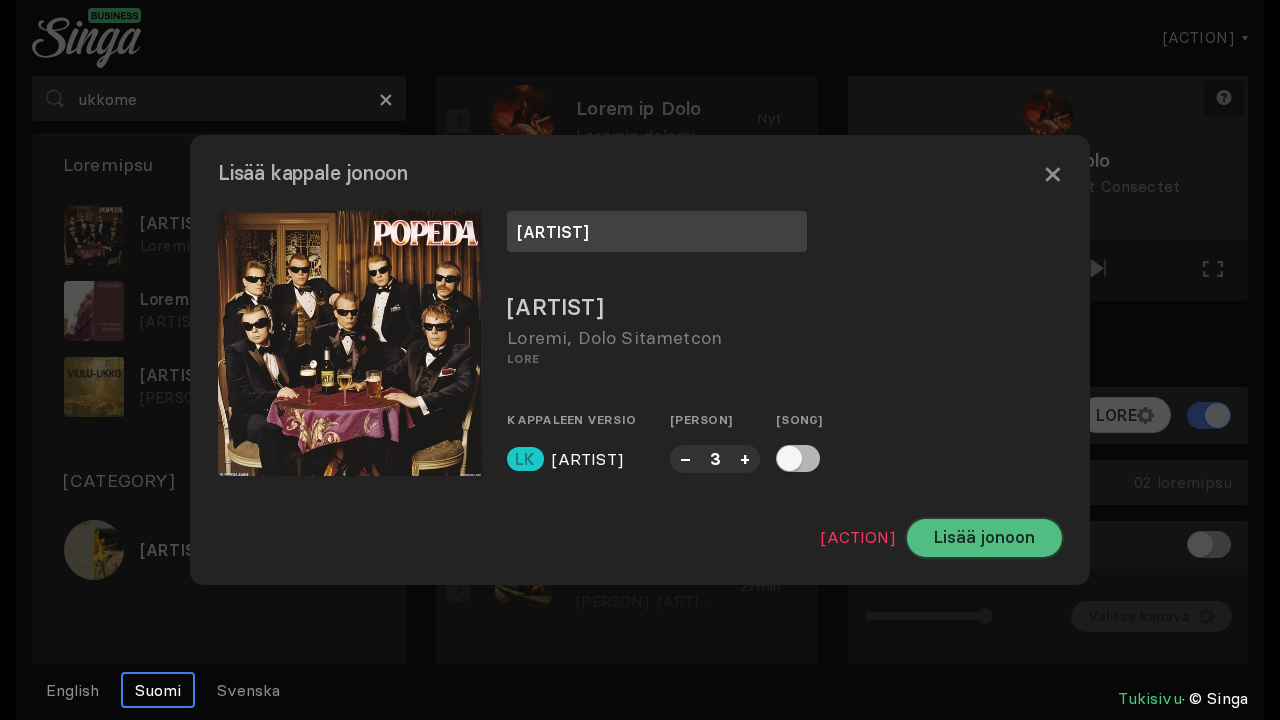 click on "Lisää jonoon" at bounding box center (984, 538) 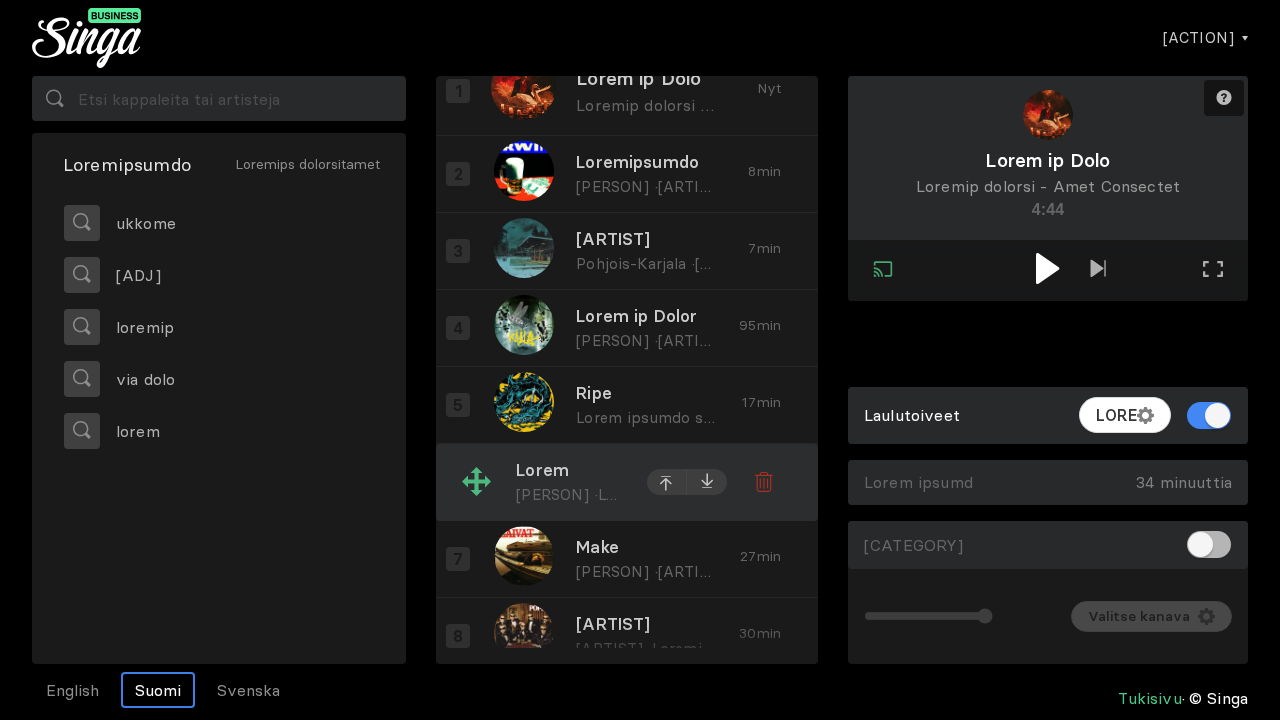 scroll, scrollTop: 57, scrollLeft: 0, axis: vertical 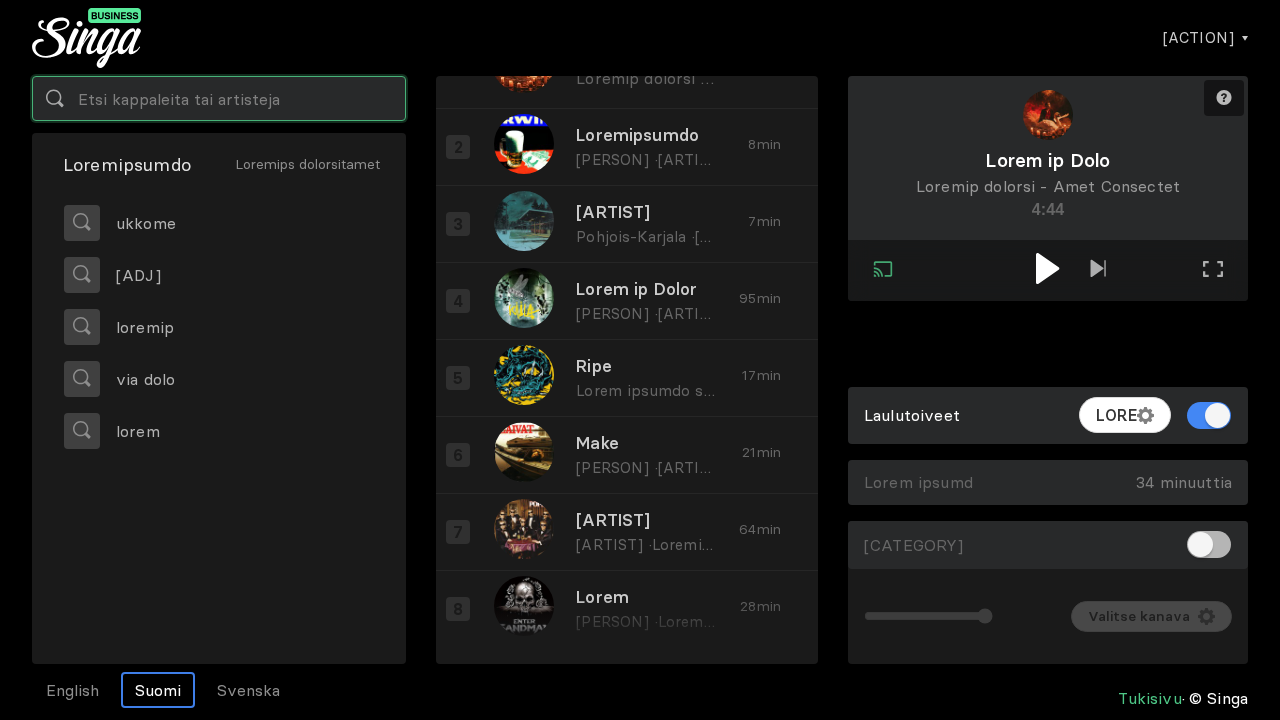 click at bounding box center (219, 98) 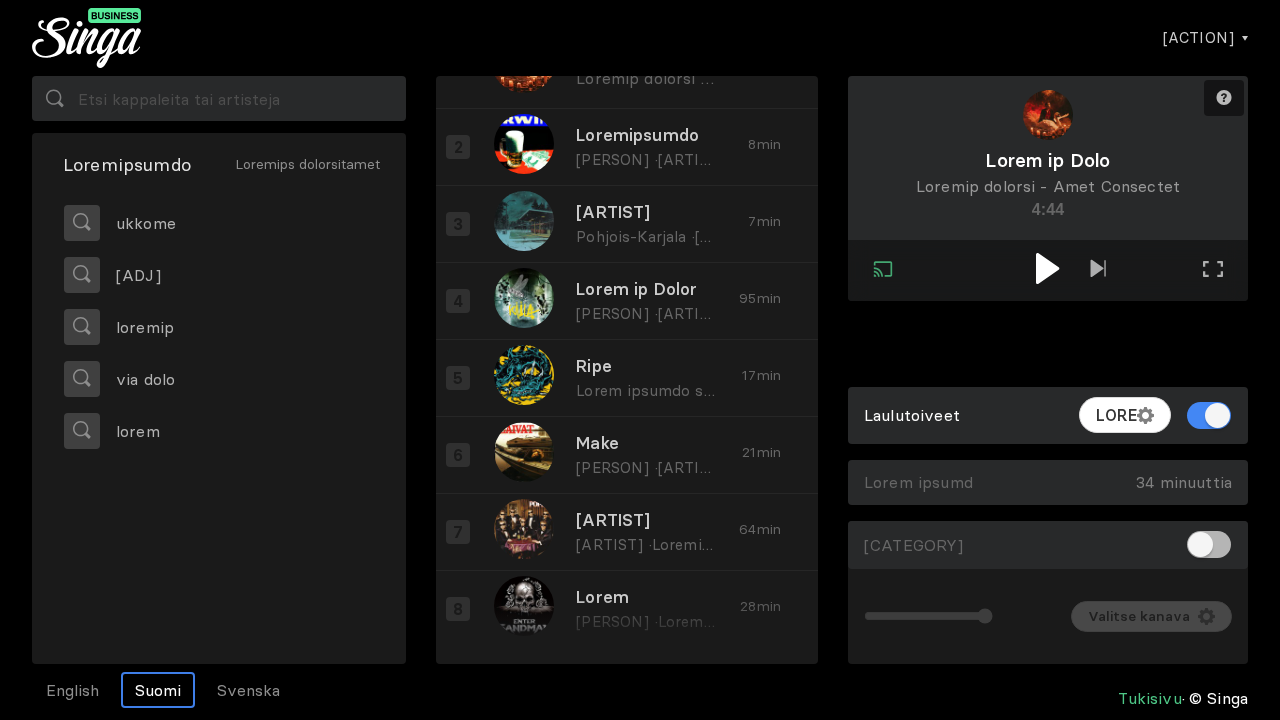 click at bounding box center [1048, 268] 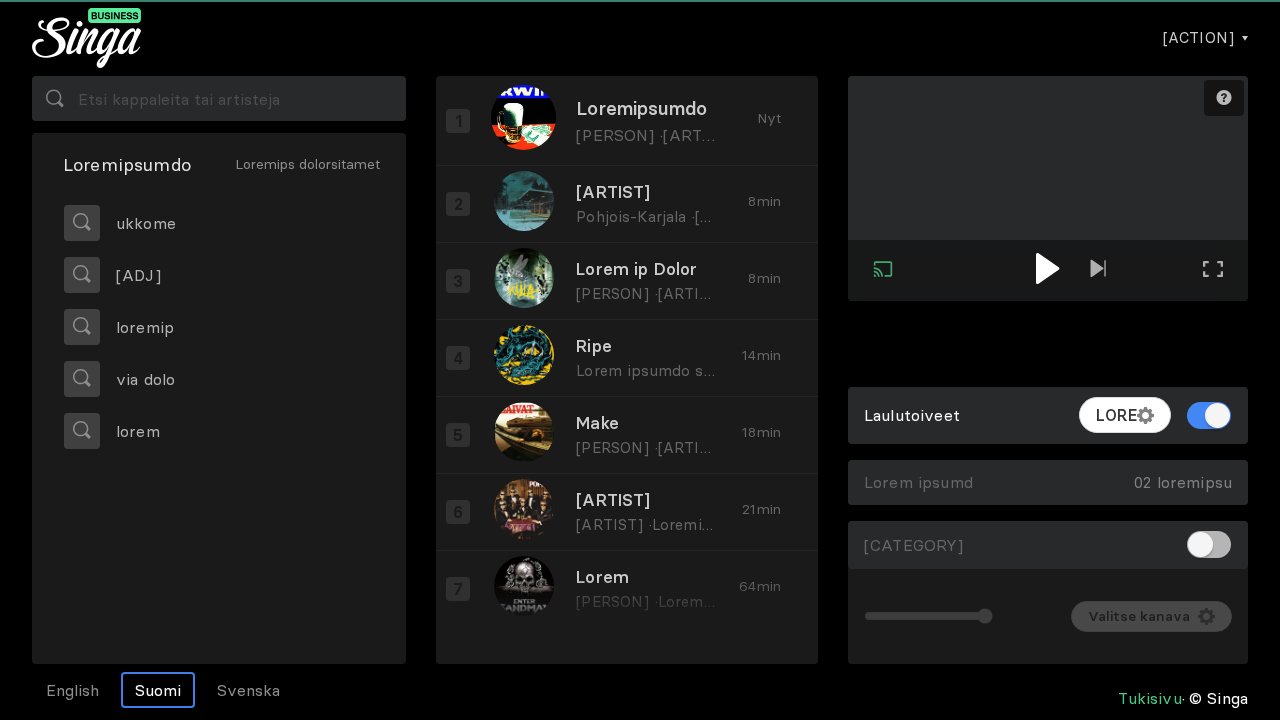 scroll, scrollTop: 0, scrollLeft: 0, axis: both 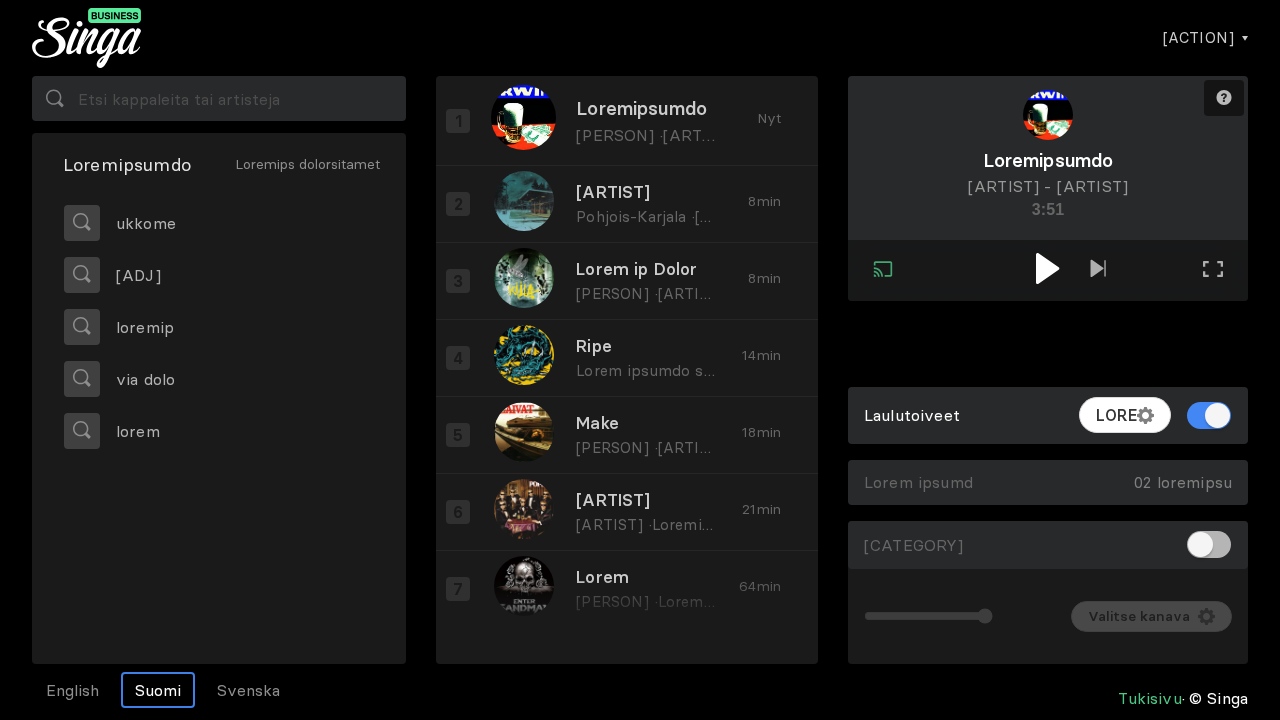 click at bounding box center [1047, 268] 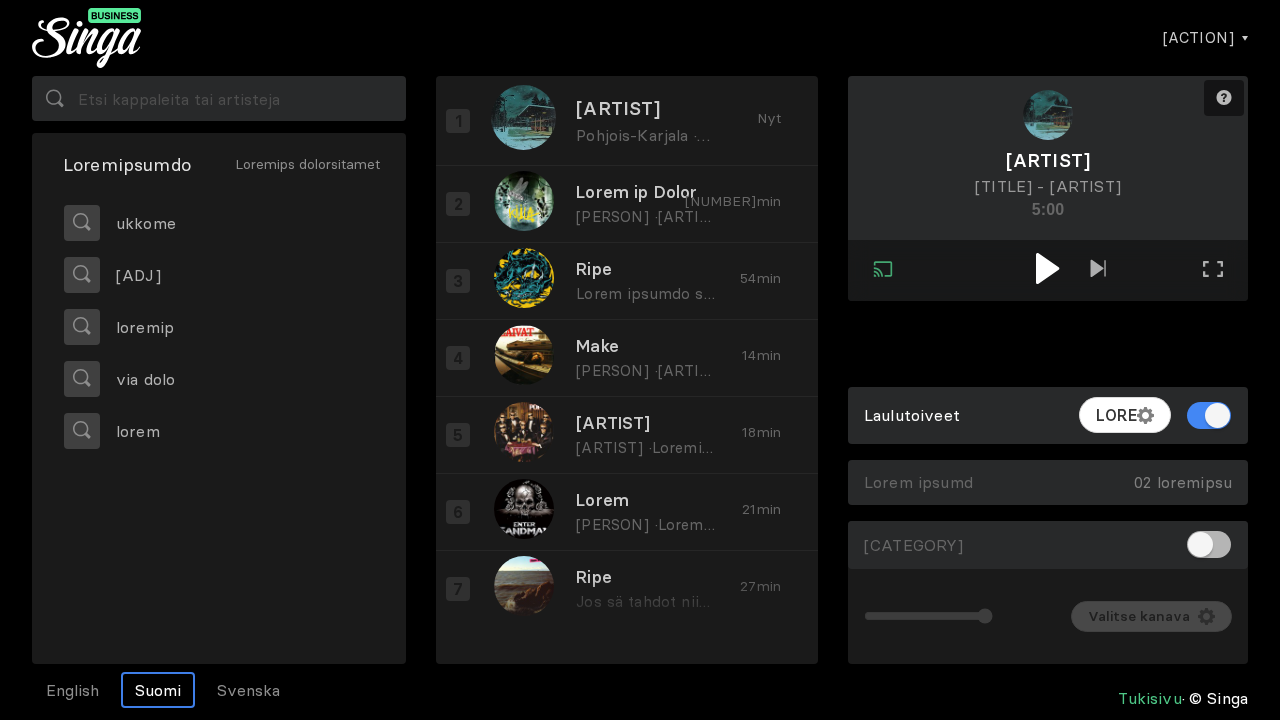 click at bounding box center [1048, 268] 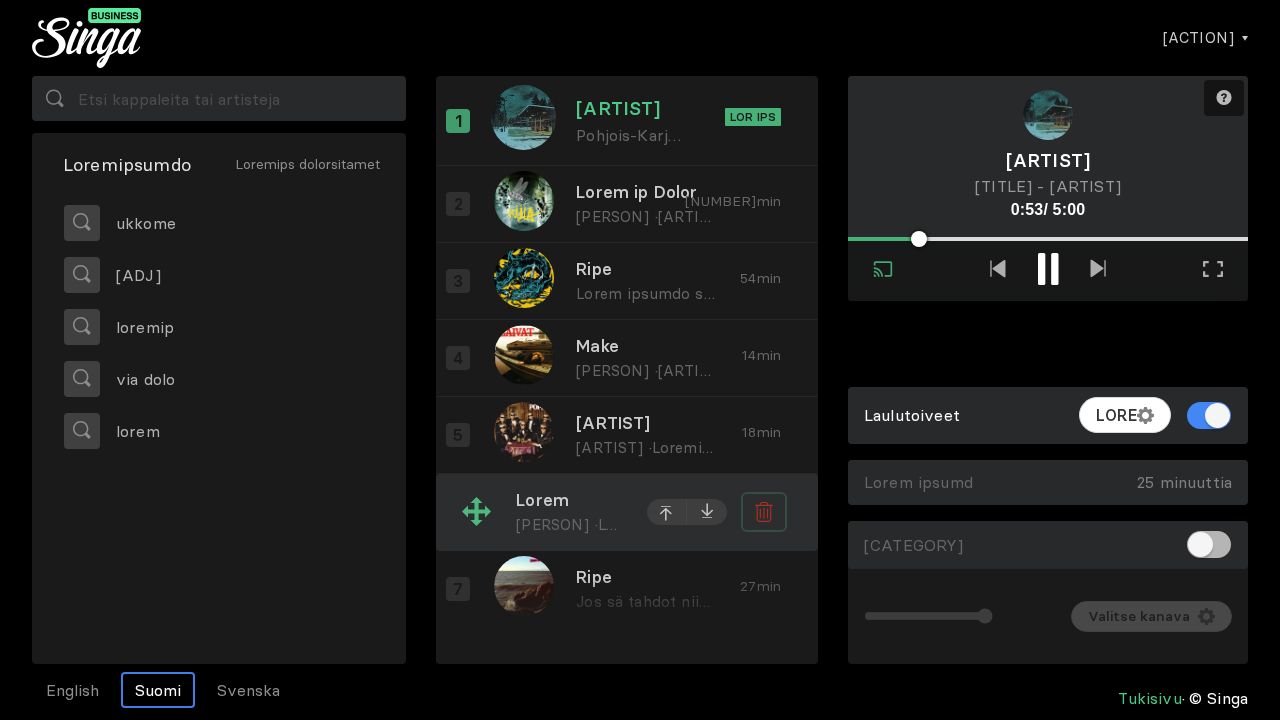 click at bounding box center (764, 204) 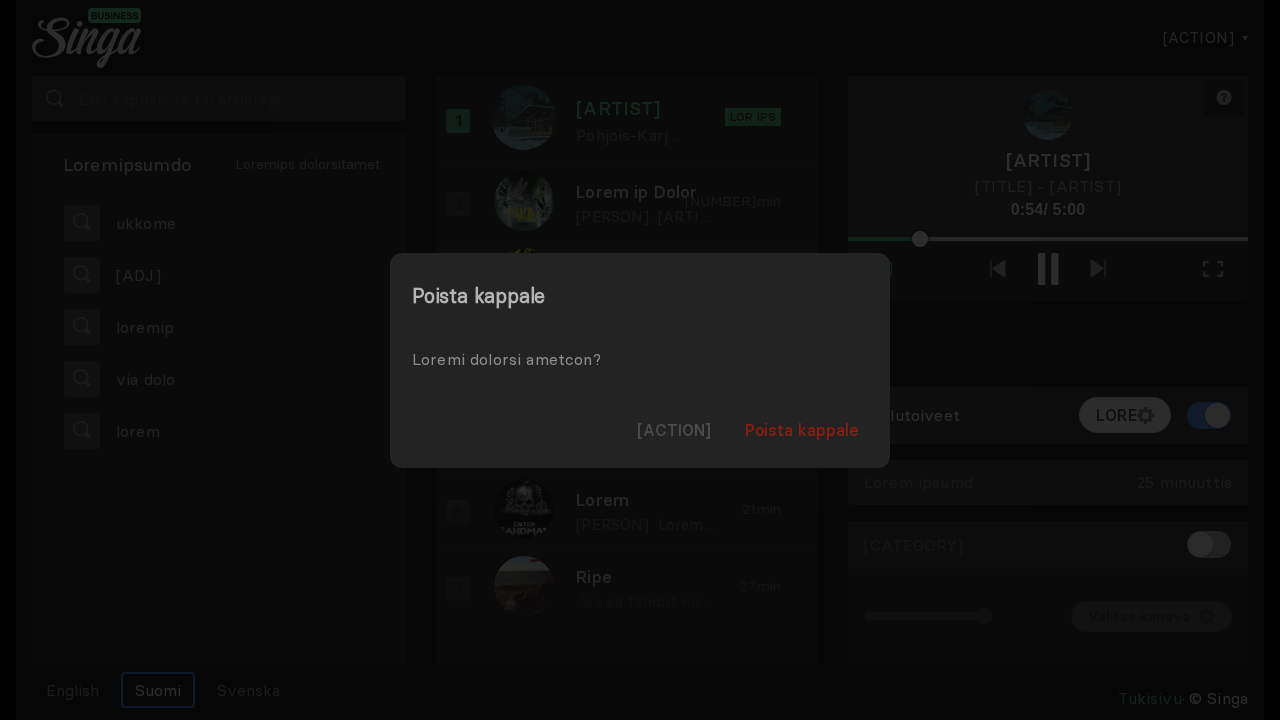 click on "Poista kappale" at bounding box center [802, 430] 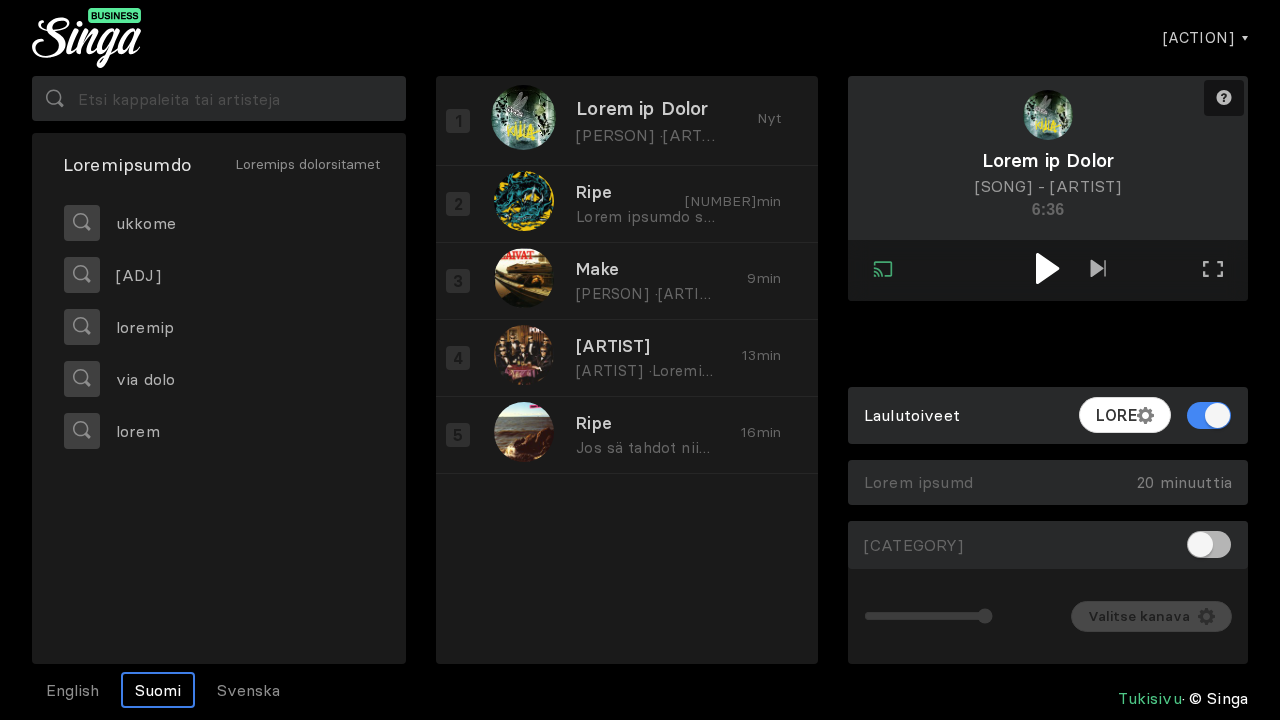 click at bounding box center [1047, 268] 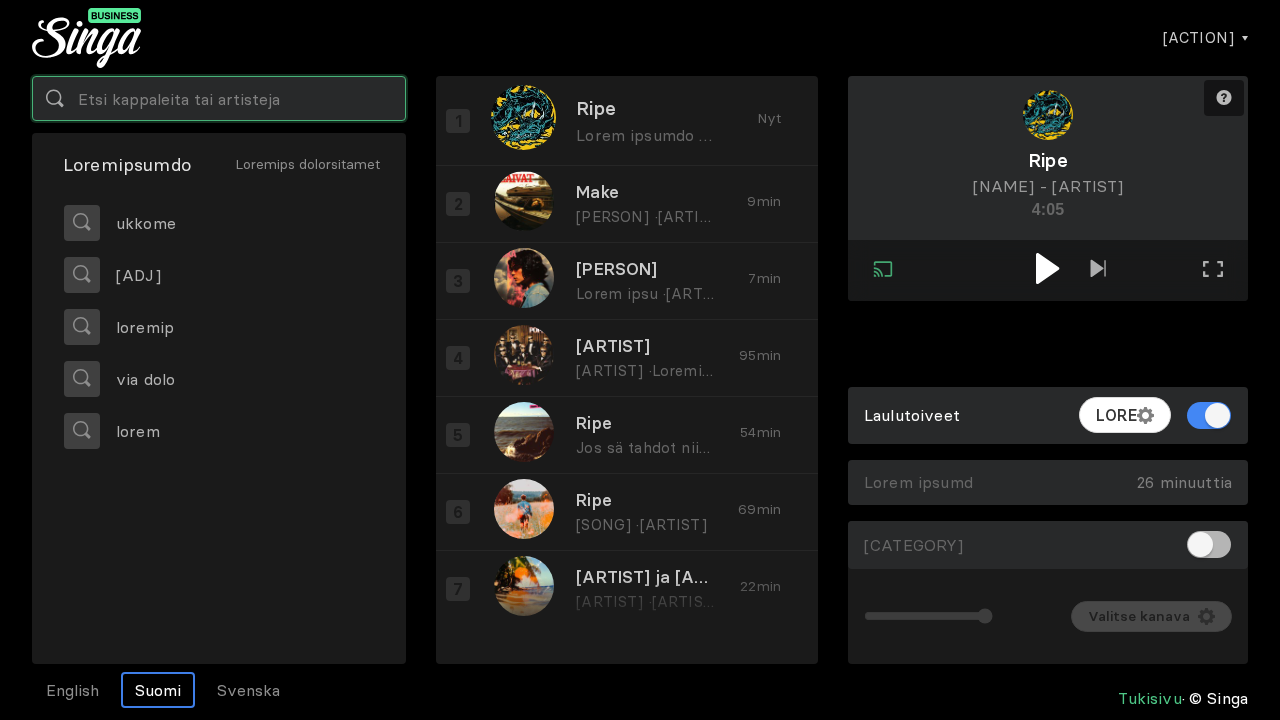 click at bounding box center (219, 98) 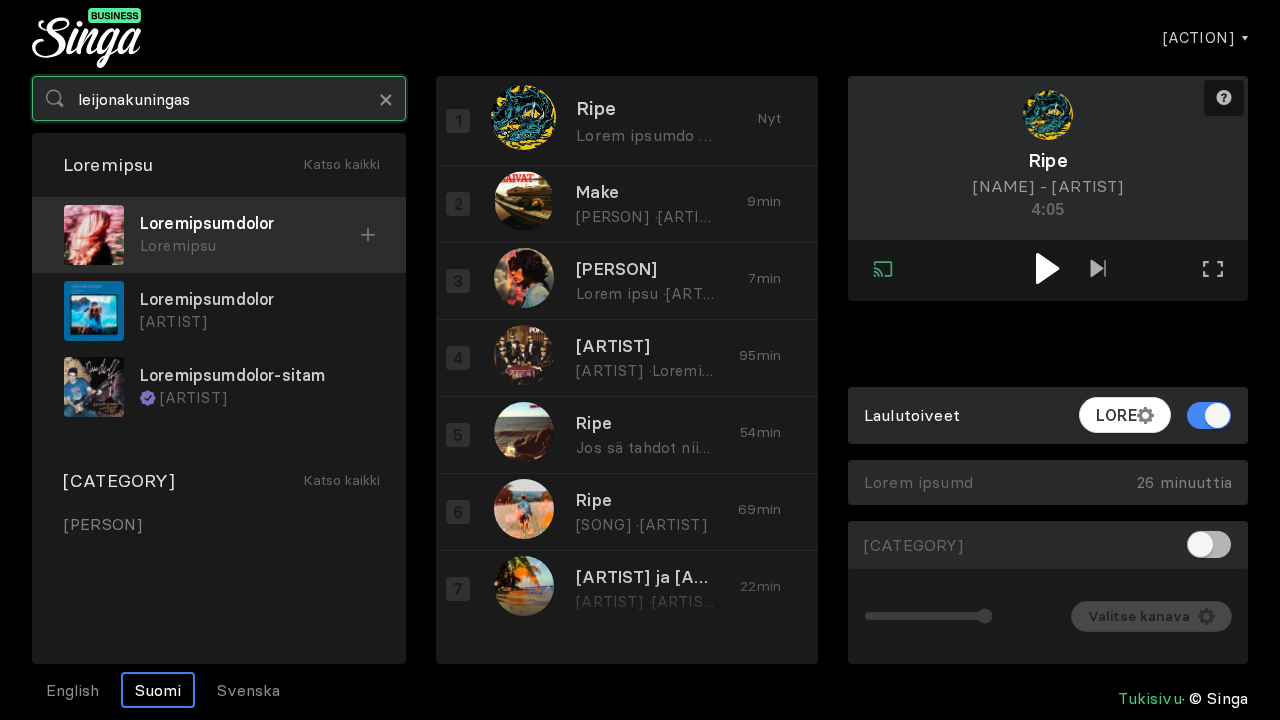 type on "leijonakuningas" 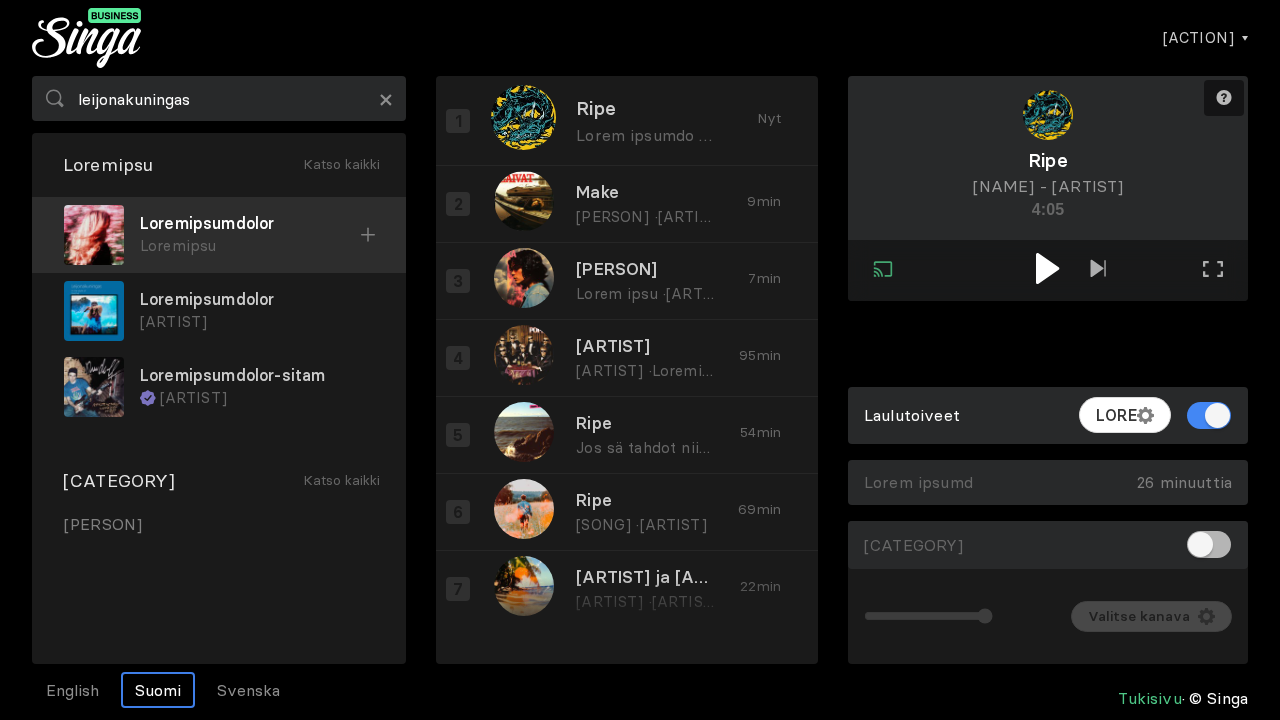 click at bounding box center [368, 235] 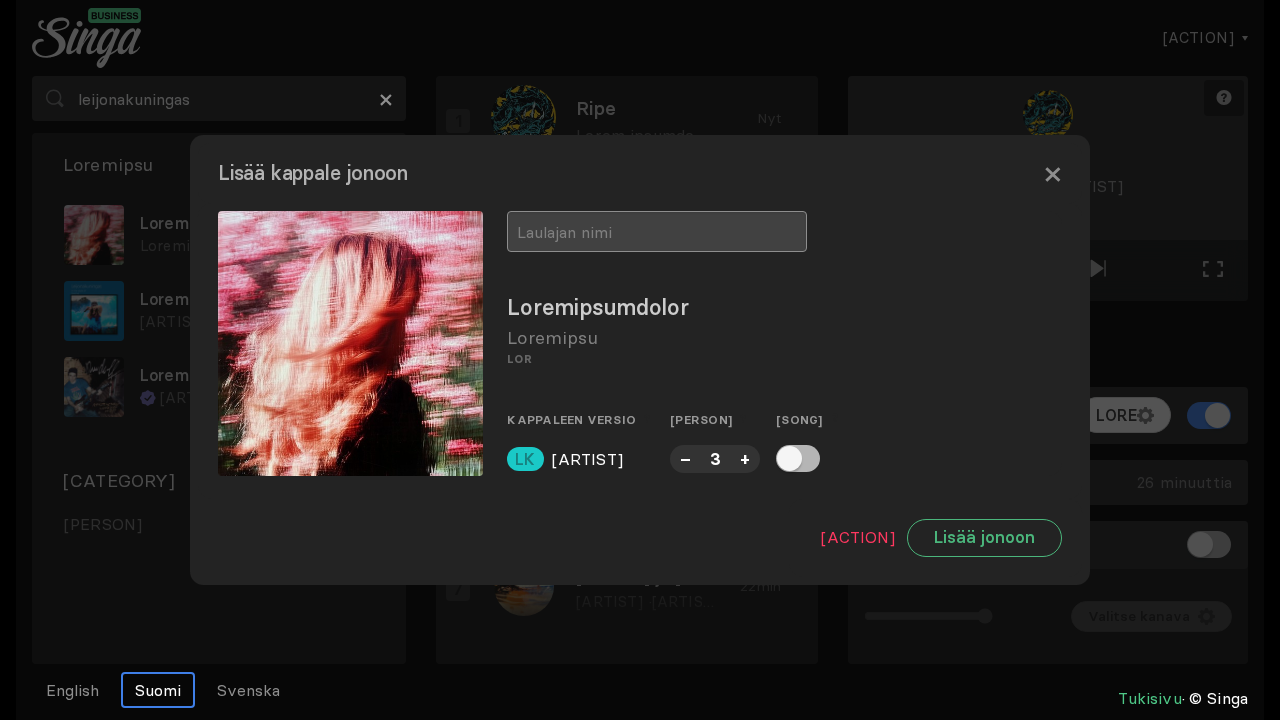 click at bounding box center [657, 231] 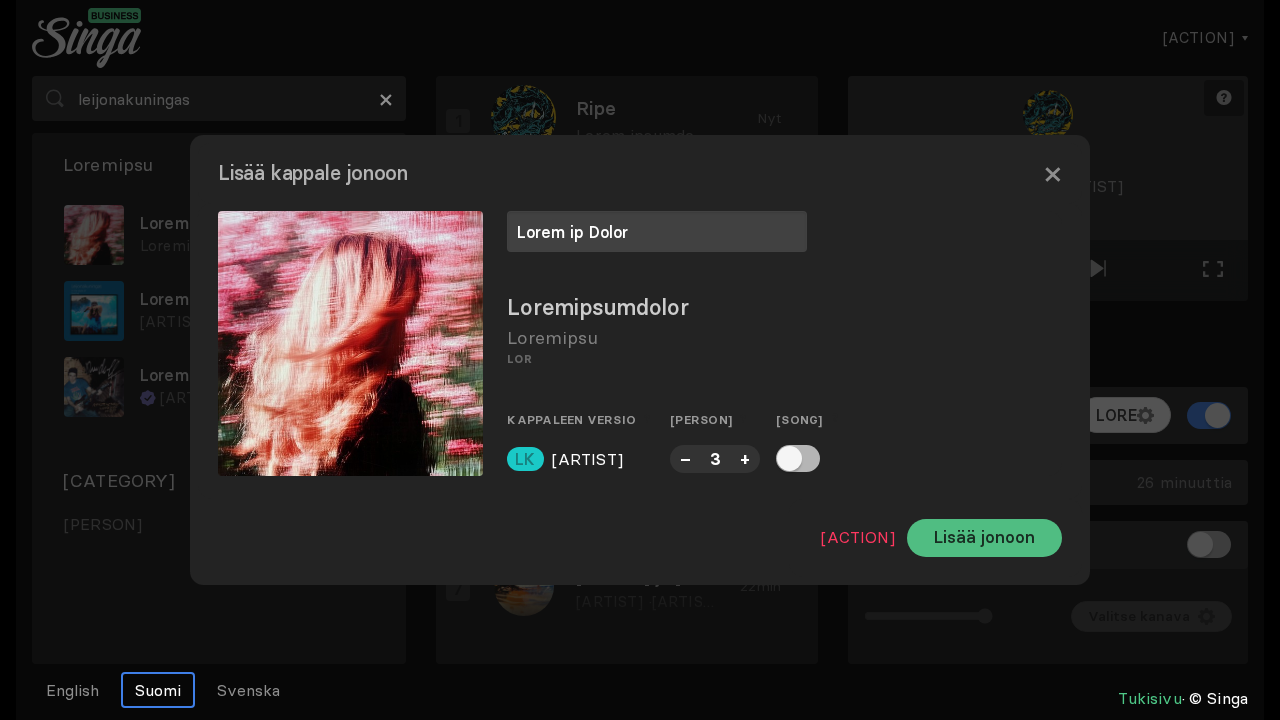 type on "Lorem ip Dolor" 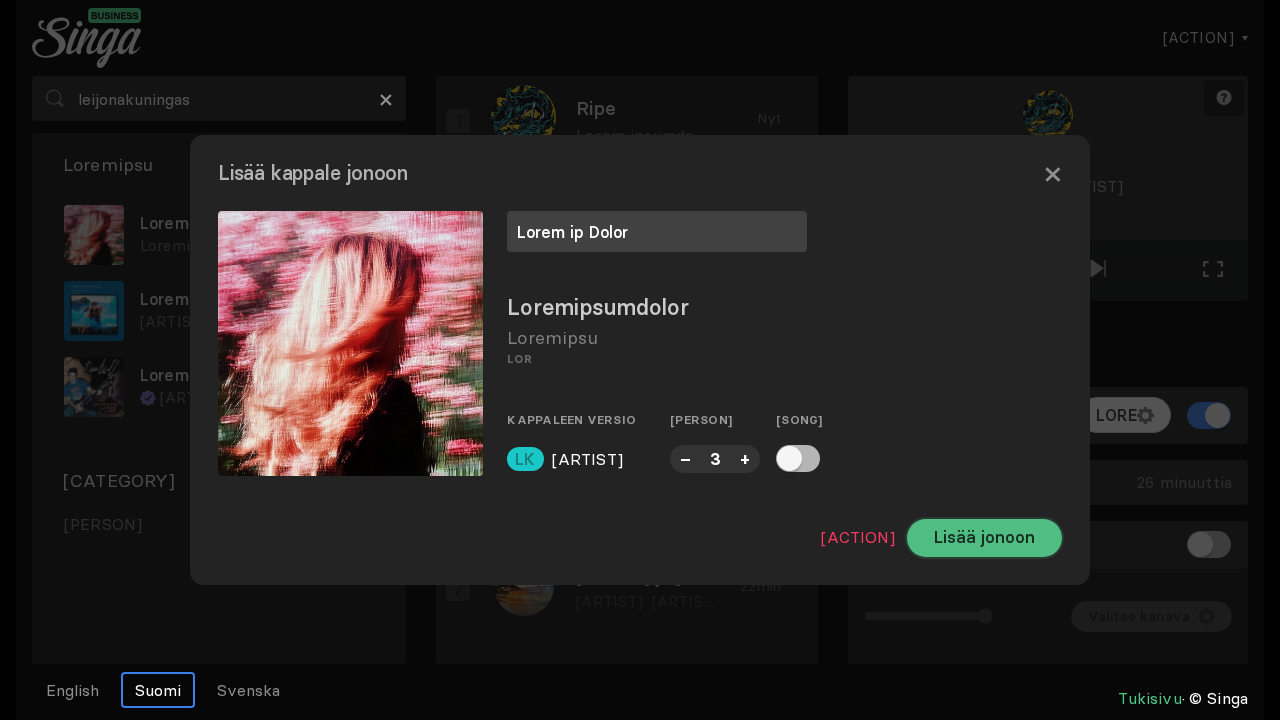 click on "Lisää jonoon" at bounding box center [984, 538] 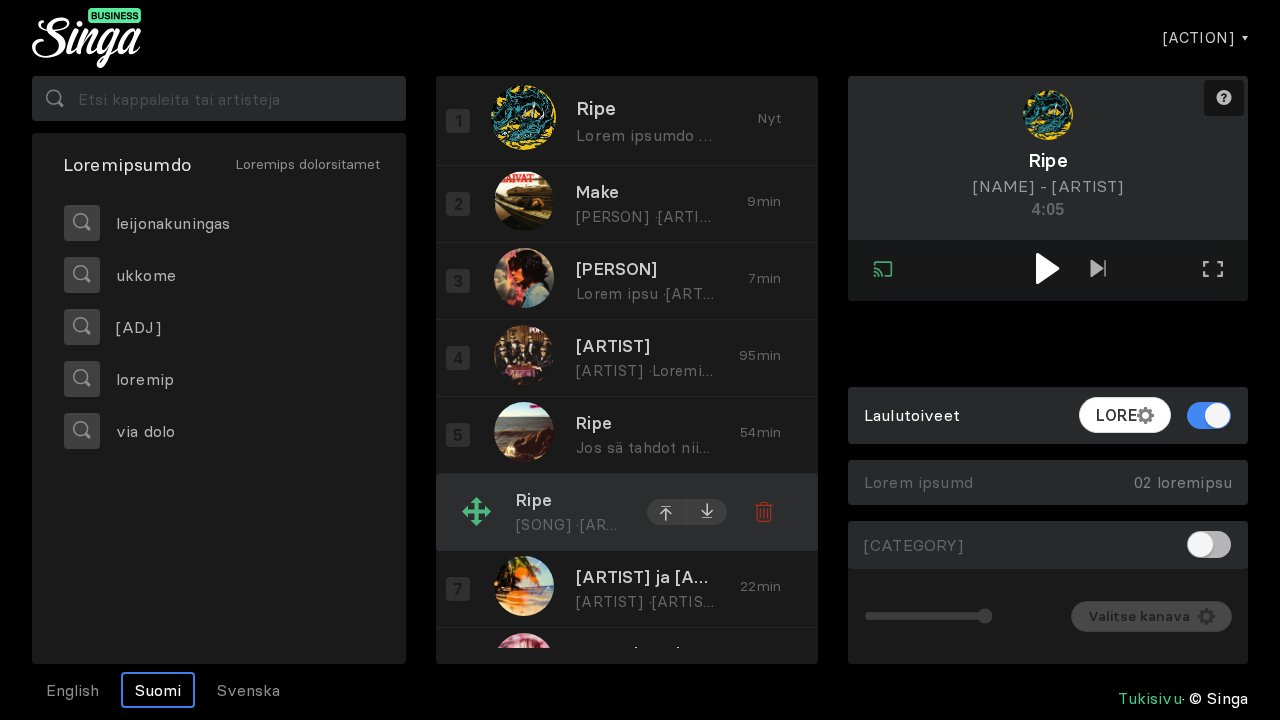 scroll, scrollTop: 57, scrollLeft: 0, axis: vertical 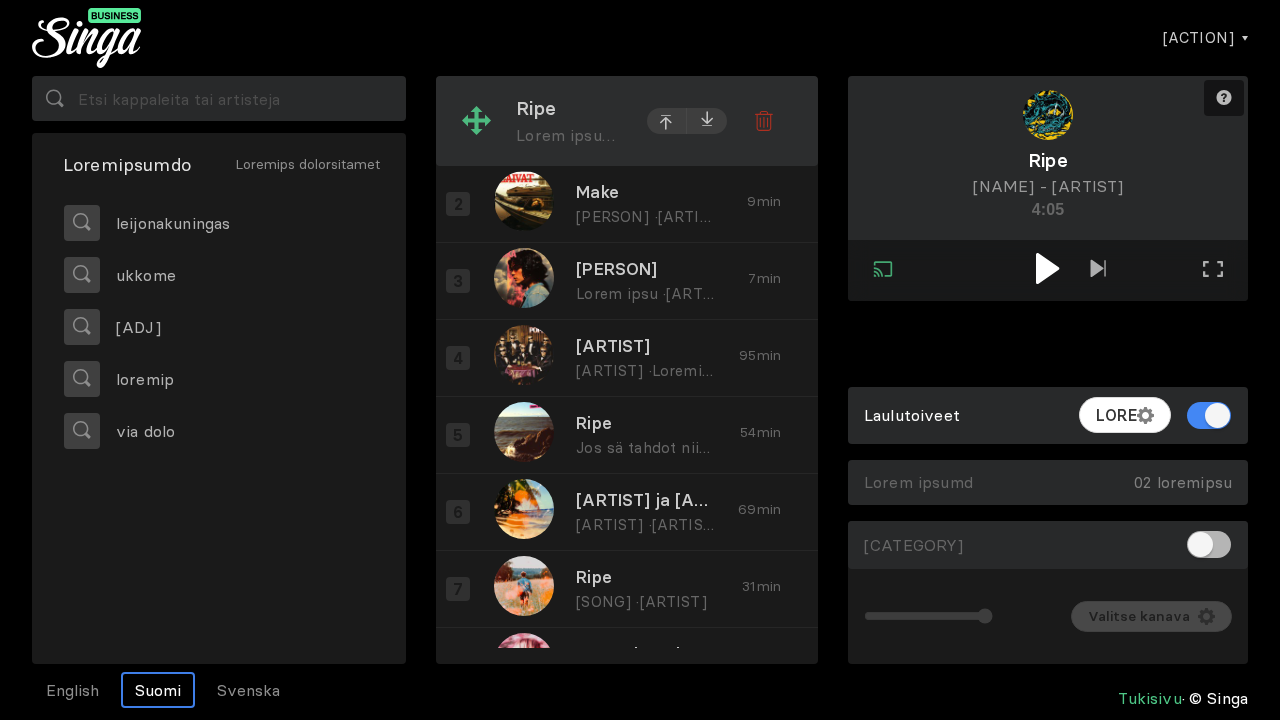 click on "Ripe" at bounding box center (570, 108) 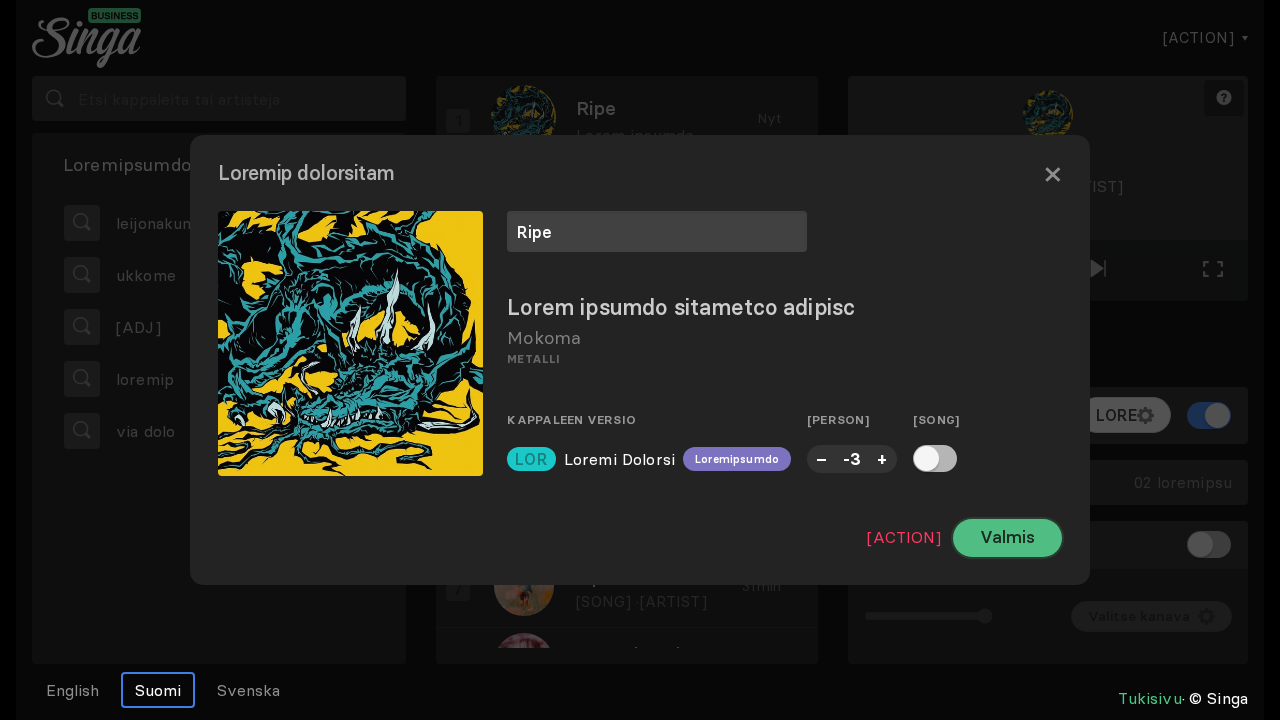 click on "Valmis" at bounding box center (1007, 538) 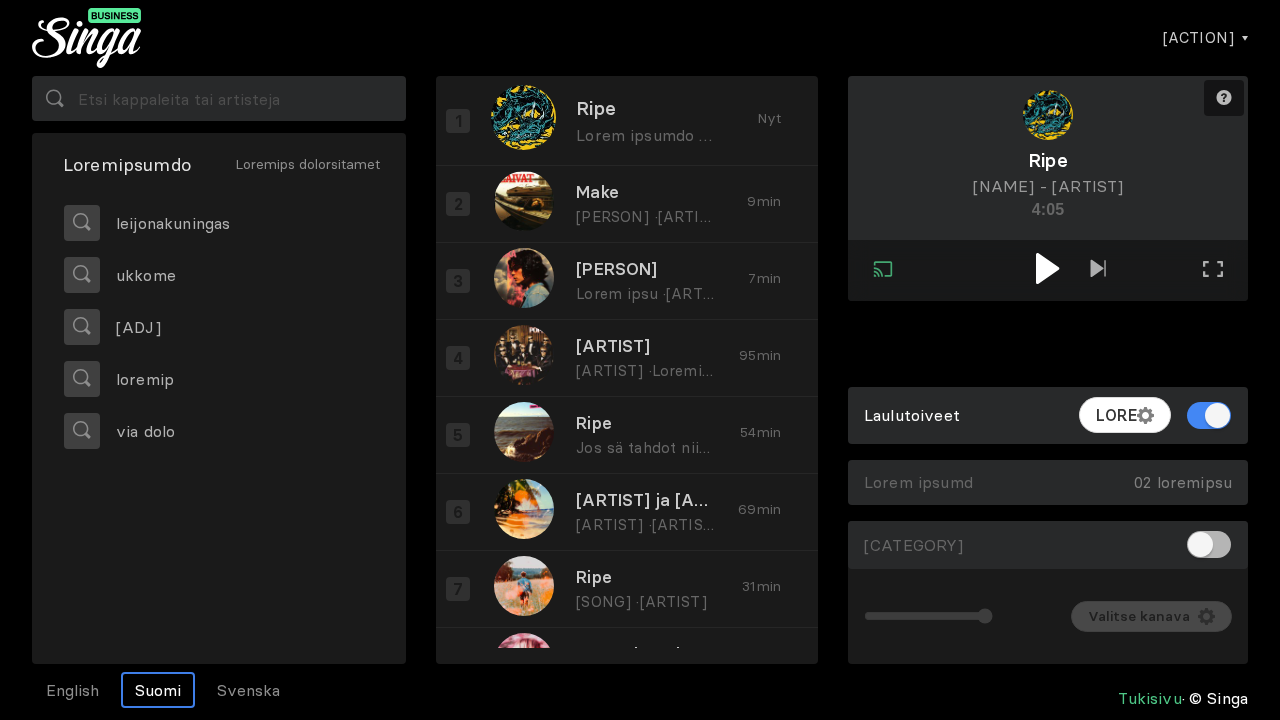 click at bounding box center [1047, 268] 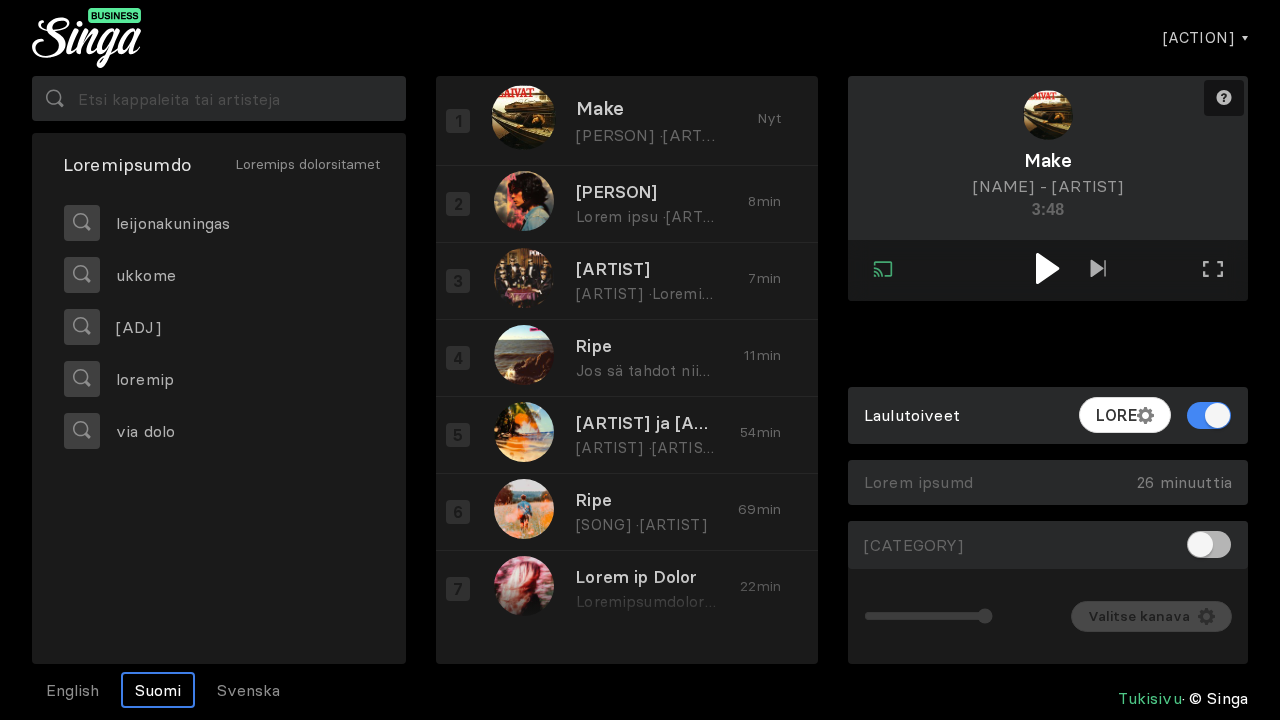 click at bounding box center (1047, 268) 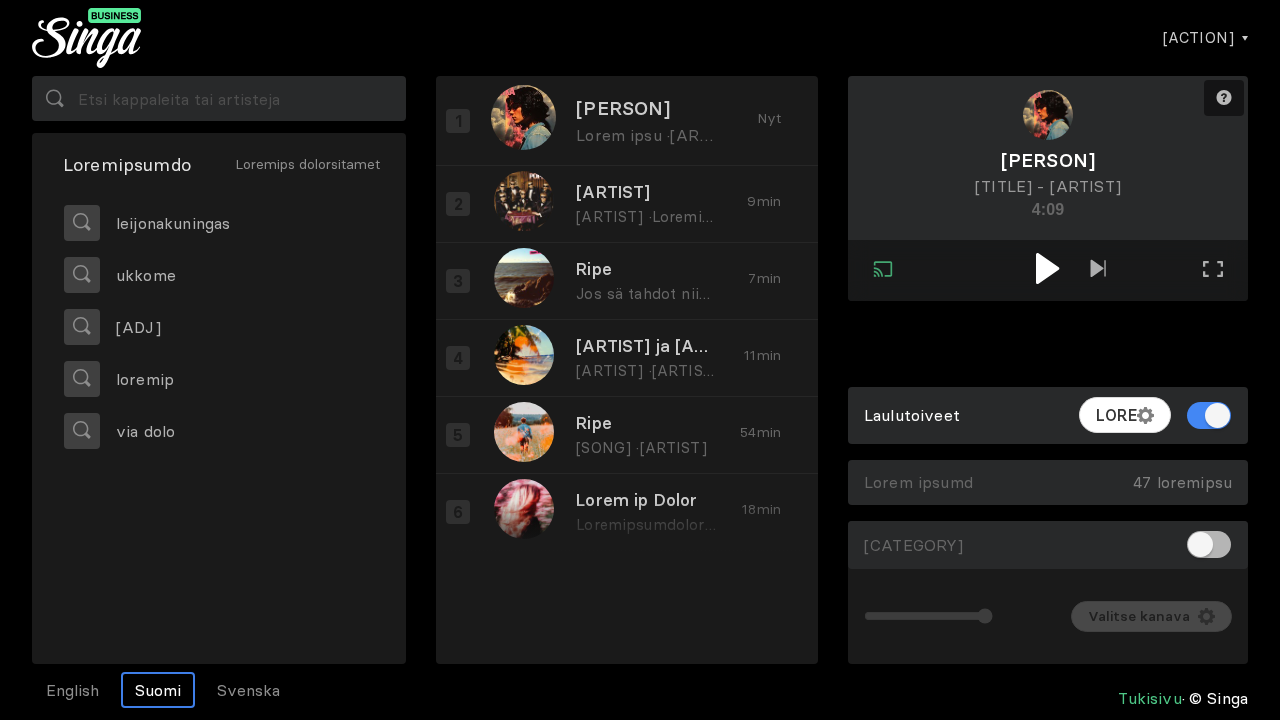 click at bounding box center [1047, 268] 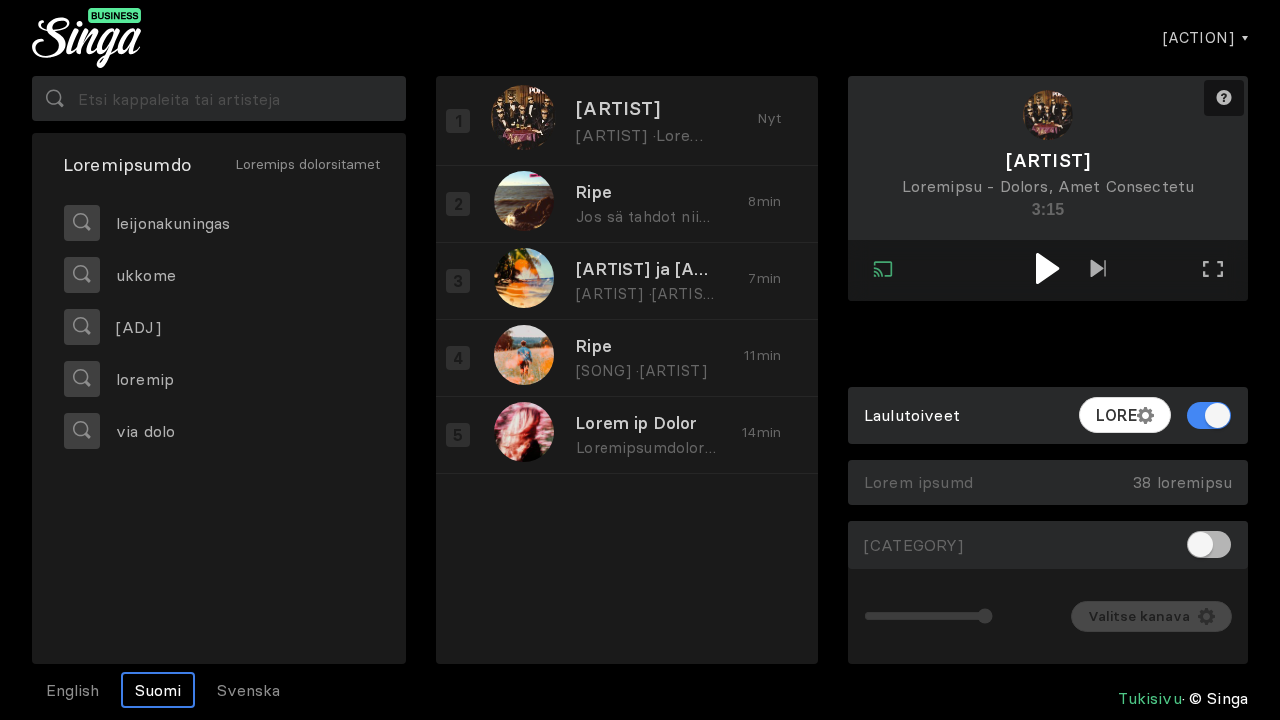 click at bounding box center (1047, 268) 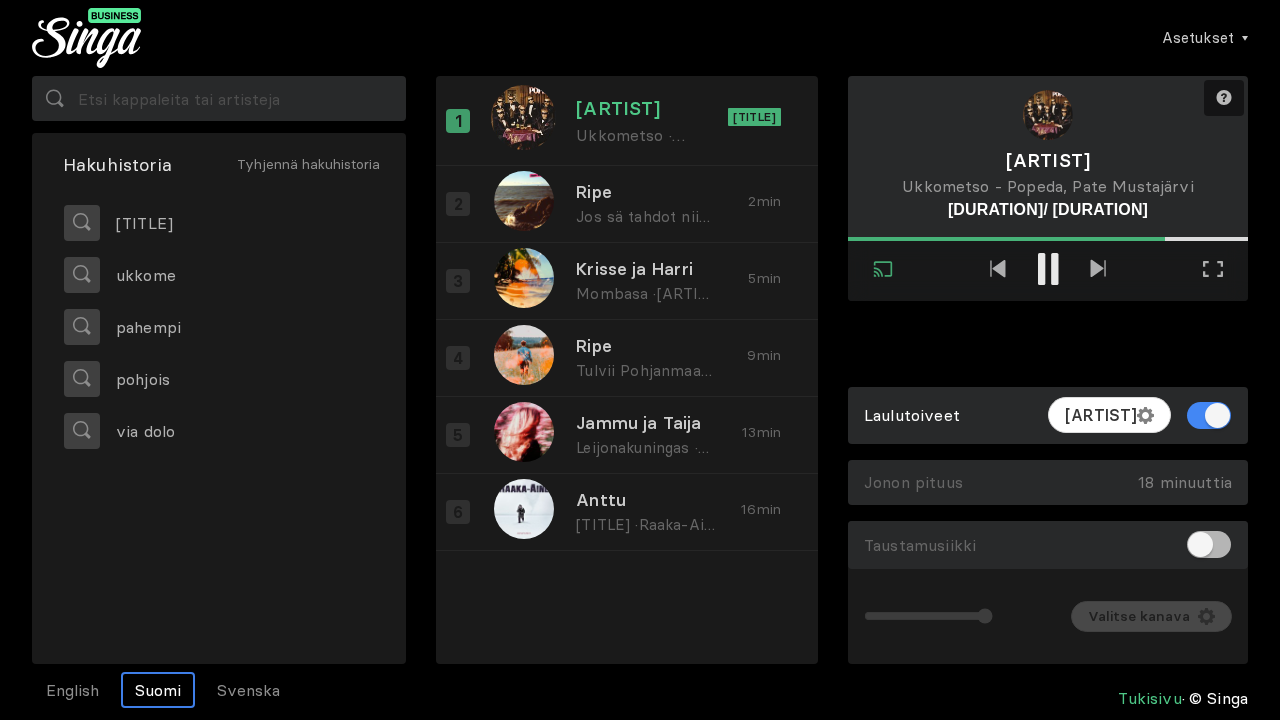scroll, scrollTop: 0, scrollLeft: 0, axis: both 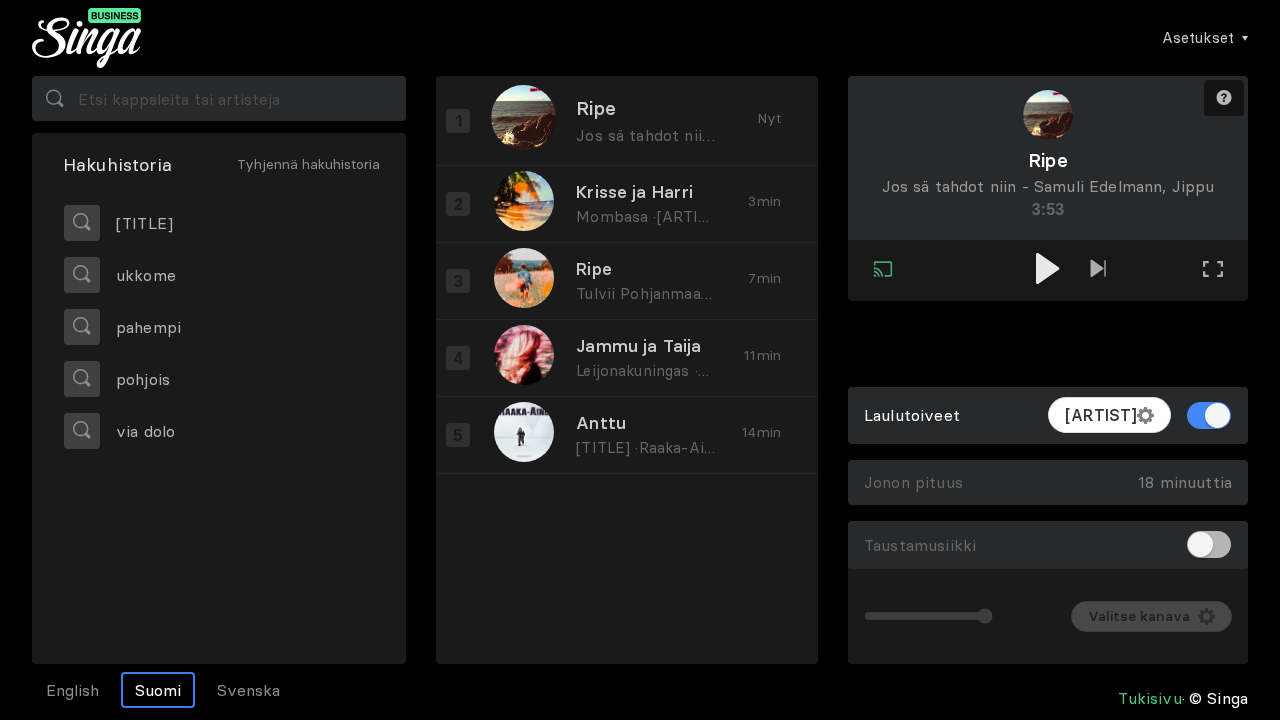 click at bounding box center (1048, 270) 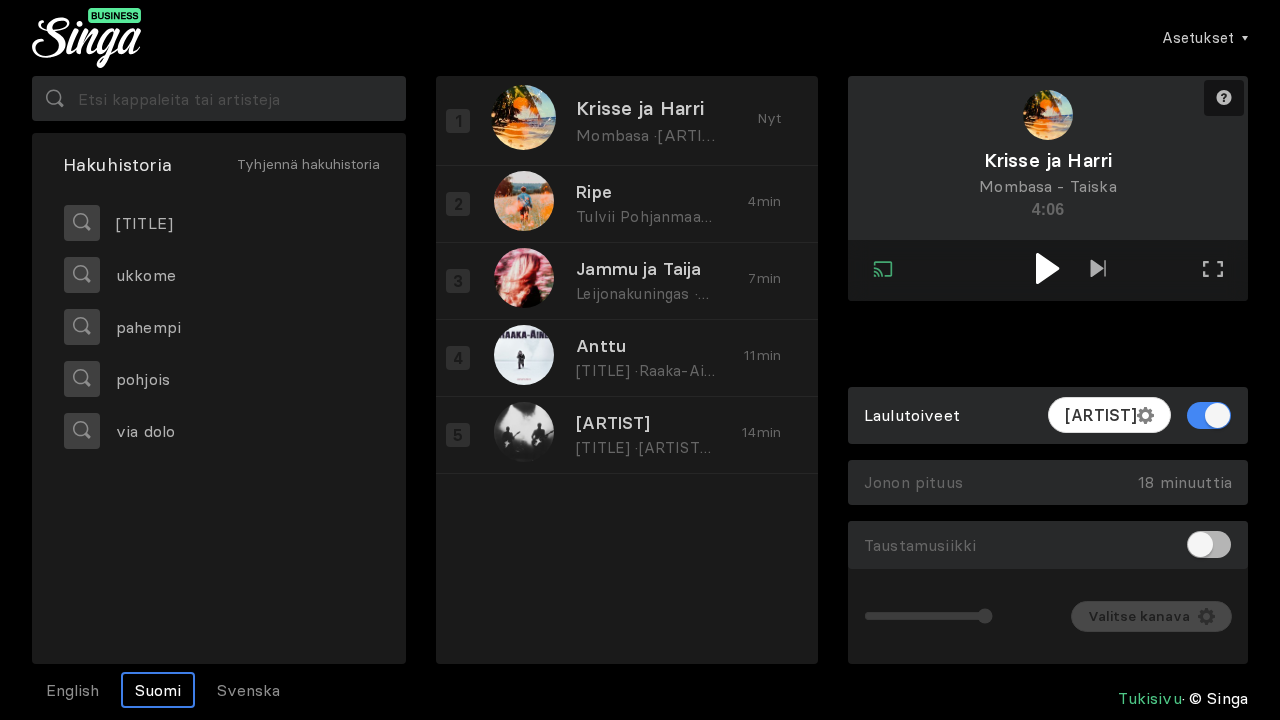 click at bounding box center (1048, 268) 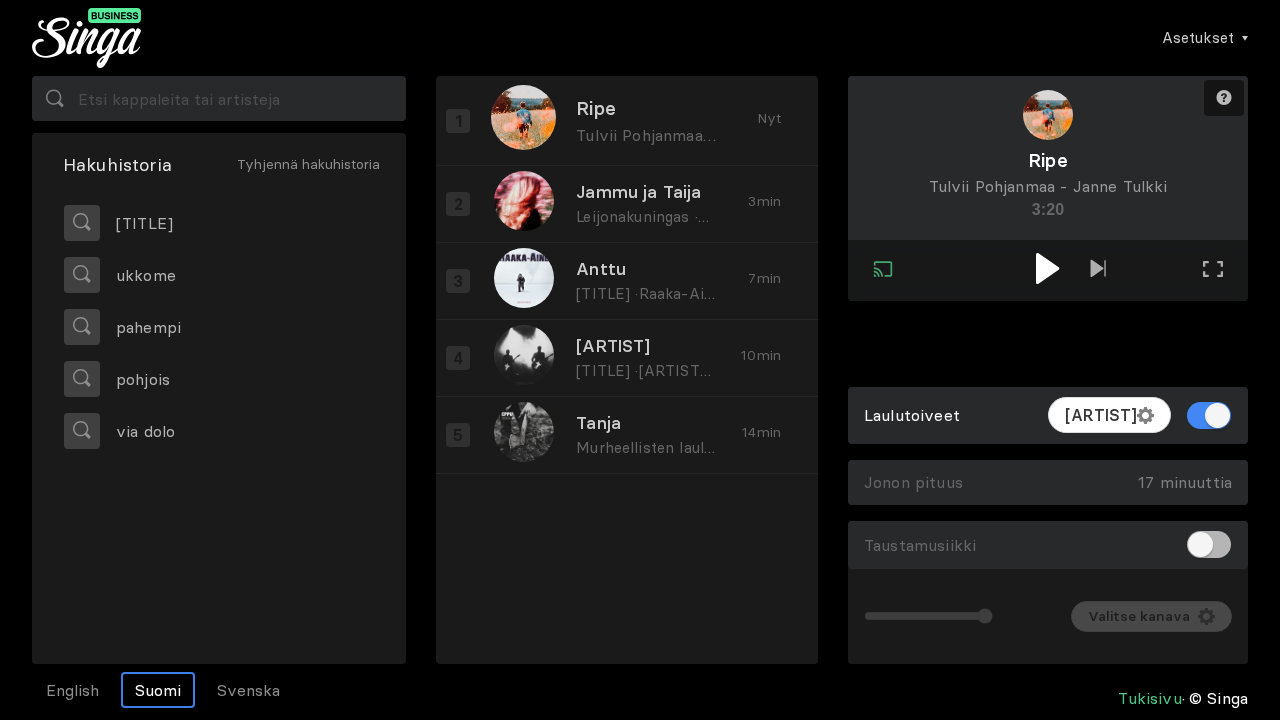 click at bounding box center [1048, 268] 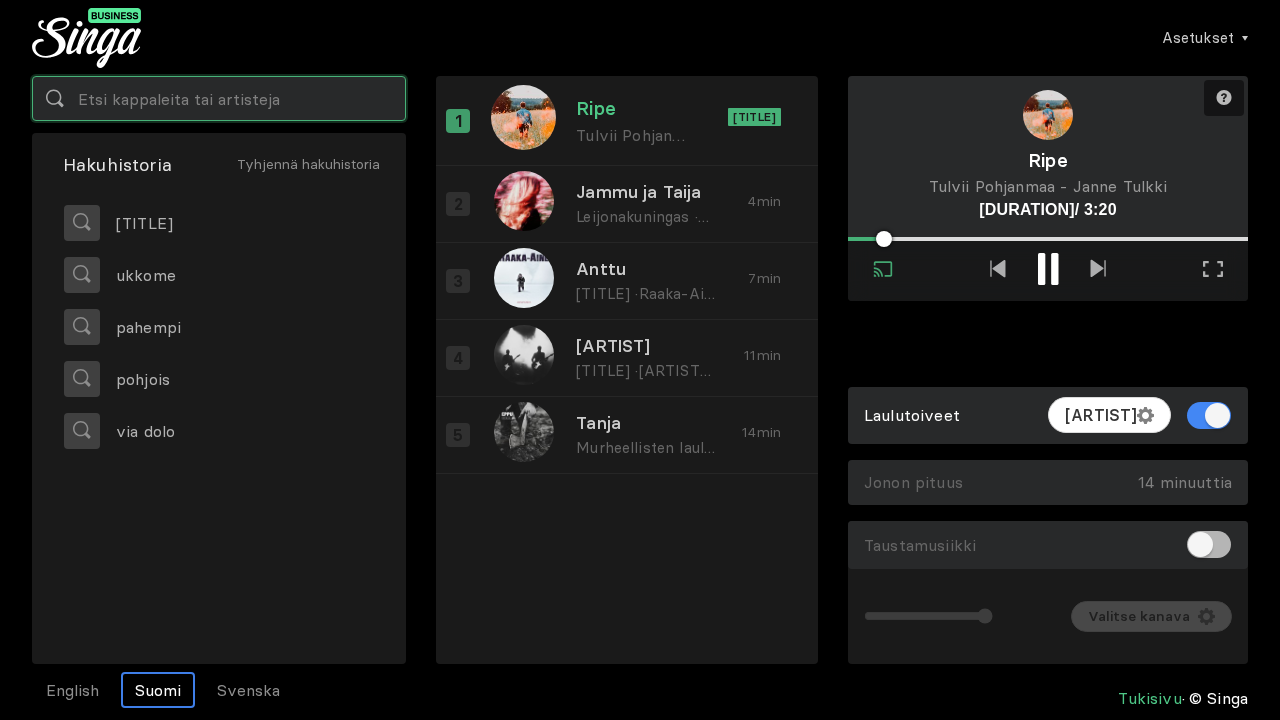 click at bounding box center (219, 98) 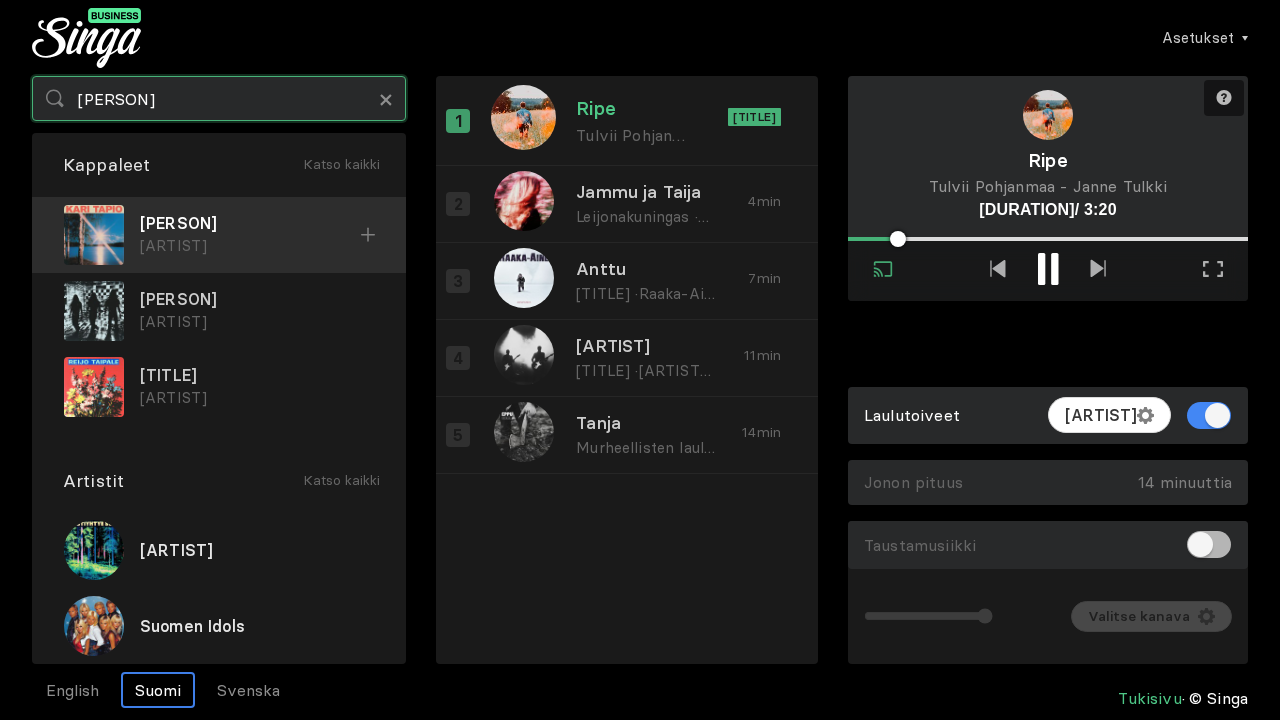 type on "[PERSON]" 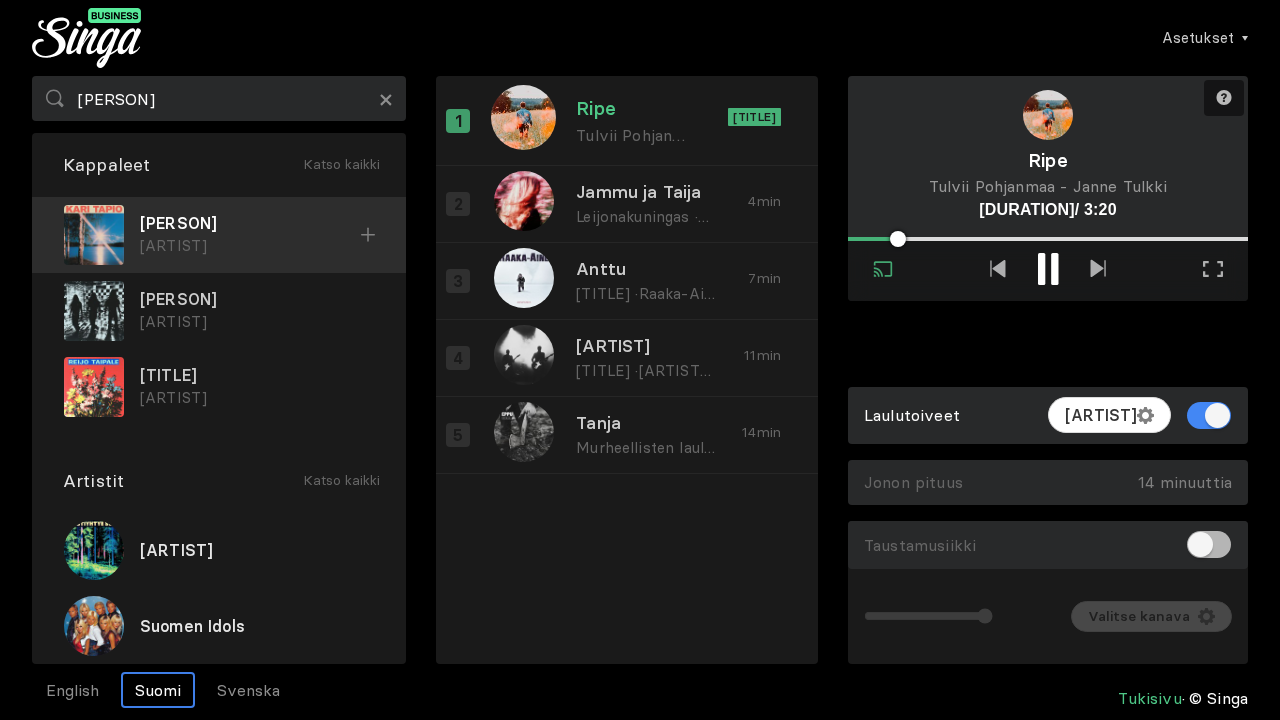 click at bounding box center [368, 235] 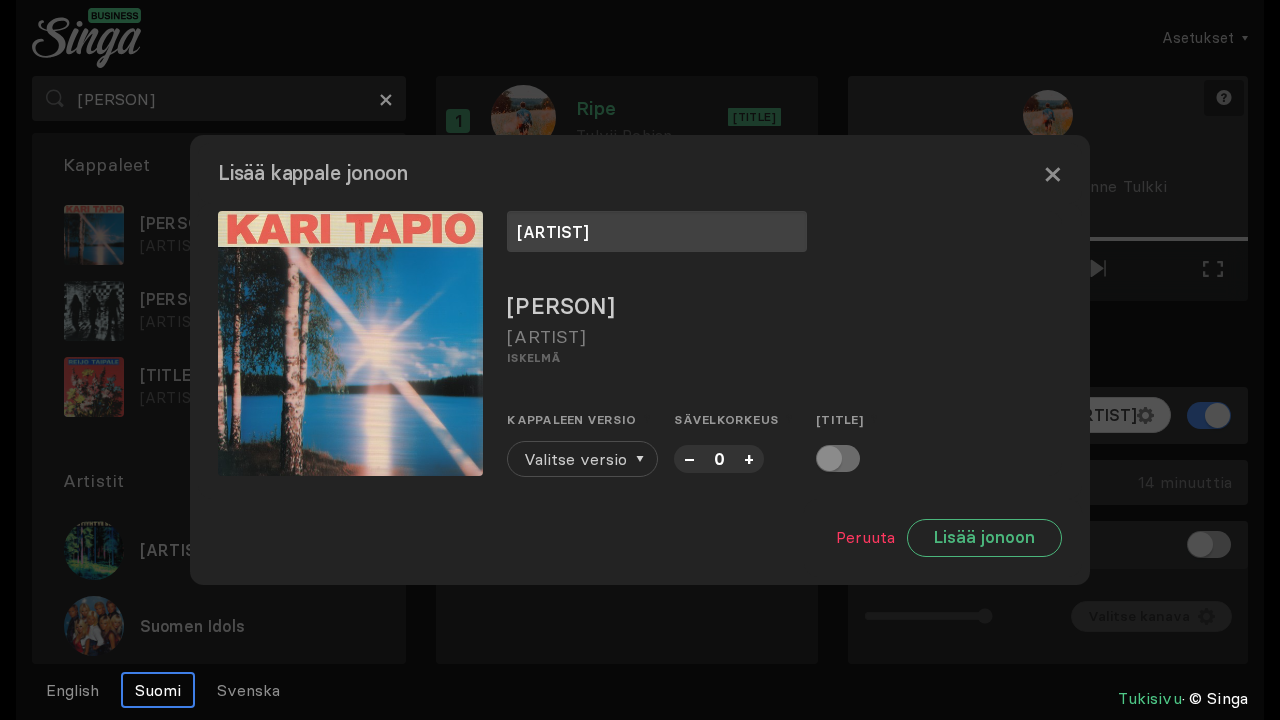 type on "[ARTIST]" 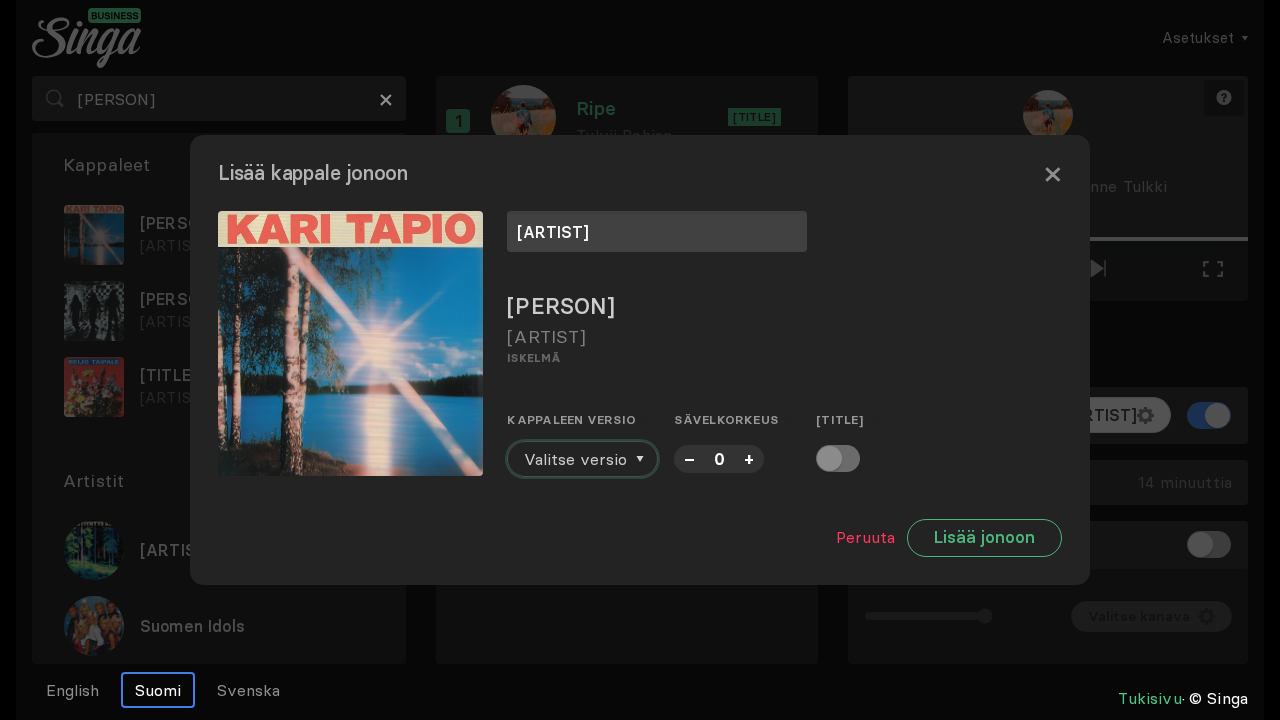click on "Valitse versio" at bounding box center [575, 459] 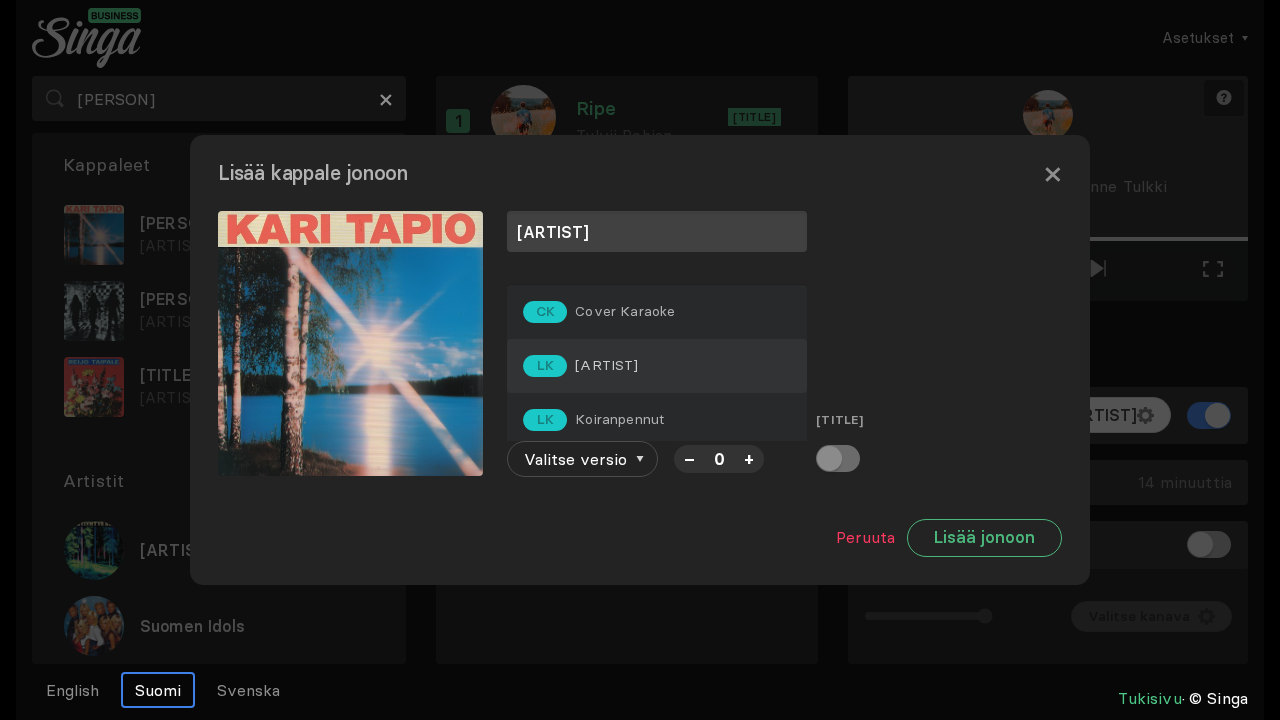 click on "LK Laulavakoira" at bounding box center [657, 312] 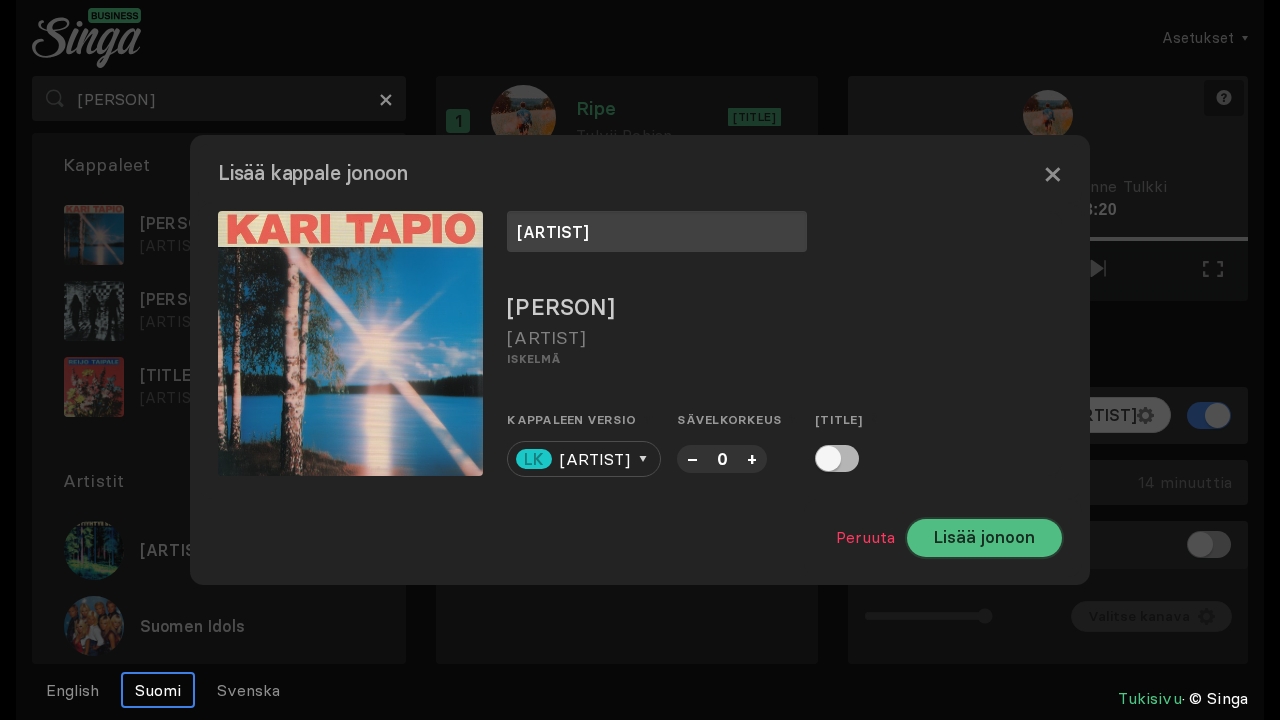 click on "Lisää jonoon" at bounding box center (984, 538) 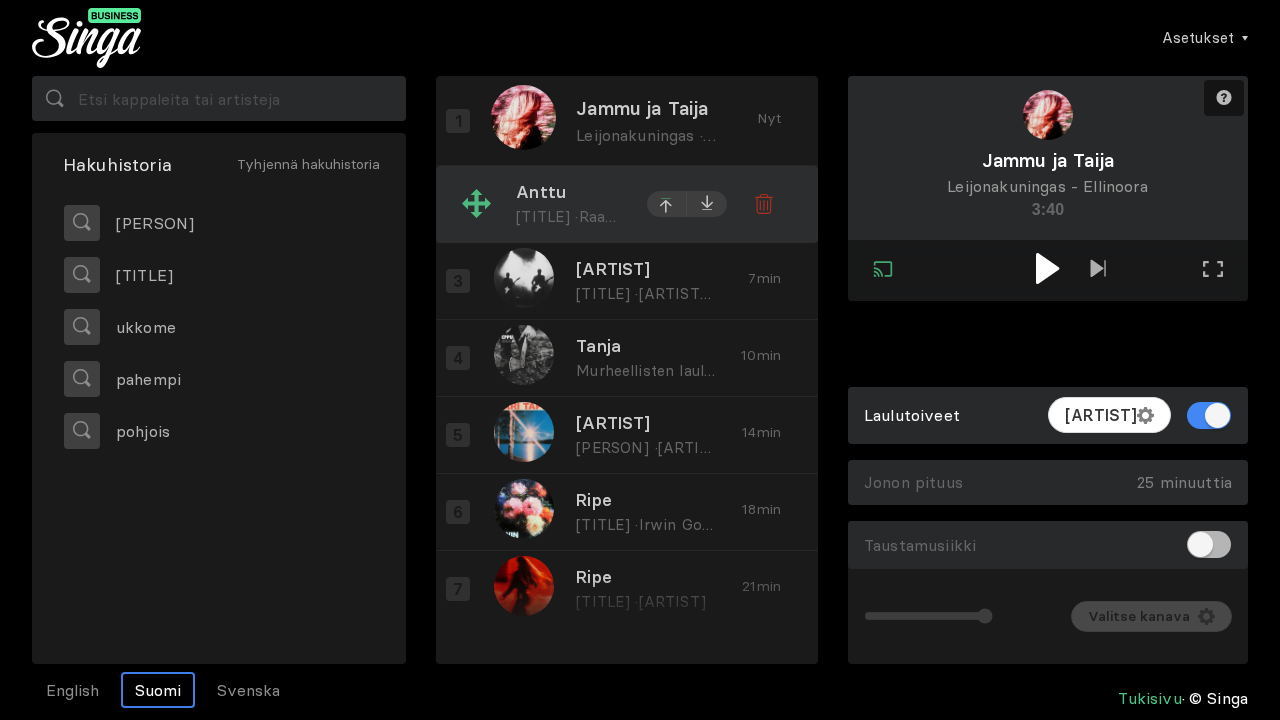 click at bounding box center (667, 207) 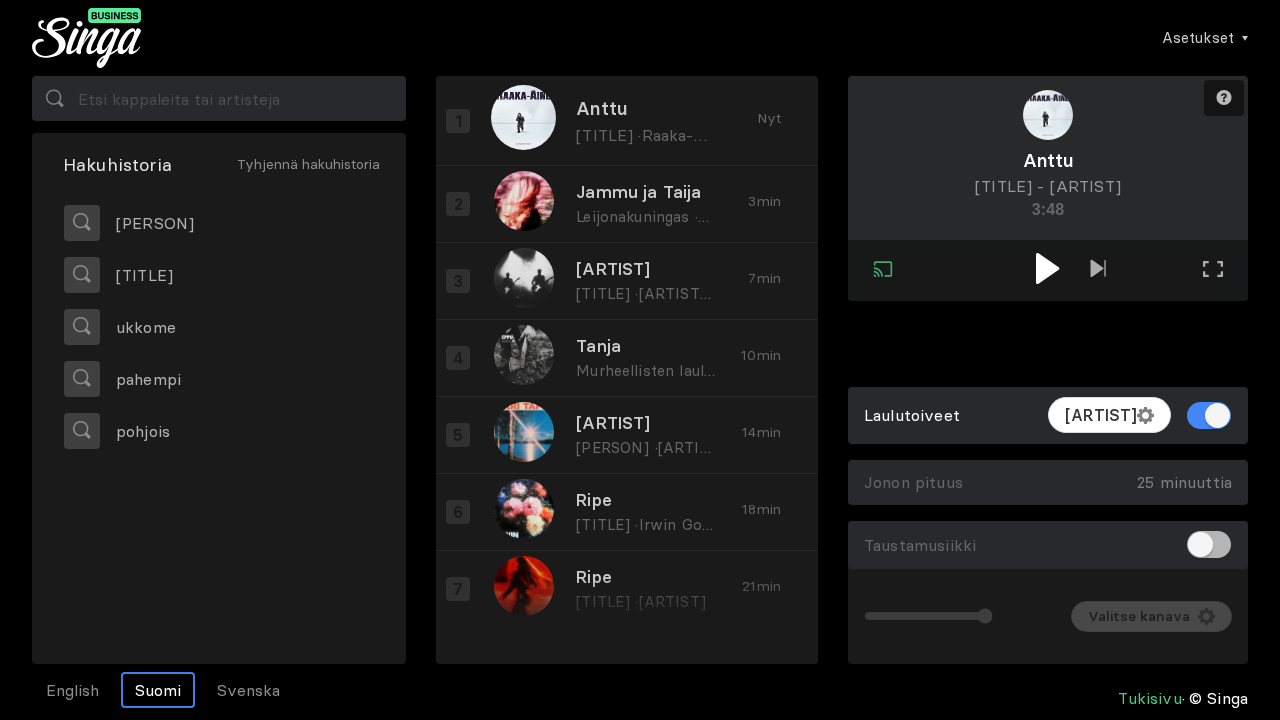 click at bounding box center (1047, 268) 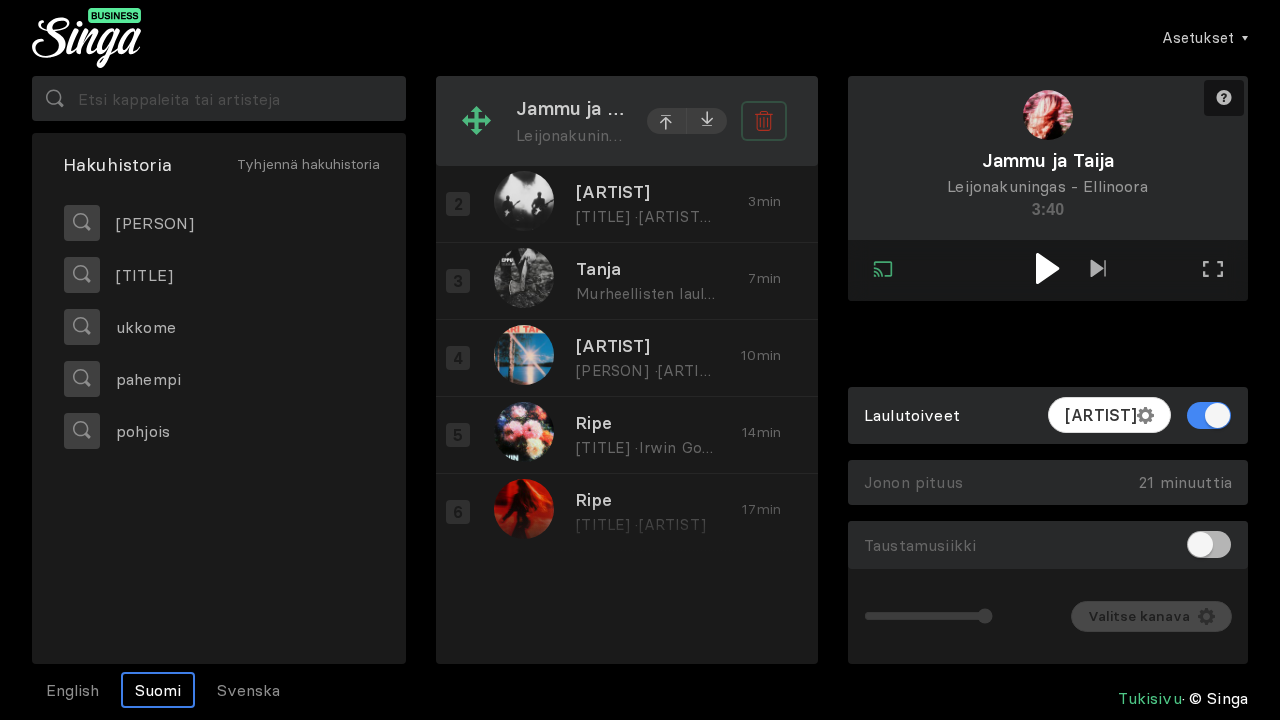 click at bounding box center (763, 121) 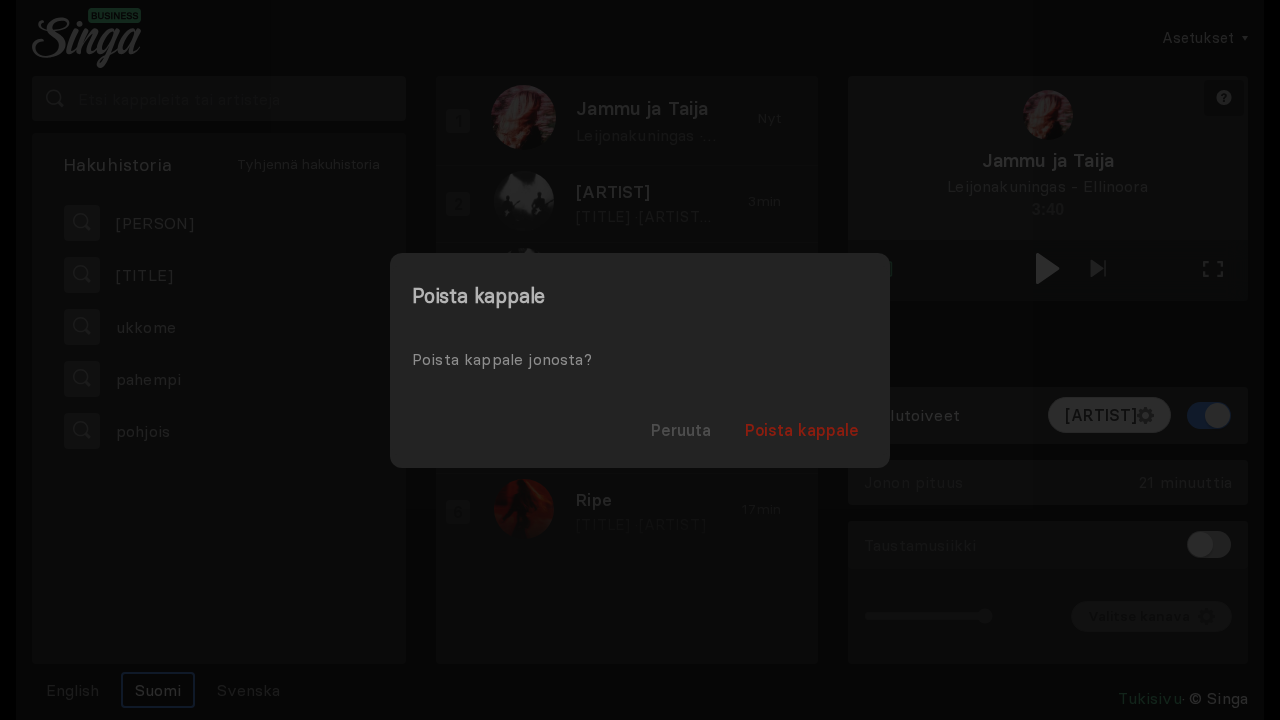 click on "Poista kappale" at bounding box center [802, 430] 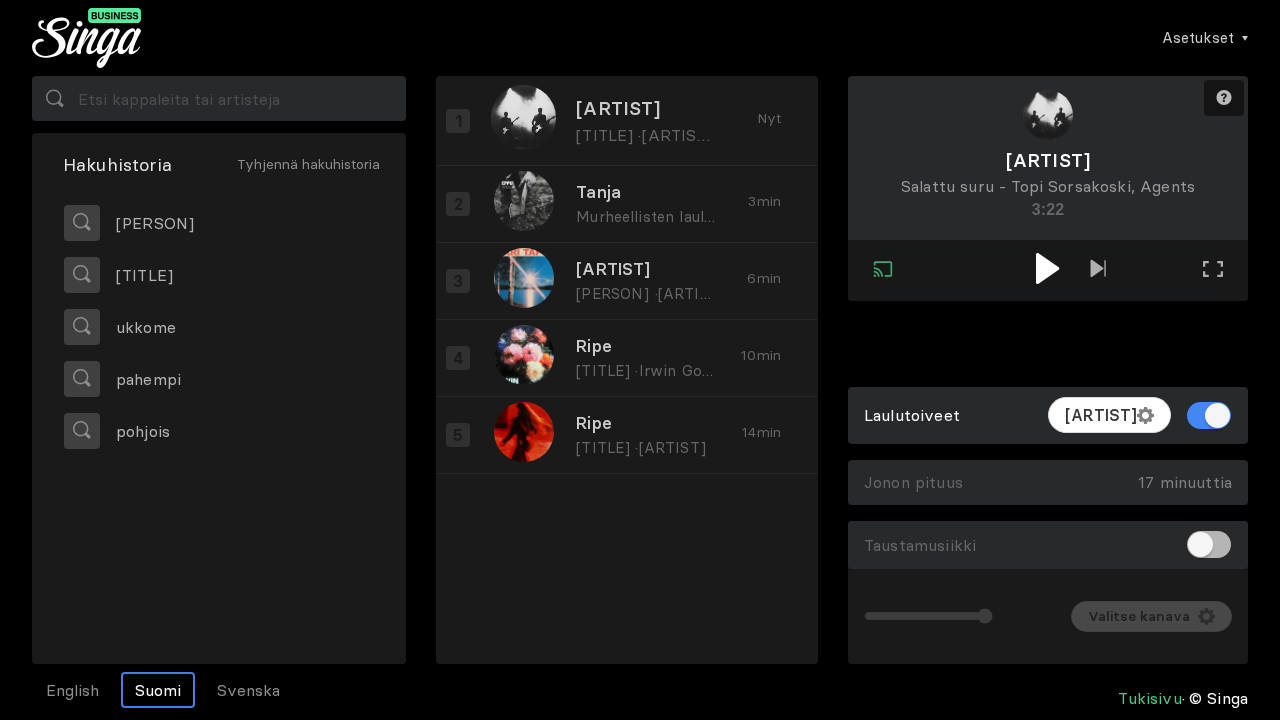 click at bounding box center (1047, 268) 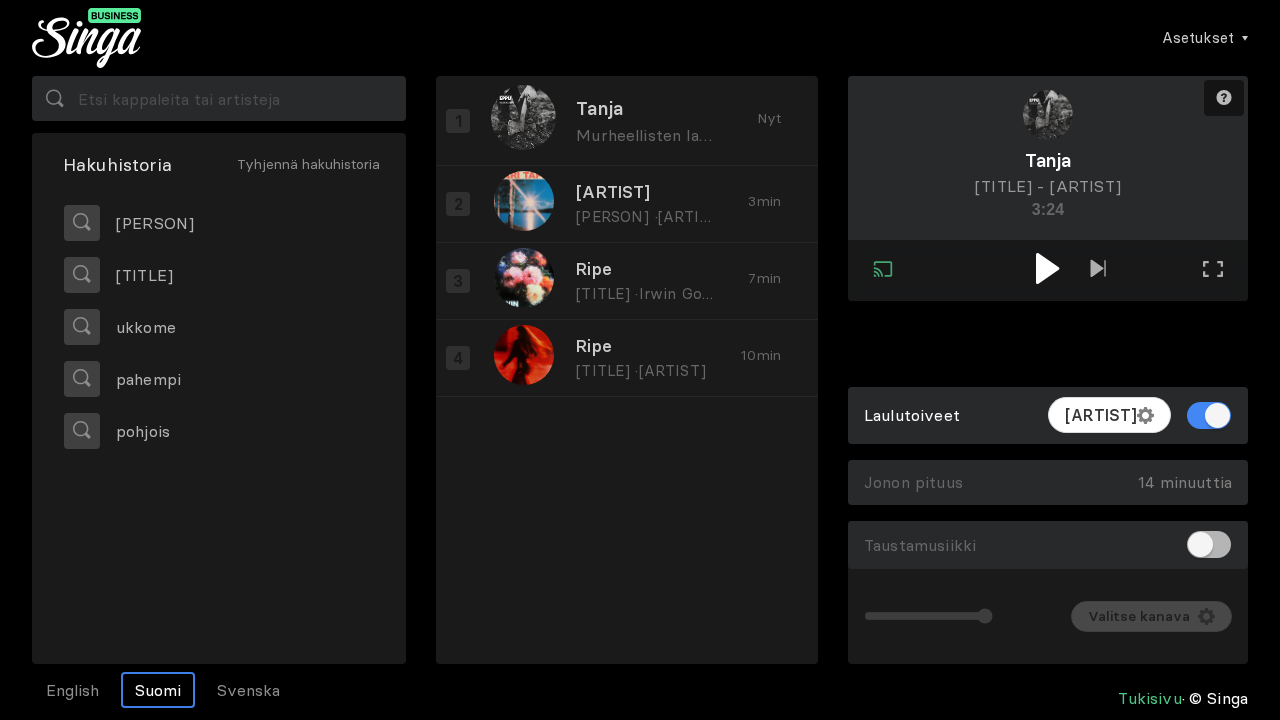 click at bounding box center (1047, 268) 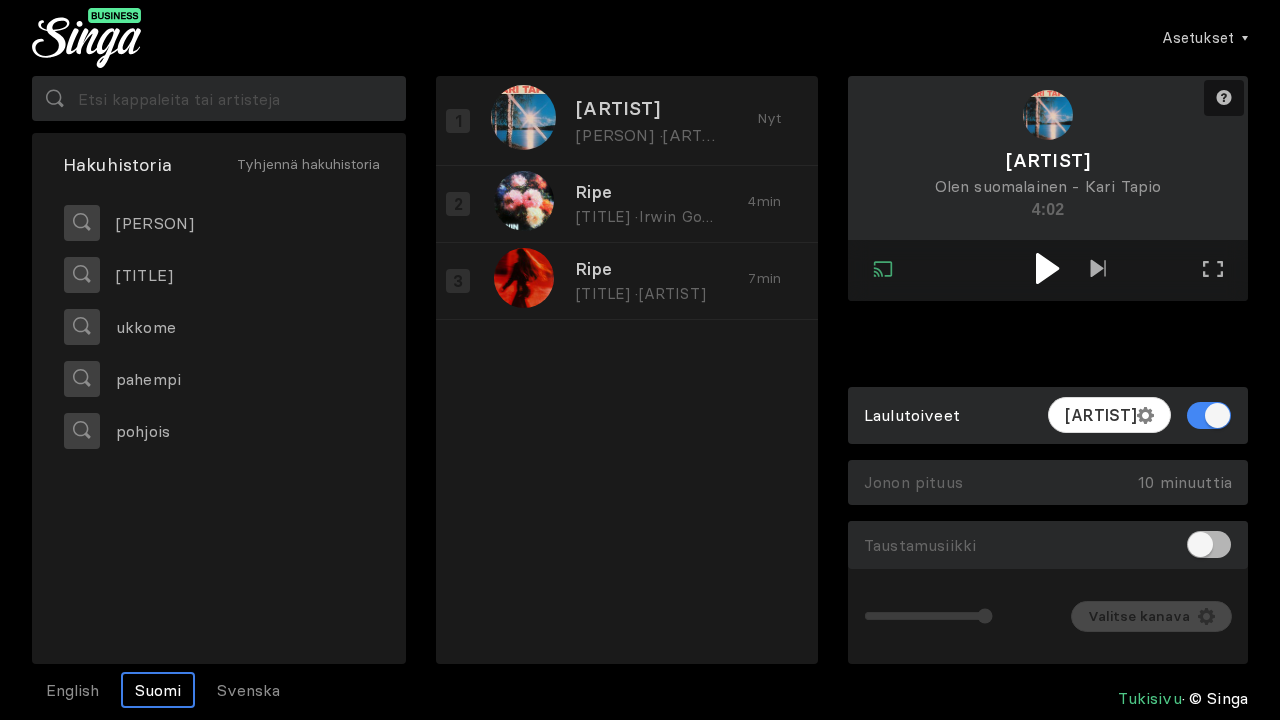click at bounding box center (1047, 268) 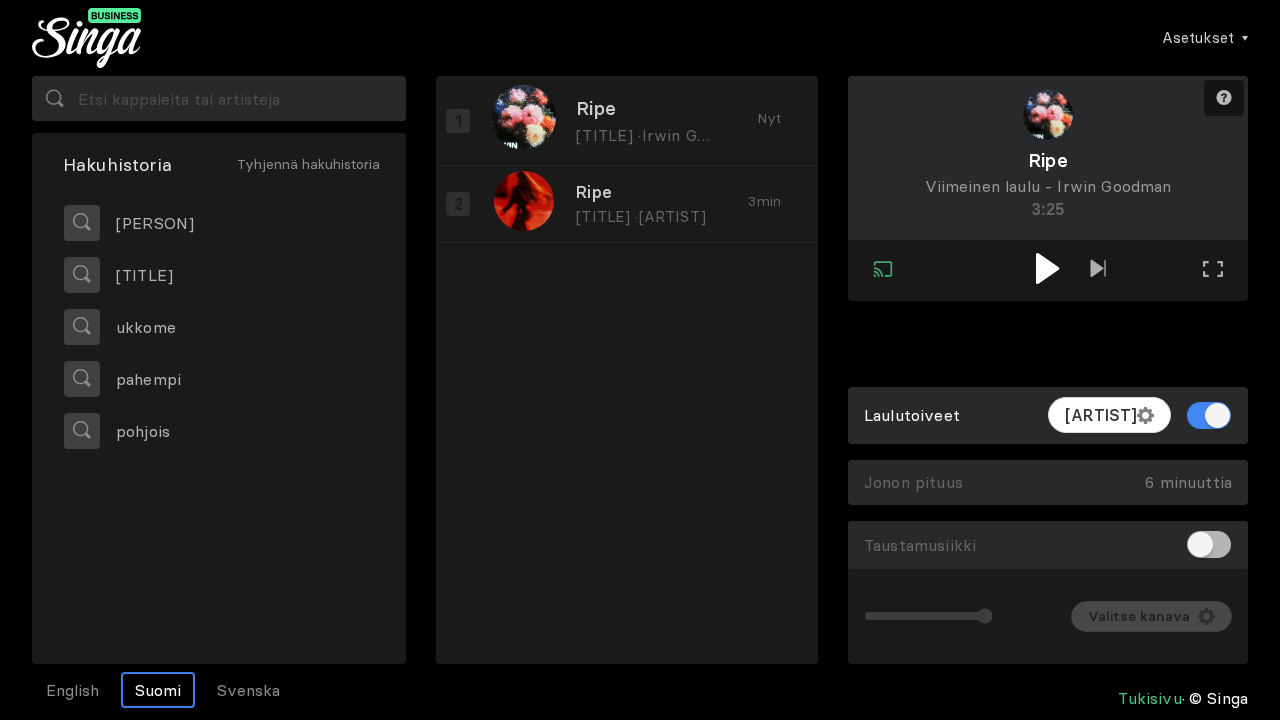 click at bounding box center (1047, 268) 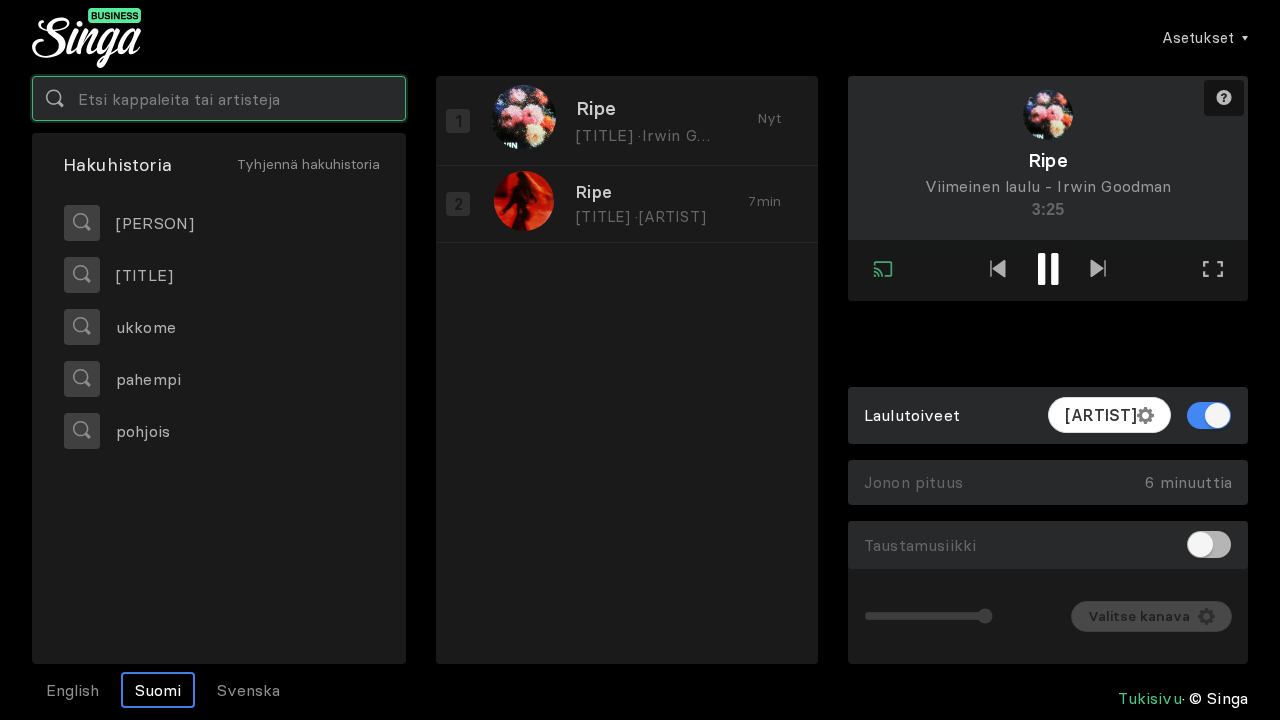 click at bounding box center [219, 98] 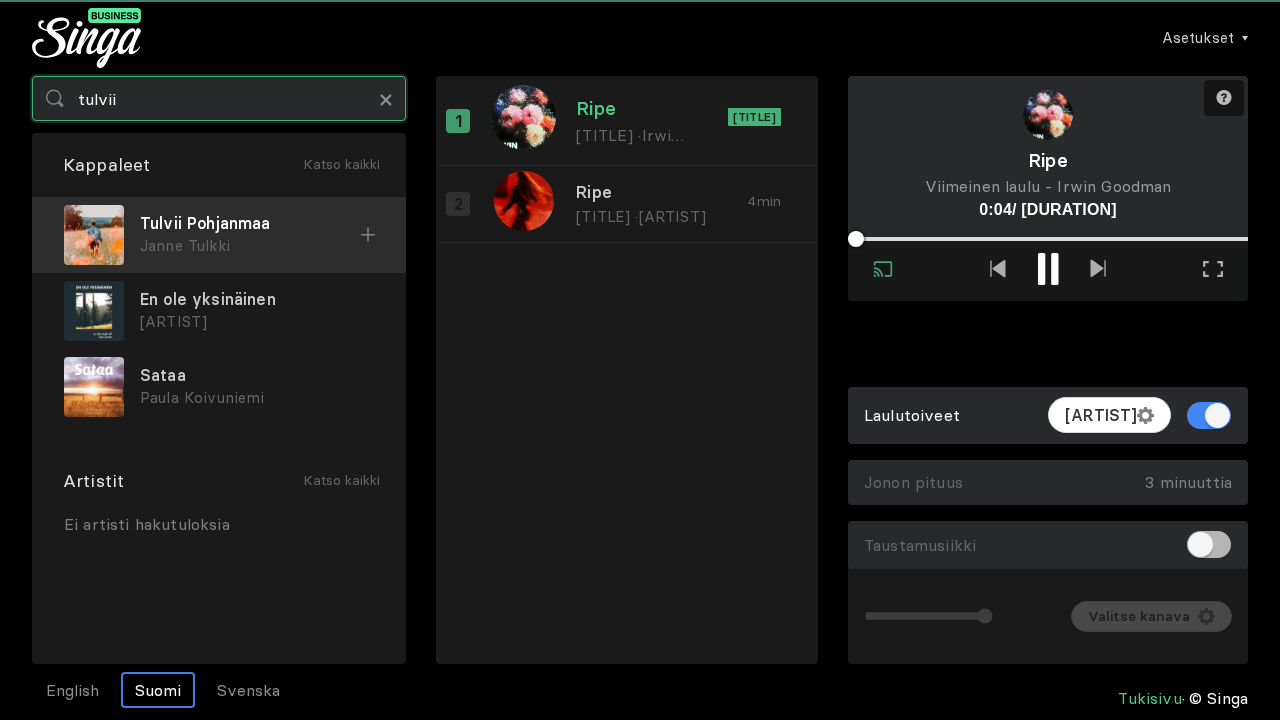 type on "tulvii" 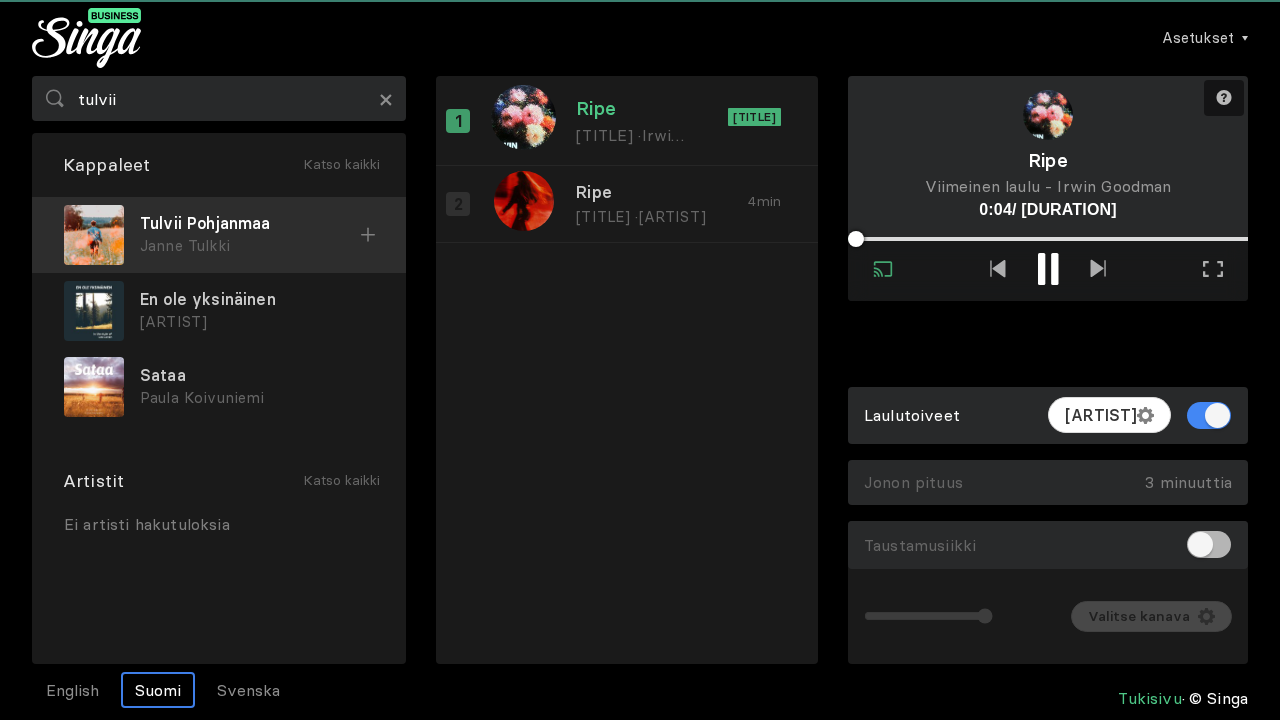 click on "Janne Tulkki" at bounding box center [250, 246] 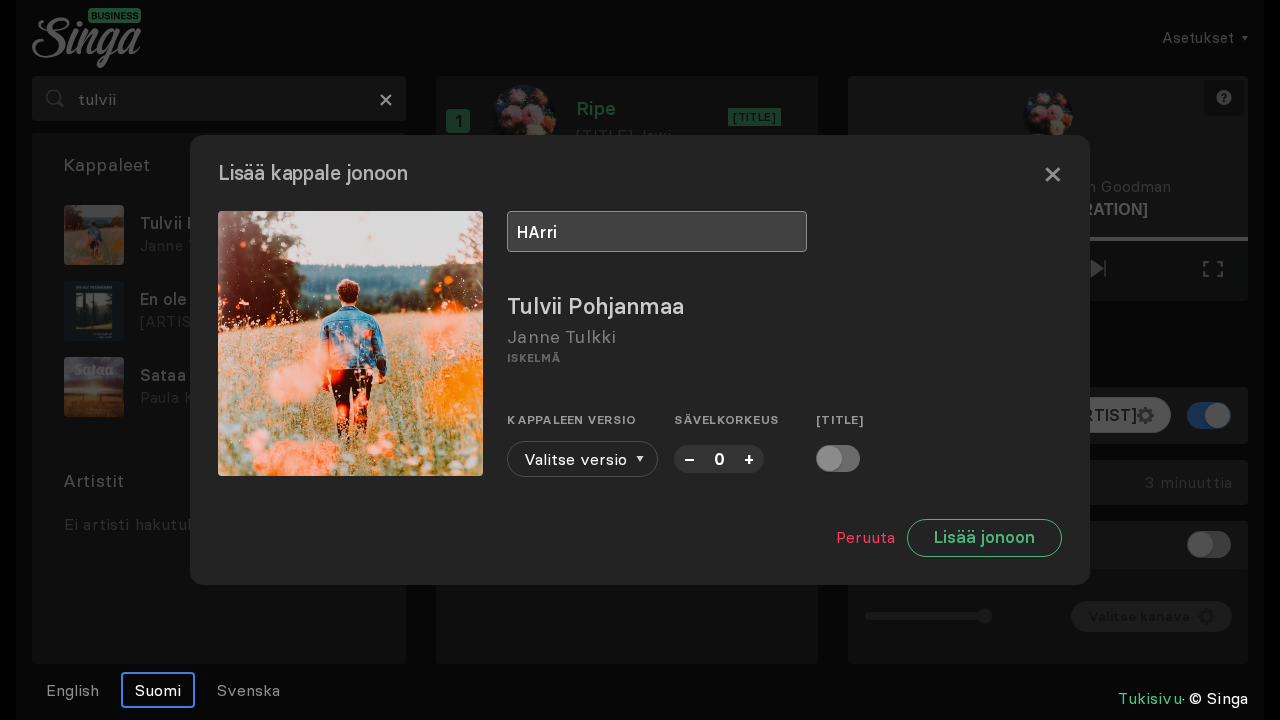 click on "HArri" at bounding box center (657, 231) 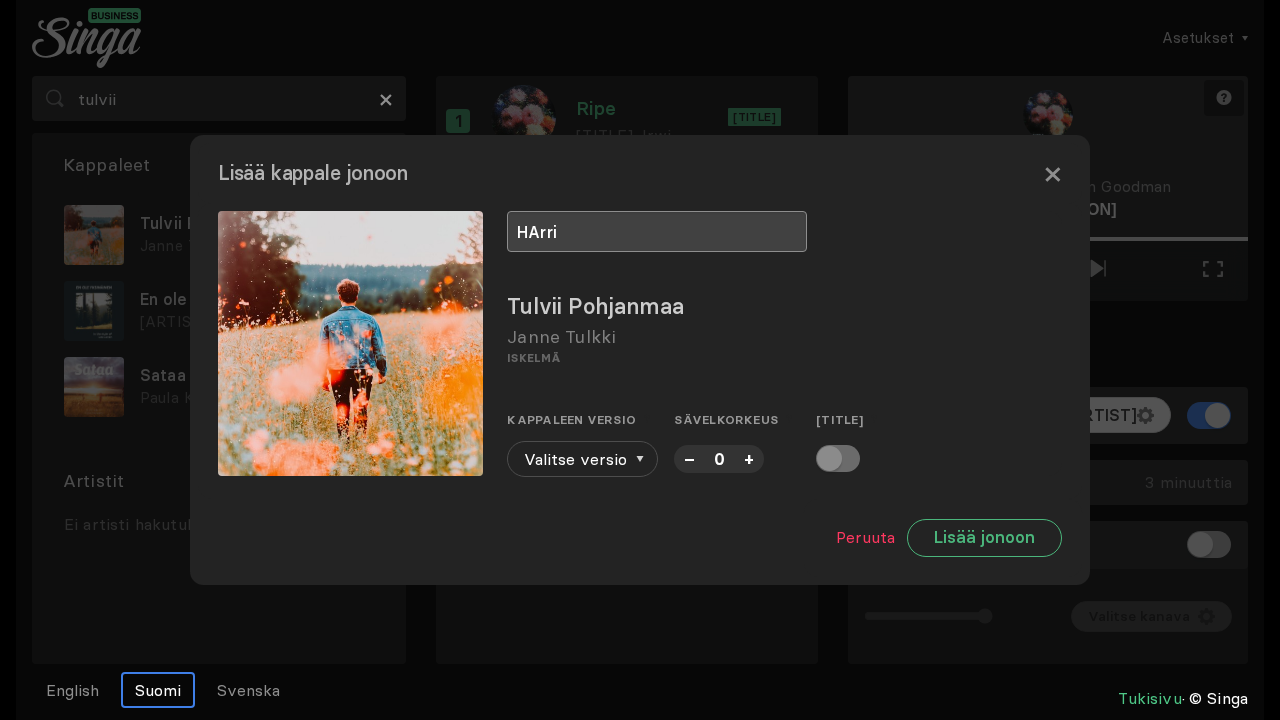 click on "HArri" at bounding box center (657, 231) 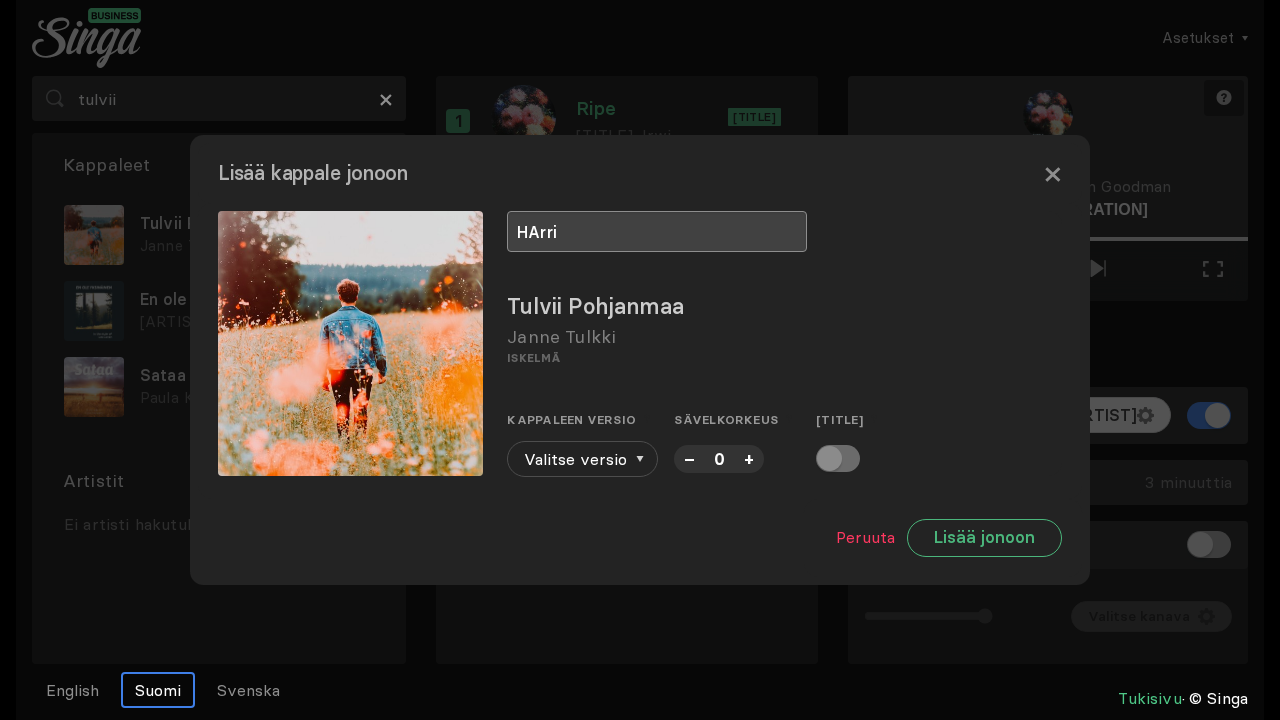 click on "HArri" at bounding box center [657, 231] 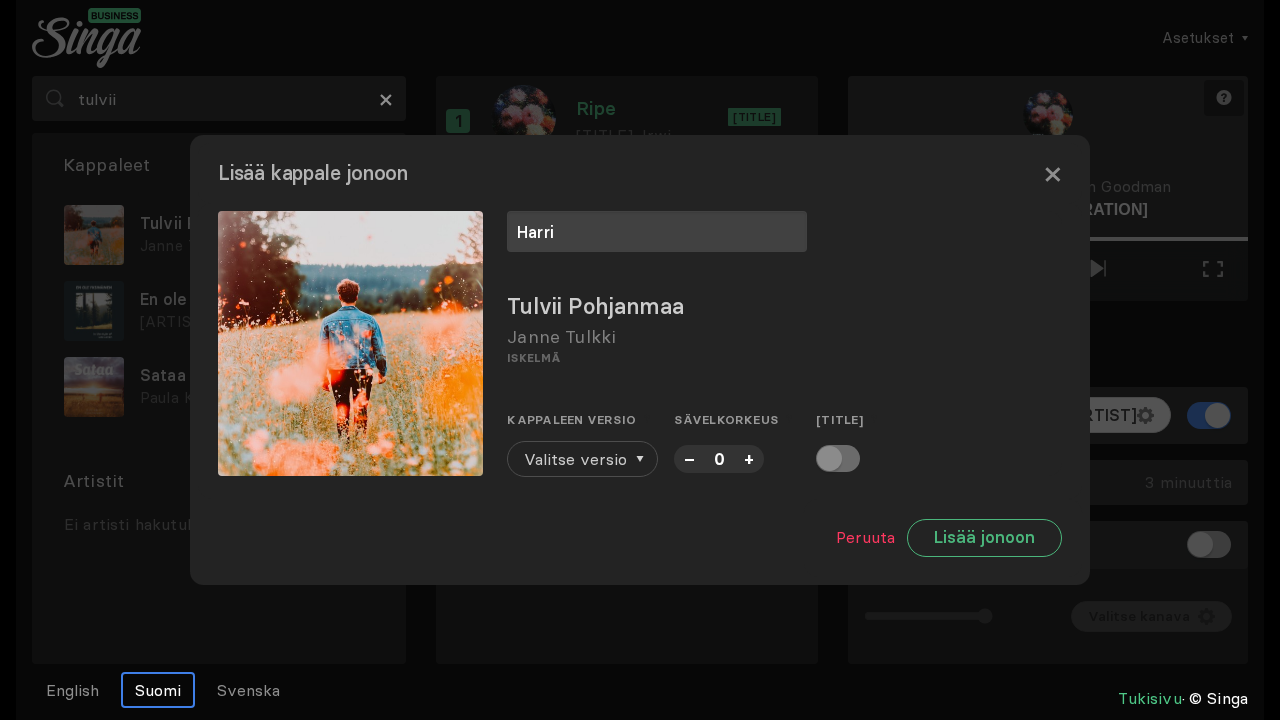 type on "Harri" 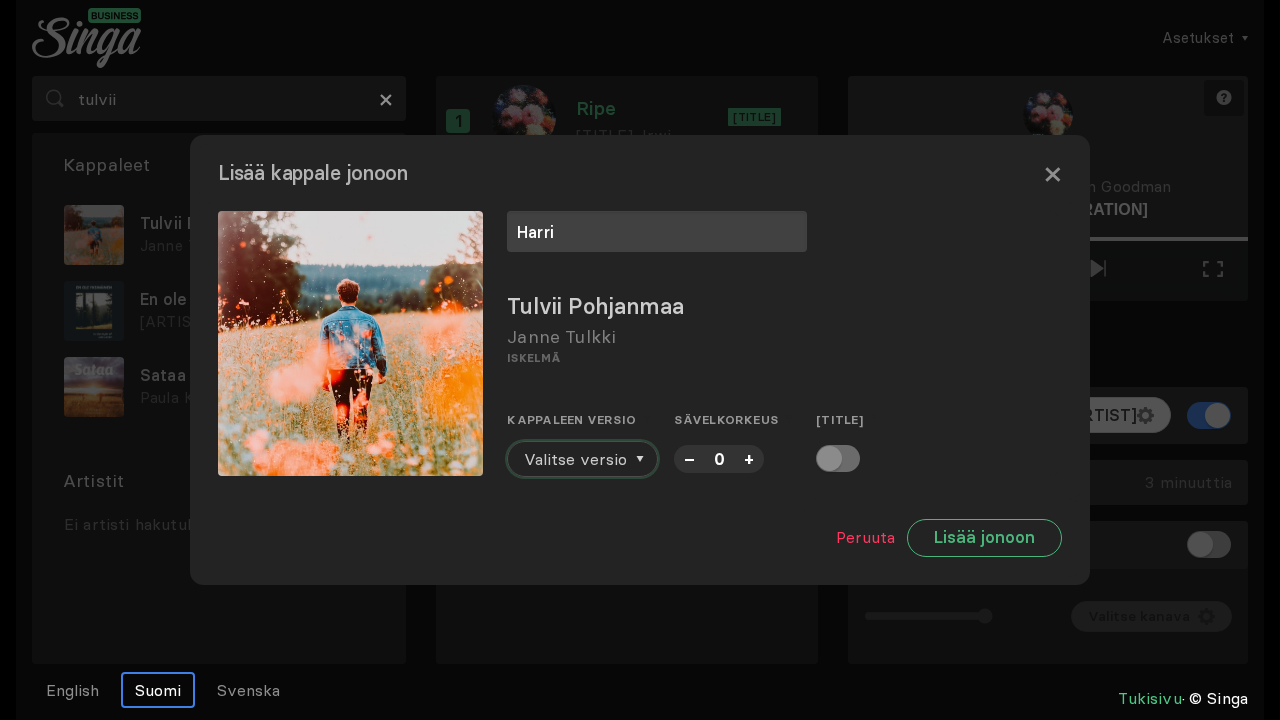 click on "Valitse versio" at bounding box center [575, 459] 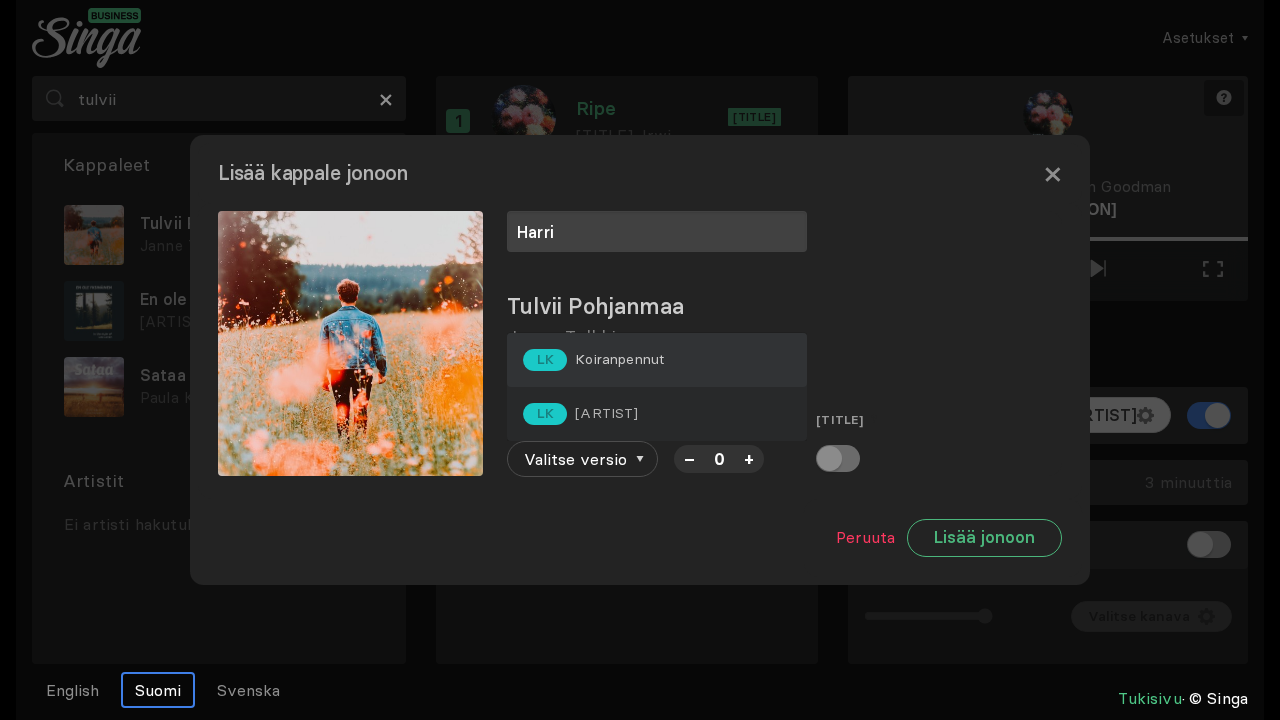 click on "Koiranpennut" at bounding box center (619, 359) 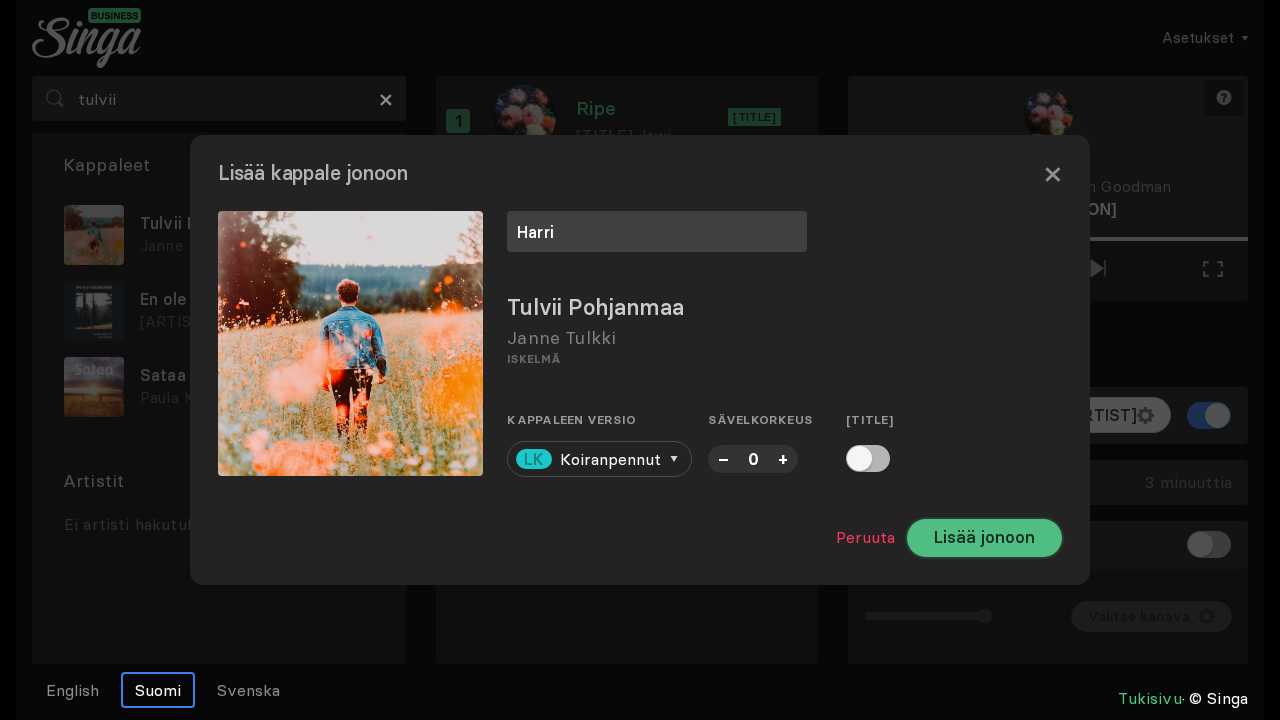 click on "Lisää jonoon" at bounding box center [984, 538] 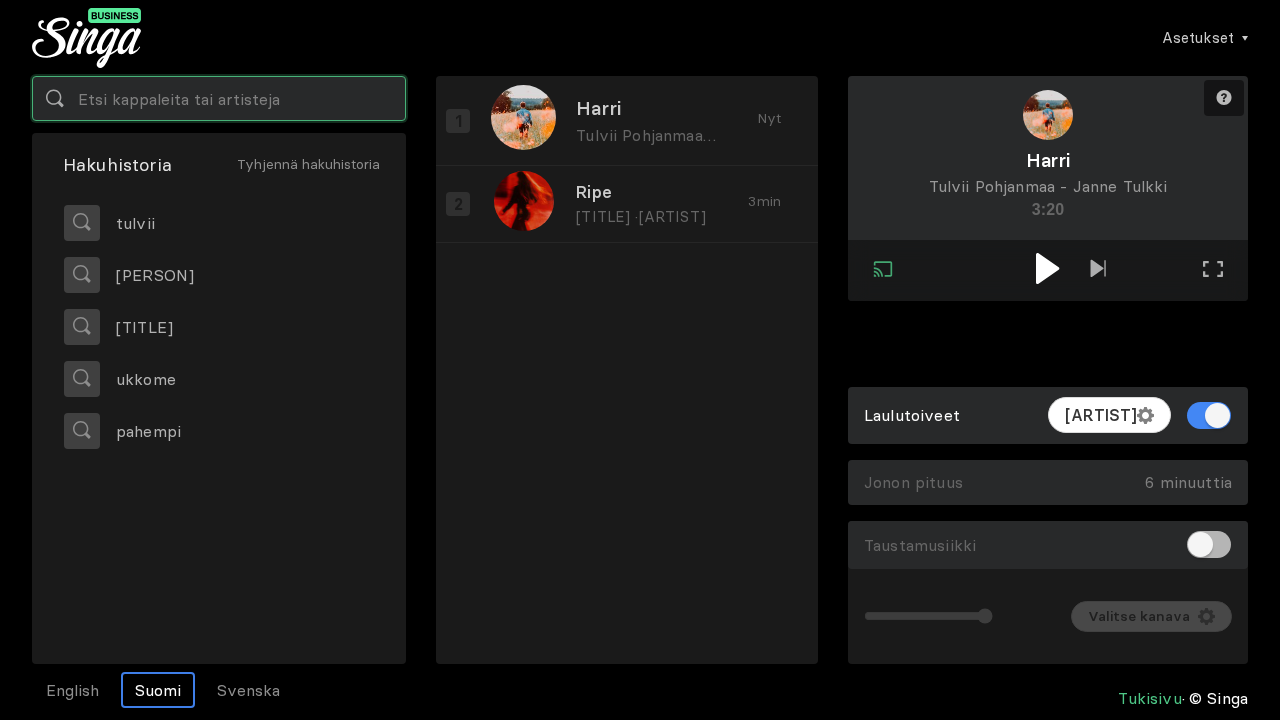 click at bounding box center [219, 98] 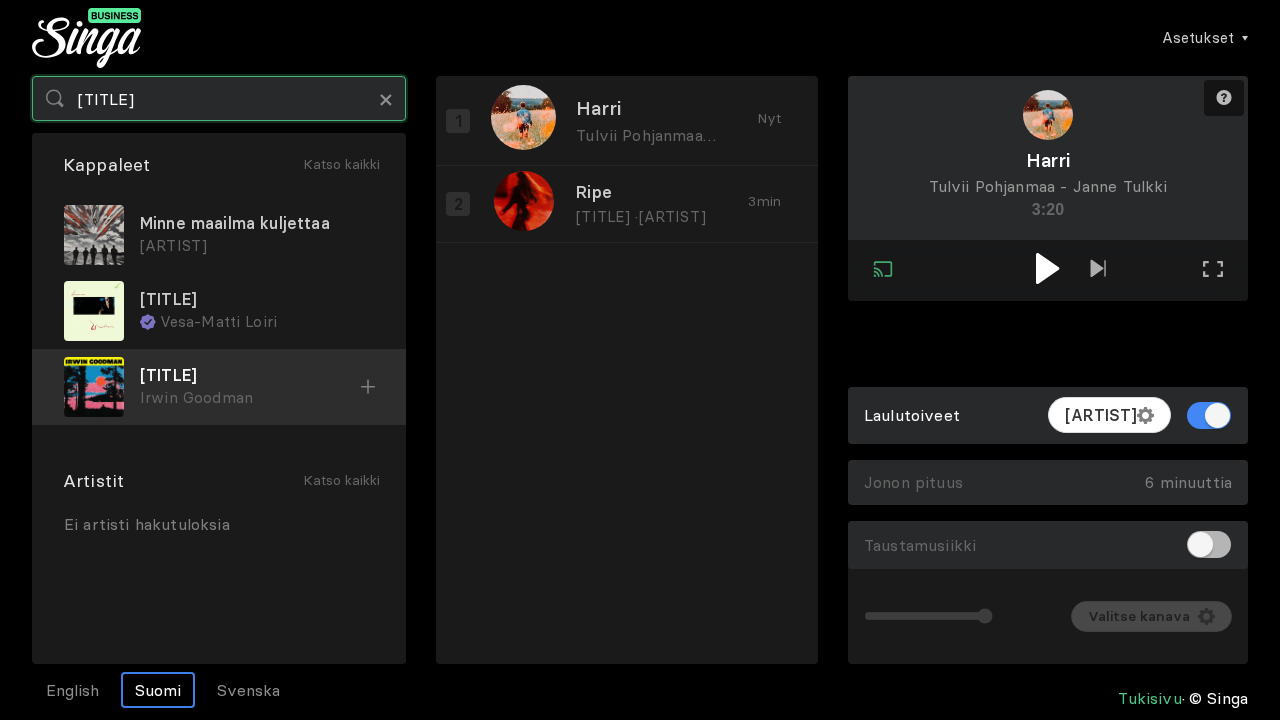 type on "[TITLE]" 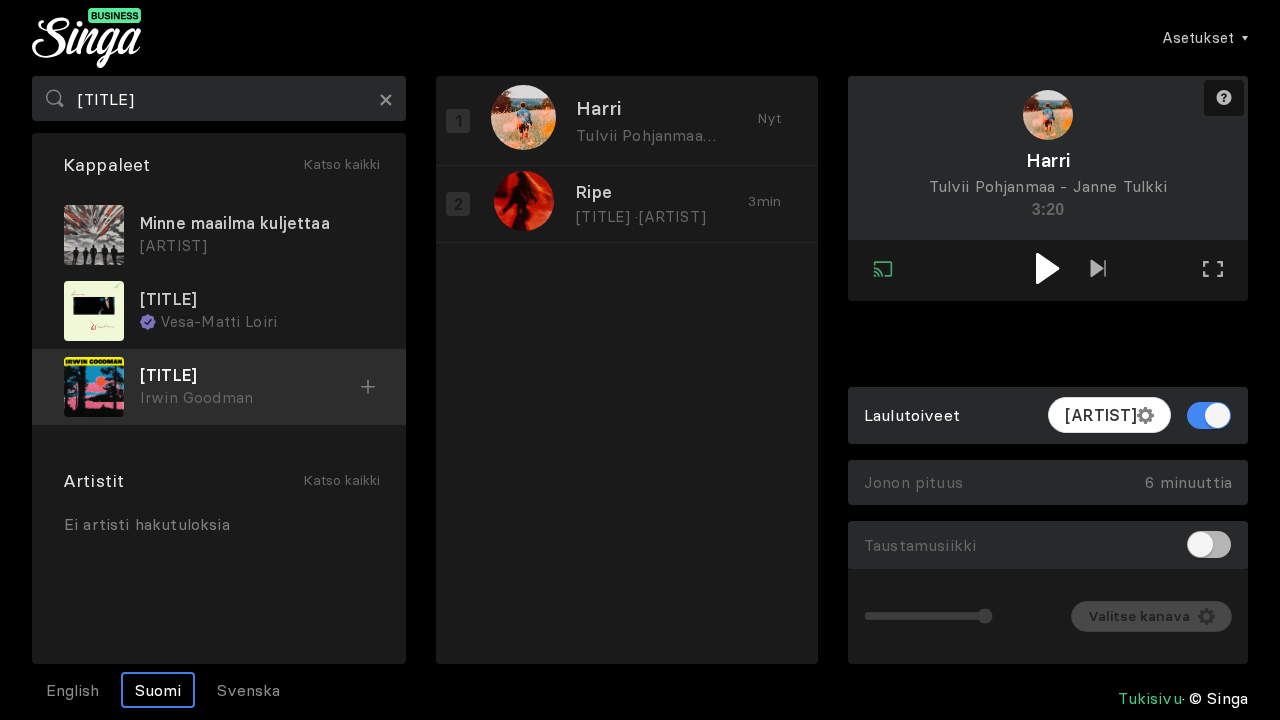 click on "Irwin Goodman" at bounding box center (257, 246) 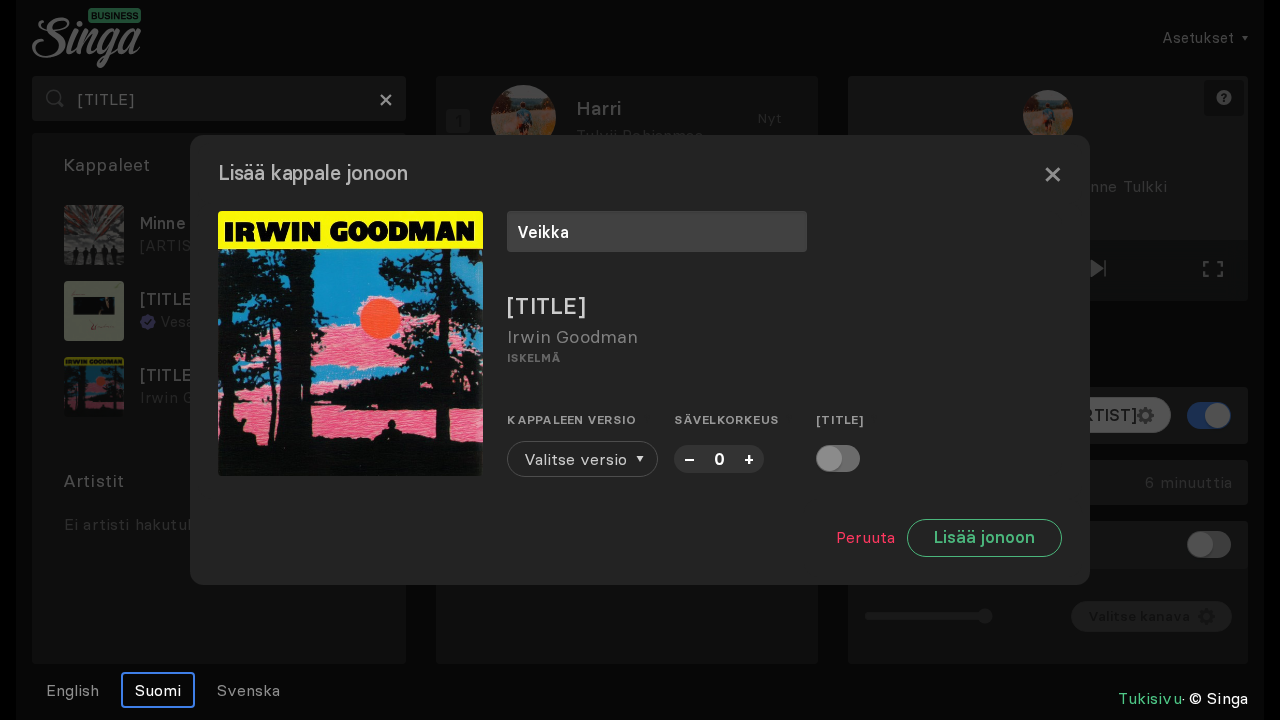 type on "Veikka" 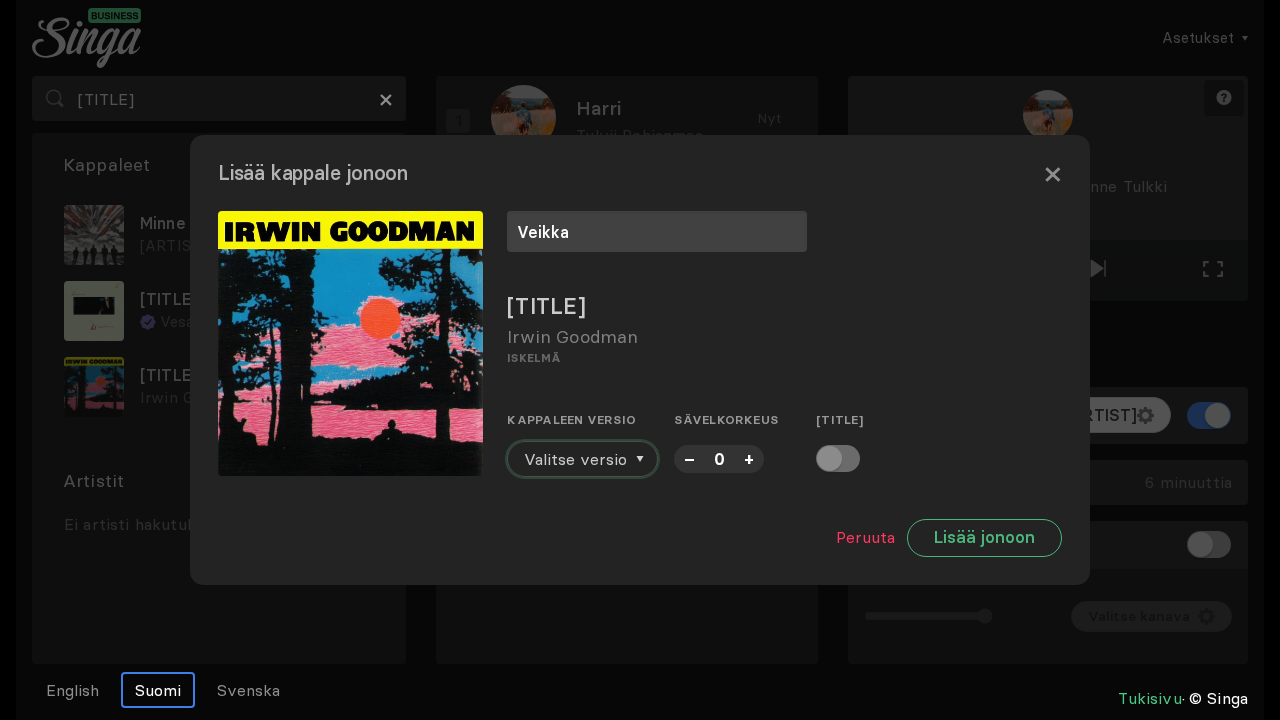 click on "Valitse versio" at bounding box center (575, 459) 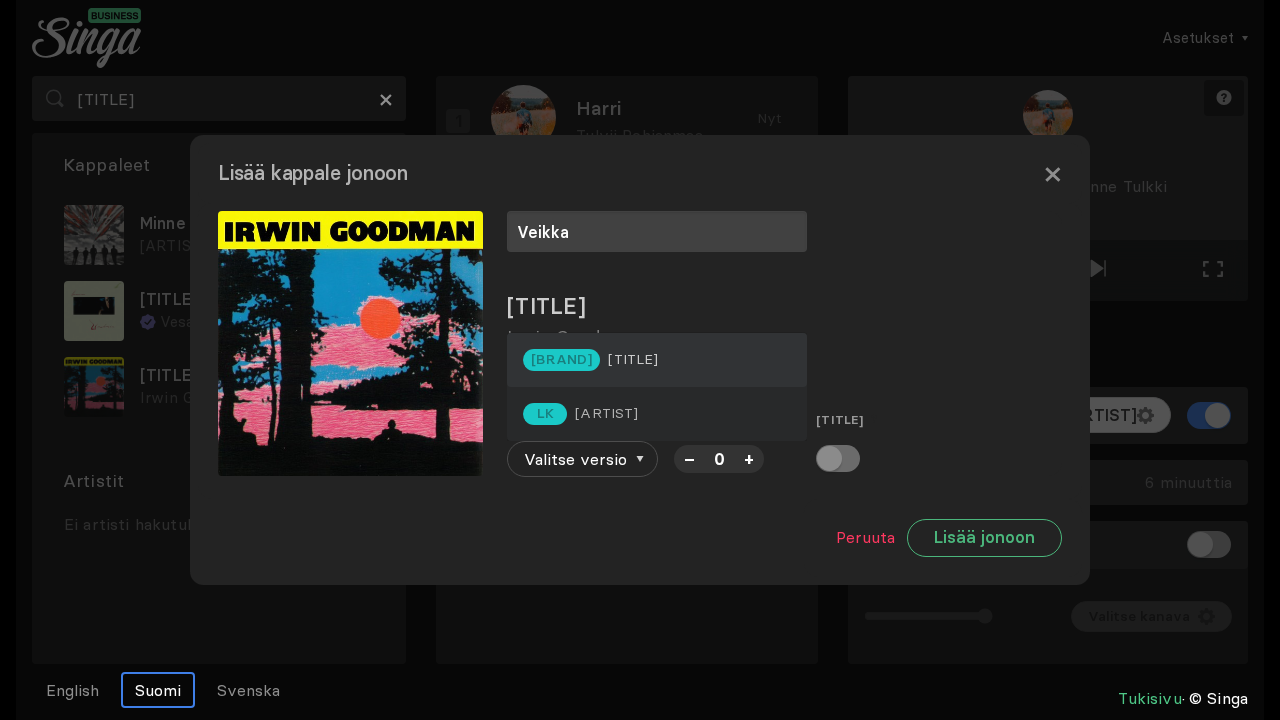 click on "[TITLE]" at bounding box center [633, 359] 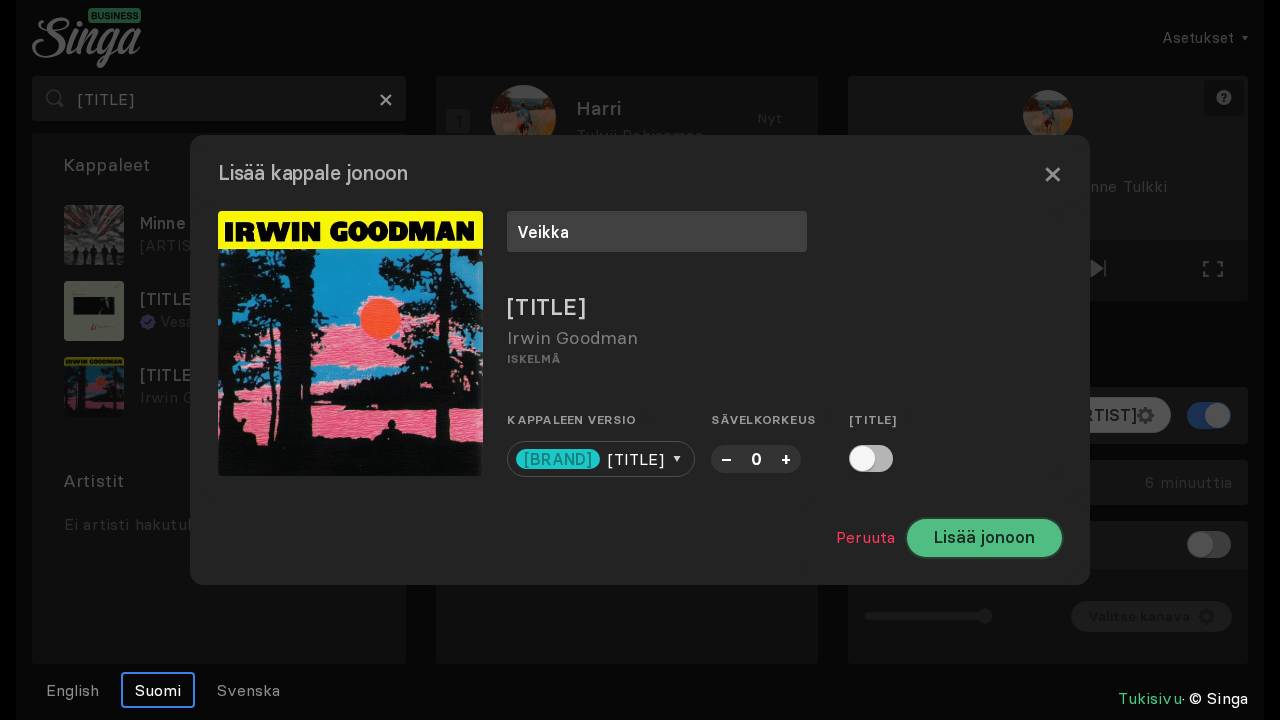 click on "Lisää jonoon" at bounding box center (984, 538) 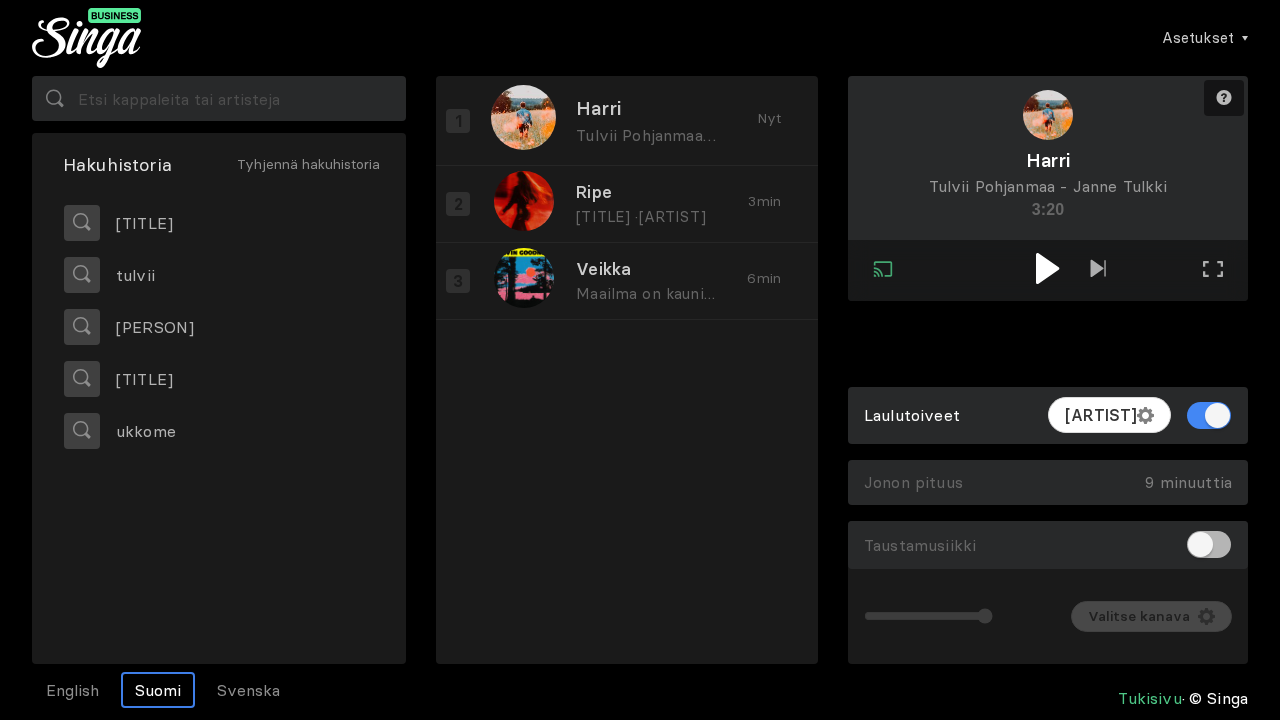 click at bounding box center [1048, 268] 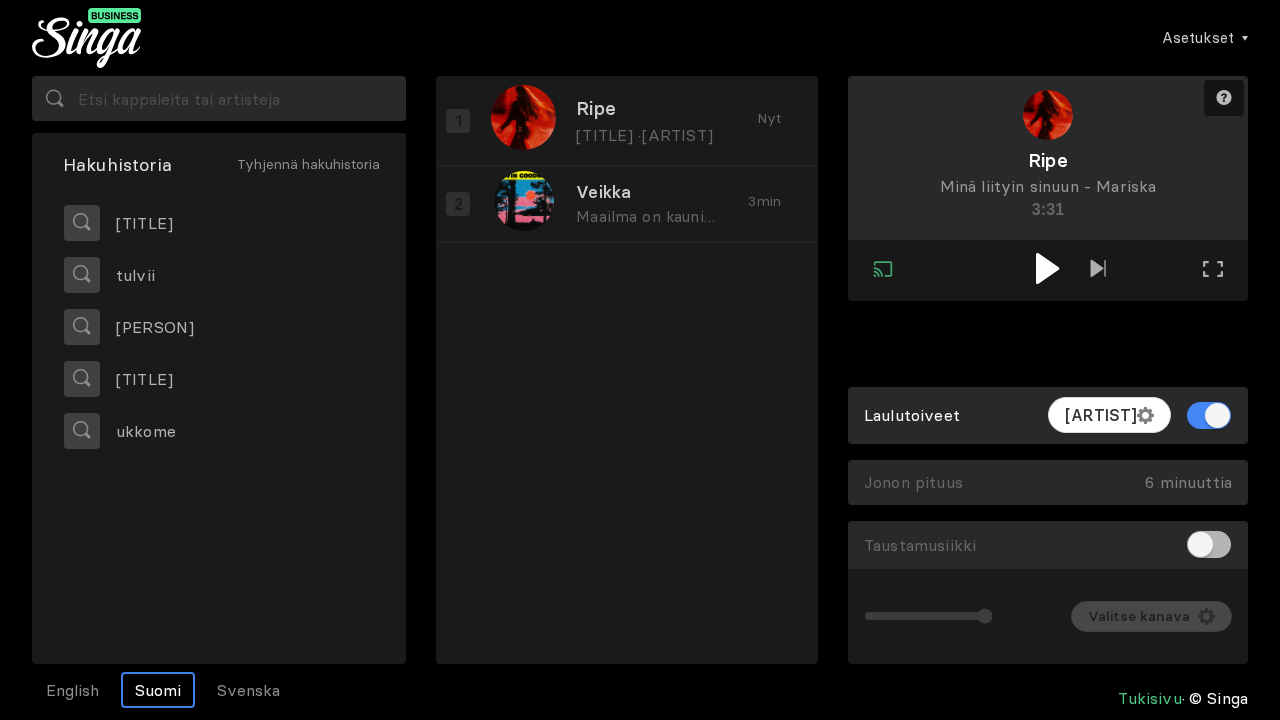 click at bounding box center (1047, 268) 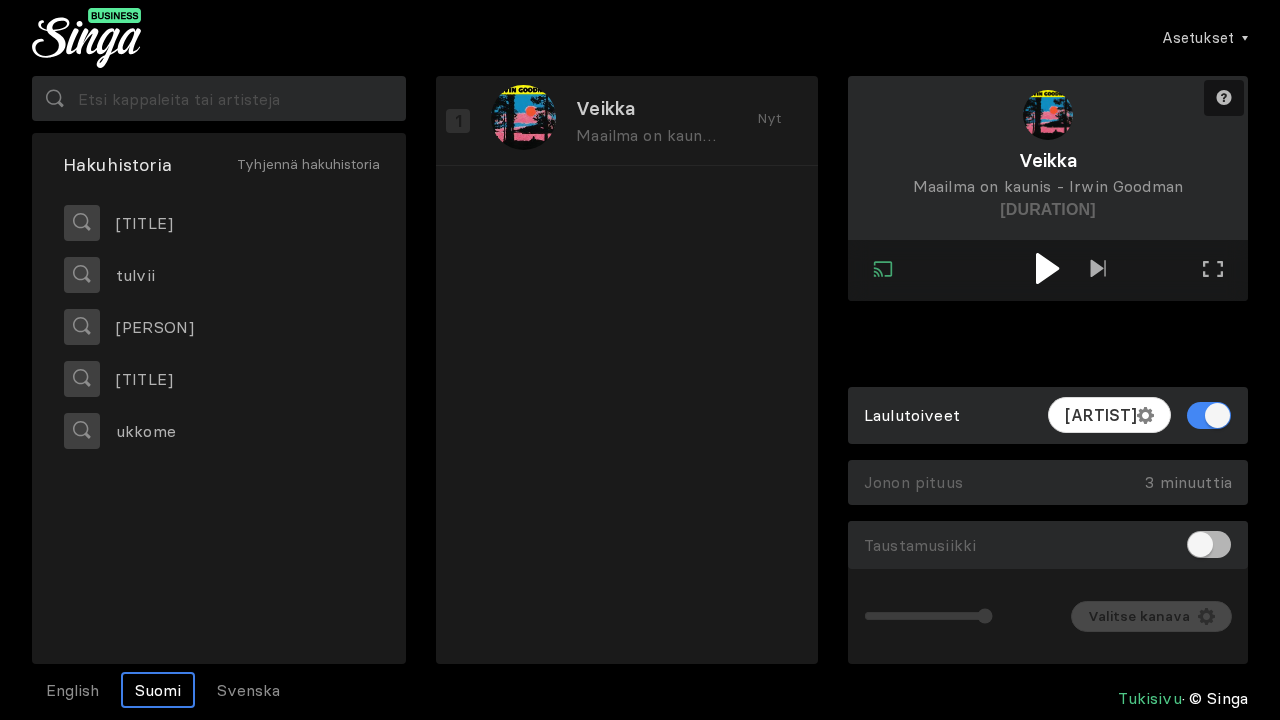 click at bounding box center [1047, 268] 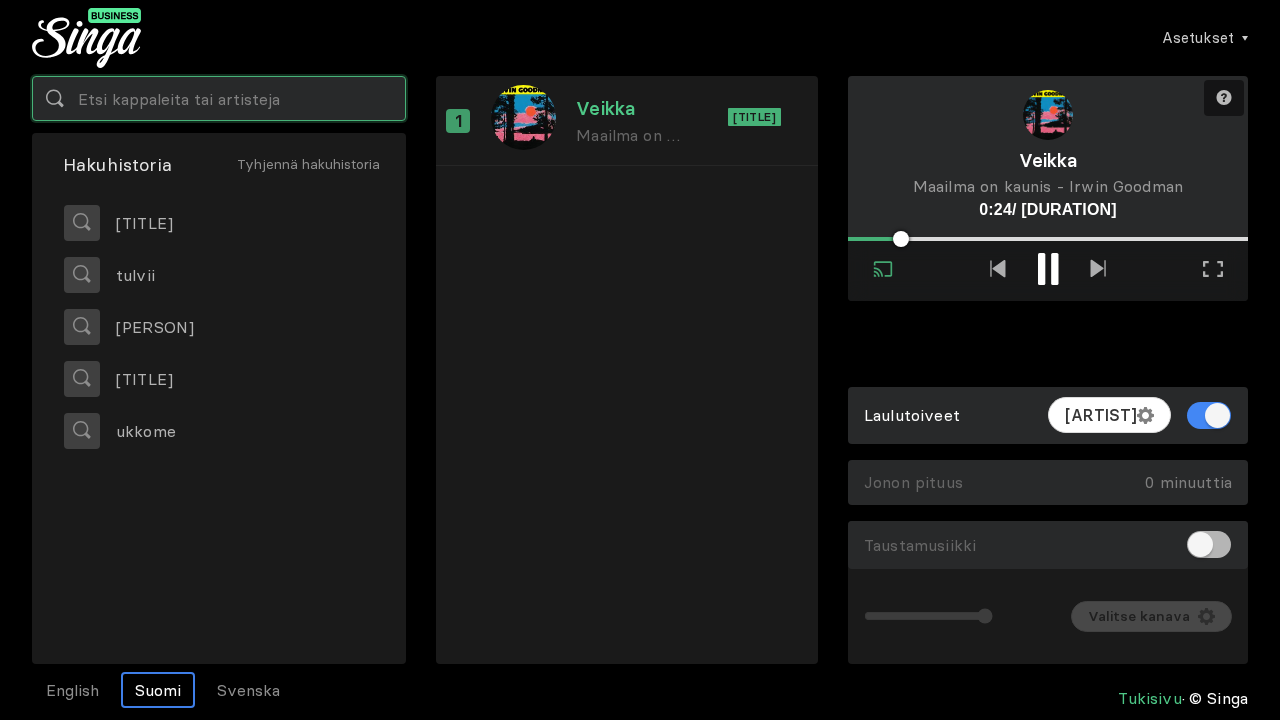 click at bounding box center [219, 98] 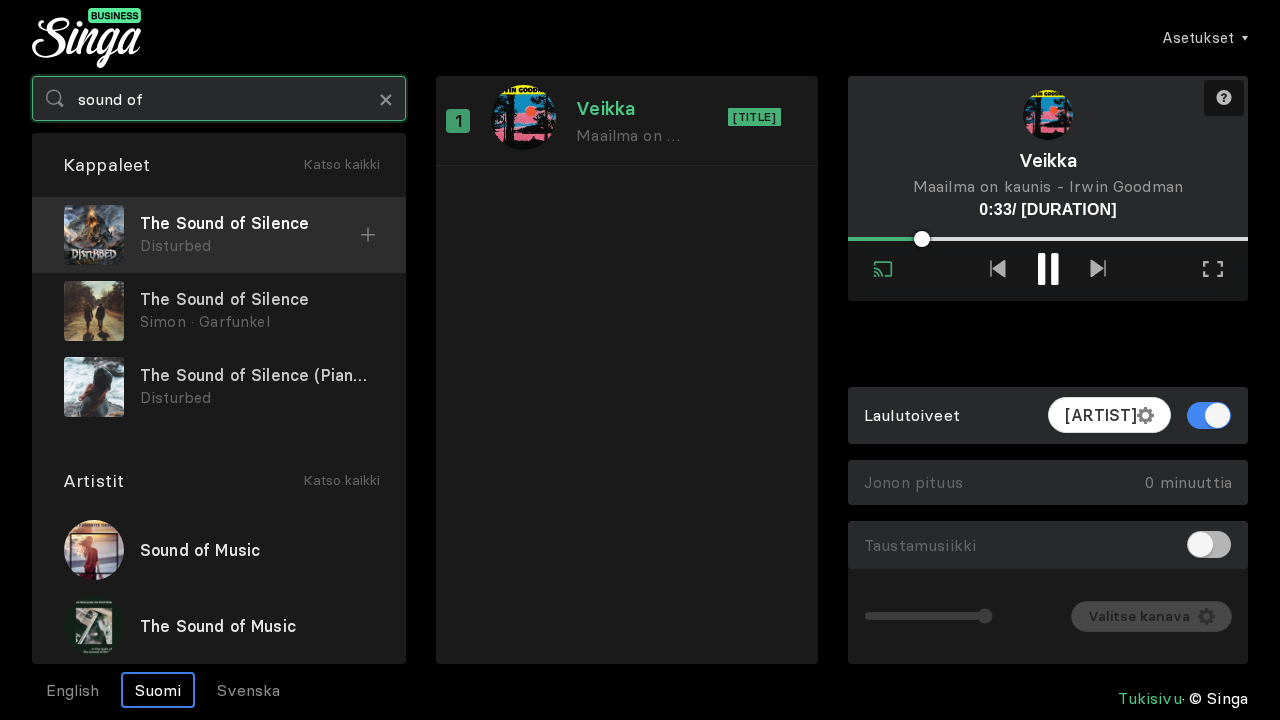 type on "sound of" 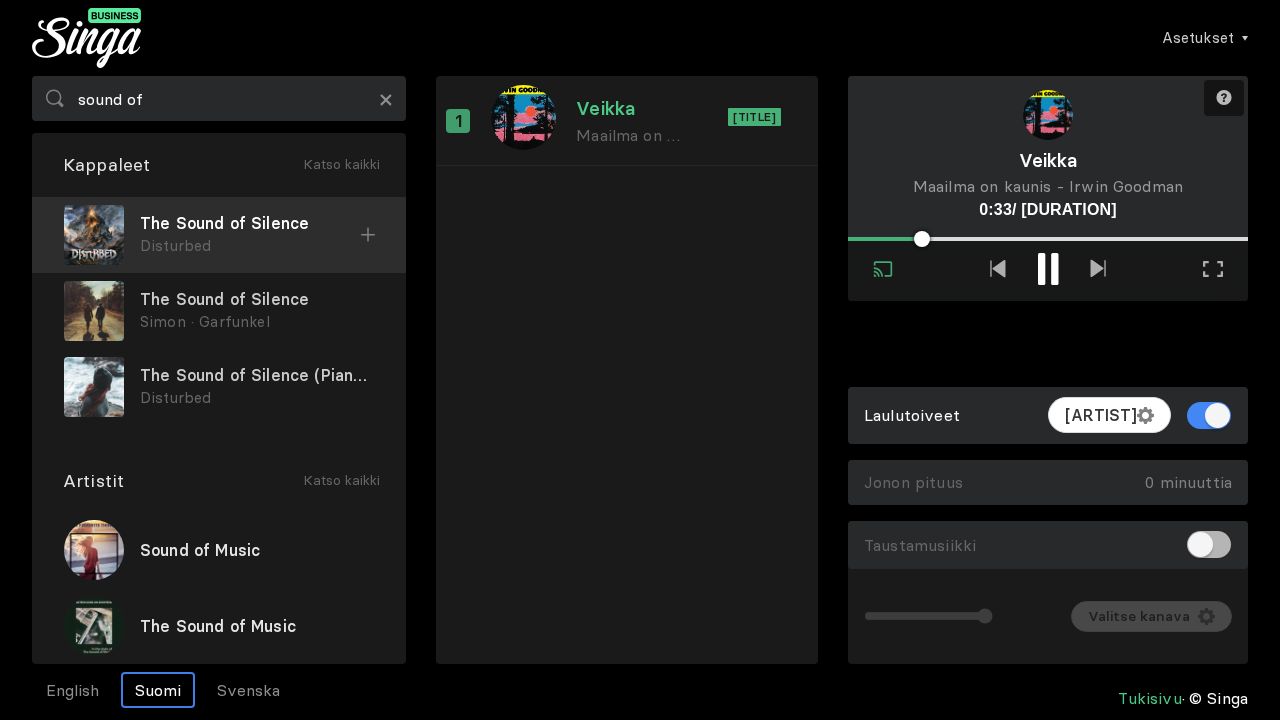 click on "Disturbed" at bounding box center [250, 246] 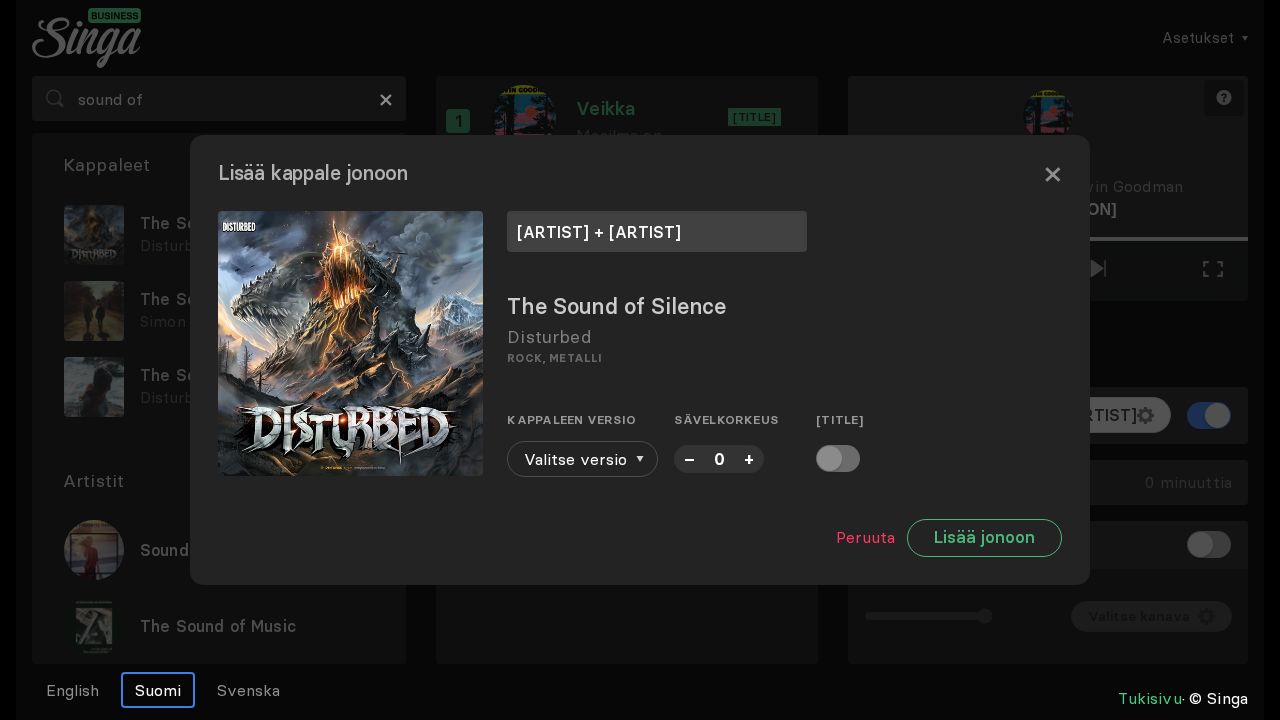 type on "[ARTIST] + [ARTIST]" 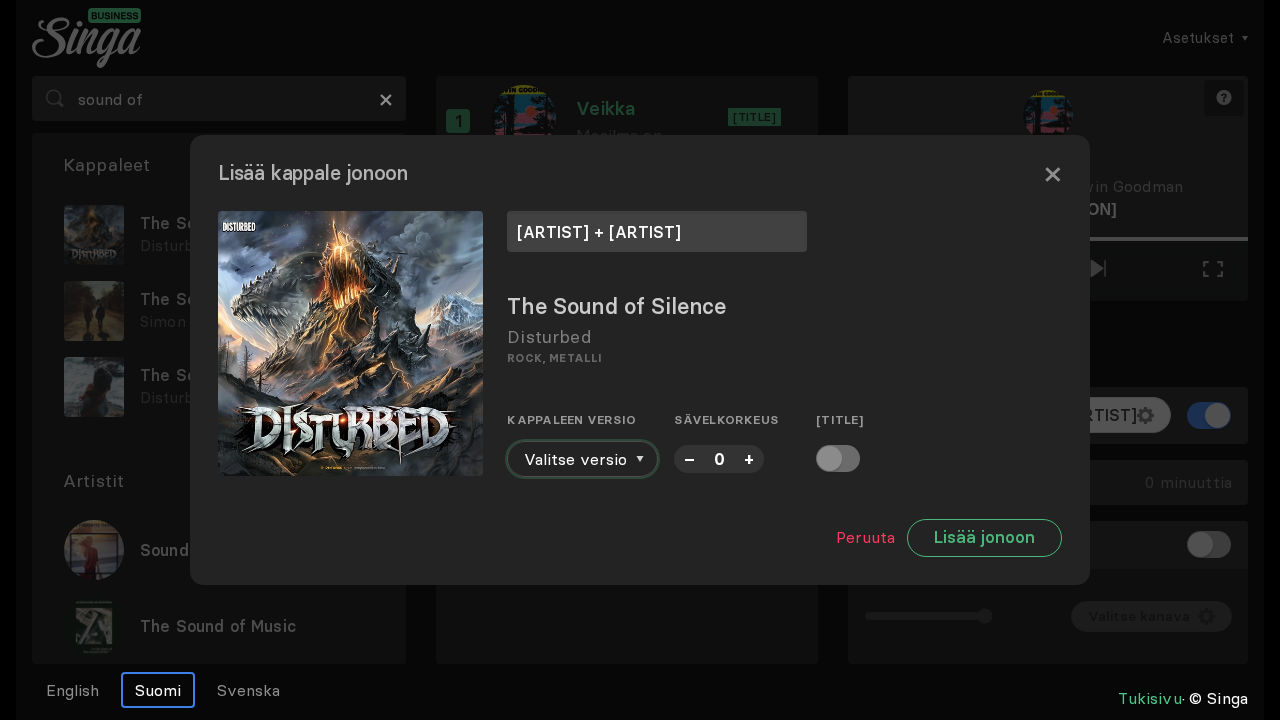 click on "Valitse versio" at bounding box center [582, 459] 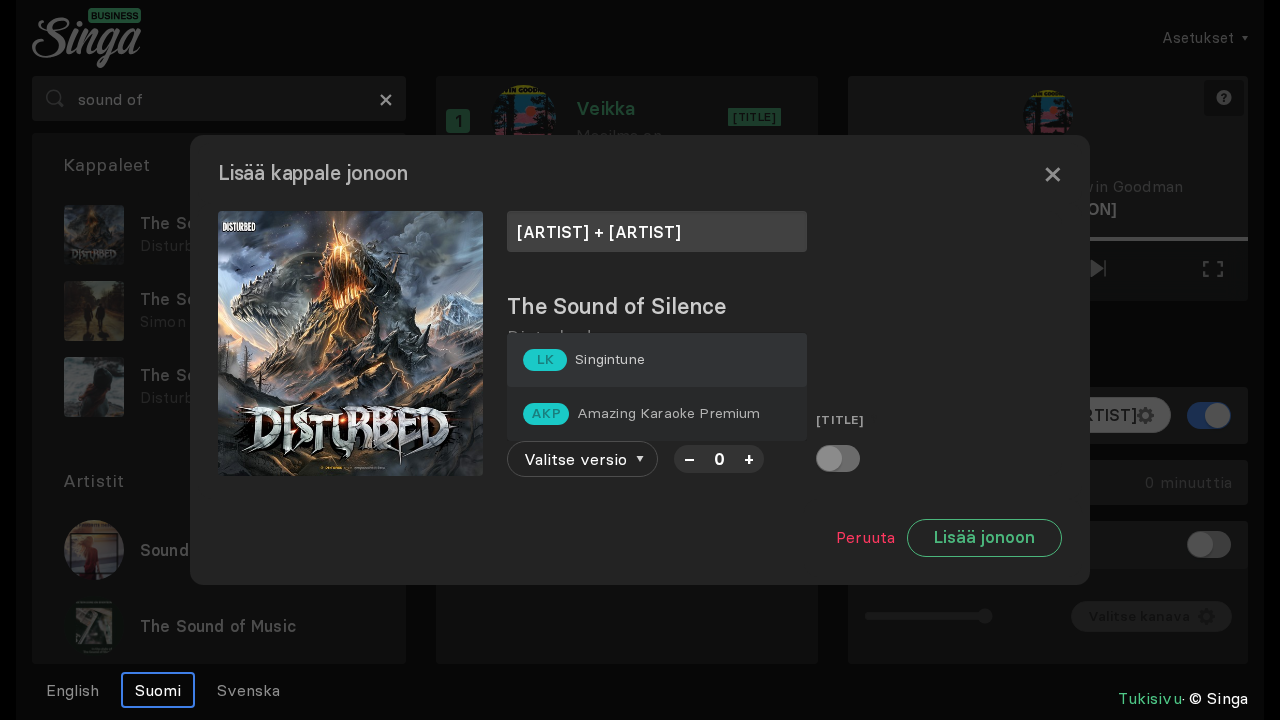 click on "Singintune" at bounding box center [610, 359] 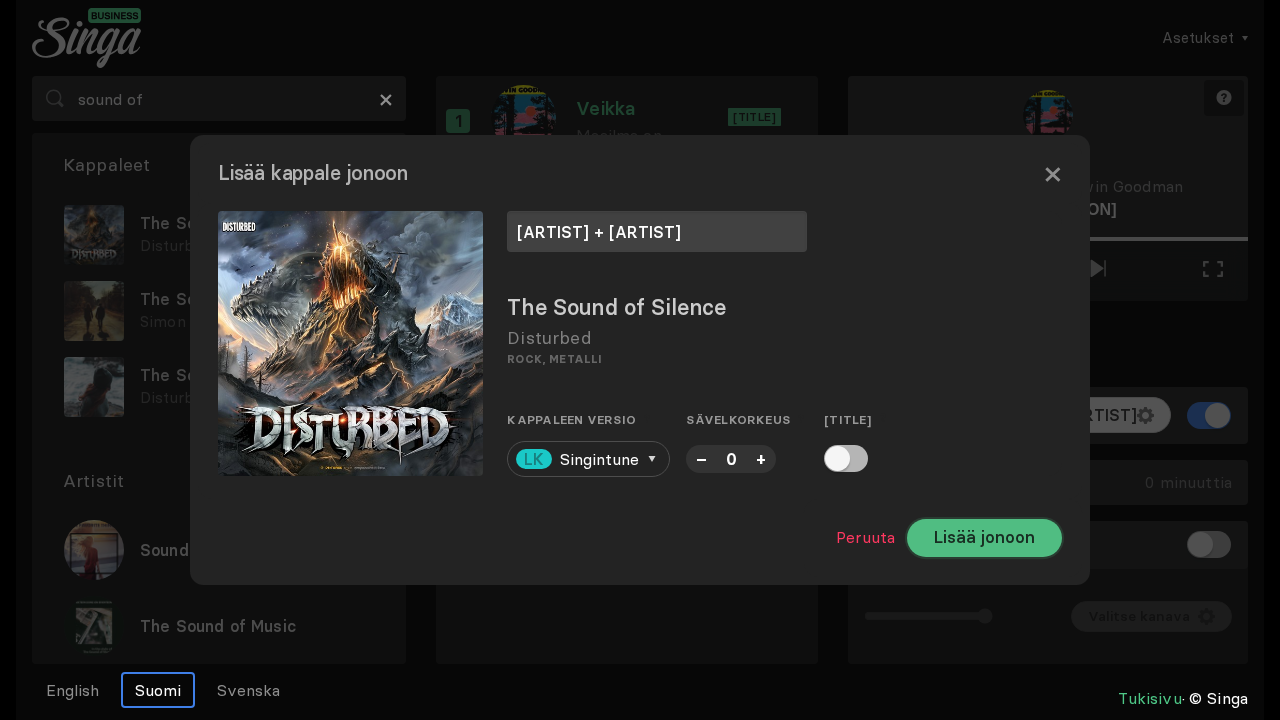 click on "Lisää jonoon" at bounding box center [984, 538] 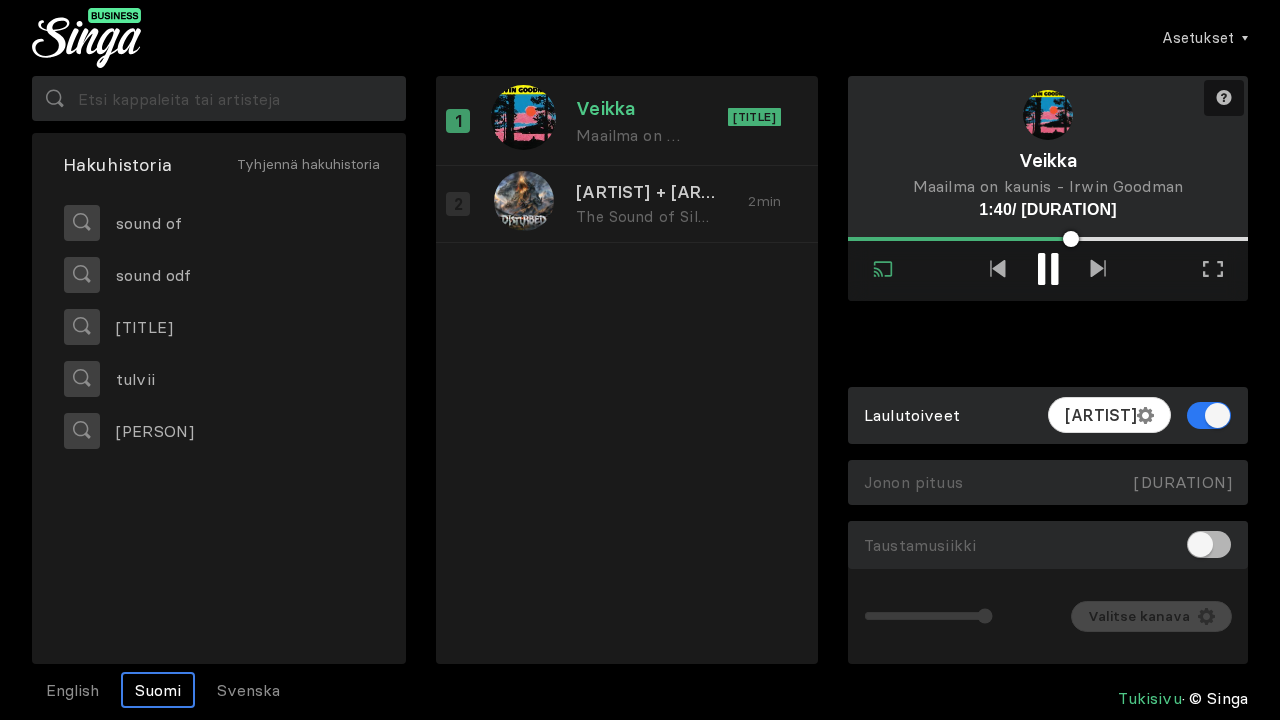 click at bounding box center [1209, 415] 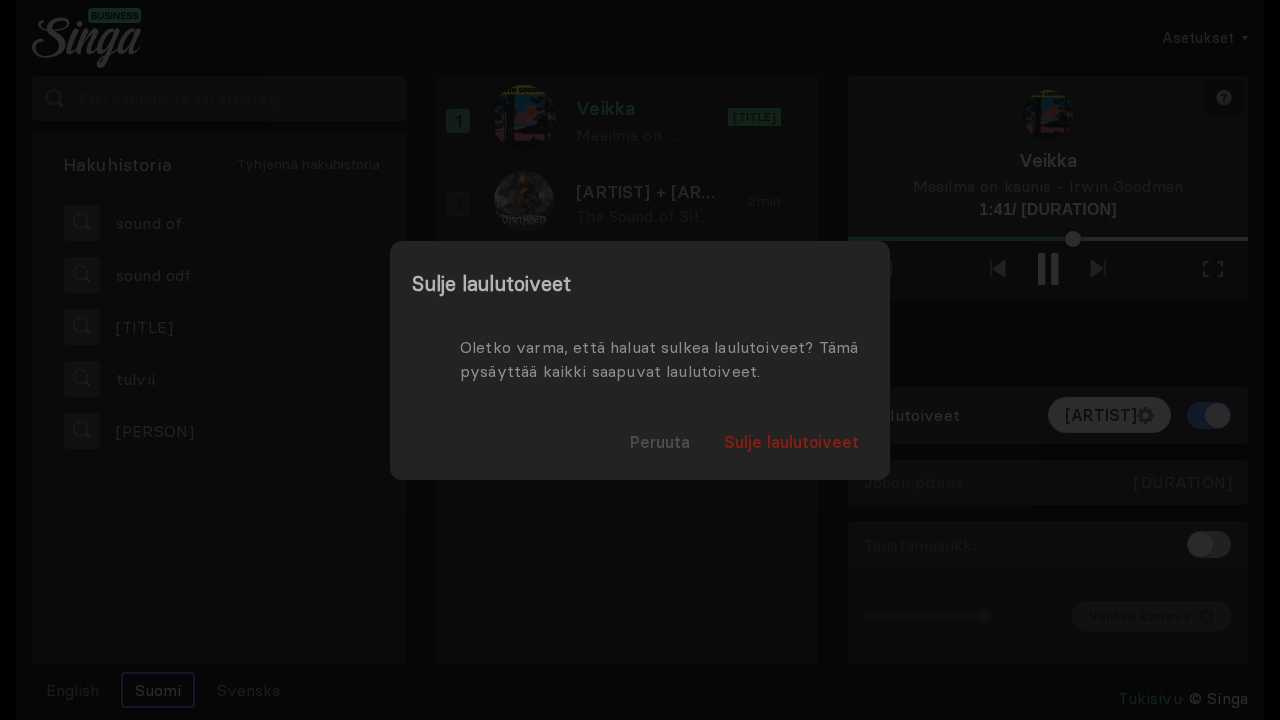 click on "Sulje laulutoiveet" at bounding box center (791, 442) 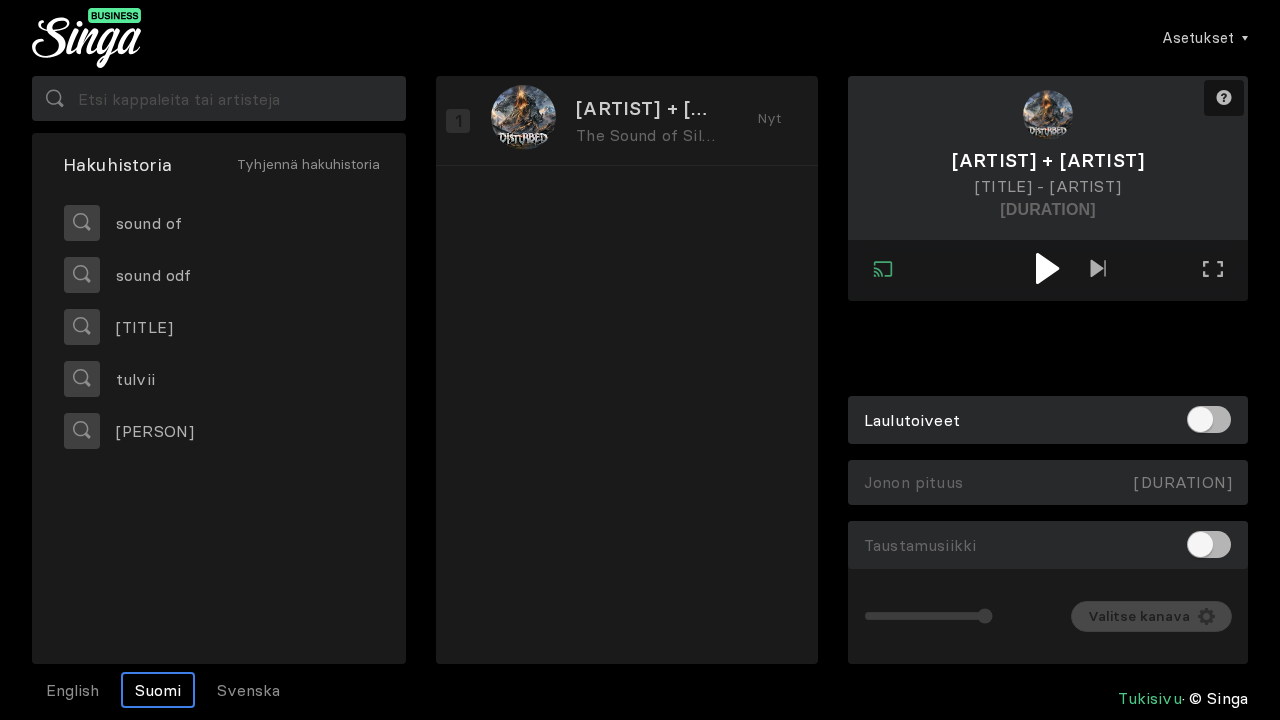 click at bounding box center [1047, 268] 